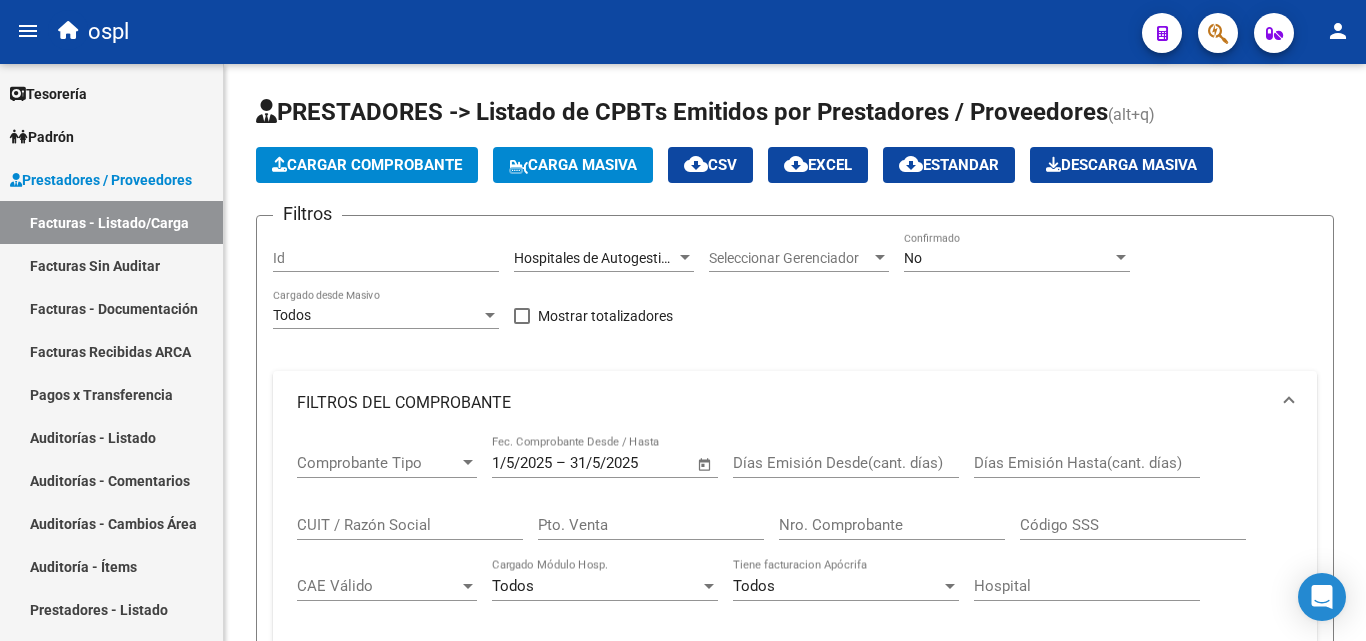 scroll, scrollTop: 0, scrollLeft: 0, axis: both 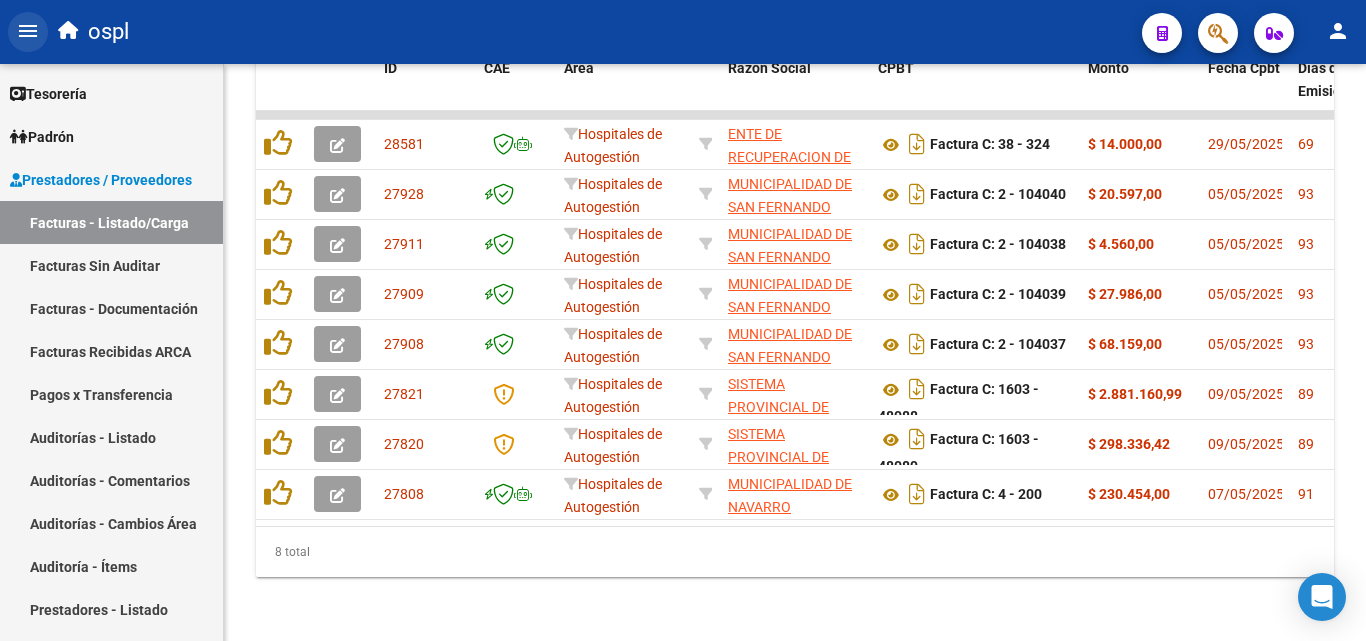 drag, startPoint x: 34, startPoint y: 27, endPoint x: 44, endPoint y: 26, distance: 10.049875 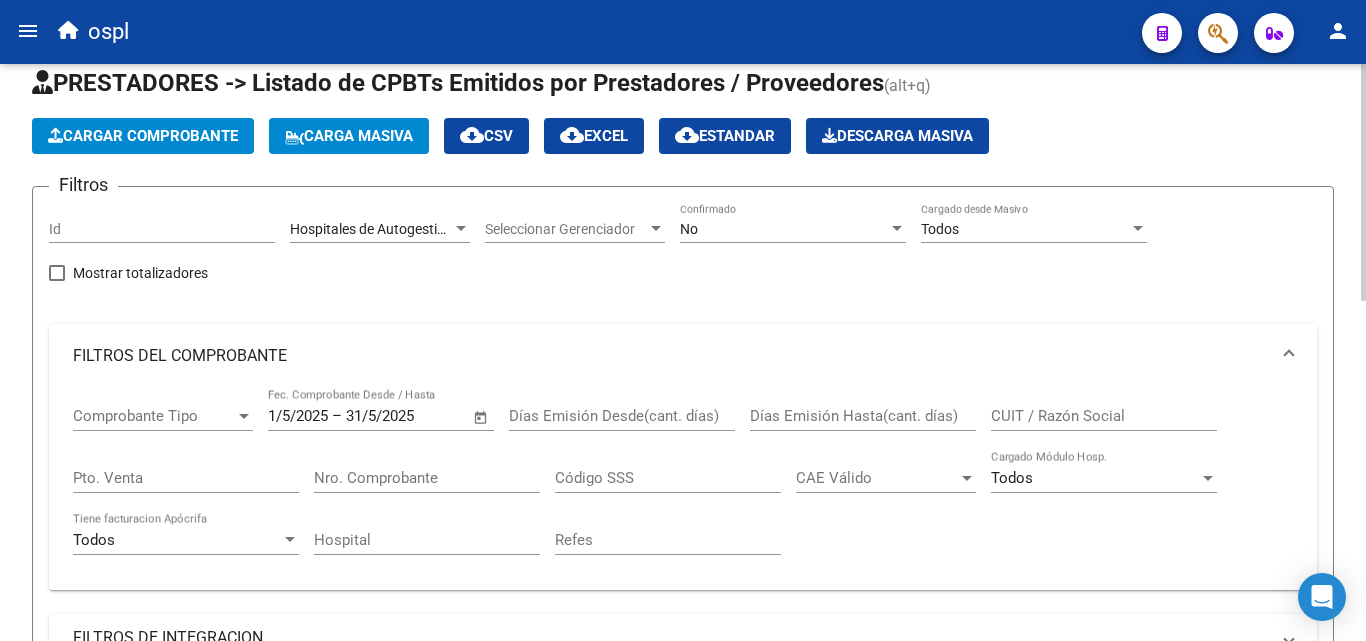 scroll, scrollTop: 0, scrollLeft: 0, axis: both 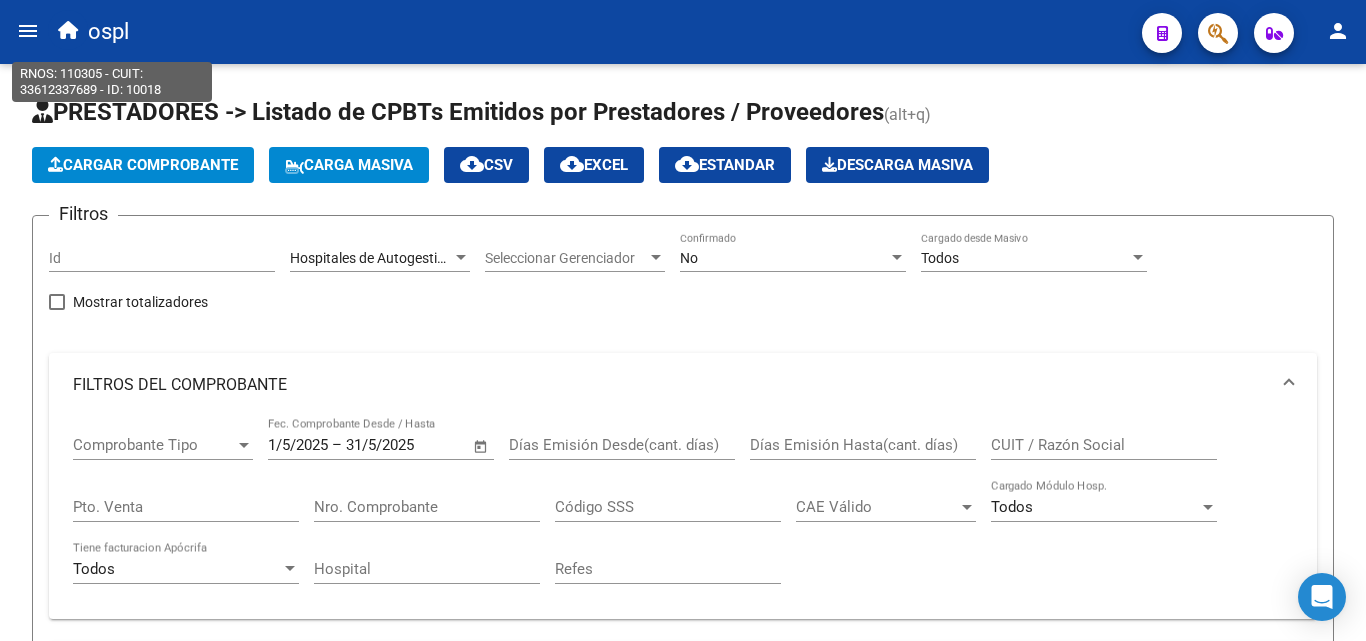 click on "ospl" 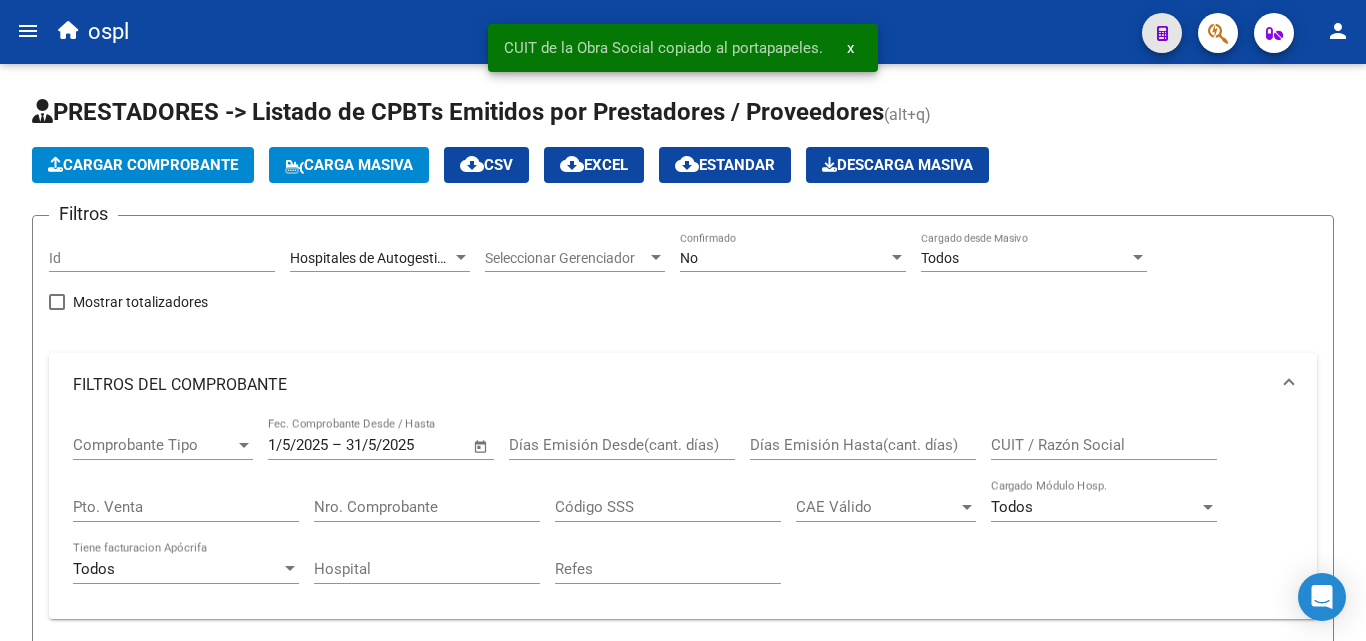 click 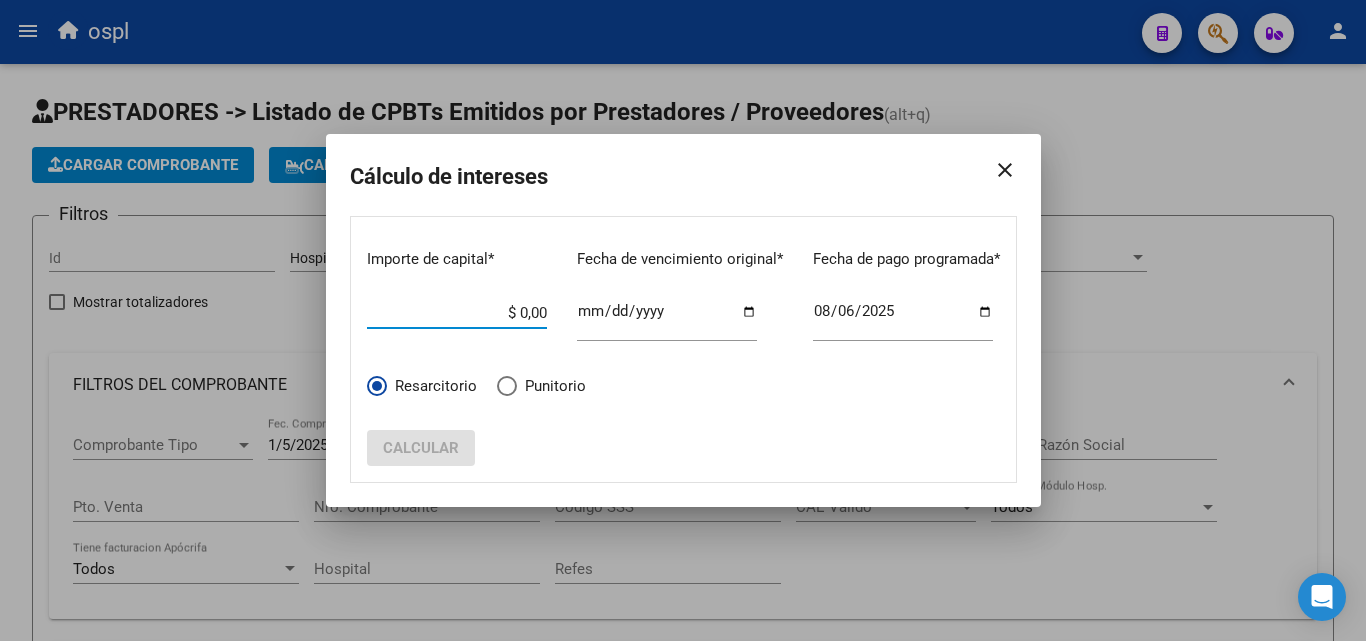 click on "close" at bounding box center (997, 170) 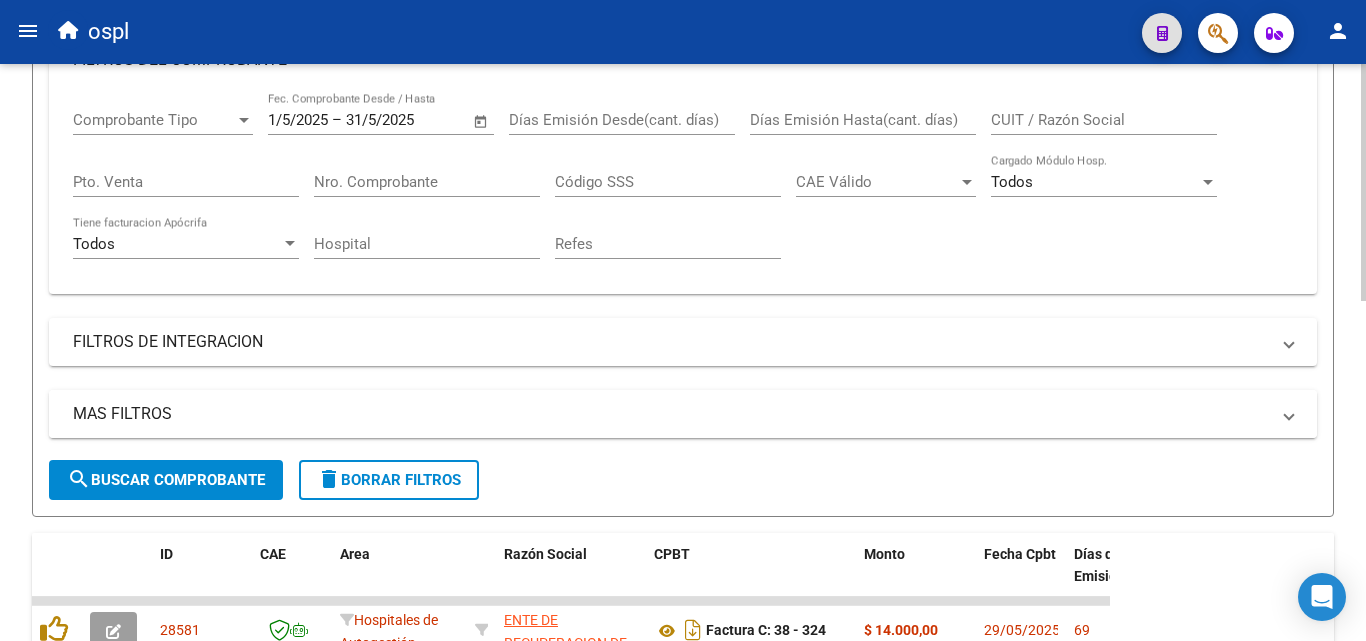 scroll, scrollTop: 0, scrollLeft: 0, axis: both 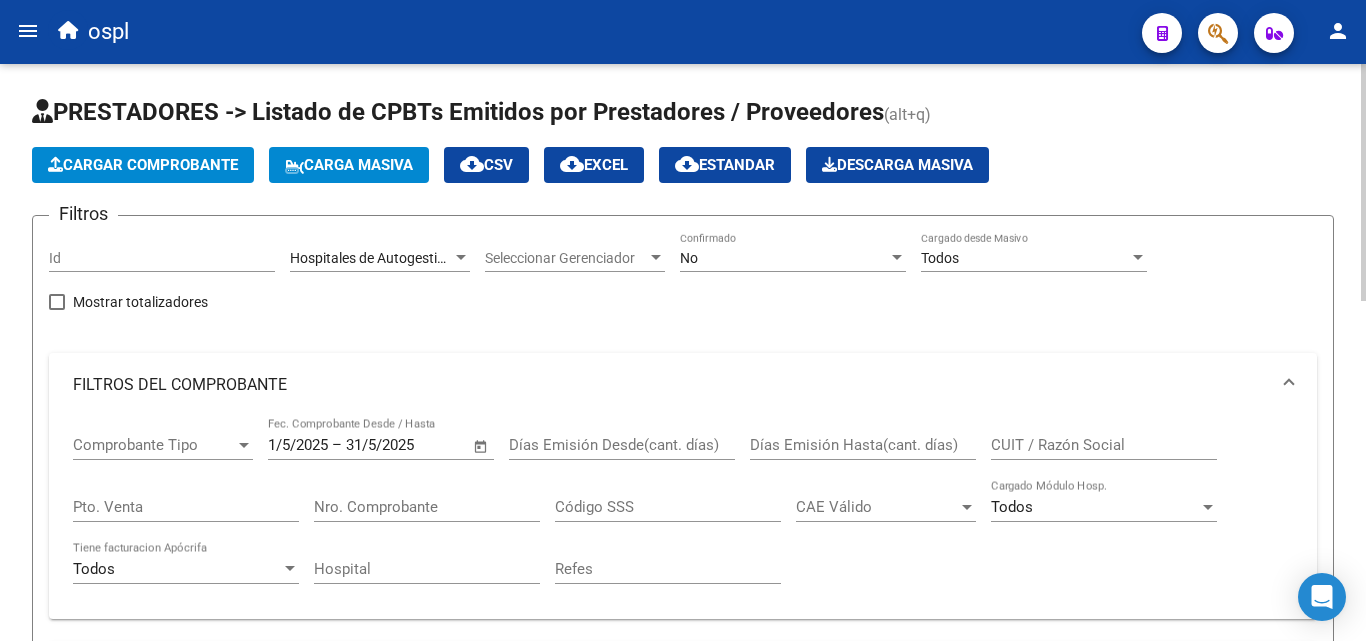 drag, startPoint x: 855, startPoint y: 106, endPoint x: 703, endPoint y: 120, distance: 152.64337 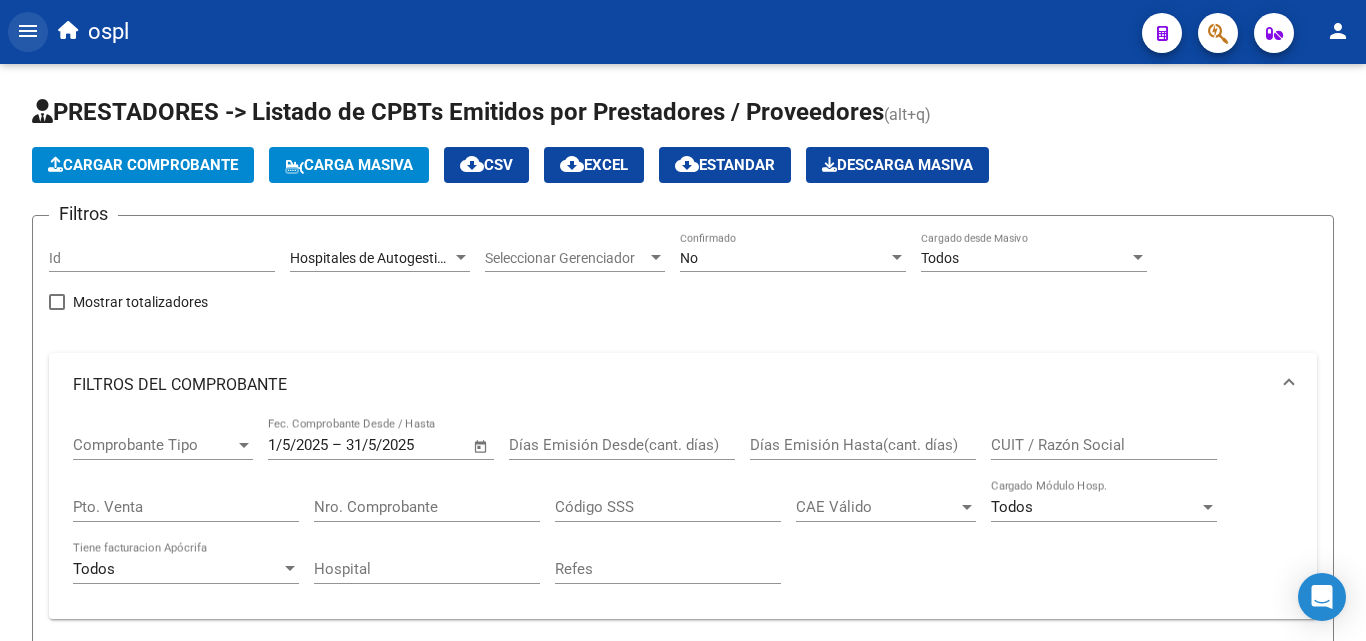 click on "menu" 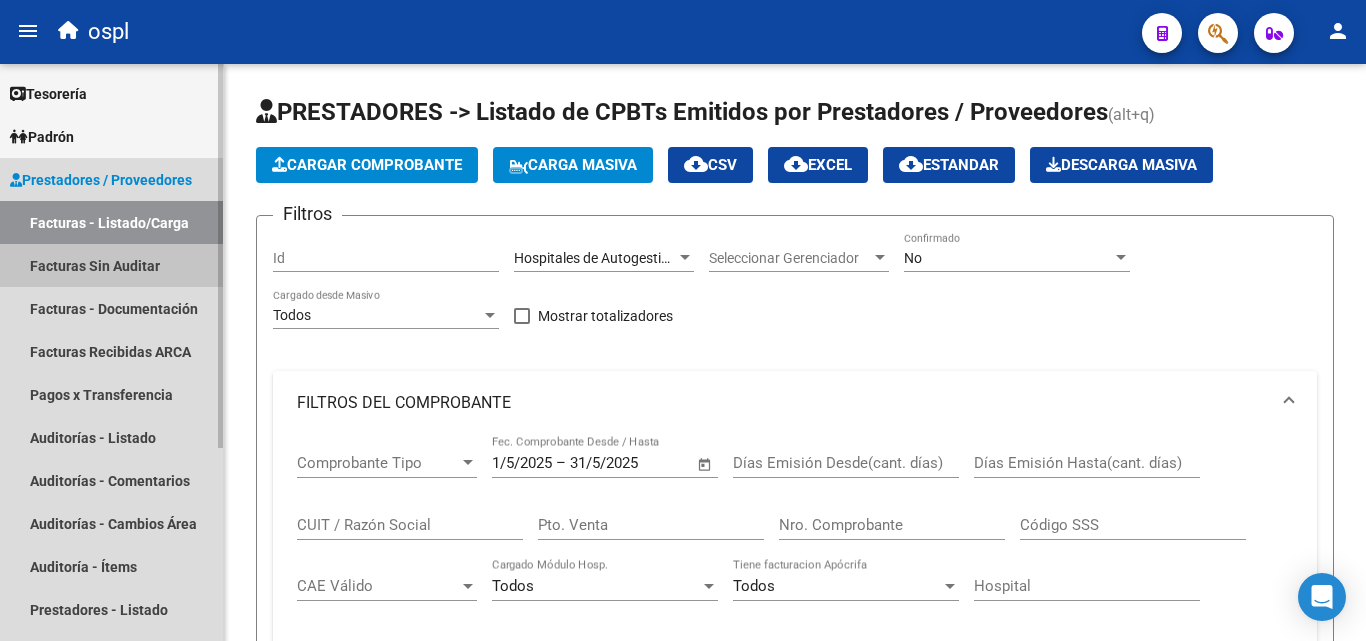 drag, startPoint x: 57, startPoint y: 263, endPoint x: 106, endPoint y: 463, distance: 205.91502 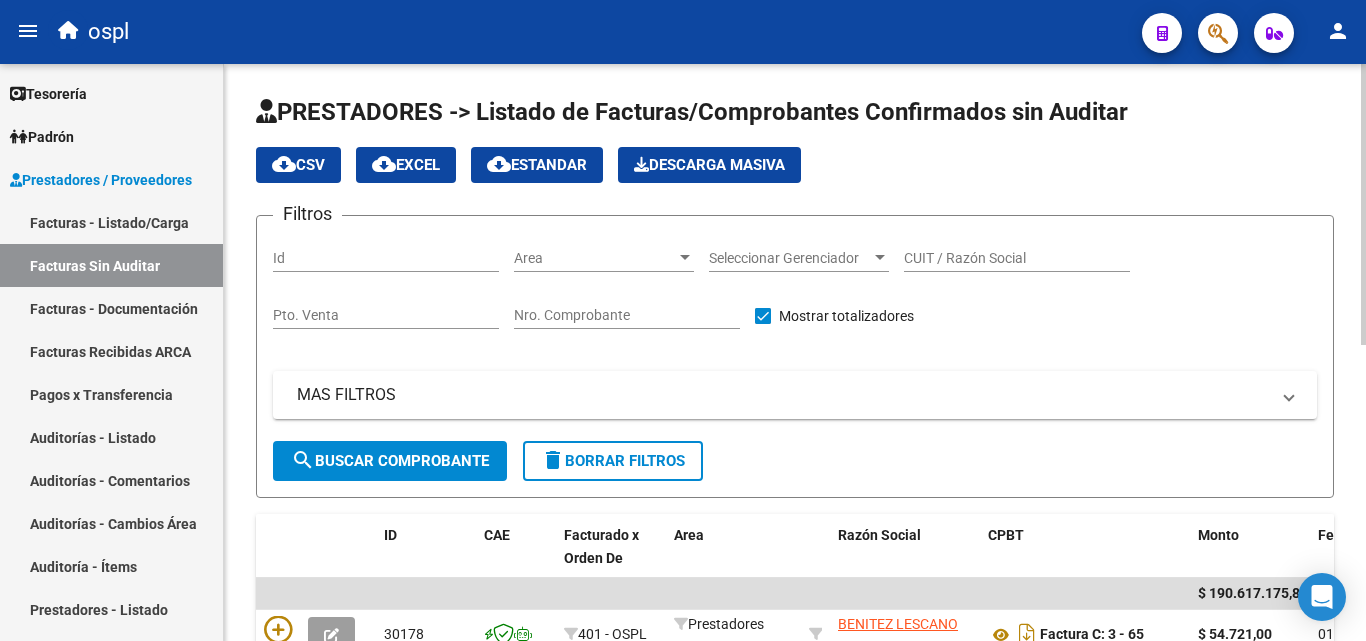 click on "Nro. Comprobante" 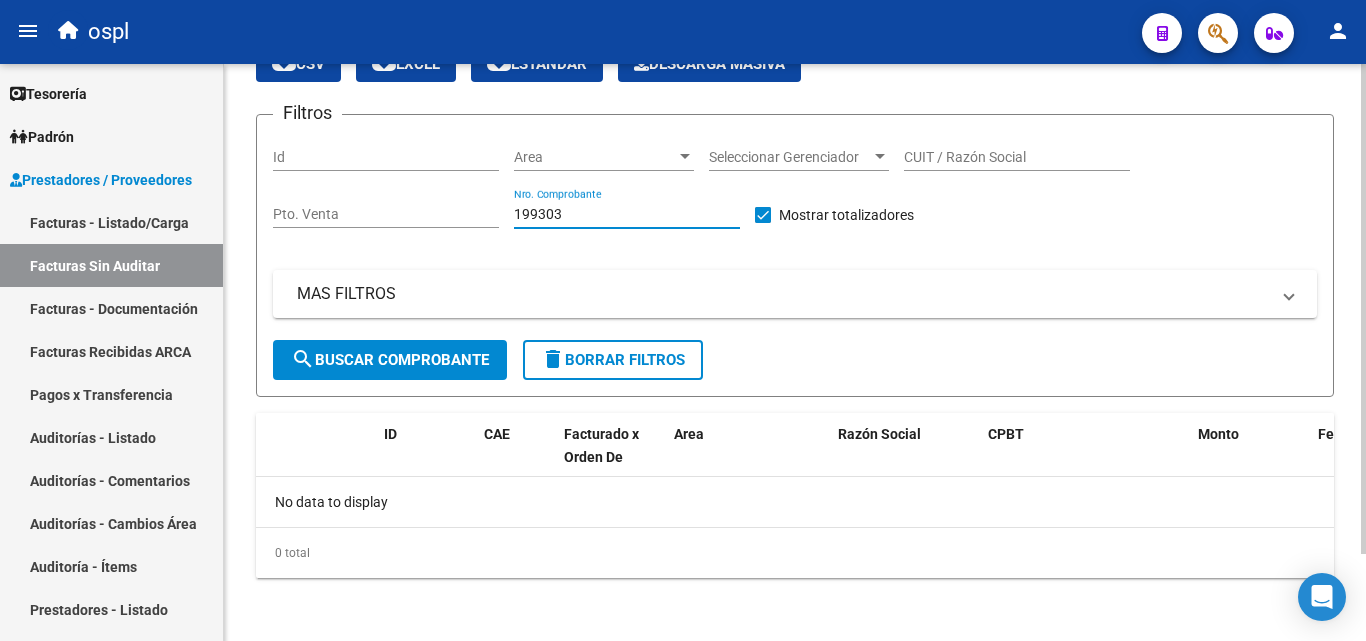 scroll, scrollTop: 102, scrollLeft: 0, axis: vertical 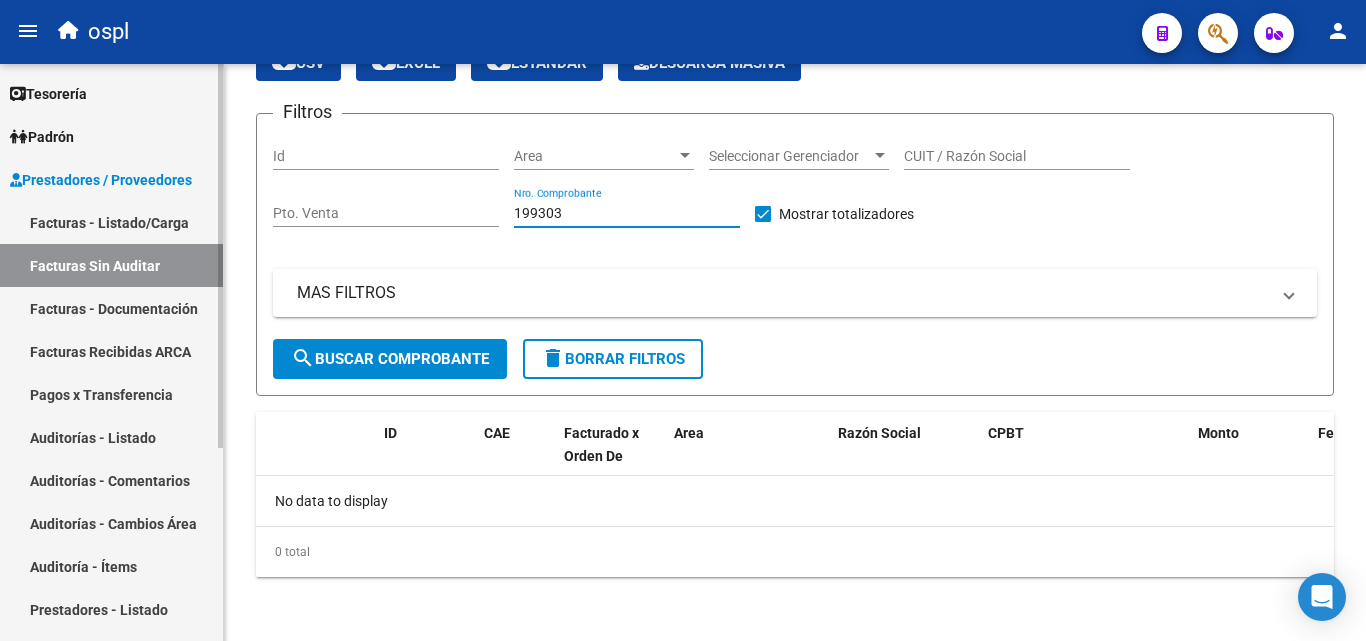 type on "199303" 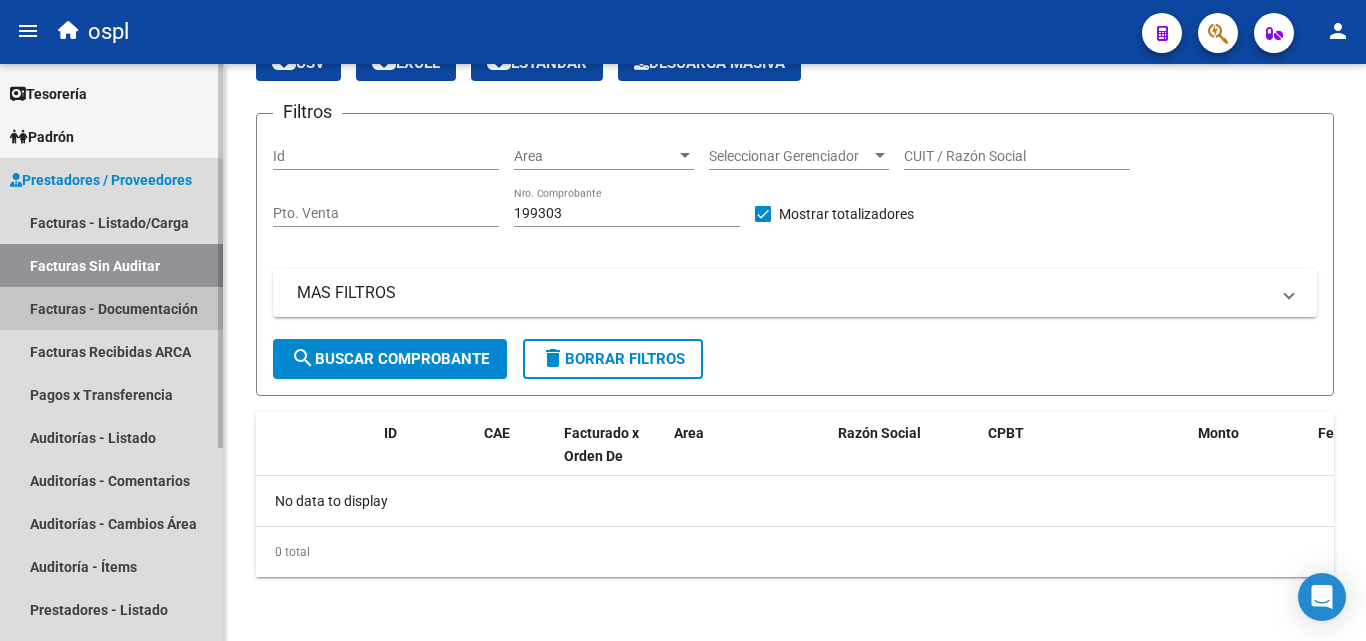 click on "Facturas - Documentación" at bounding box center (111, 308) 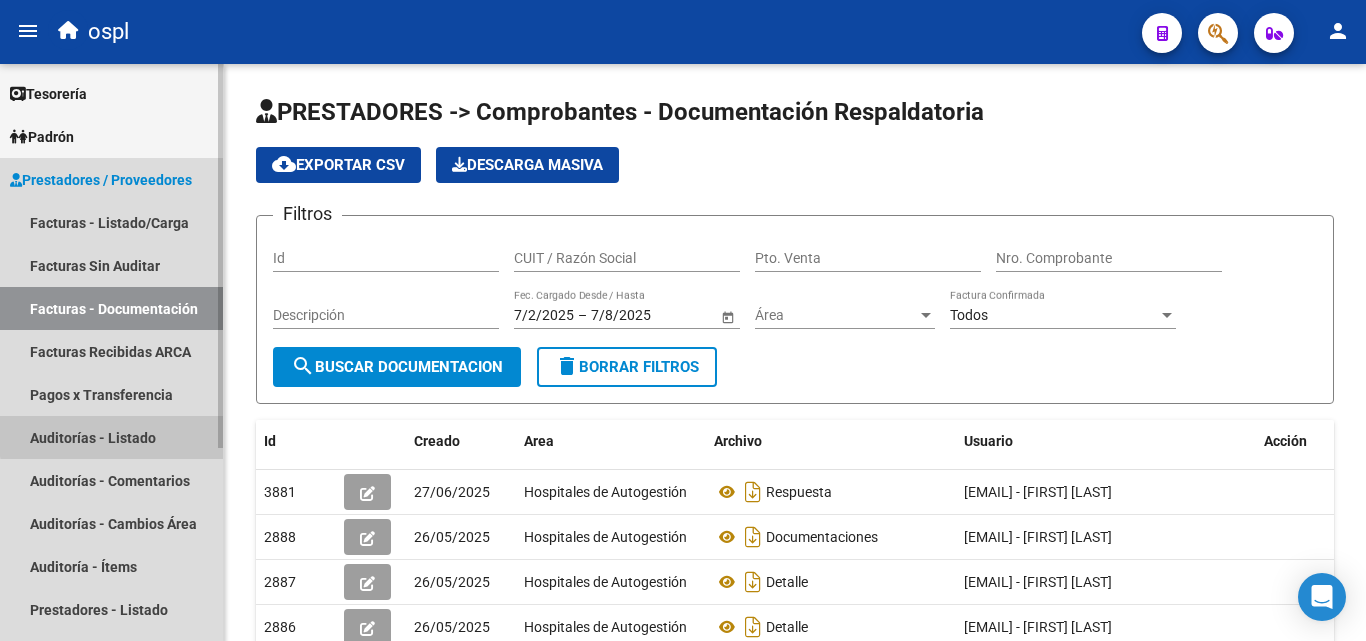 drag, startPoint x: 137, startPoint y: 434, endPoint x: 153, endPoint y: 425, distance: 18.35756 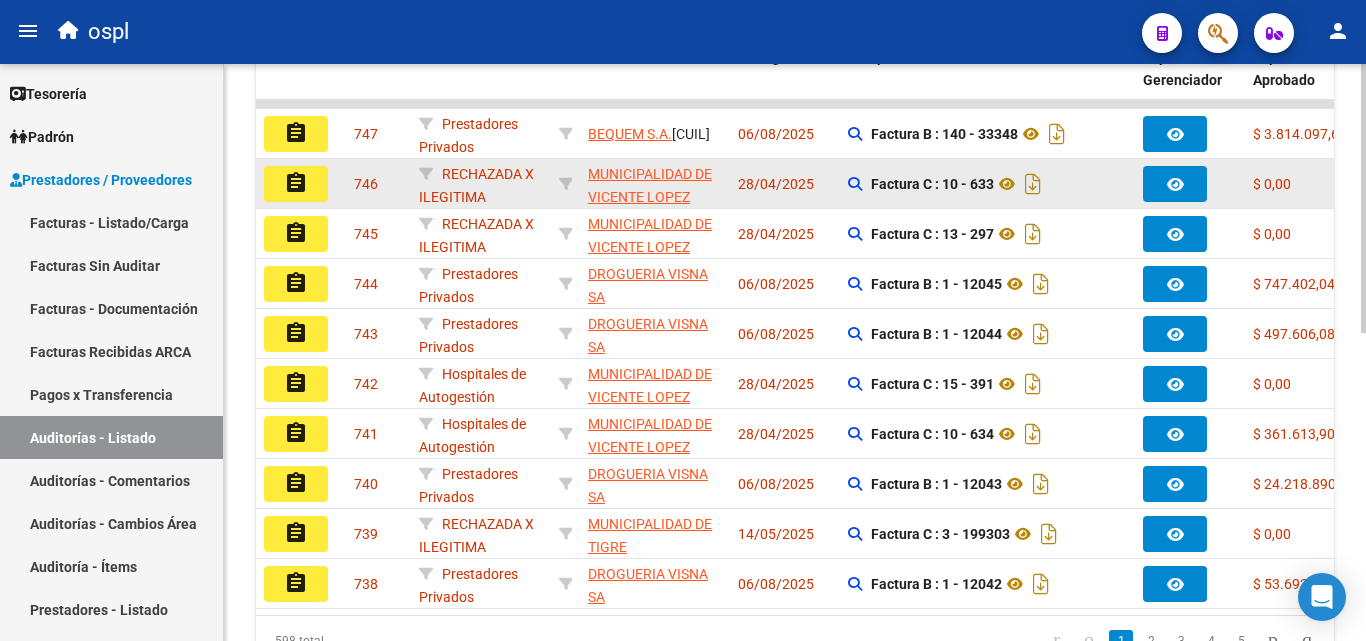 scroll, scrollTop: 600, scrollLeft: 0, axis: vertical 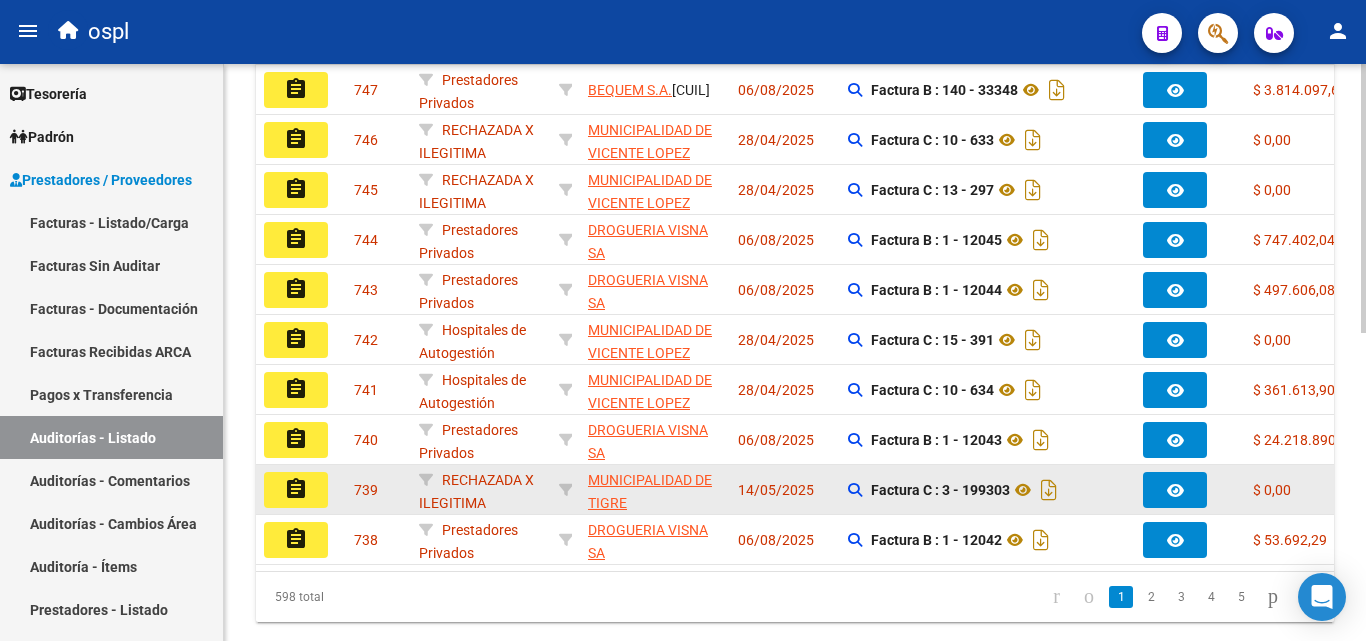 click on "assignment" 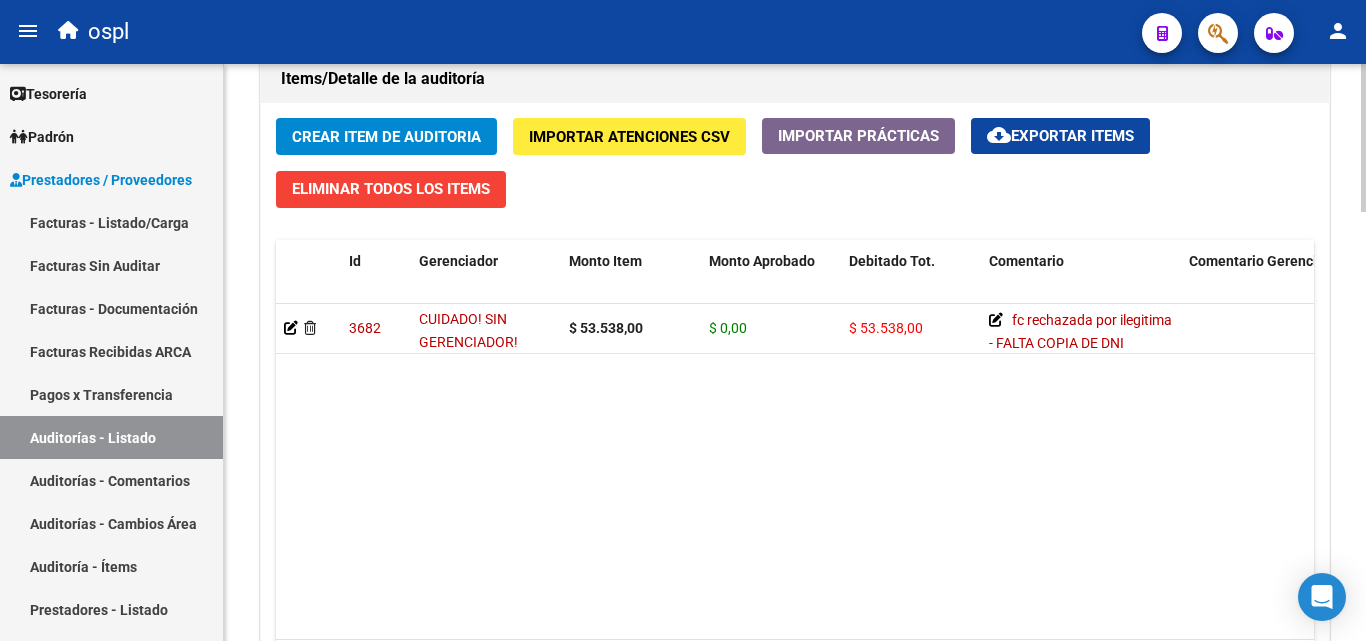 scroll, scrollTop: 1500, scrollLeft: 0, axis: vertical 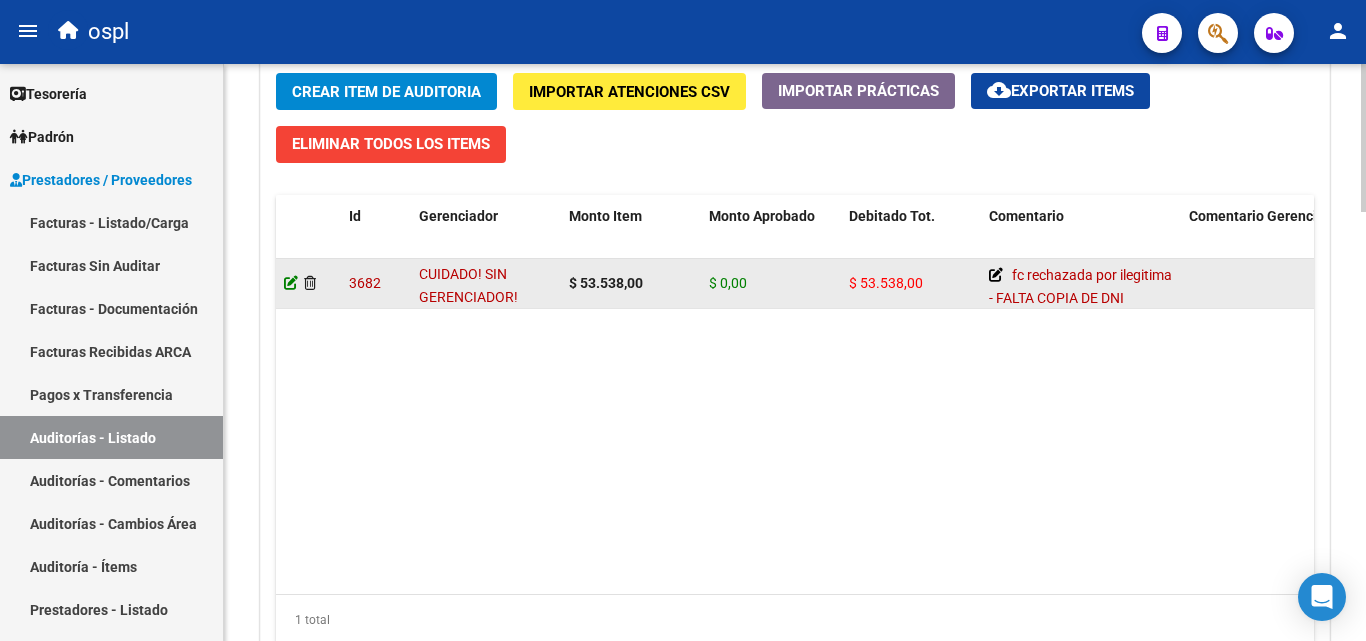 click 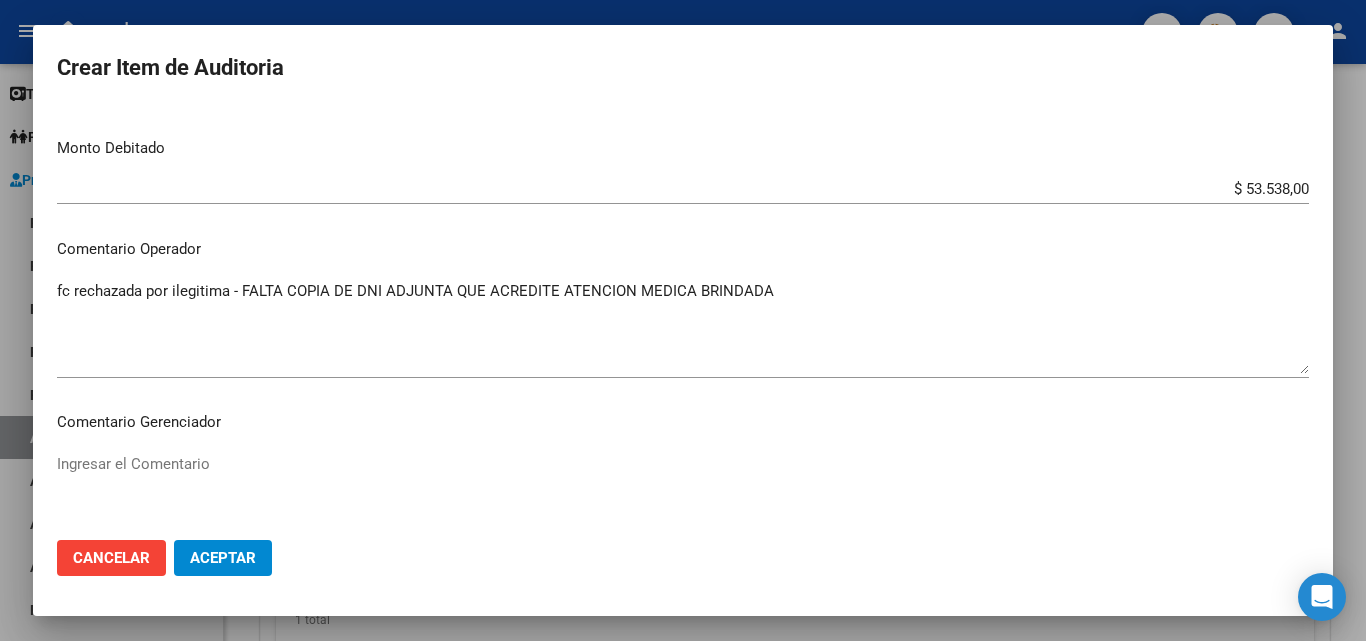 scroll, scrollTop: 700, scrollLeft: 0, axis: vertical 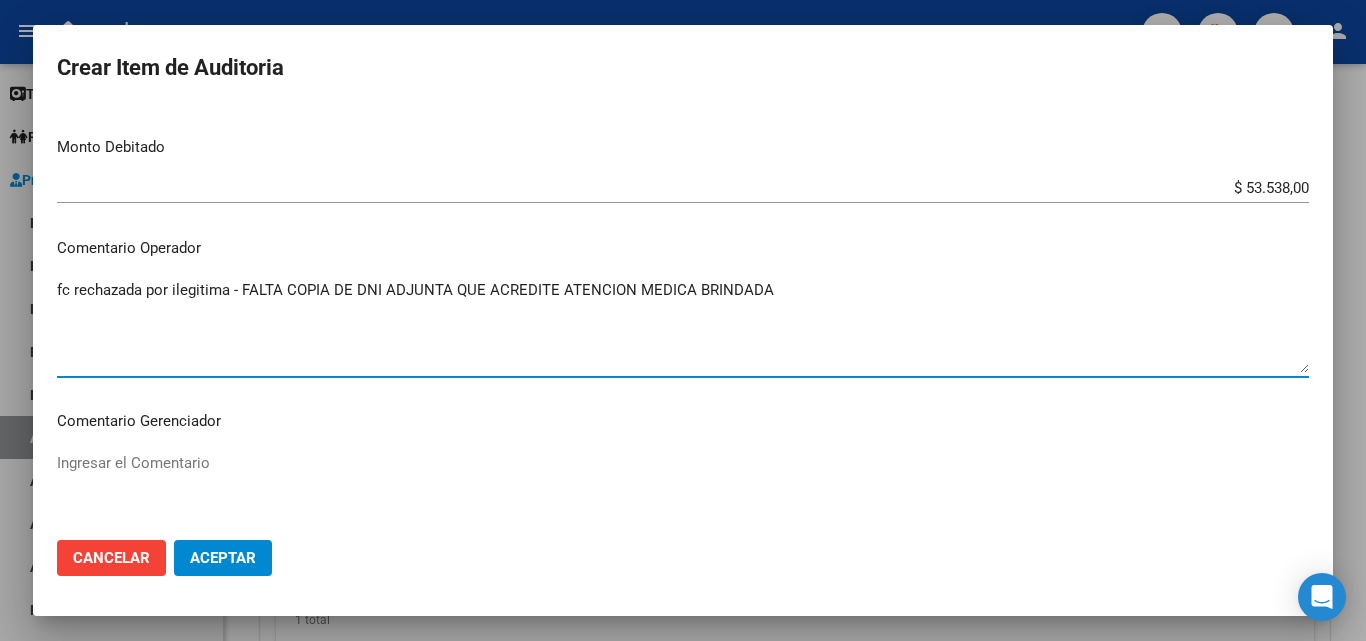 drag, startPoint x: 788, startPoint y: 296, endPoint x: 239, endPoint y: 279, distance: 549.2631 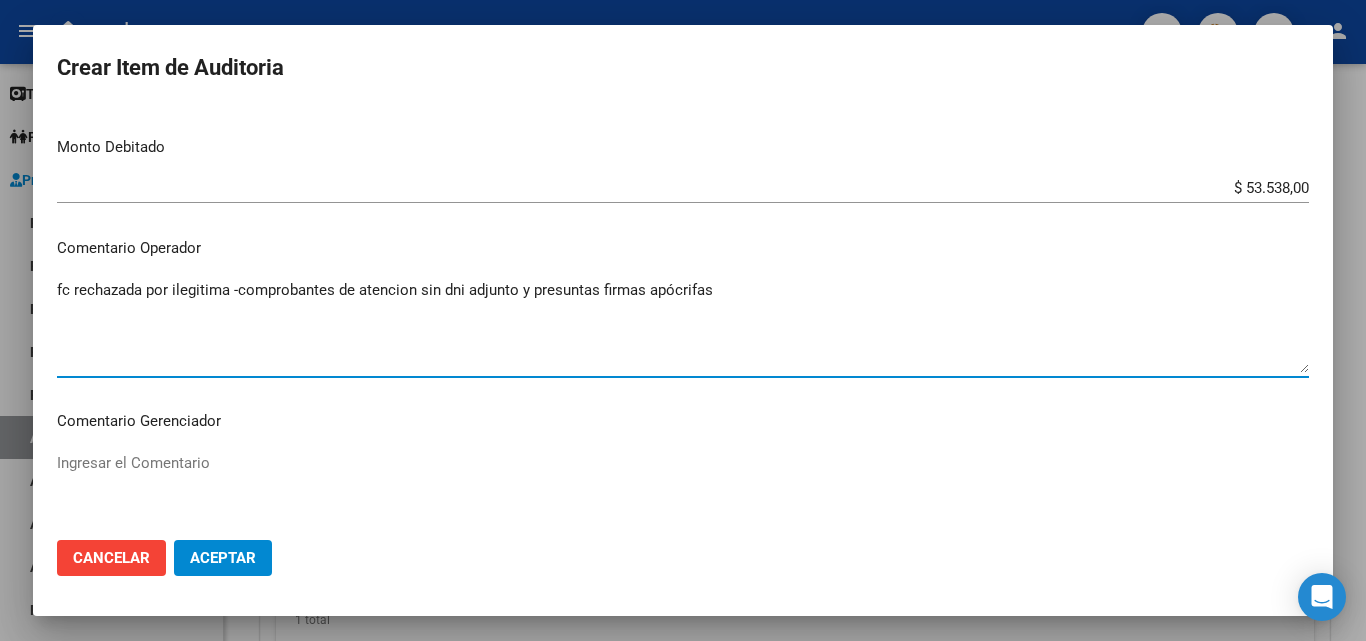 click on "fc rechazada por ilegitima -comprobantes de atencion sin dni adjunto y presuntas firmas apócrifas" at bounding box center (683, 326) 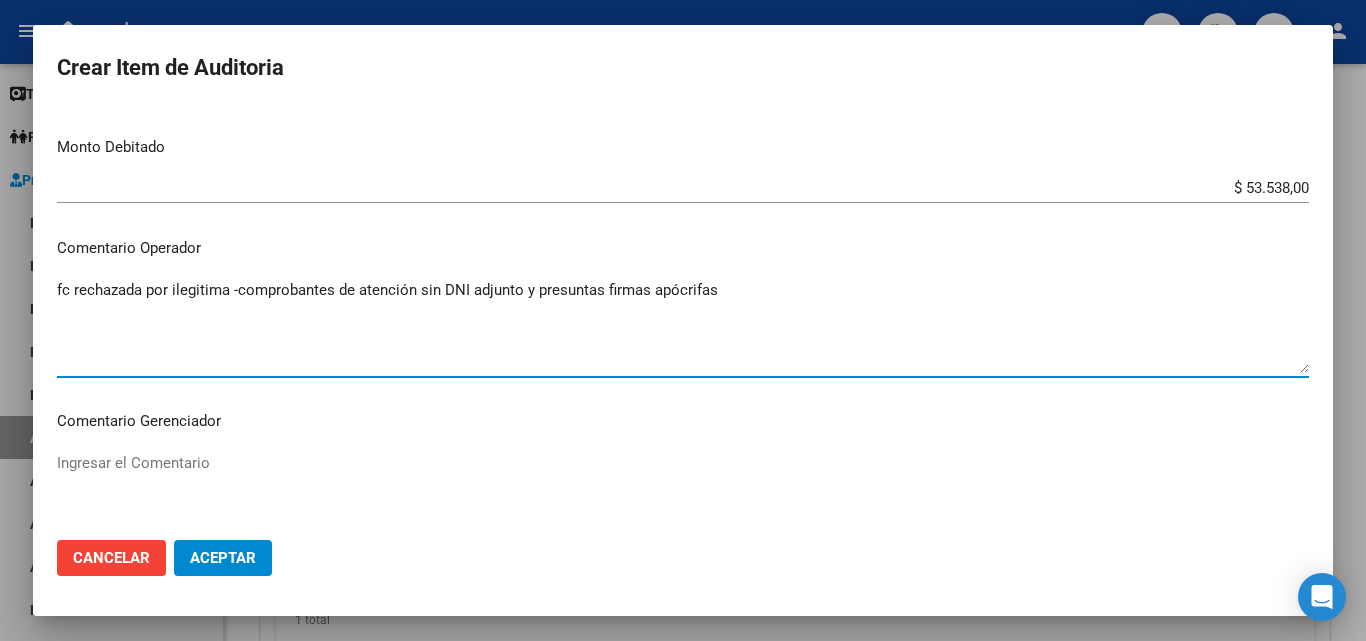 type on "fc rechazada por ilegitima -comprobantes de atención sin DNI adjunto y presuntas firmas apócrifas" 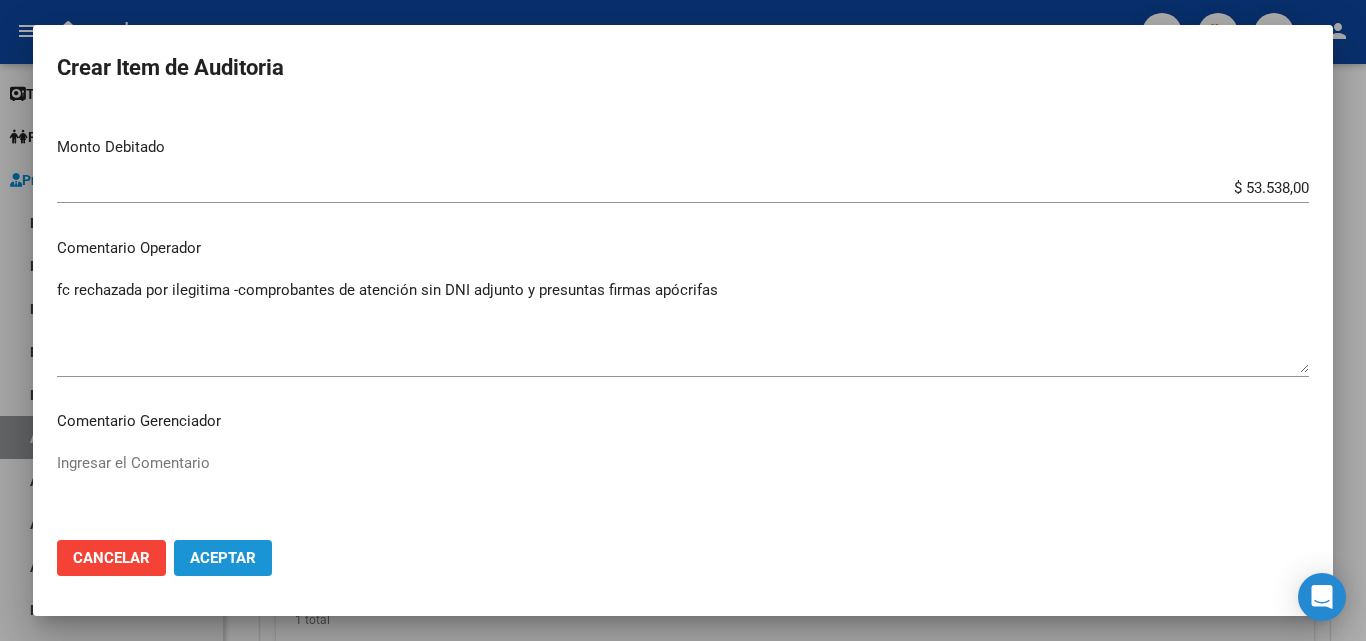 click on "Aceptar" 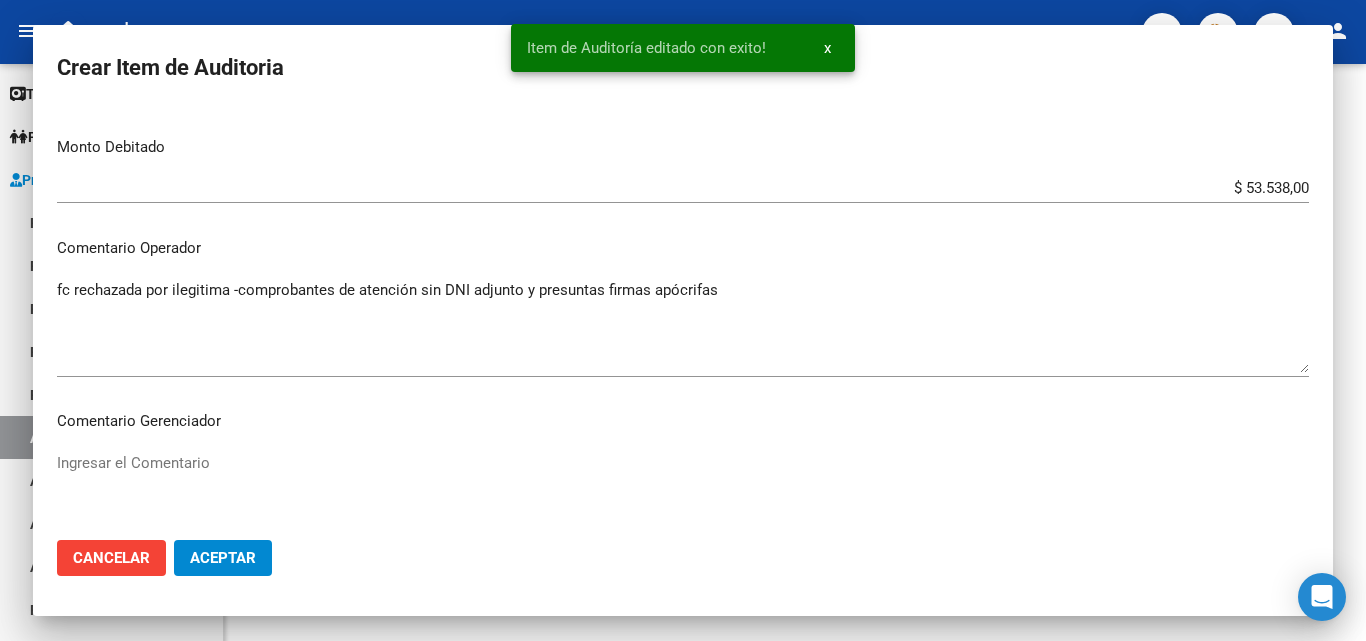 scroll, scrollTop: 0, scrollLeft: 0, axis: both 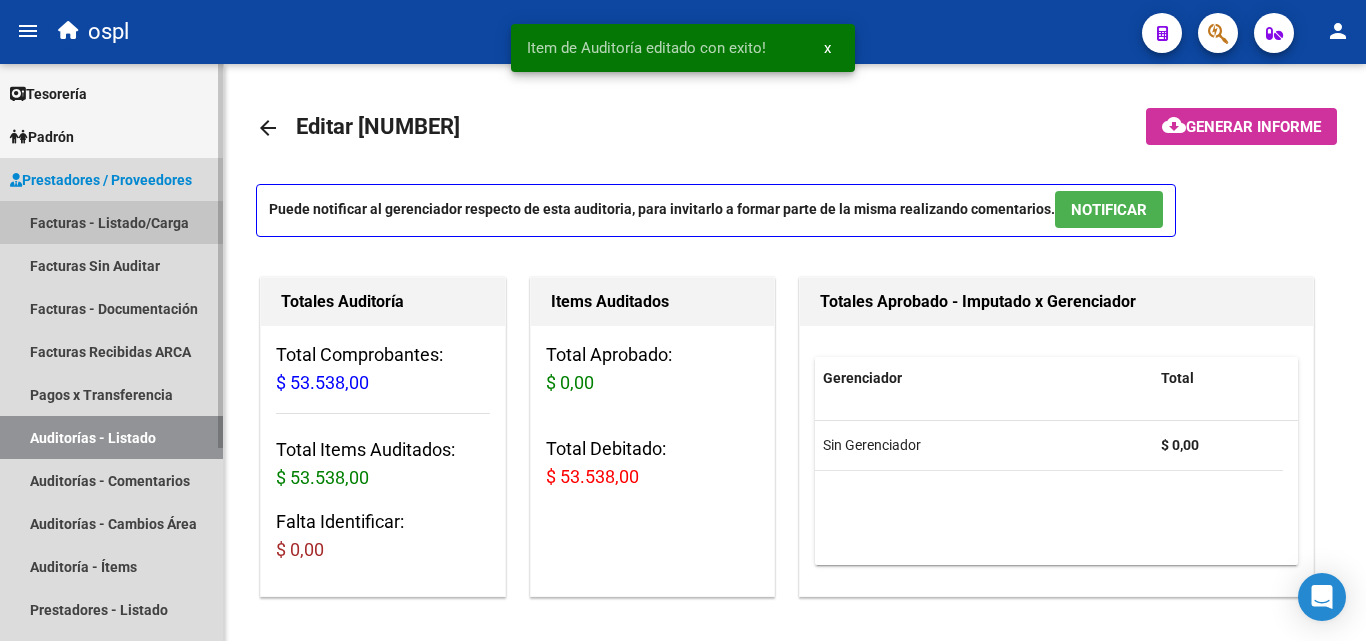 click on "Facturas - Listado/Carga" at bounding box center (111, 222) 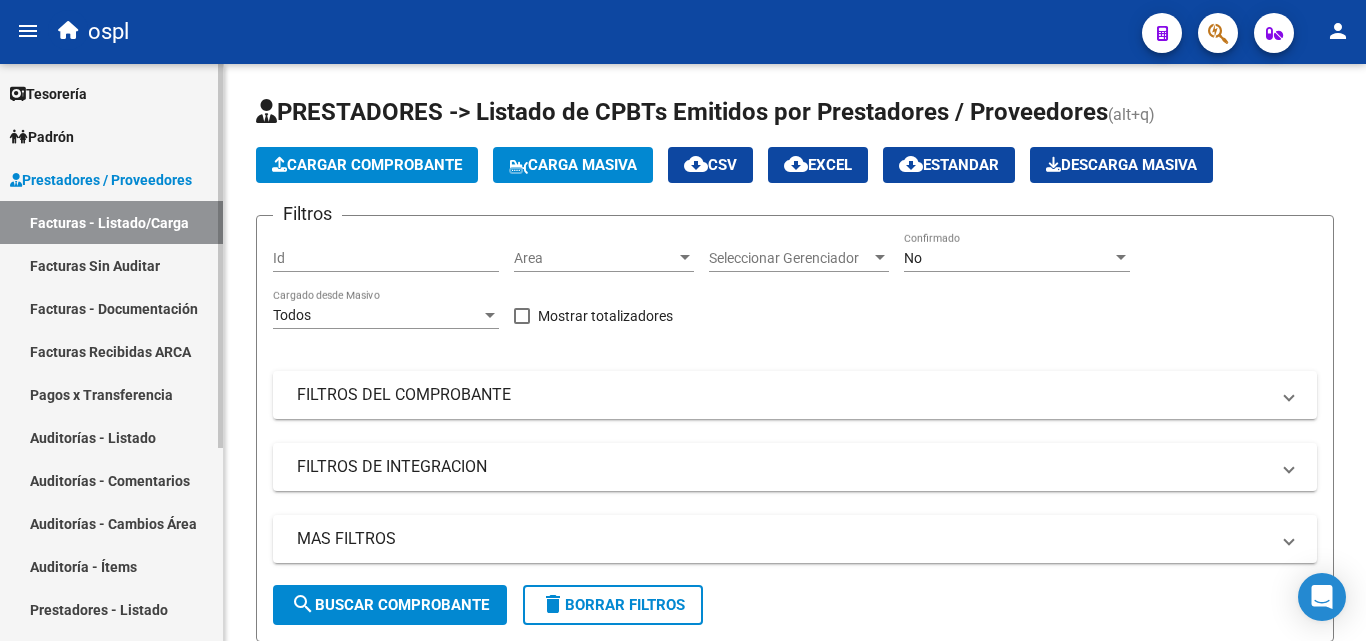click on "Facturas - Listado/Carga" at bounding box center [111, 222] 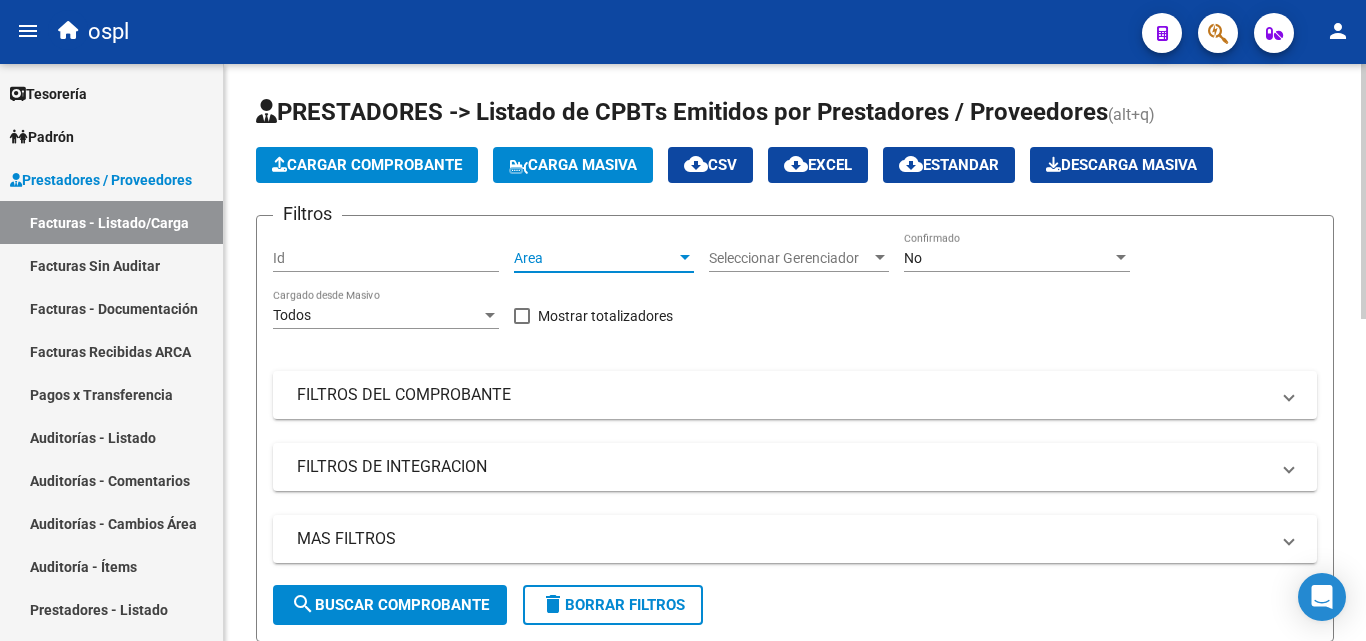 click on "Area" at bounding box center (604, 258) 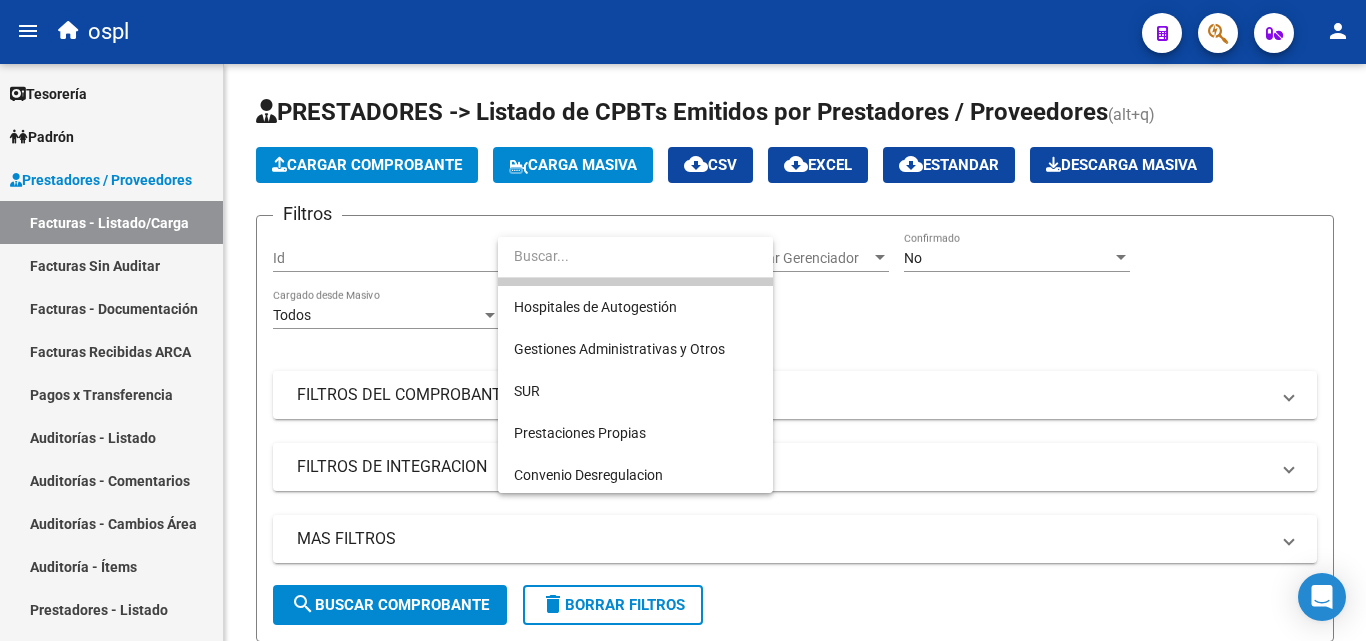 scroll, scrollTop: 0, scrollLeft: 0, axis: both 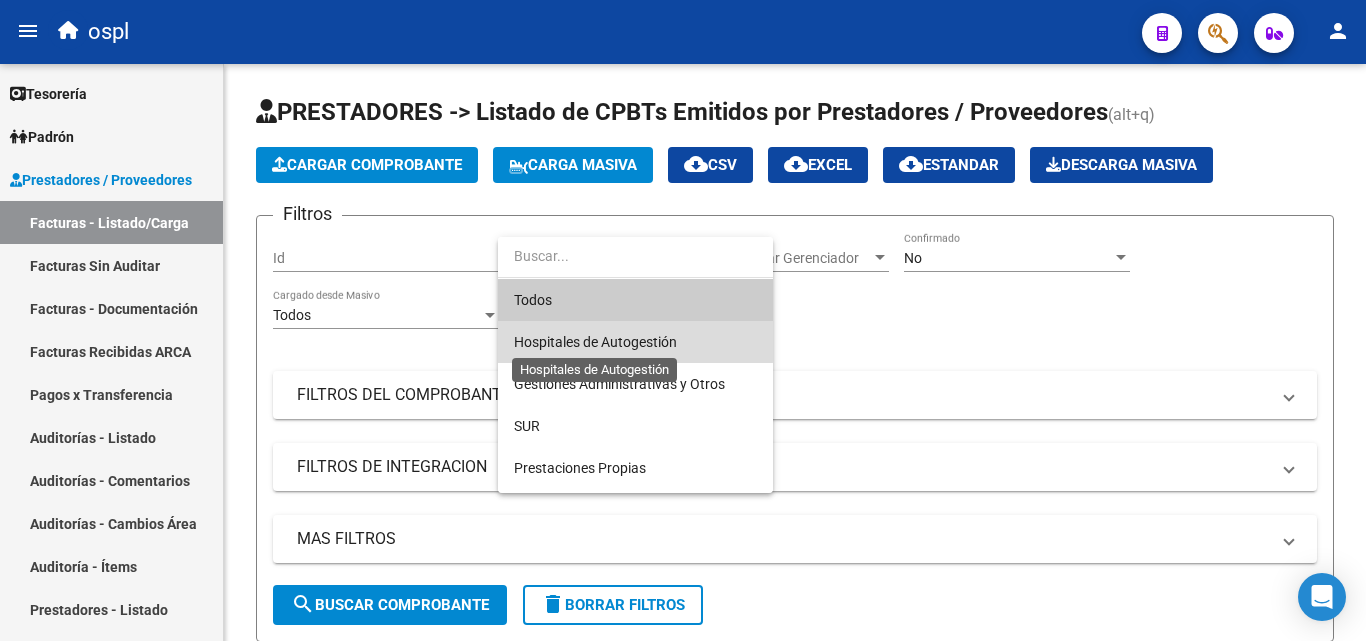 click on "Hospitales de Autogestión" at bounding box center (595, 342) 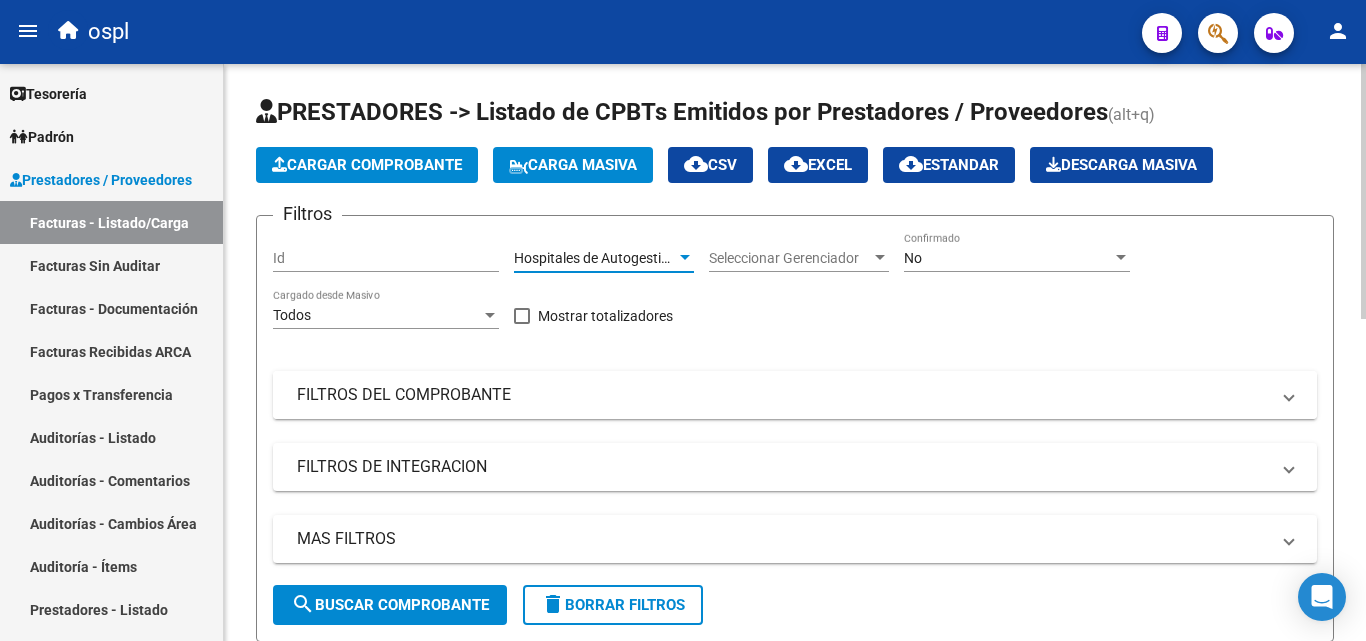 click on "FILTROS DEL COMPROBANTE" at bounding box center [783, 395] 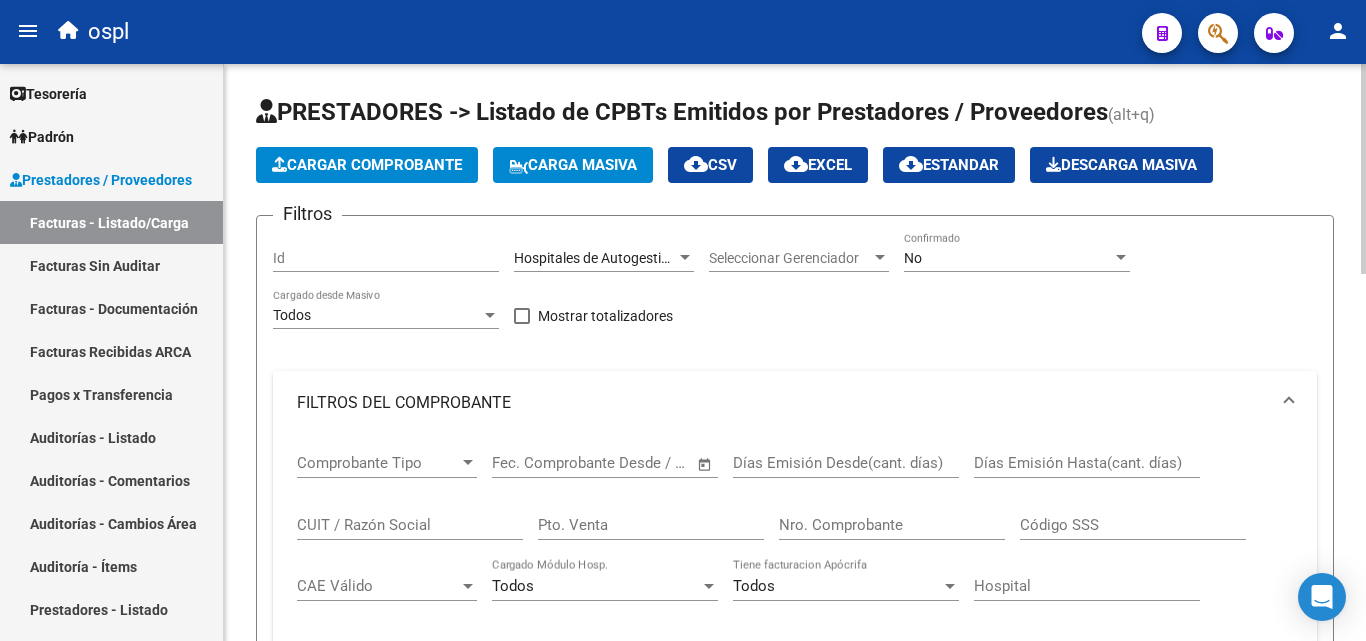 click 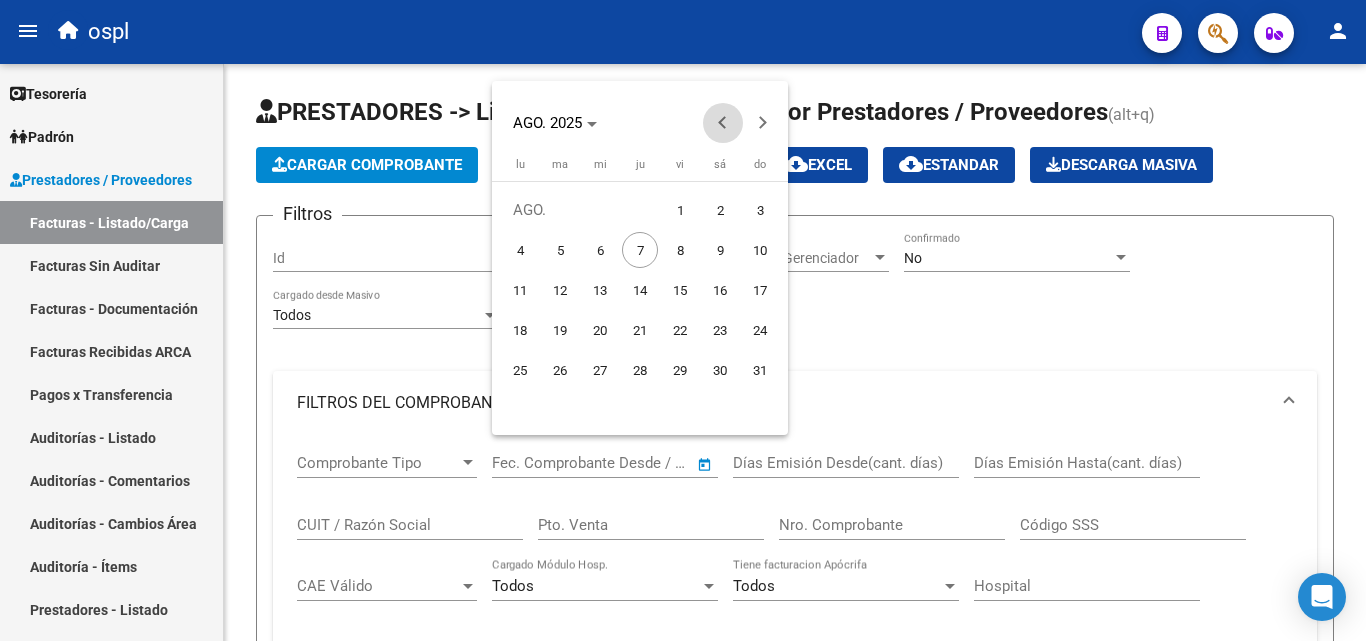 click at bounding box center [723, 123] 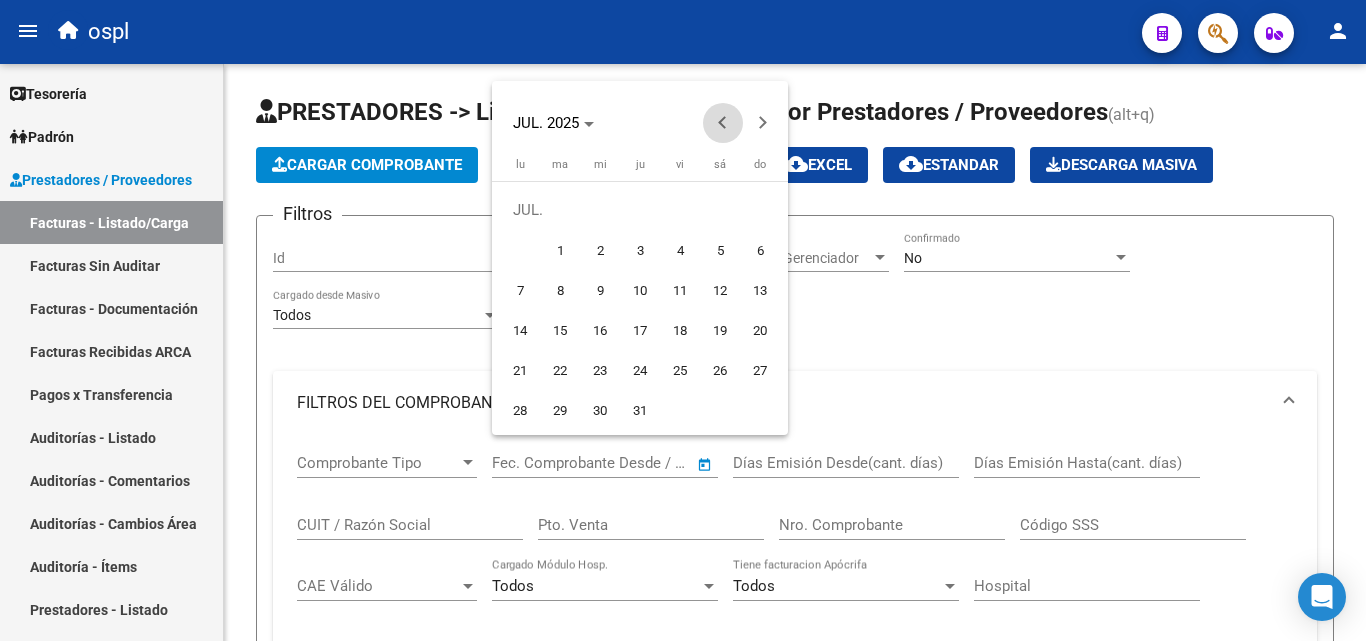 click at bounding box center (723, 123) 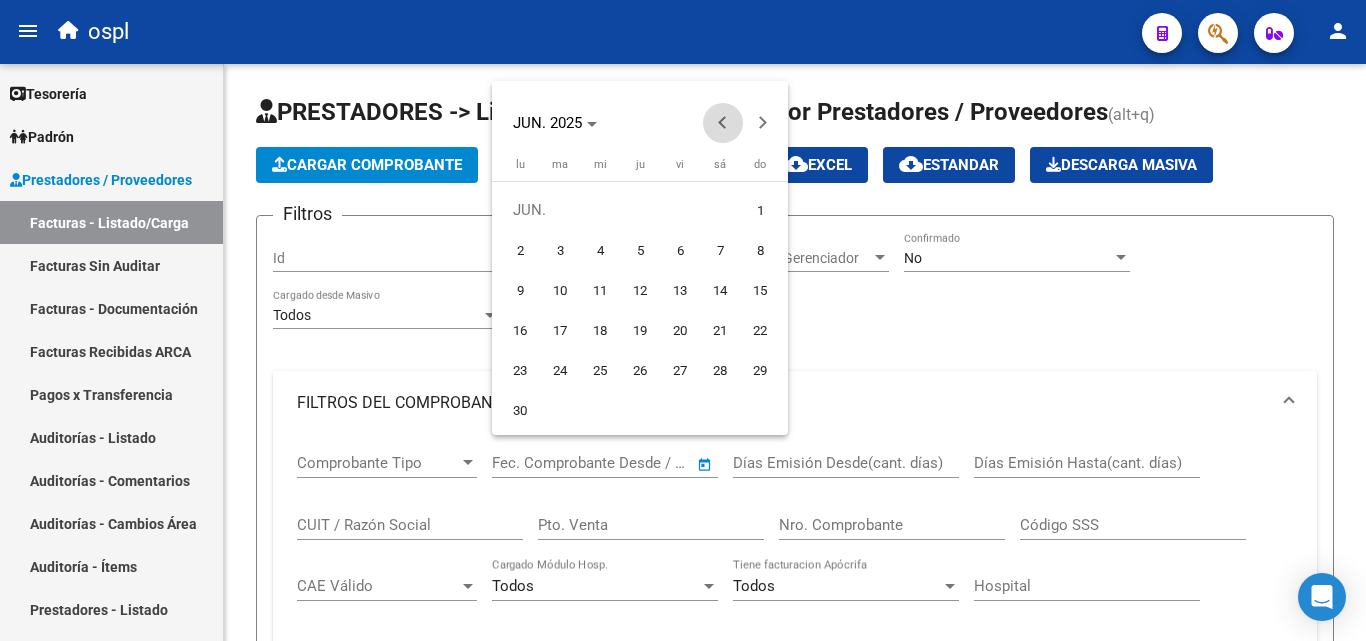 click at bounding box center [723, 123] 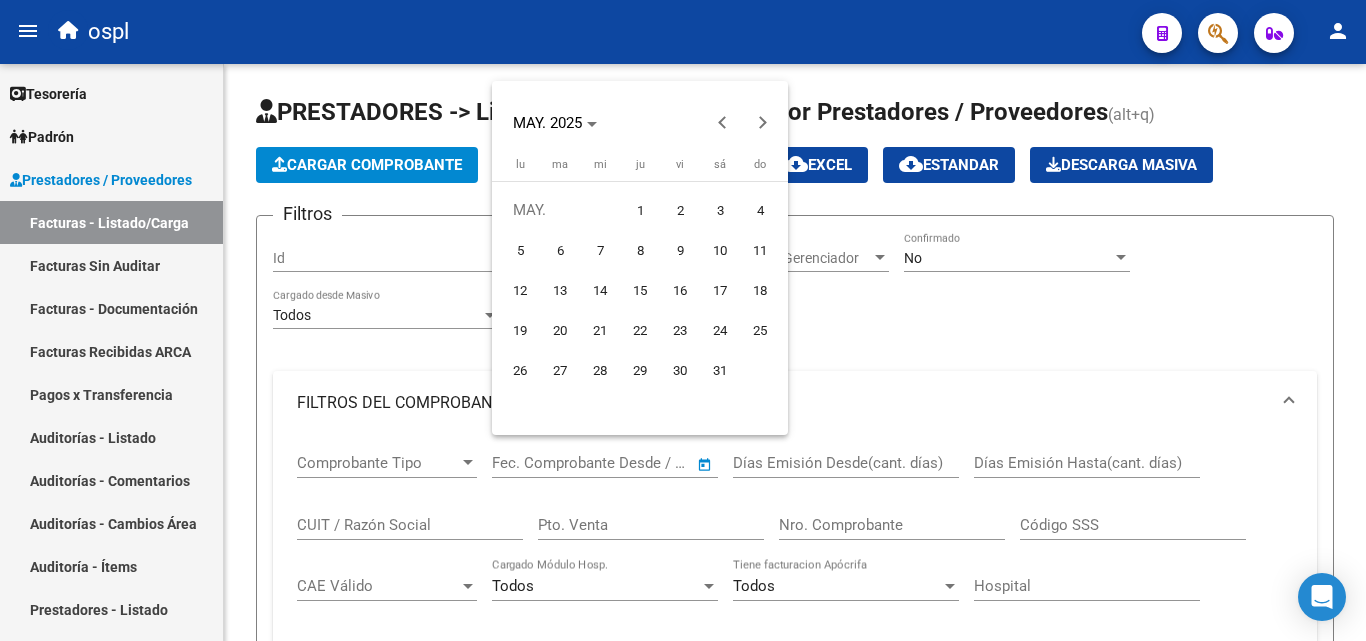 click on "1" at bounding box center [640, 210] 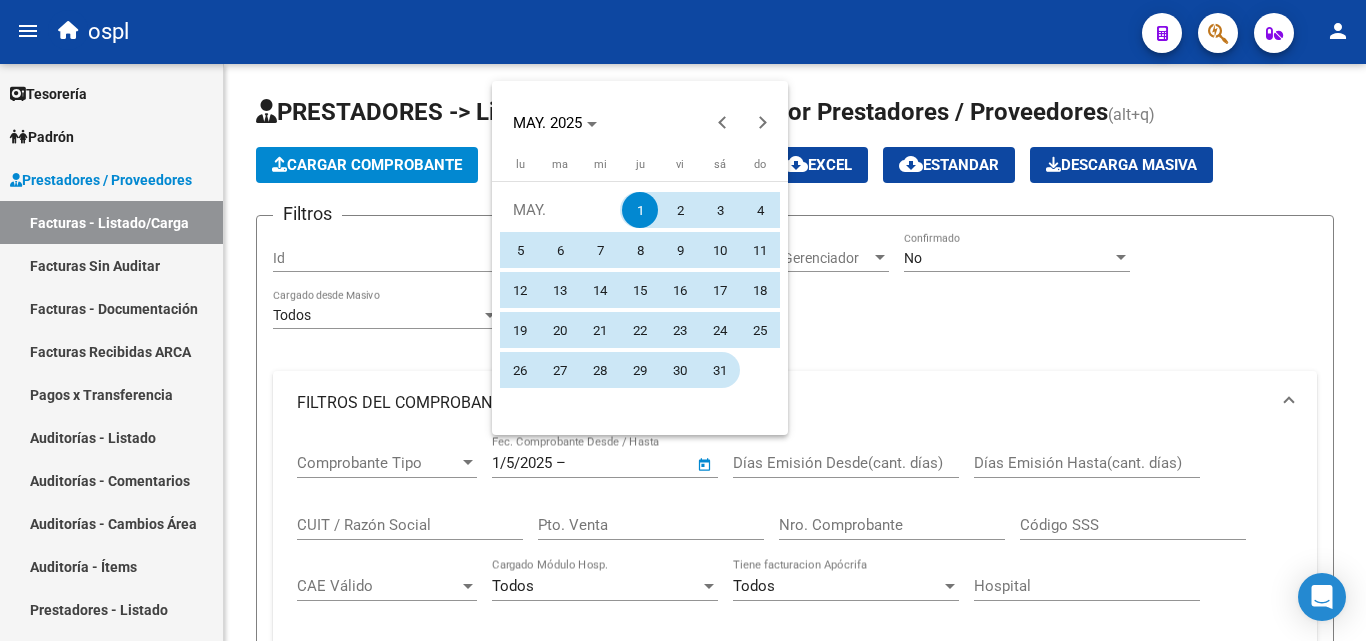 click on "31" at bounding box center (720, 370) 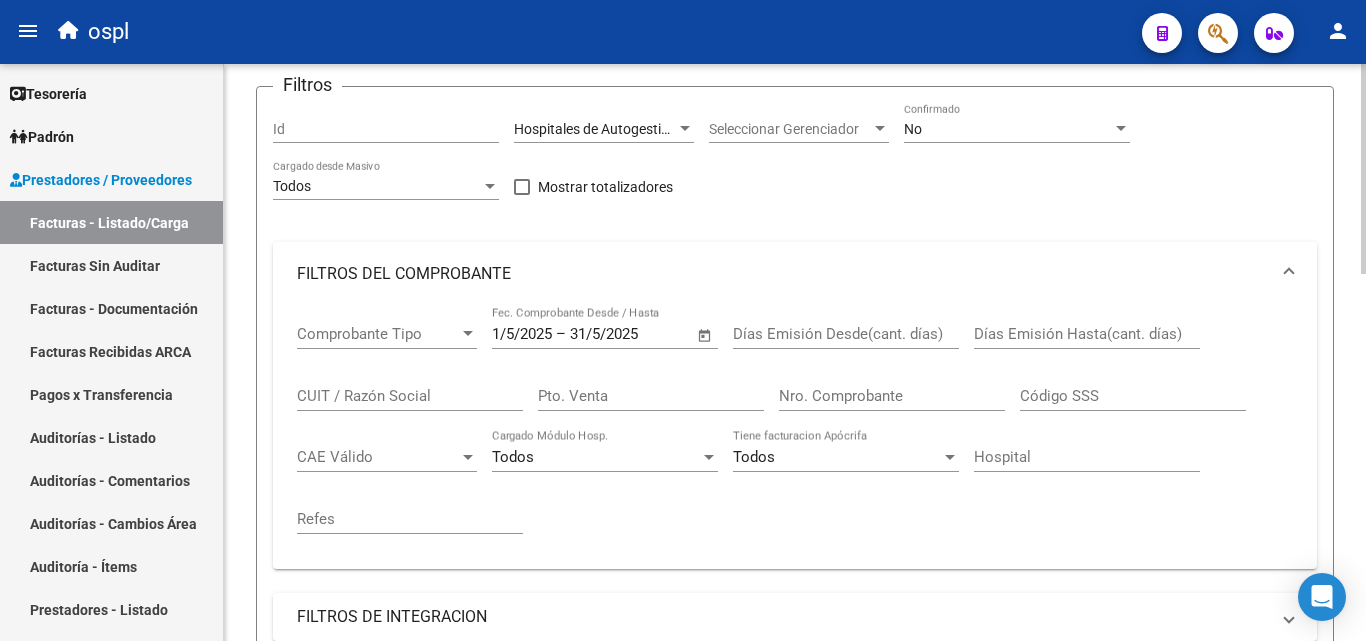 scroll, scrollTop: 300, scrollLeft: 0, axis: vertical 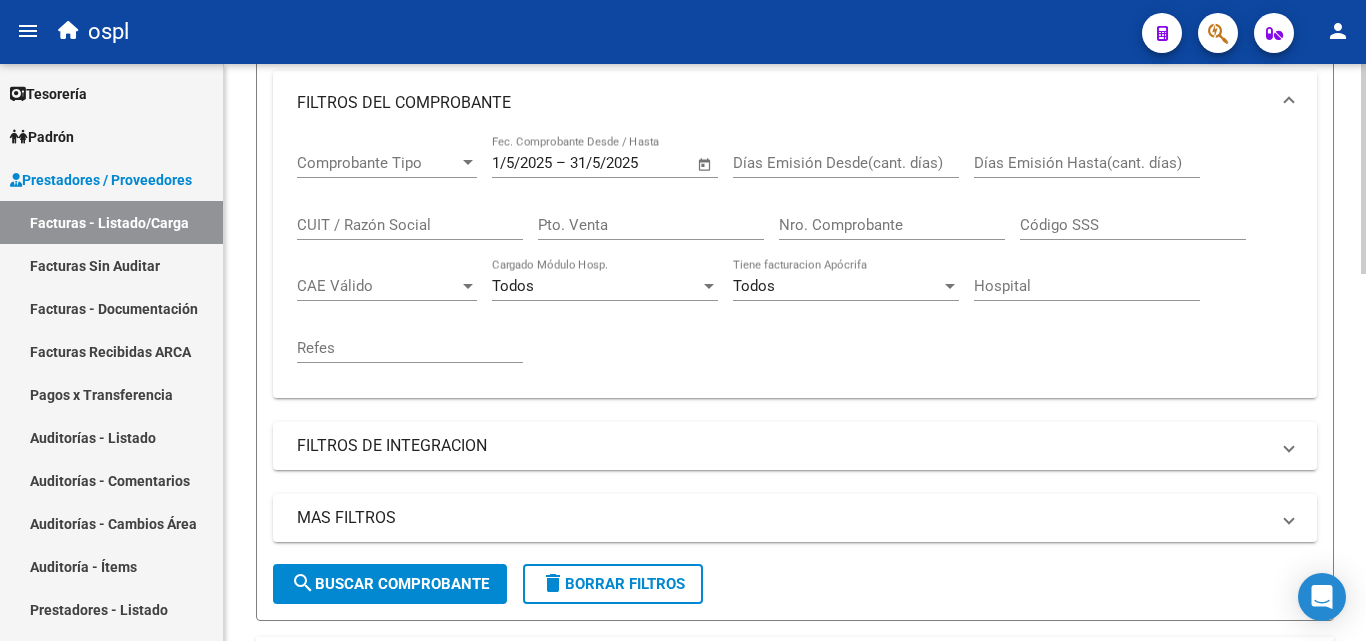 click on "search  Buscar Comprobante" 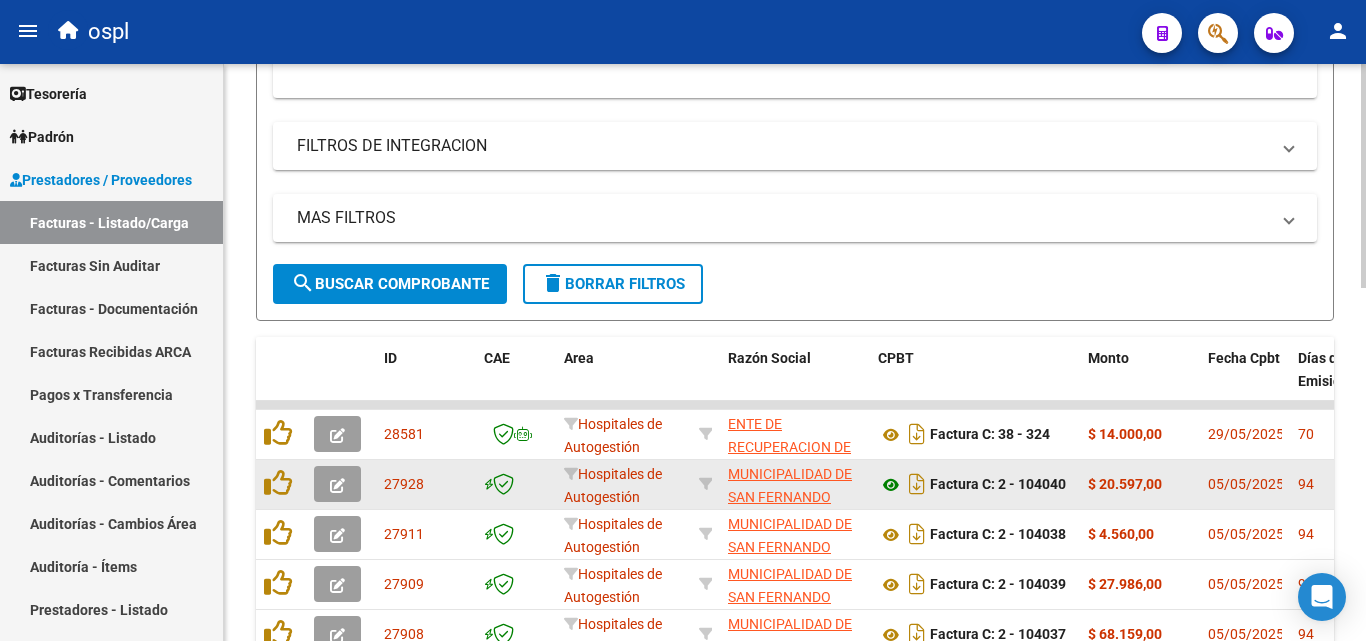 scroll, scrollTop: 800, scrollLeft: 0, axis: vertical 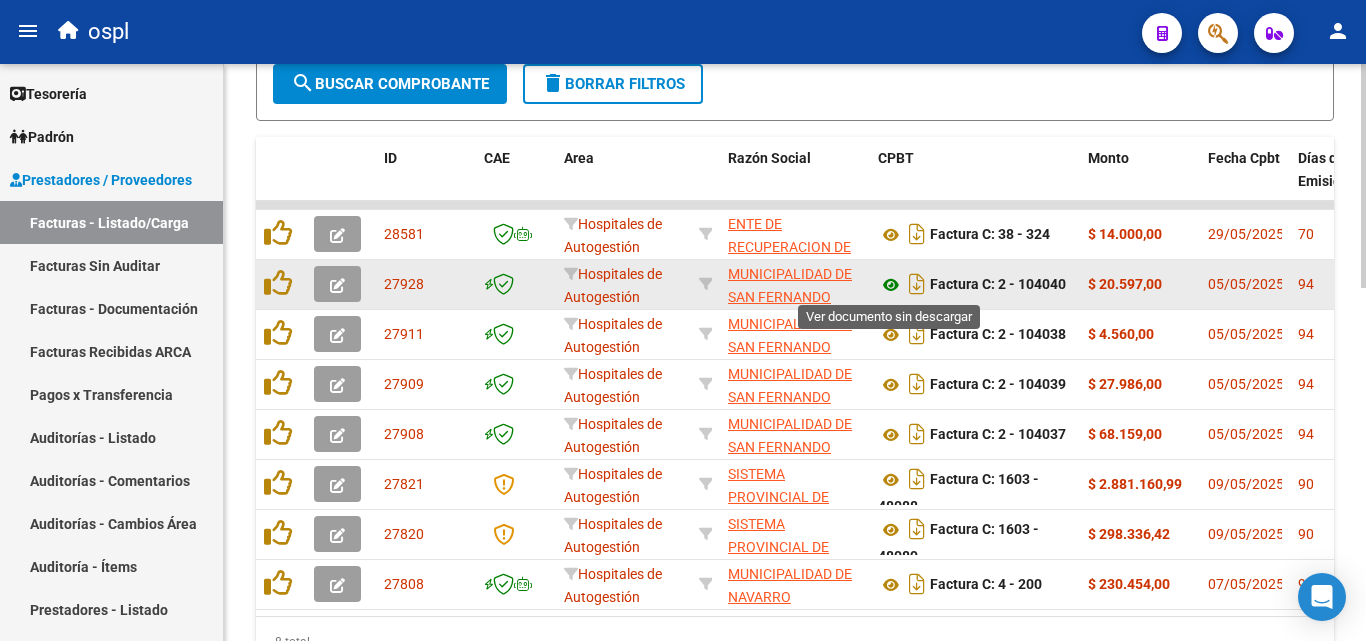 click 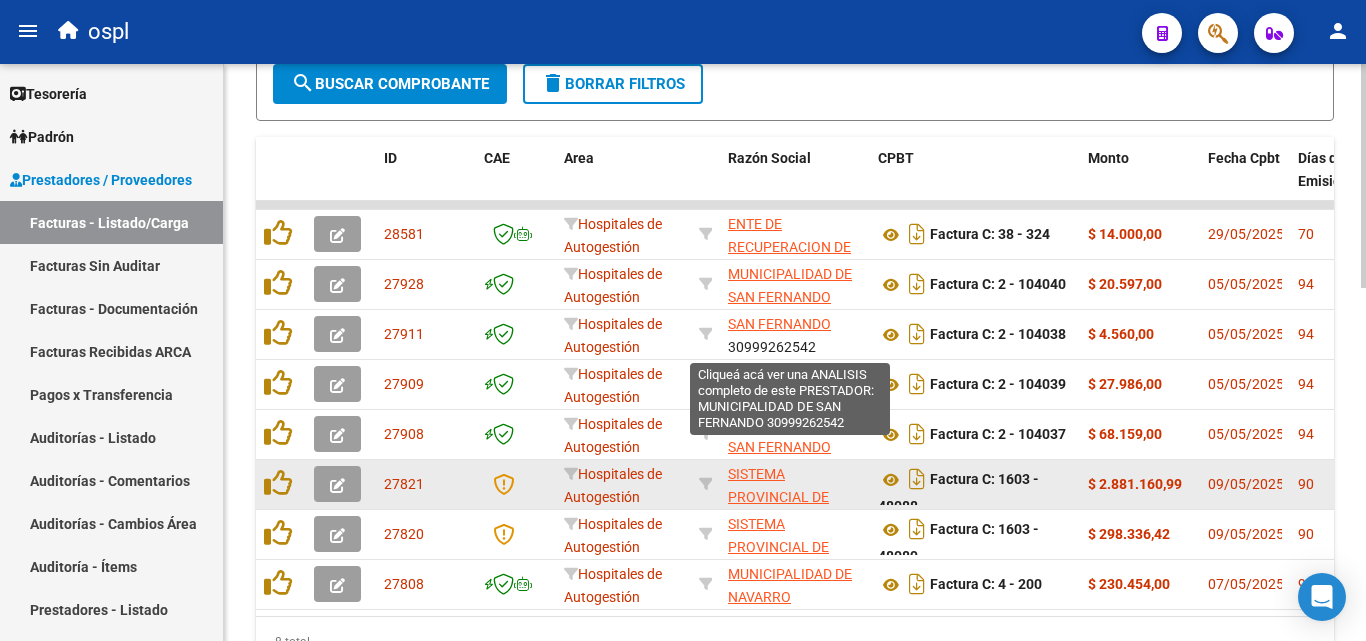 scroll, scrollTop: 26, scrollLeft: 0, axis: vertical 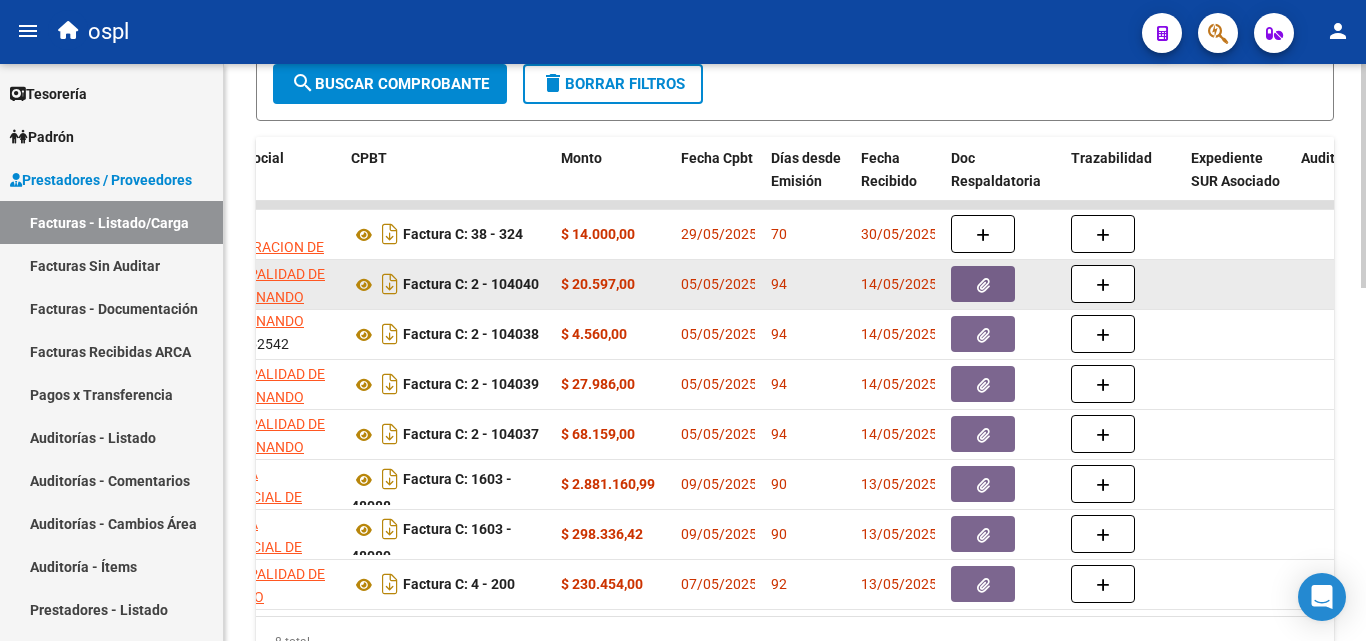 click 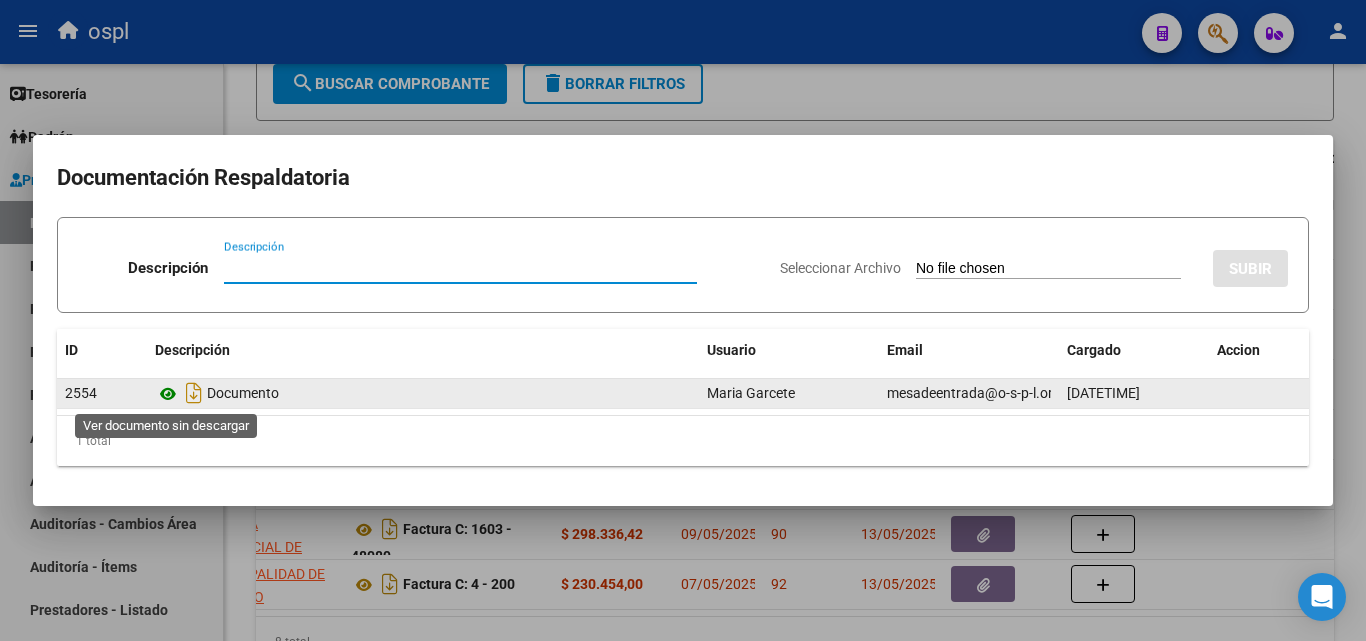 click 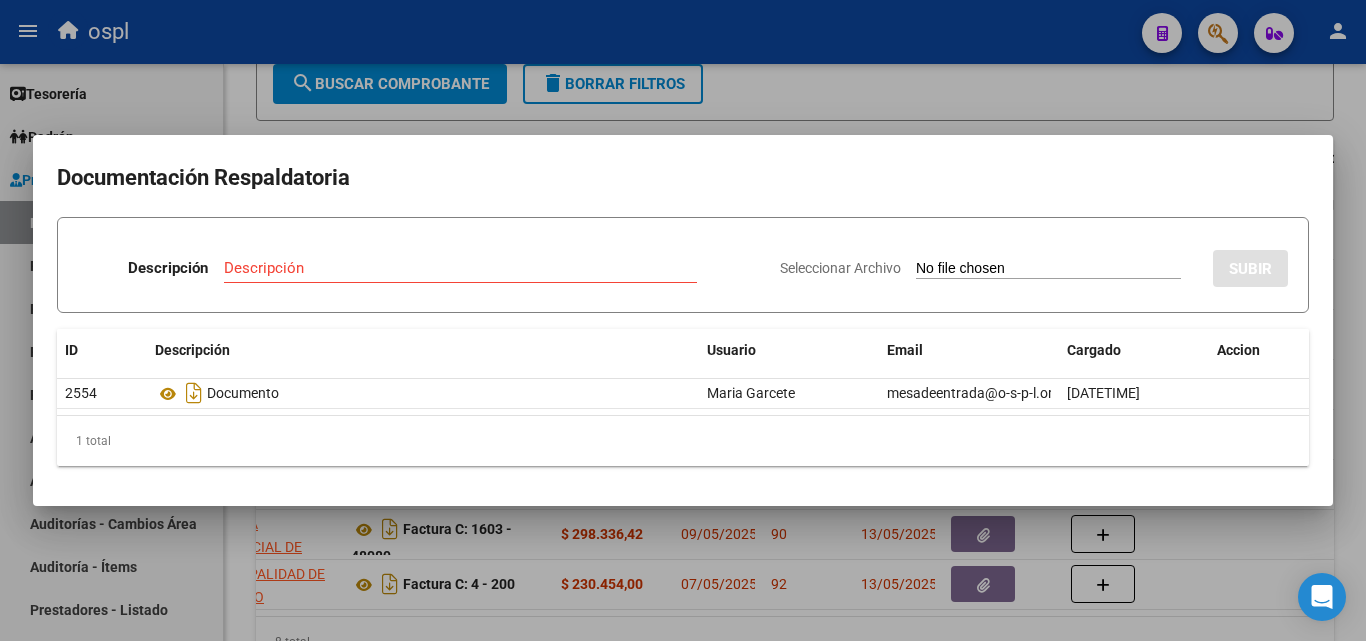 click at bounding box center (683, 320) 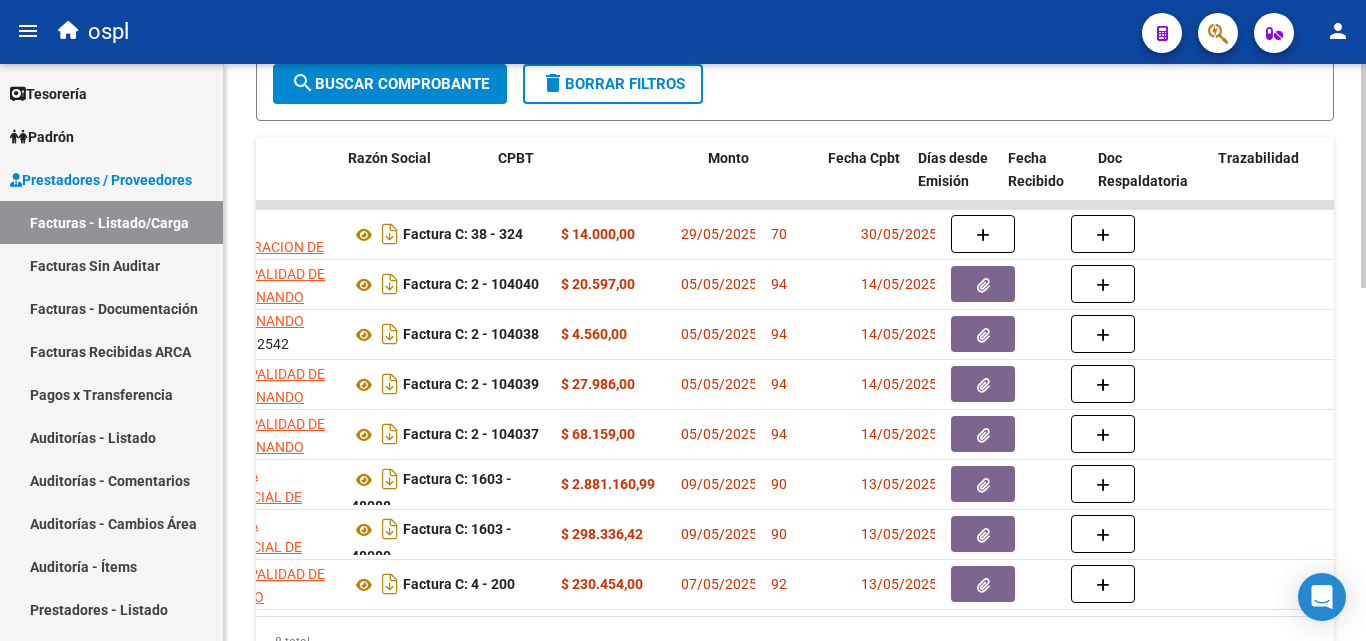 scroll, scrollTop: 0, scrollLeft: 0, axis: both 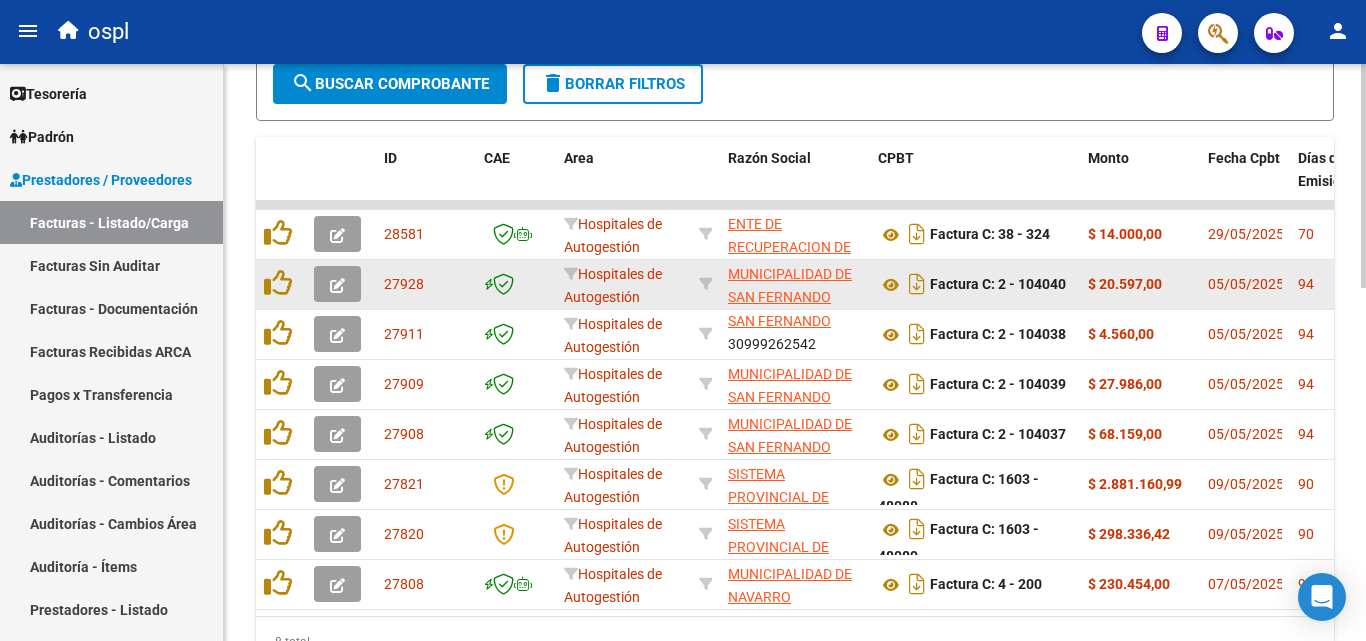 click 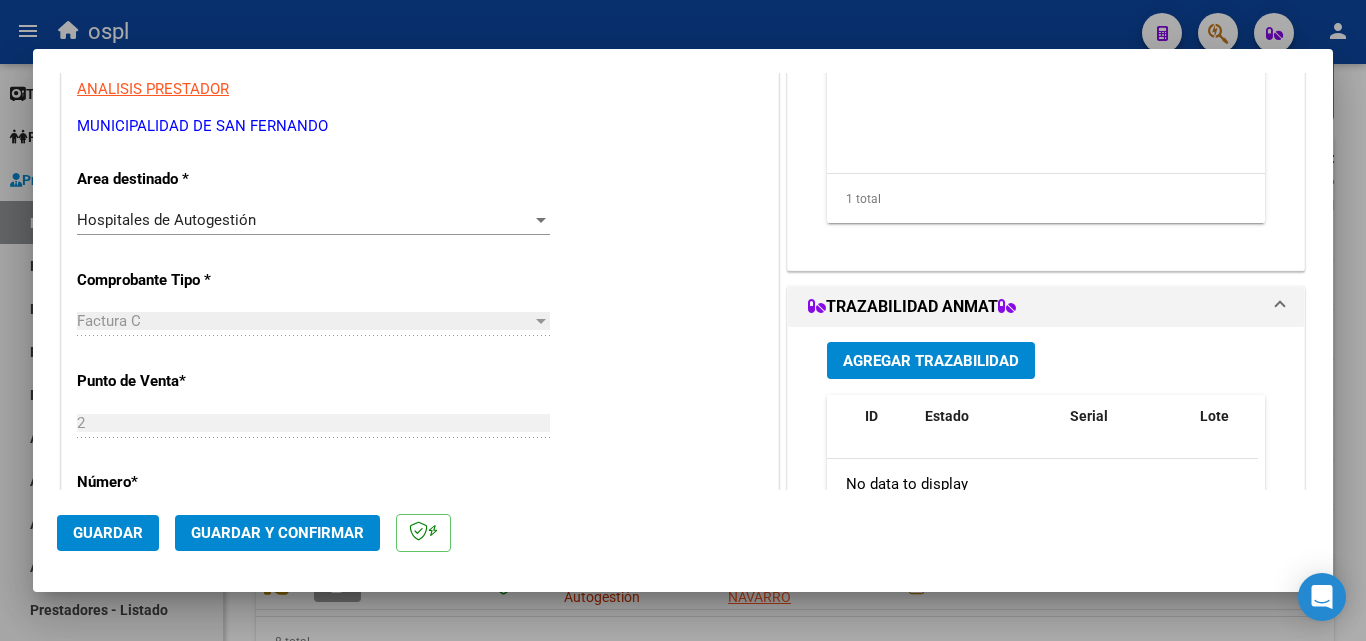 scroll, scrollTop: 300, scrollLeft: 0, axis: vertical 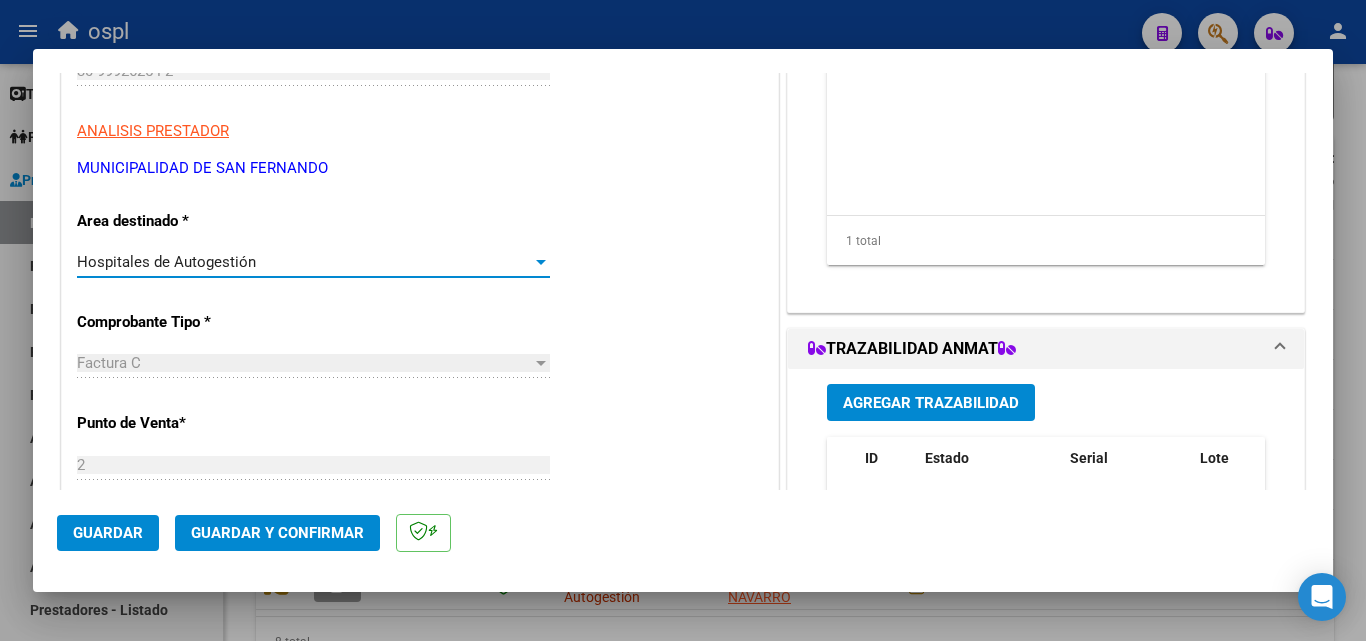 click on "Hospitales de Autogestión" at bounding box center [304, 262] 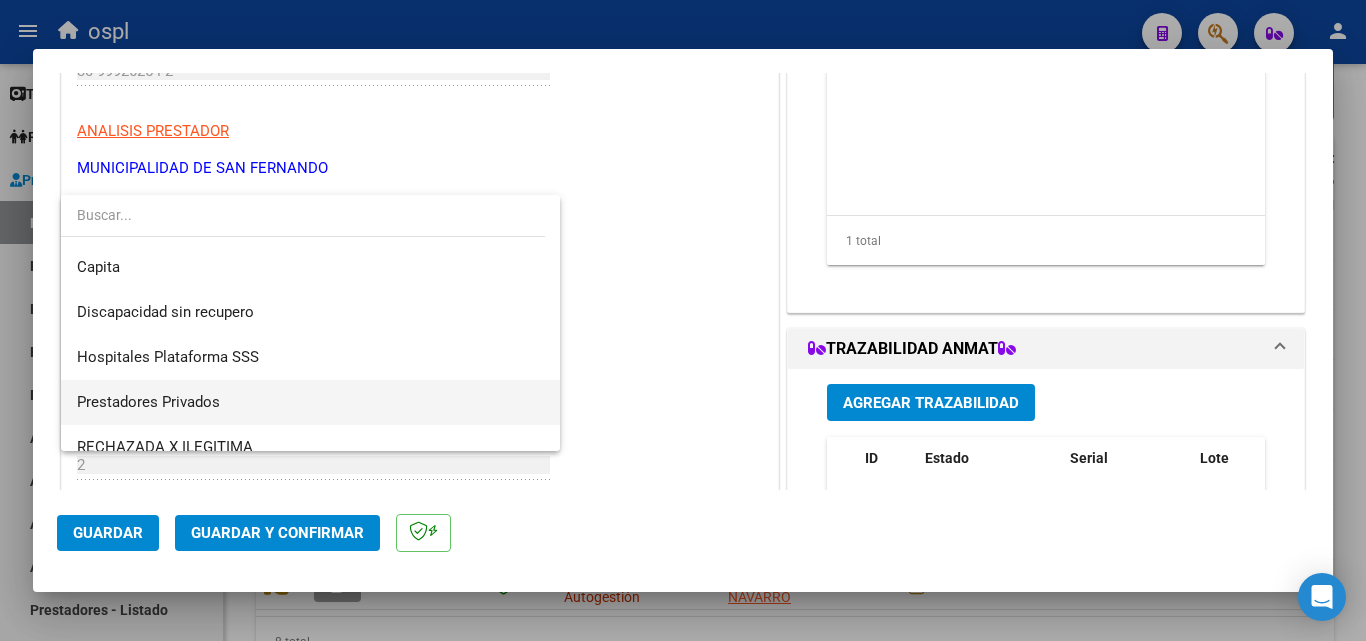 scroll, scrollTop: 284, scrollLeft: 0, axis: vertical 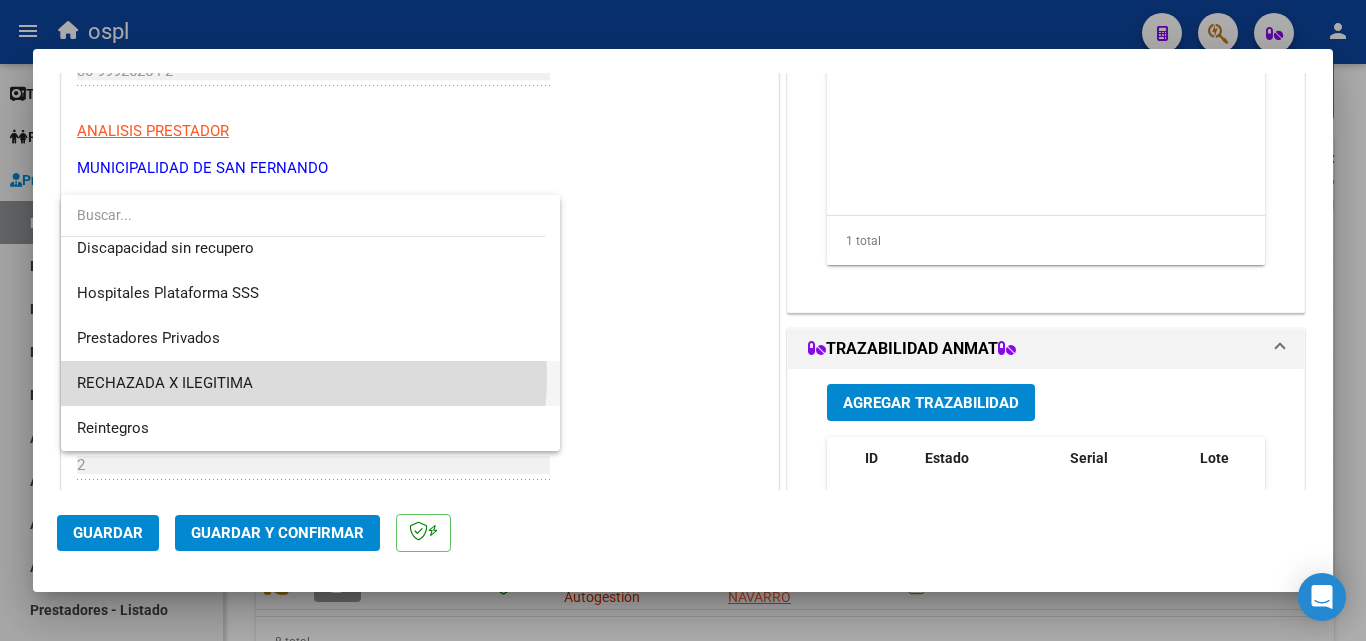 click on "RECHAZADA X ILEGITIMA" at bounding box center (310, 383) 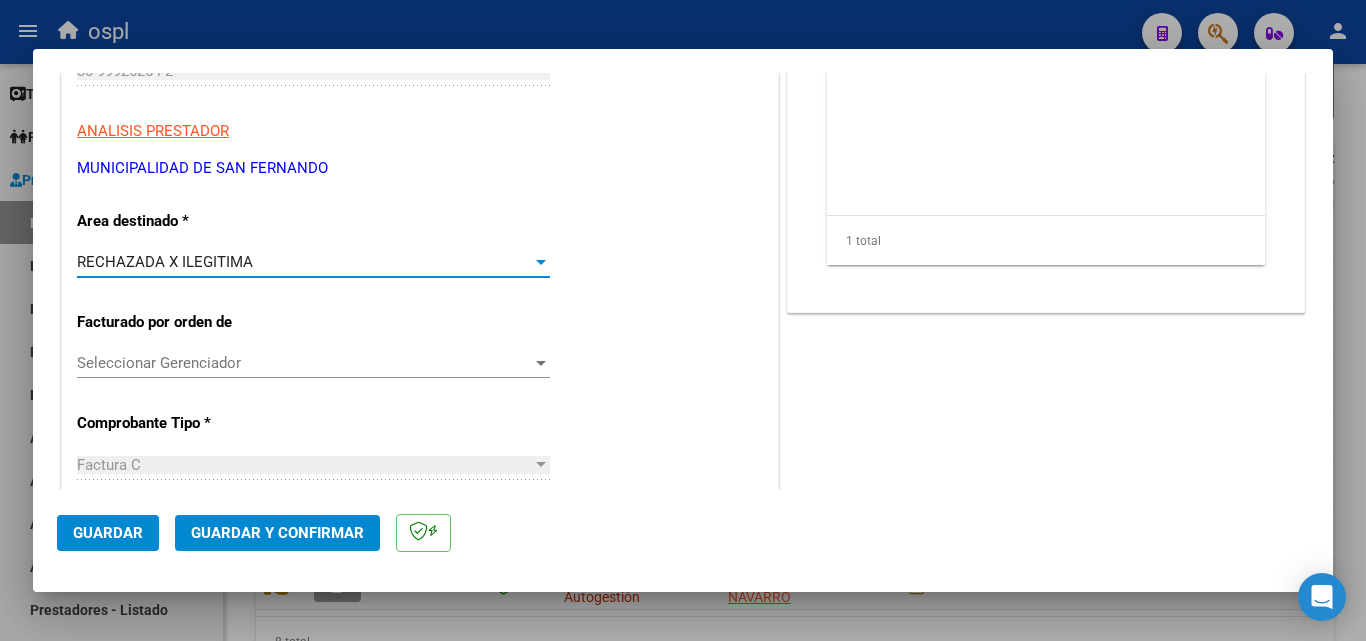 click on "Guardar y Confirmar" 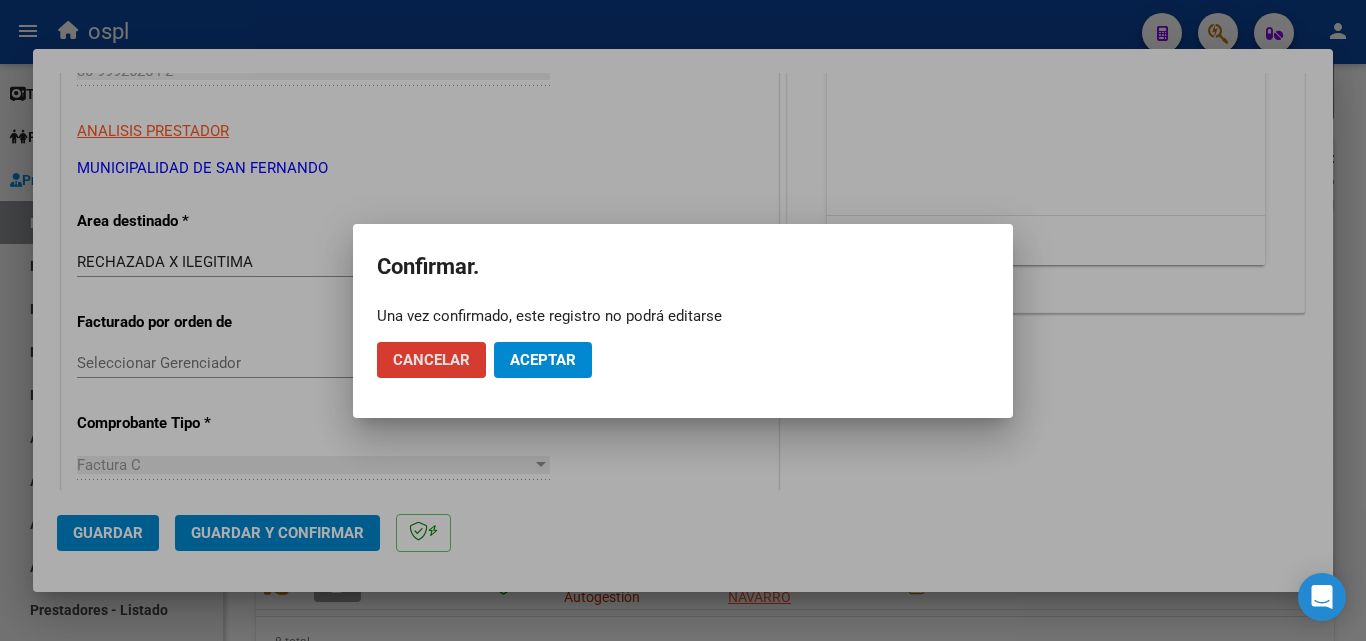 click on "Aceptar" 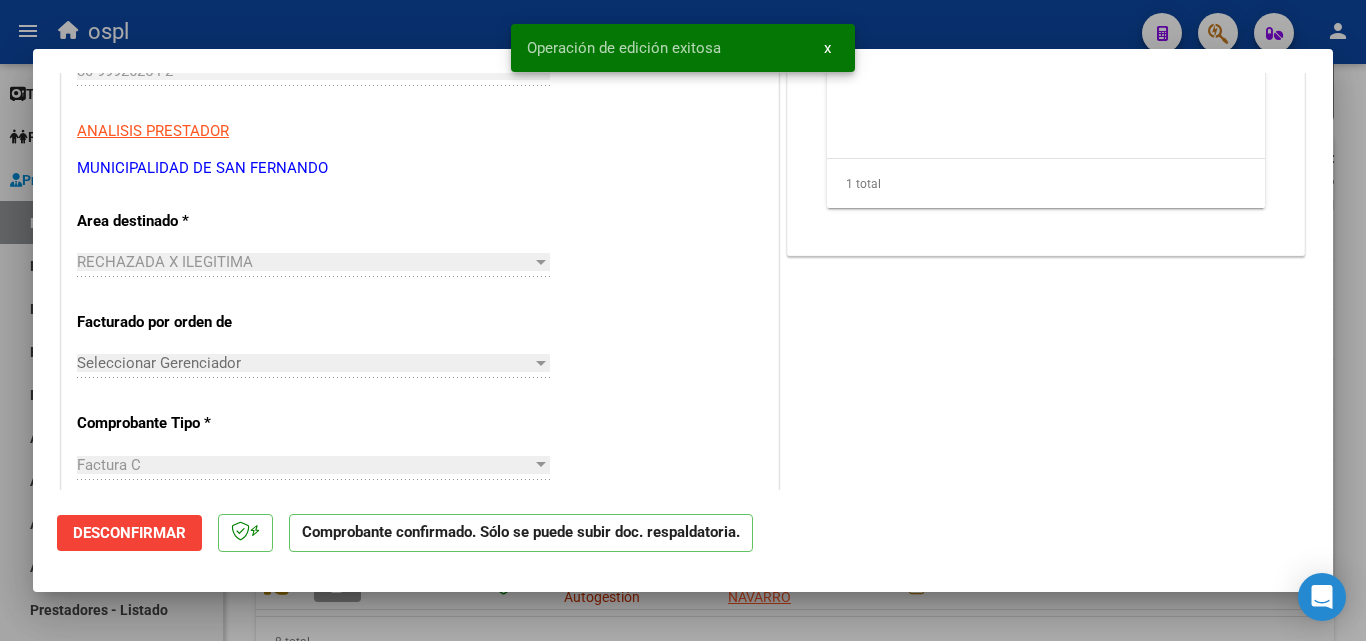 click at bounding box center [683, 320] 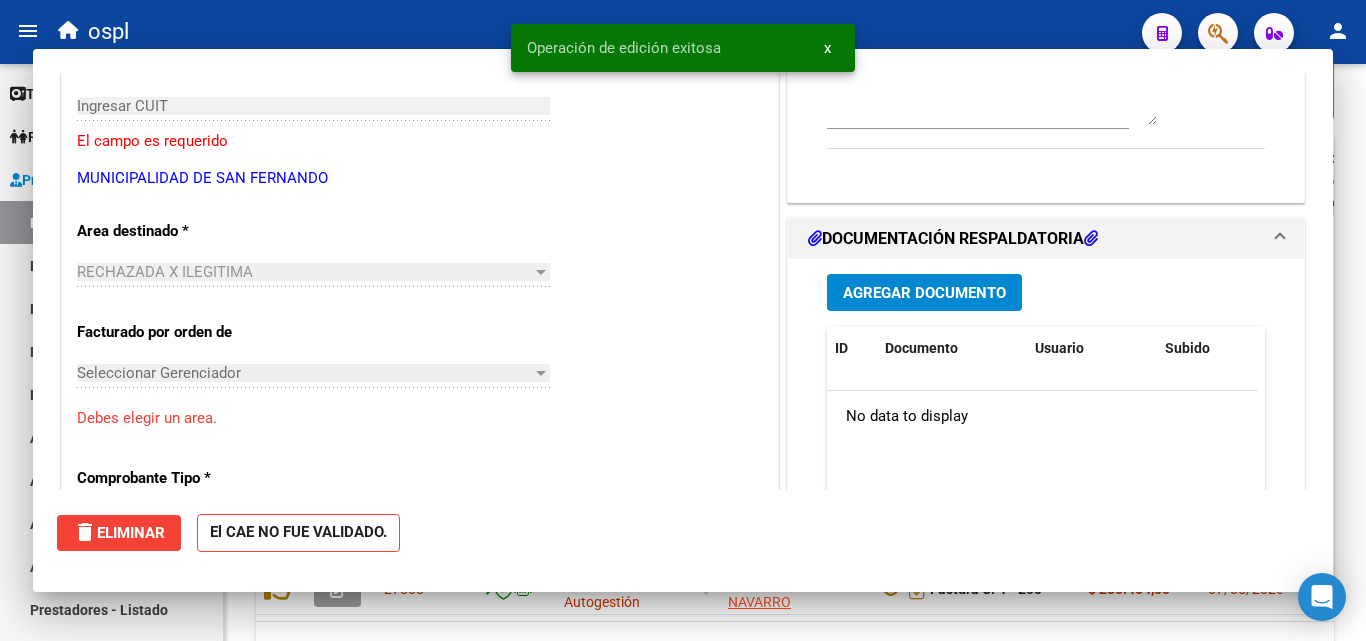 scroll, scrollTop: 0, scrollLeft: 0, axis: both 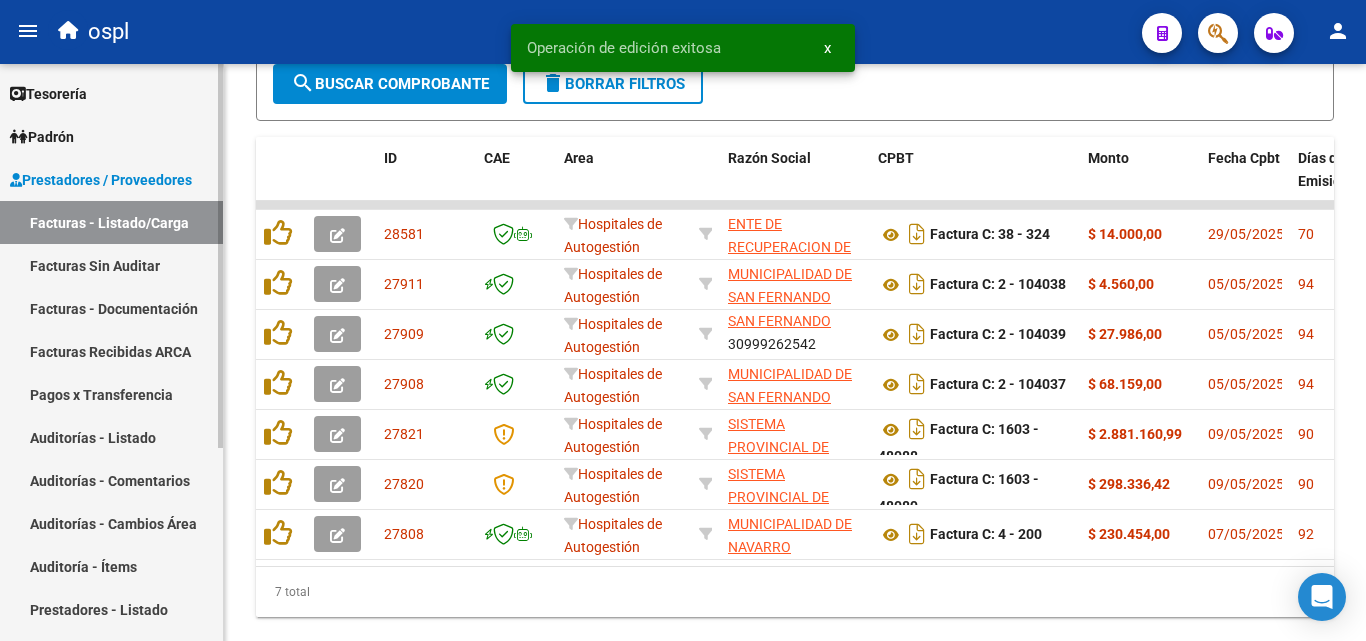 click on "Facturas Sin Auditar" at bounding box center [111, 265] 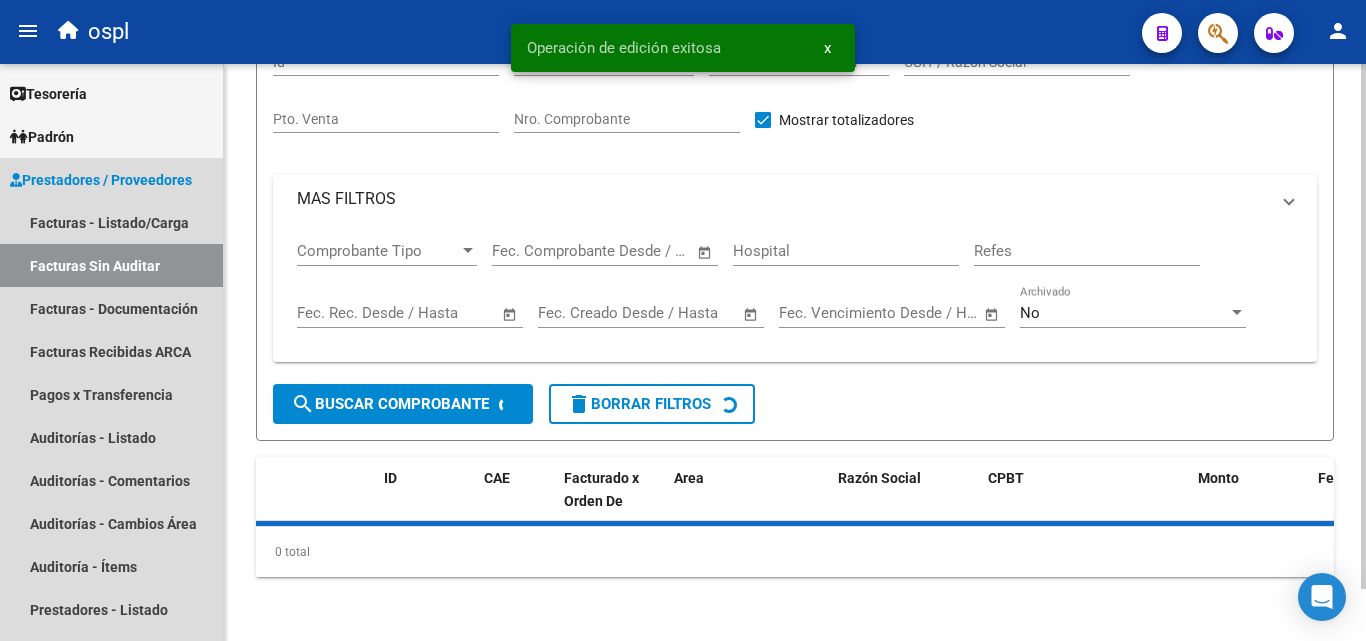scroll, scrollTop: 57, scrollLeft: 0, axis: vertical 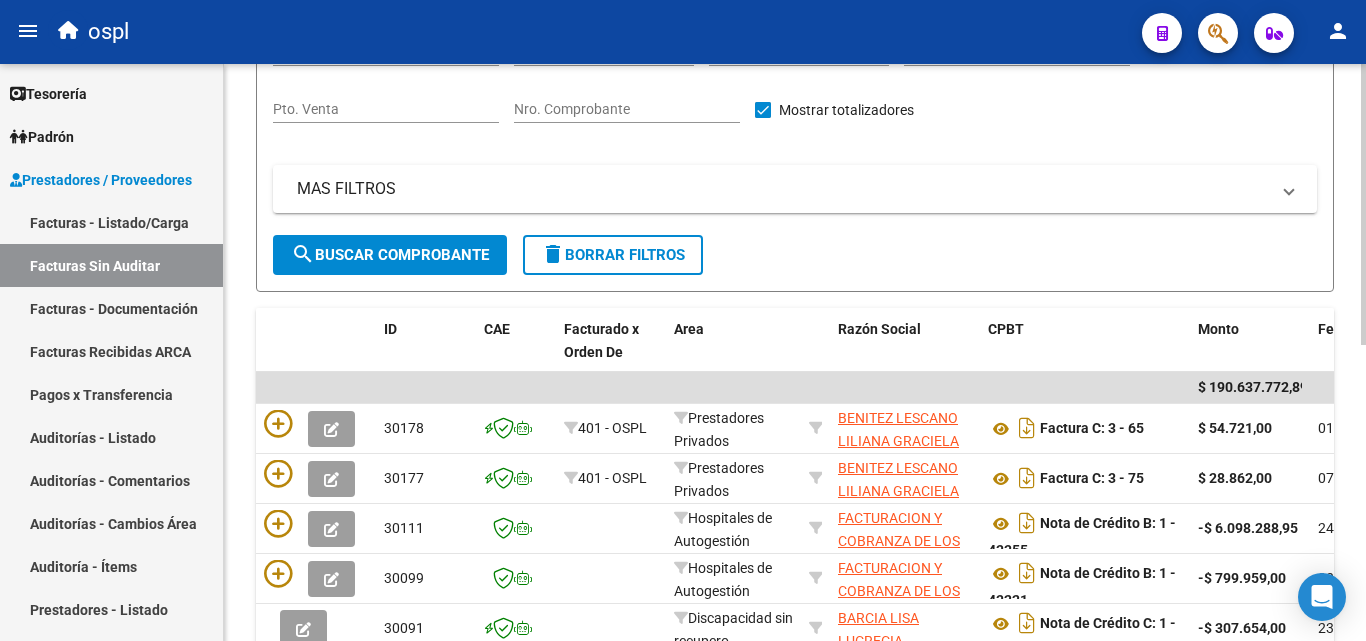 click on "Nro. Comprobante" at bounding box center [627, 109] 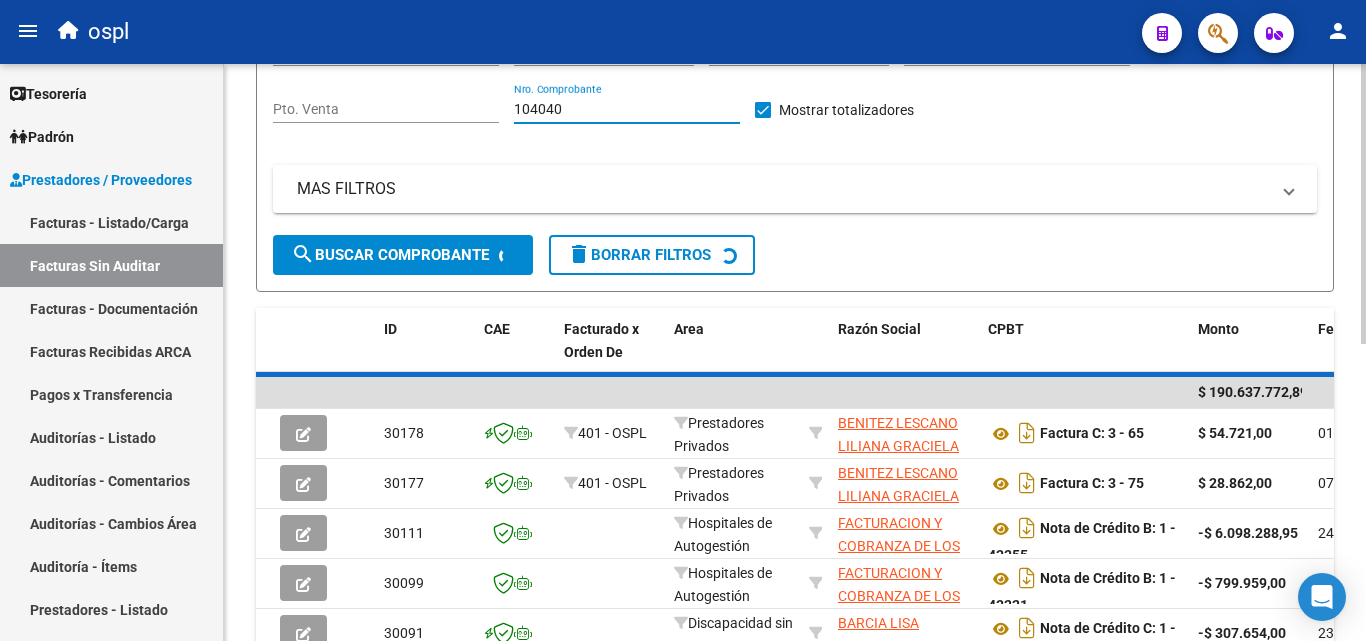 scroll, scrollTop: 156, scrollLeft: 0, axis: vertical 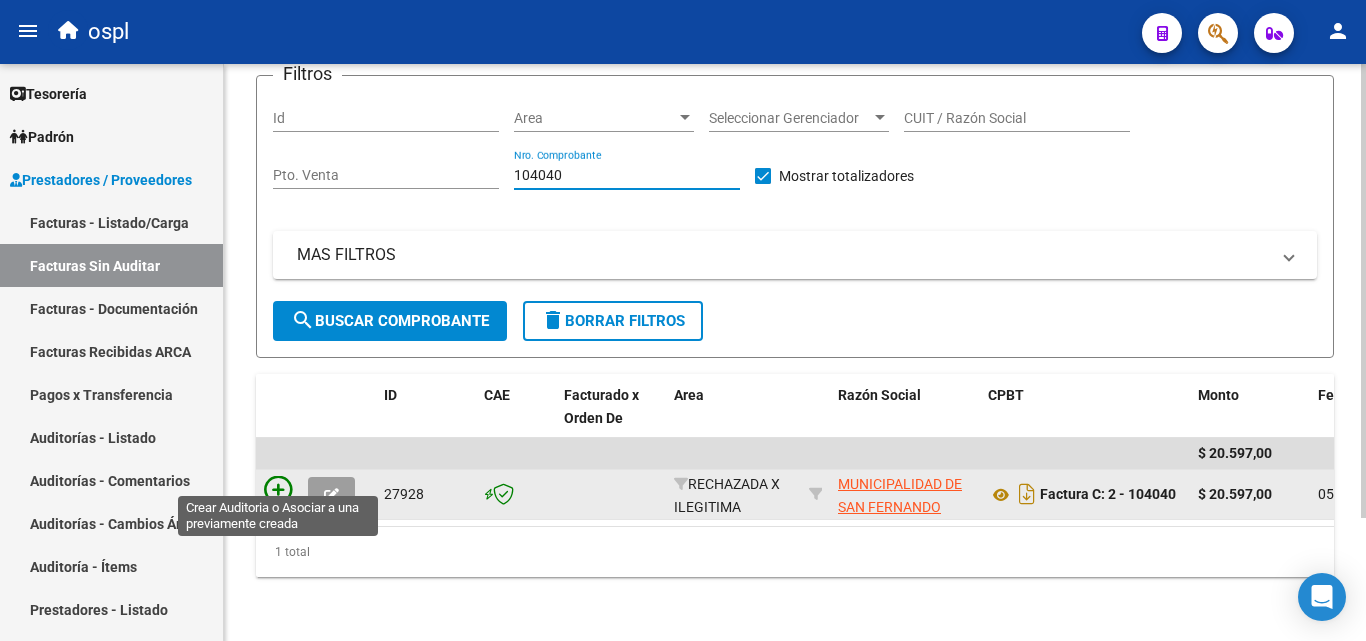 type on "104040" 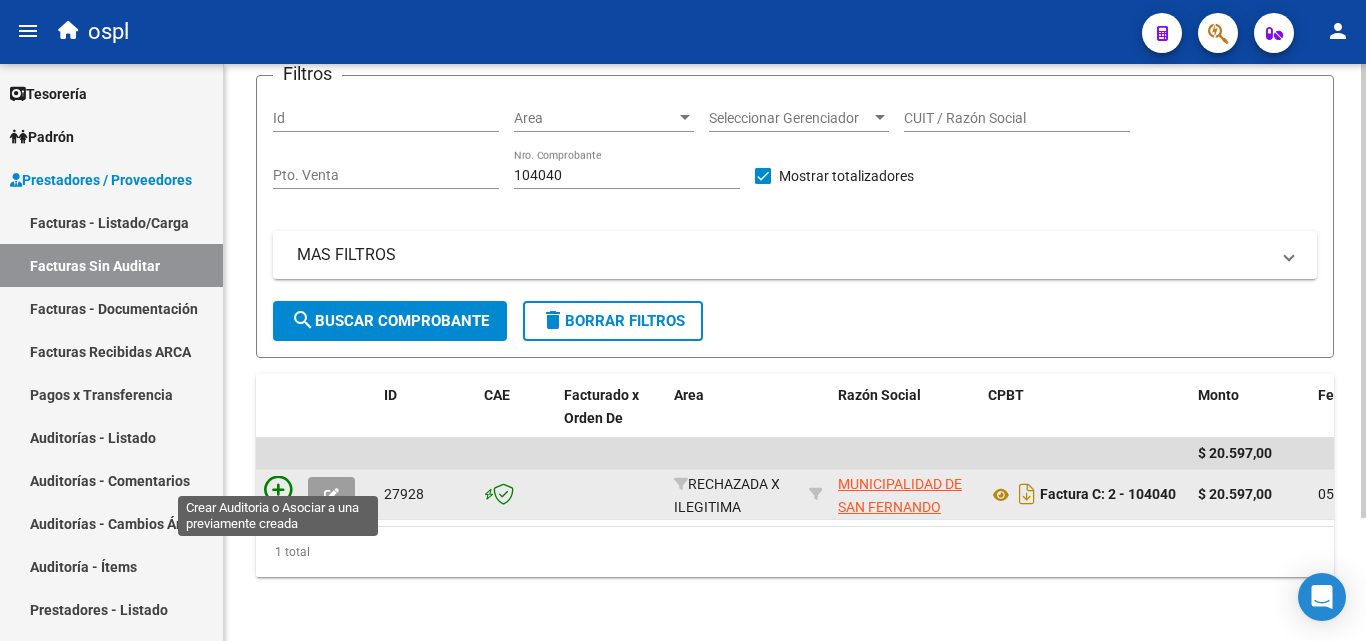 click 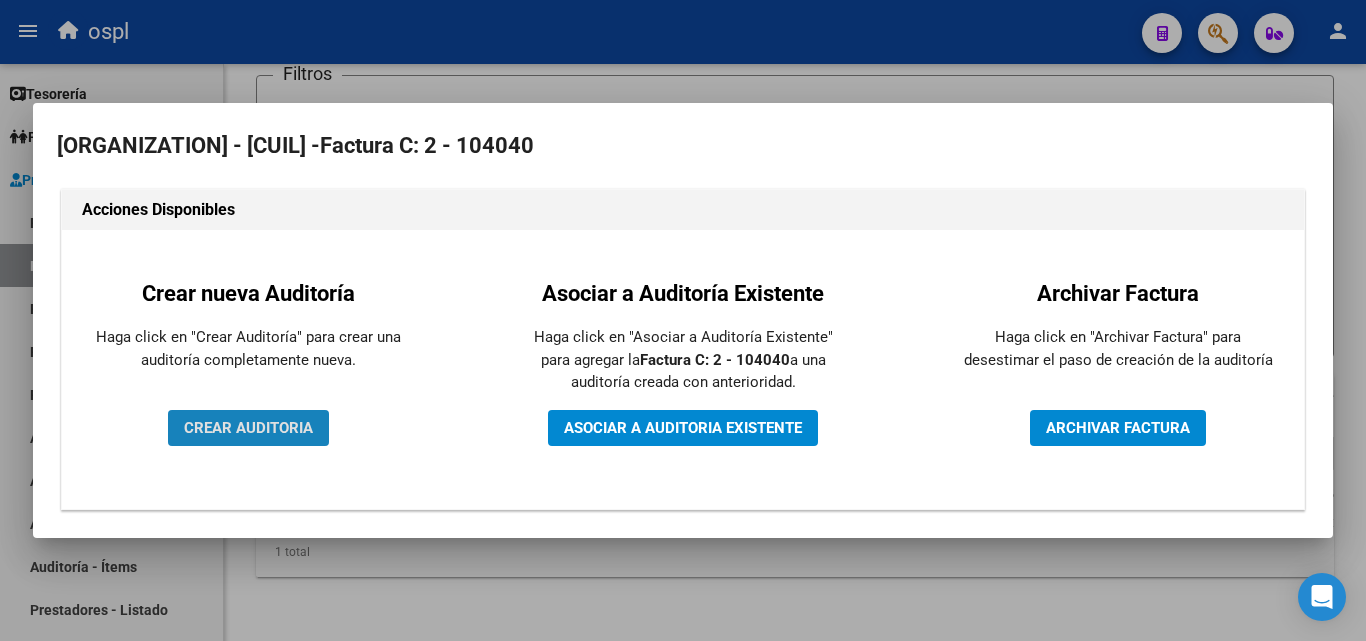 click on "CREAR AUDITORIA" at bounding box center [248, 428] 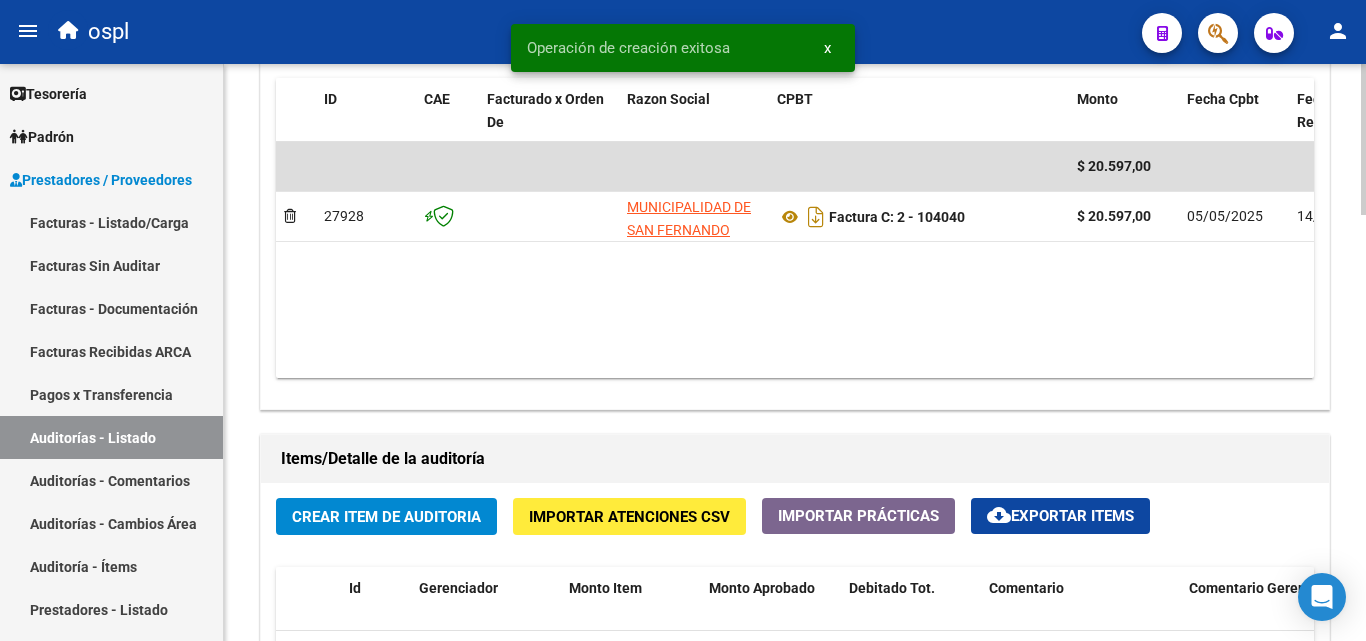 scroll, scrollTop: 1200, scrollLeft: 0, axis: vertical 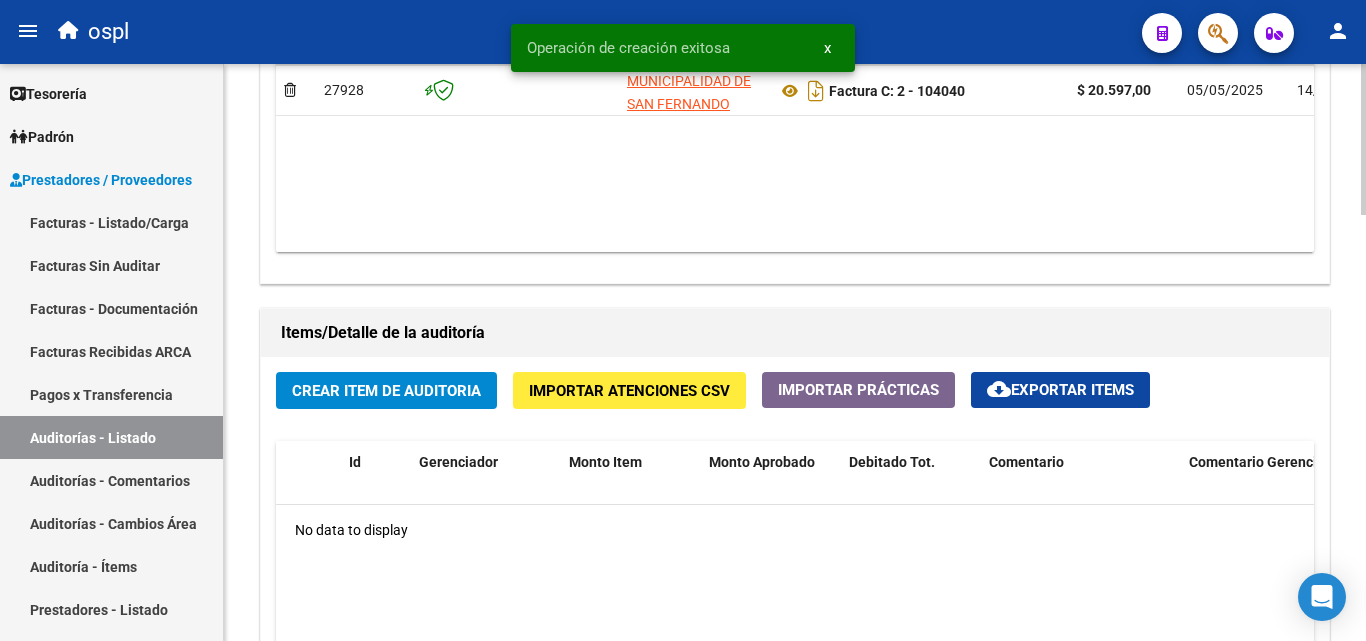 click on "Crear Item de Auditoria" 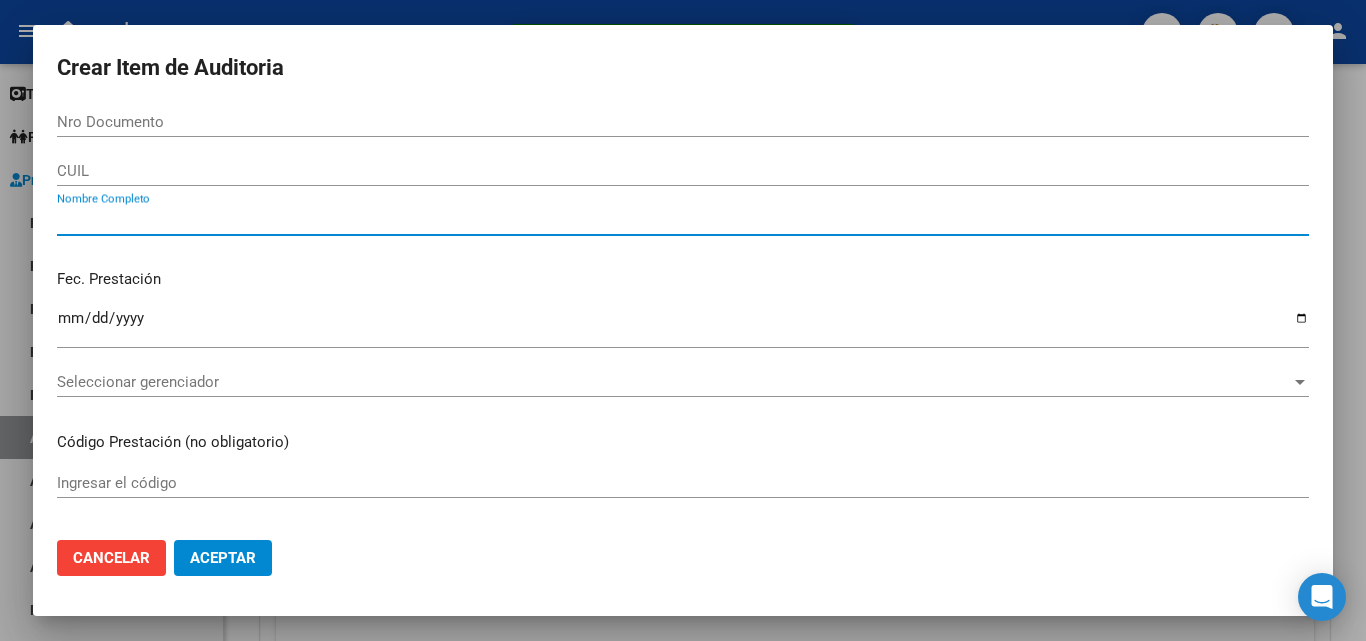 click on "Nombre Completo" at bounding box center [683, 220] 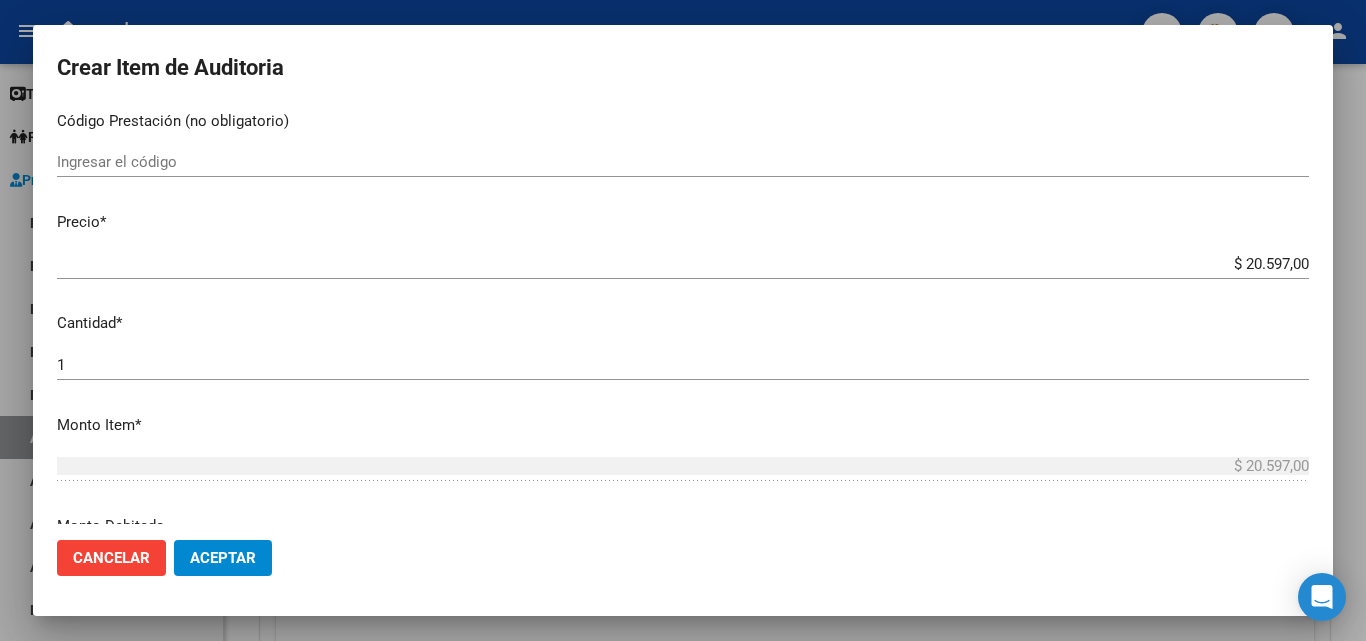 scroll, scrollTop: 400, scrollLeft: 0, axis: vertical 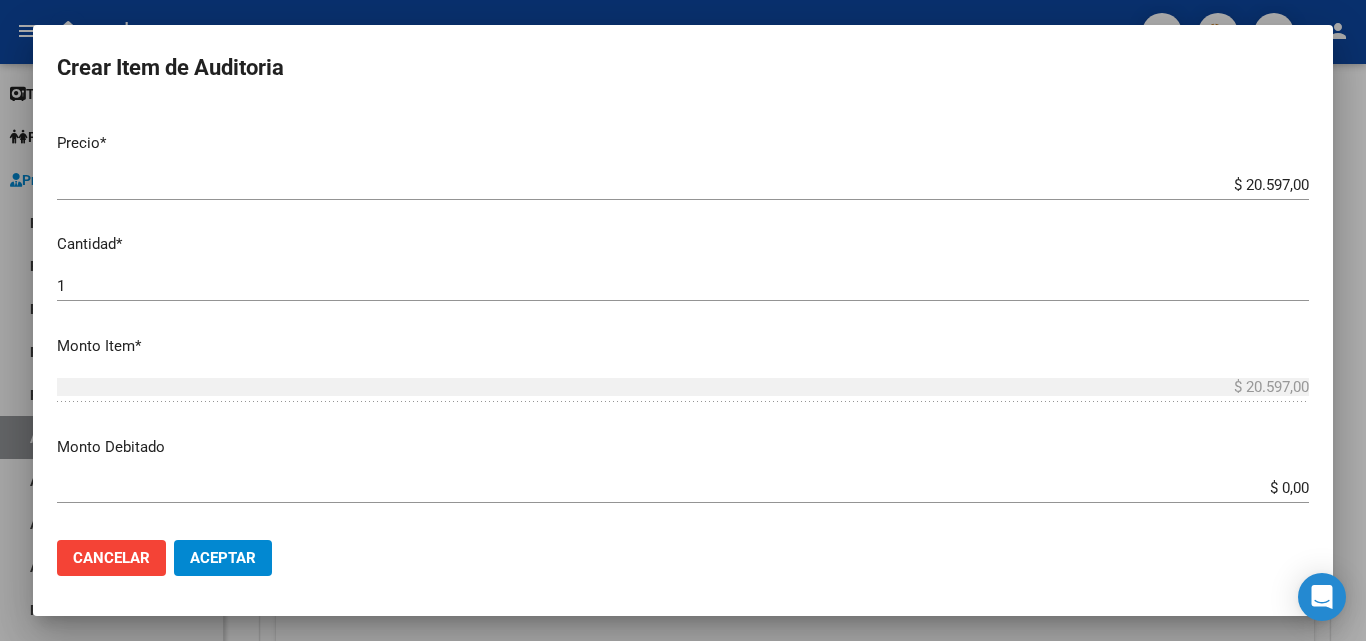 type on "todos" 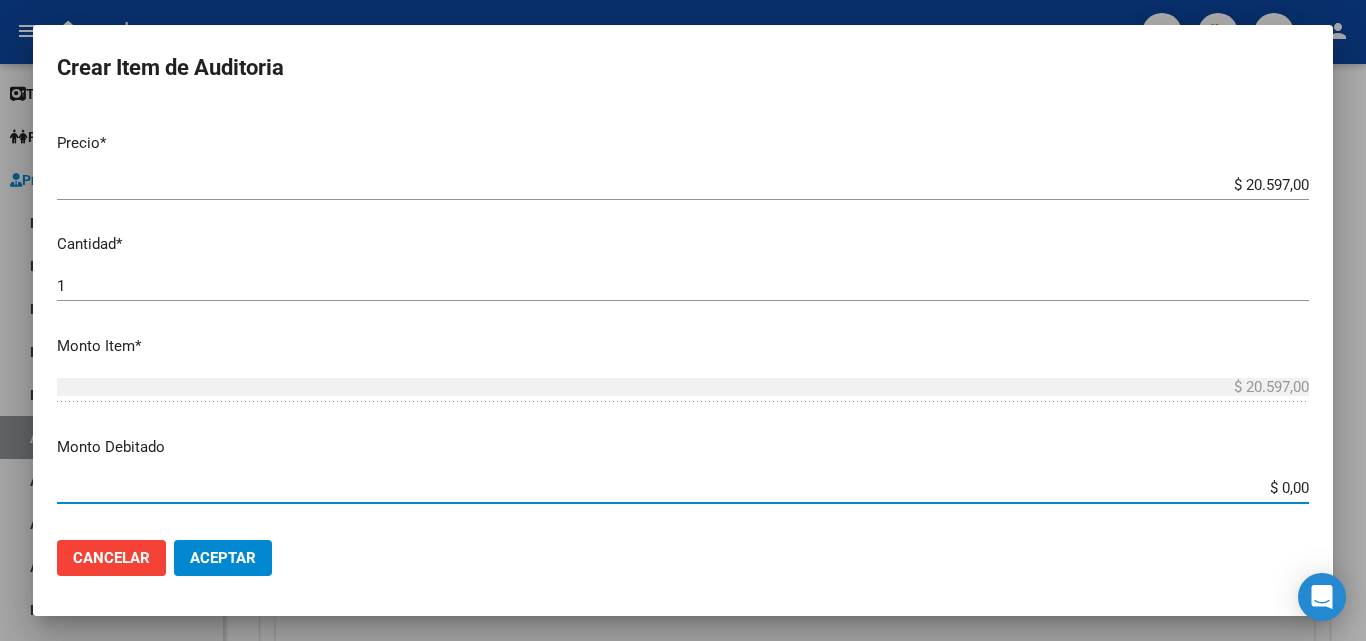 drag, startPoint x: 1242, startPoint y: 487, endPoint x: 1314, endPoint y: 488, distance: 72.00694 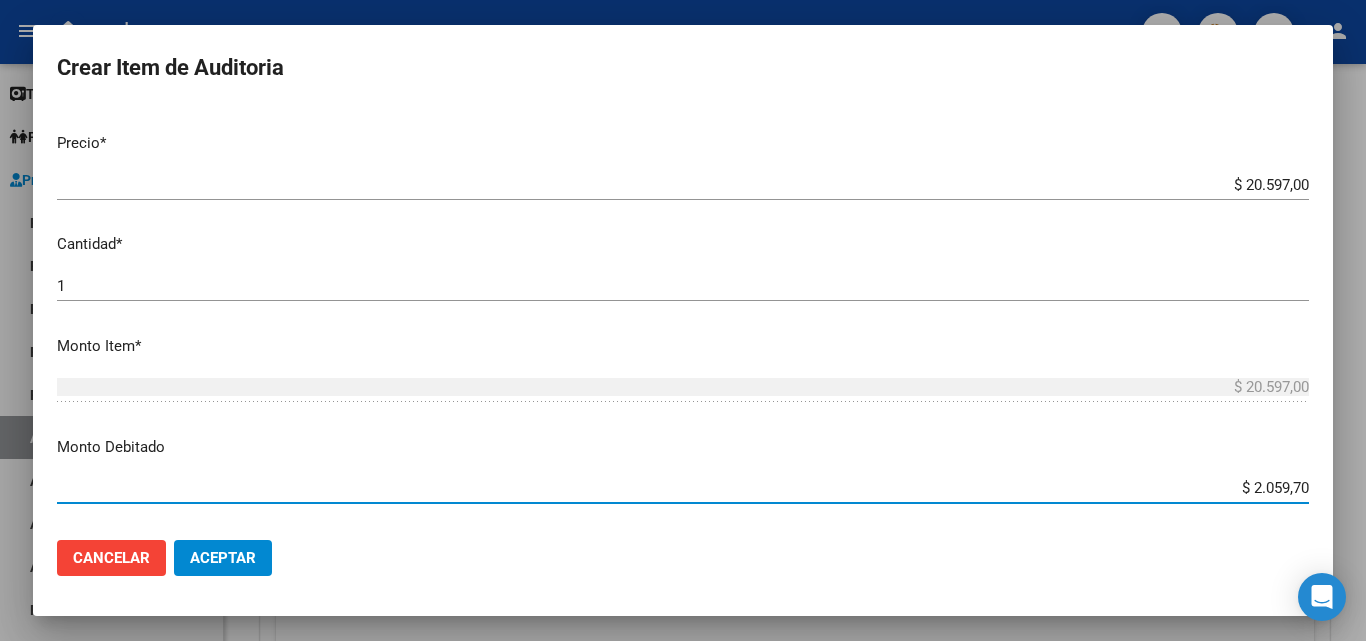 type on "$ 20.597,00" 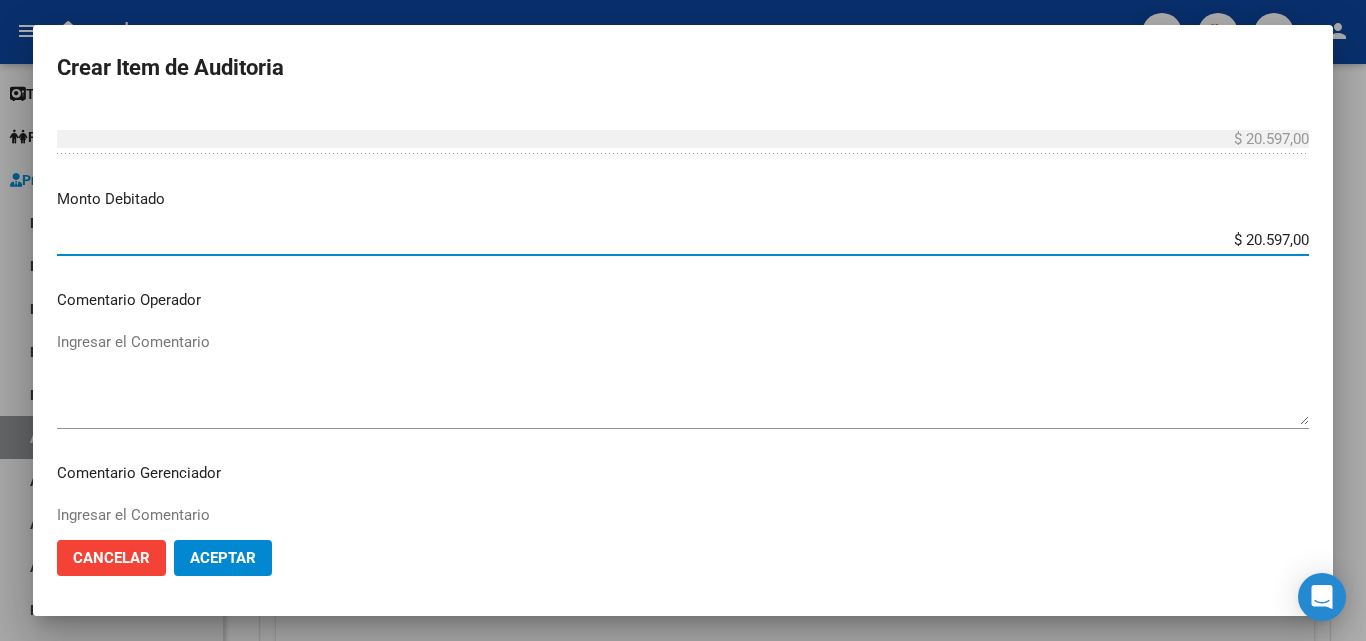 scroll, scrollTop: 700, scrollLeft: 0, axis: vertical 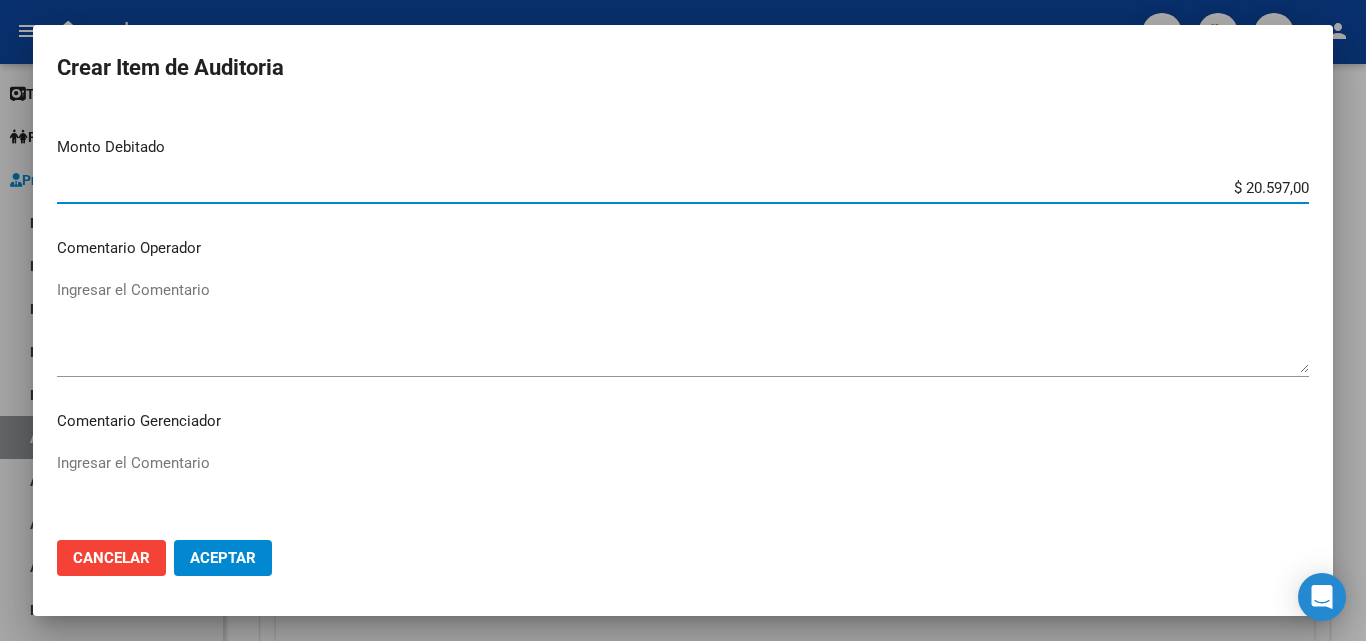 click on "Comentario Operador" at bounding box center (683, 248) 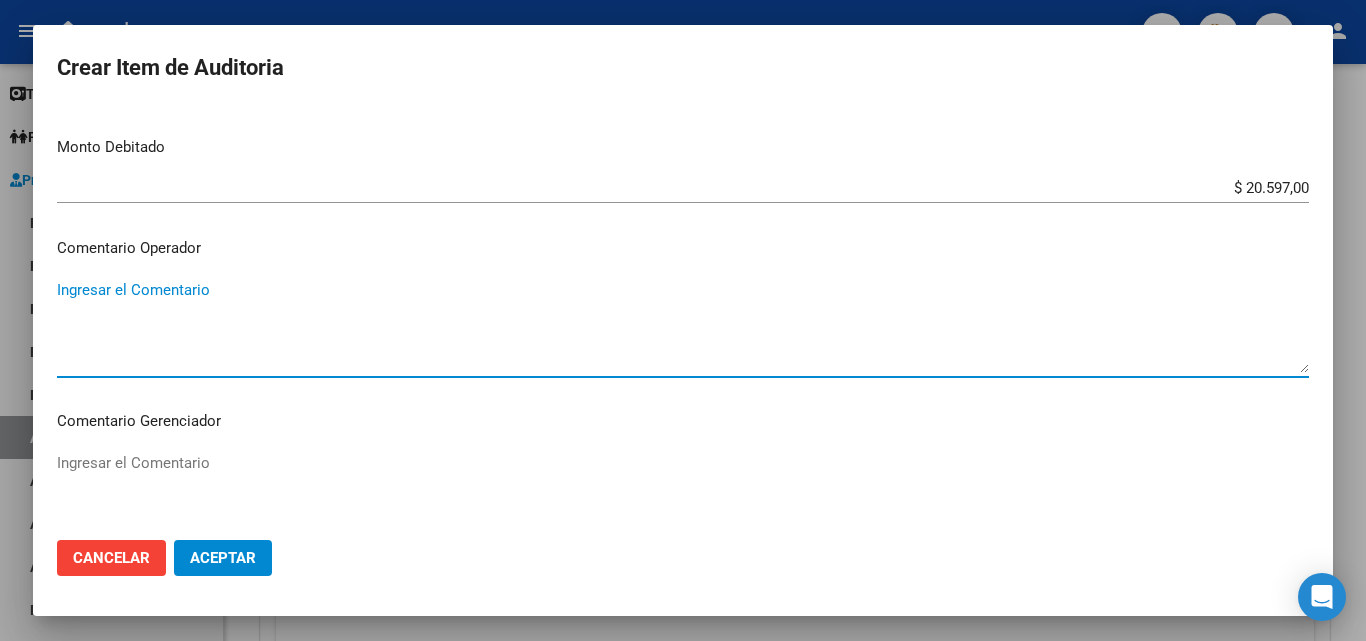 click on "Ingresar el Comentario" at bounding box center [683, 326] 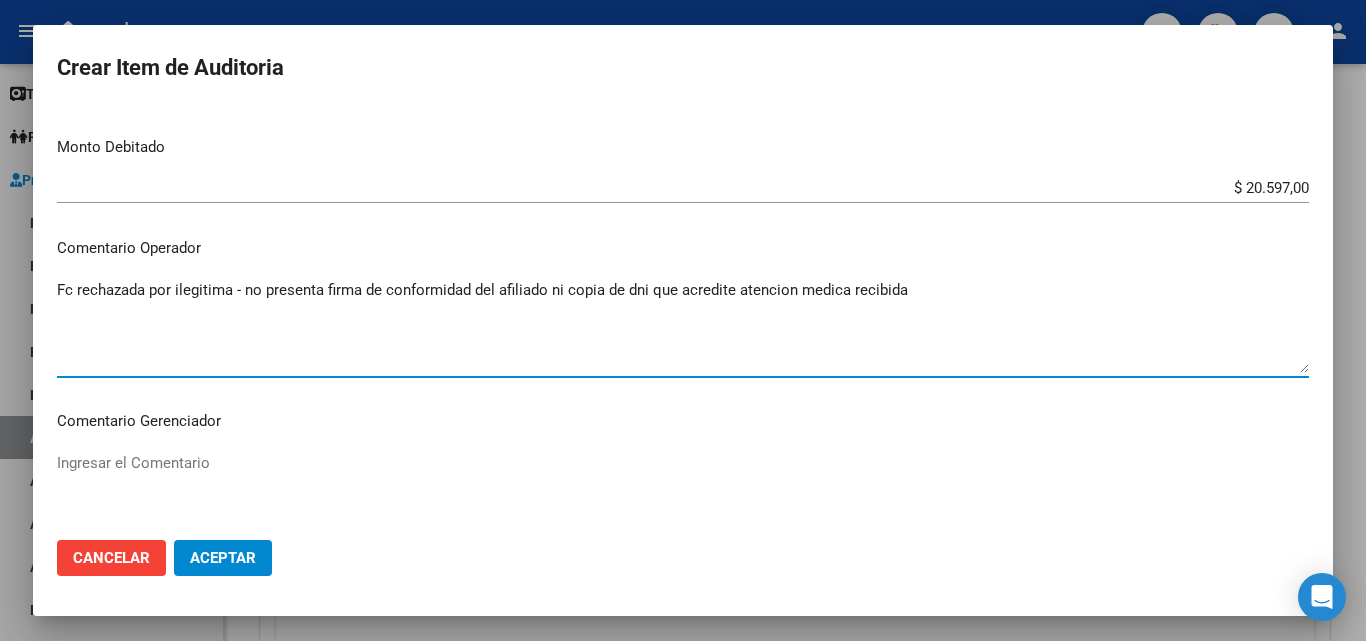click on "Fc rechazada por ilegitima - no presenta firma de conformidad del afiliado ni copia de dni que acredite atencion medica recibida" at bounding box center [683, 326] 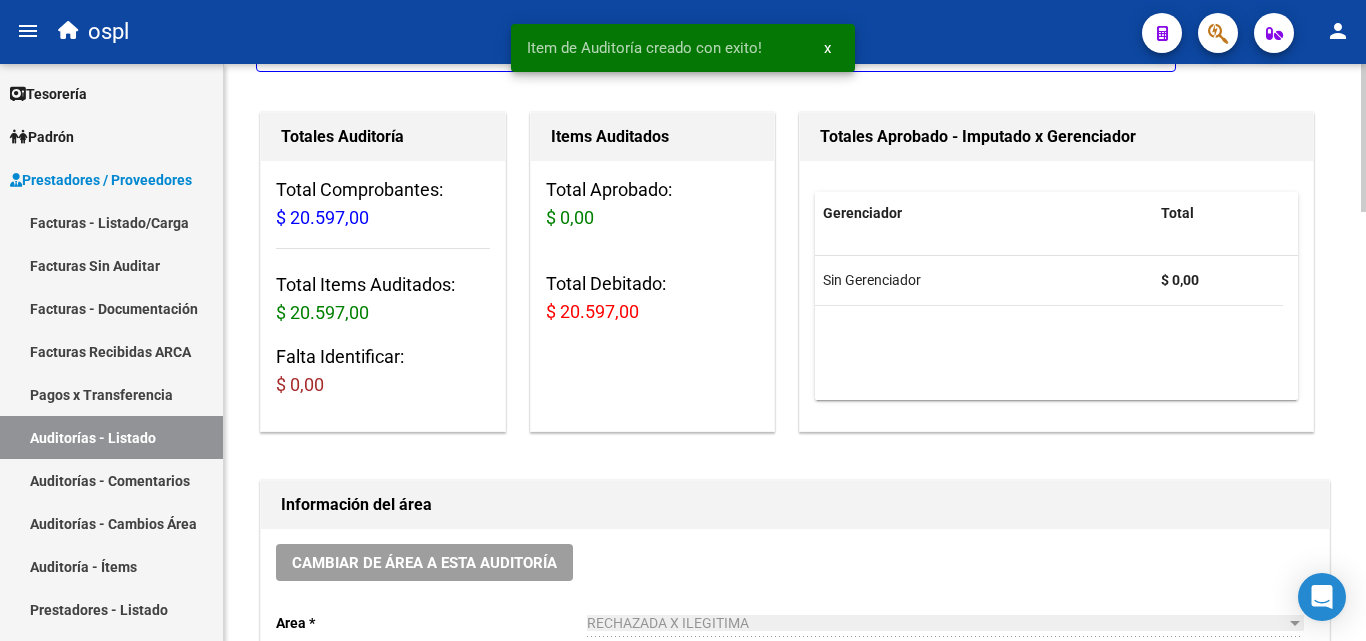 scroll, scrollTop: 0, scrollLeft: 0, axis: both 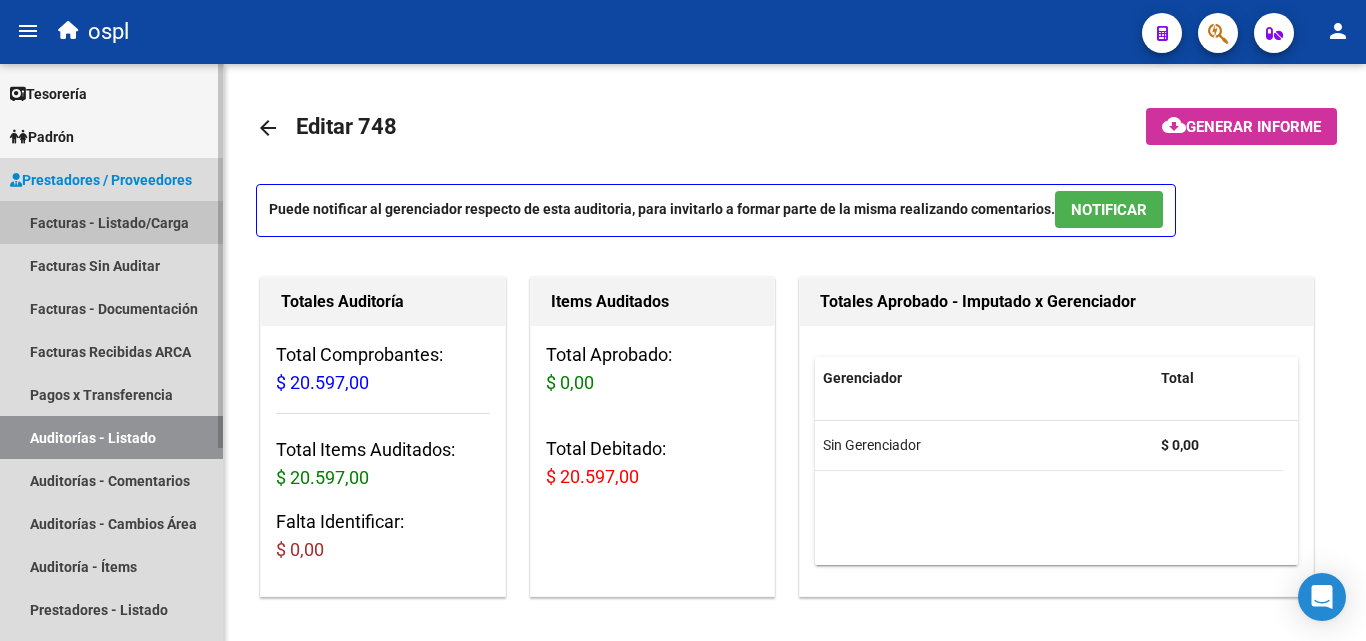 click on "Facturas - Listado/Carga" at bounding box center [111, 222] 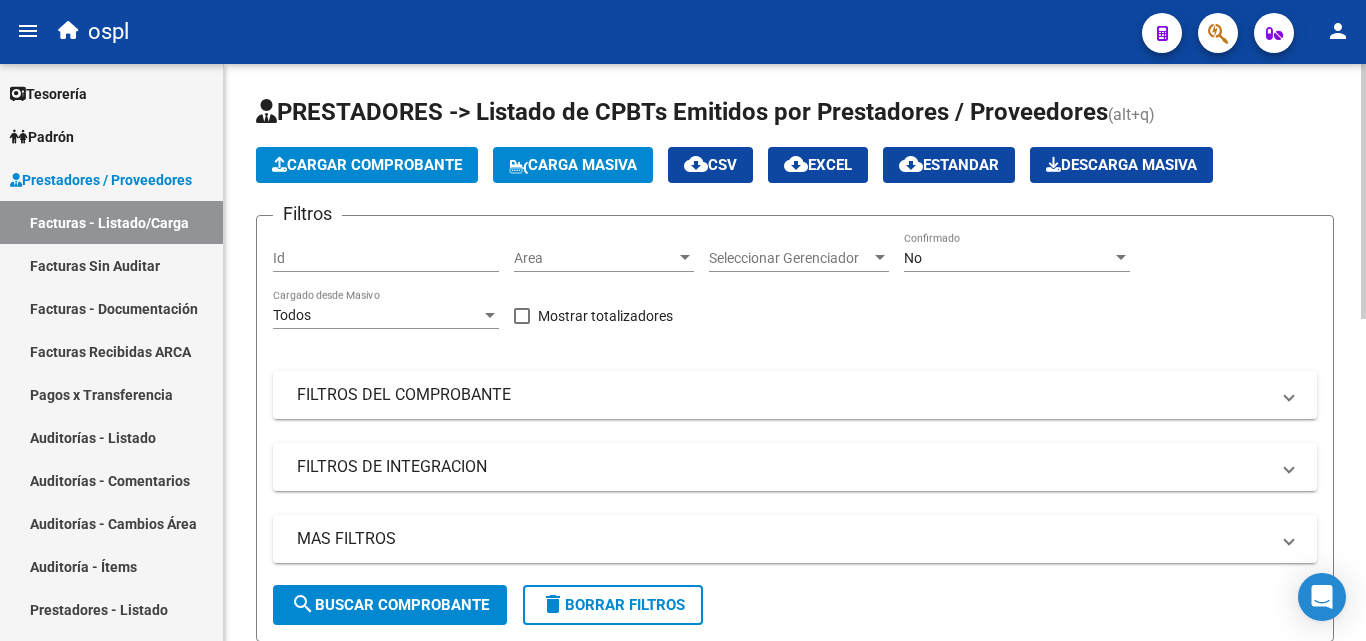 click on "Area Area" 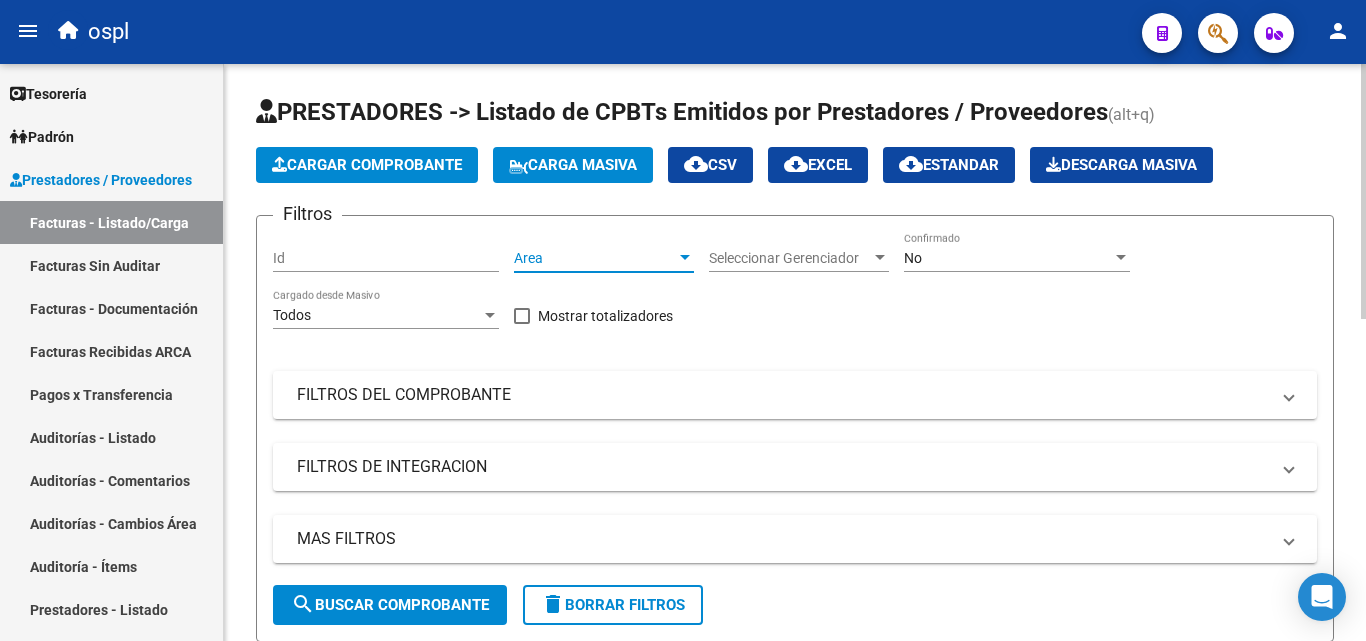click on "Area" at bounding box center [595, 258] 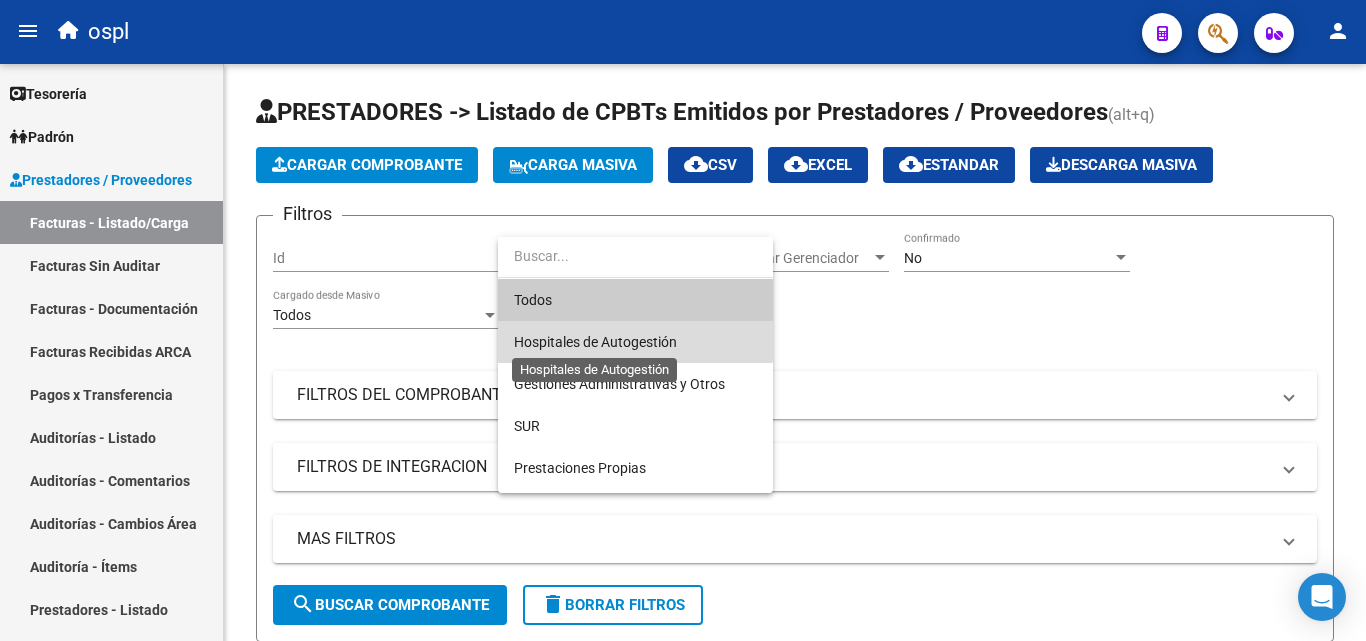 click on "Hospitales de Autogestión" at bounding box center [595, 342] 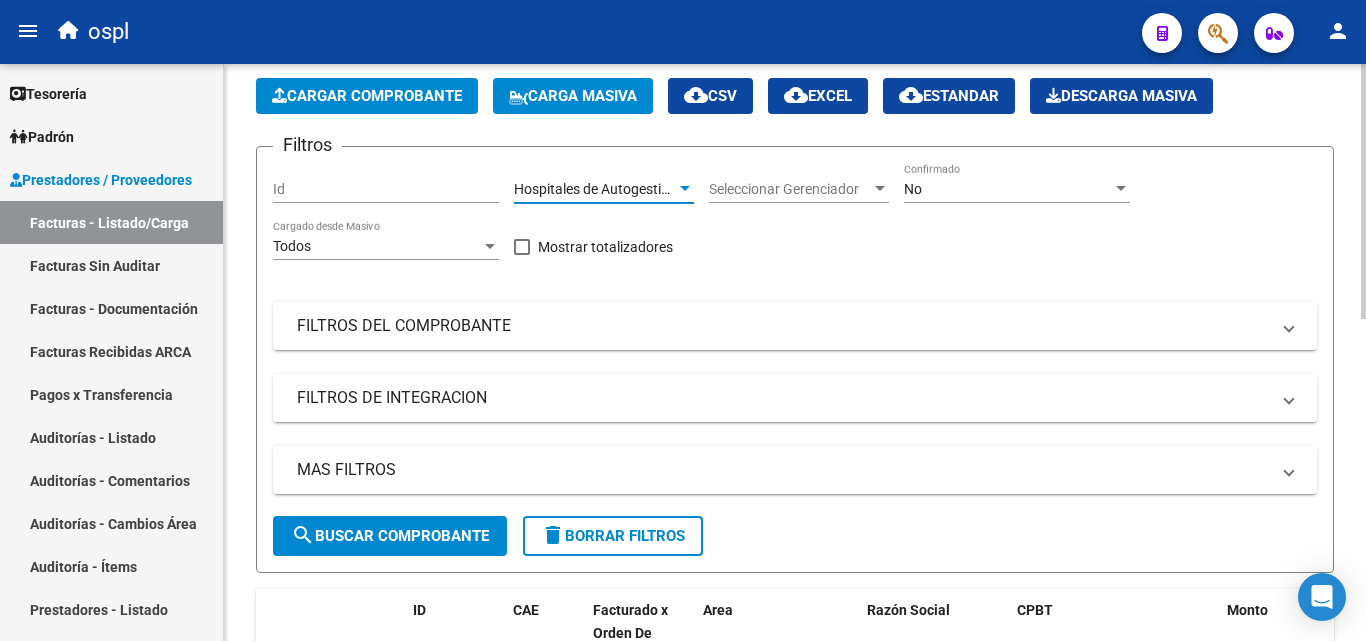 scroll, scrollTop: 100, scrollLeft: 0, axis: vertical 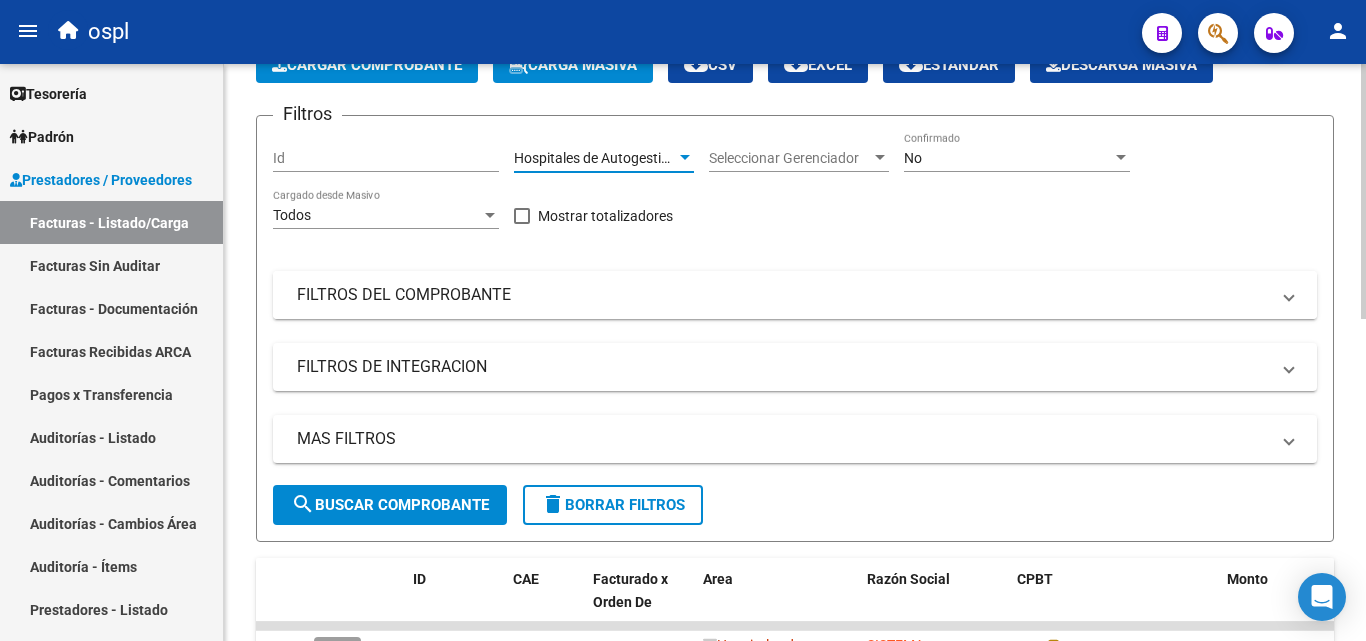 click on "FILTROS DEL COMPROBANTE" at bounding box center [783, 295] 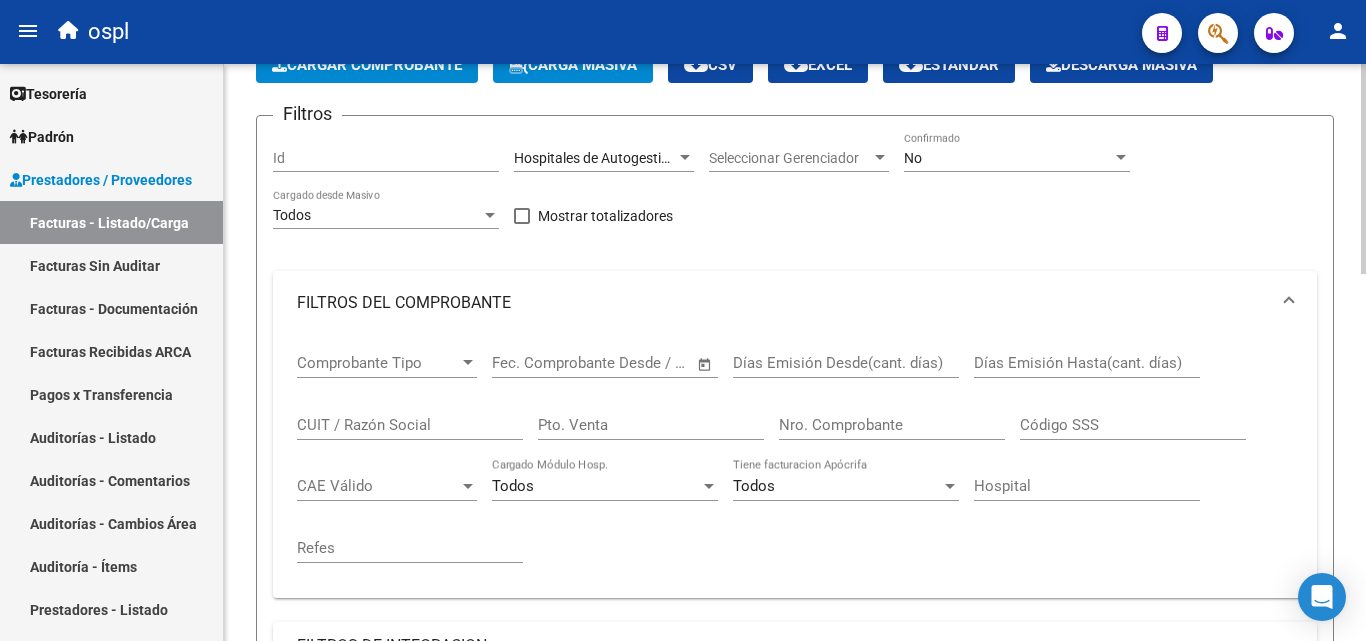 click 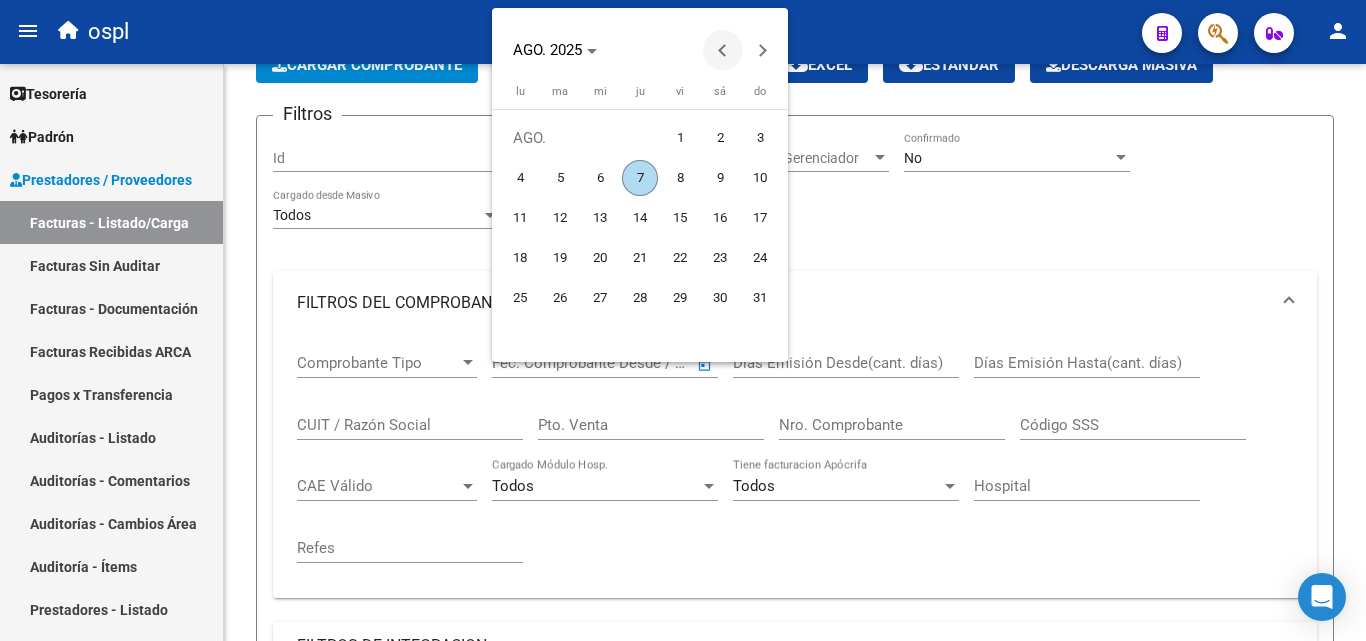 click at bounding box center [723, 50] 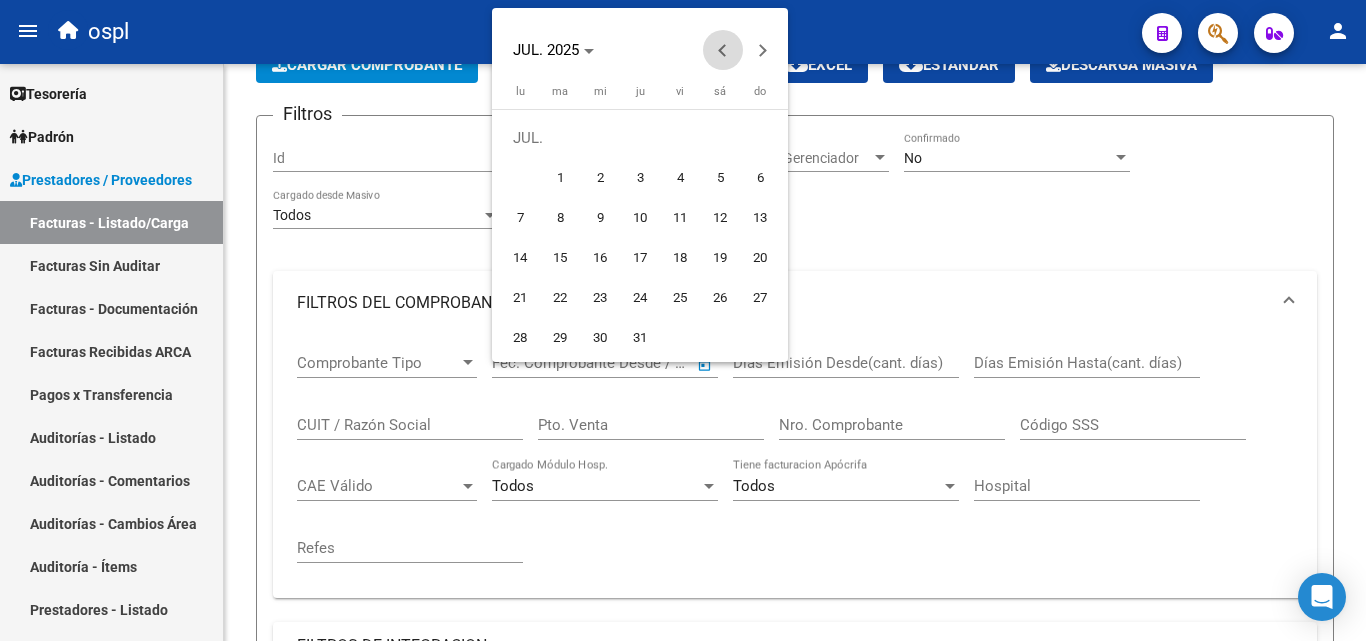 click at bounding box center (723, 50) 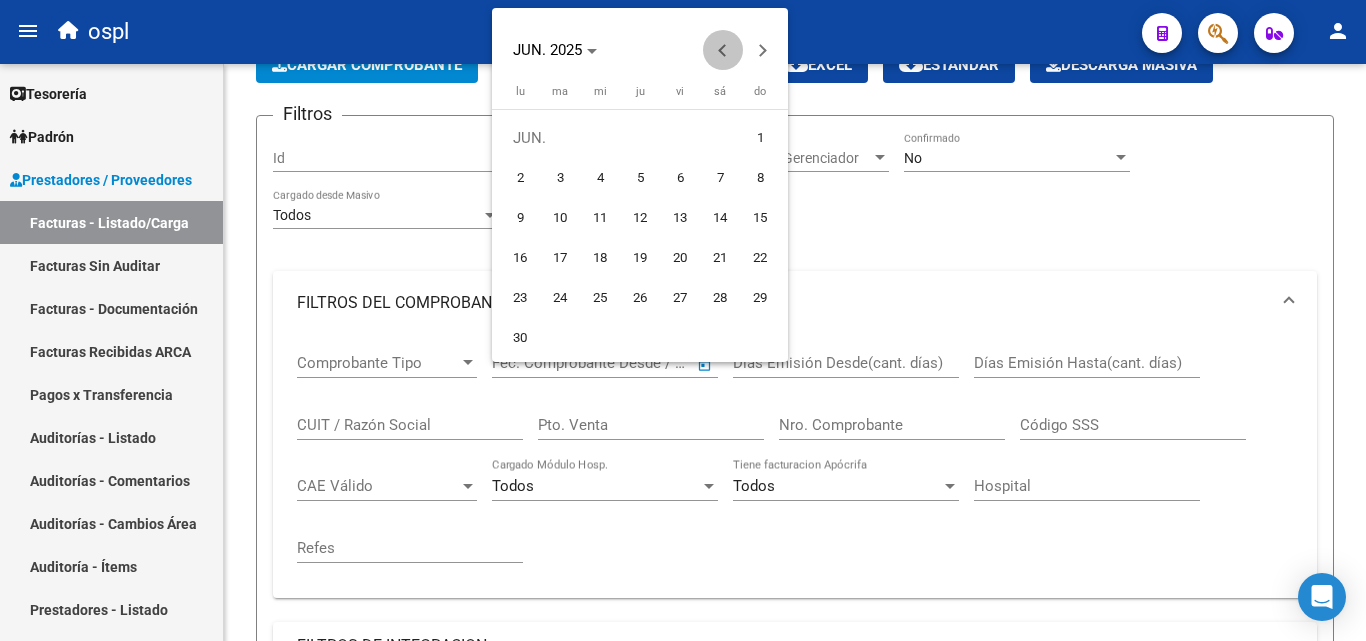 click at bounding box center [723, 50] 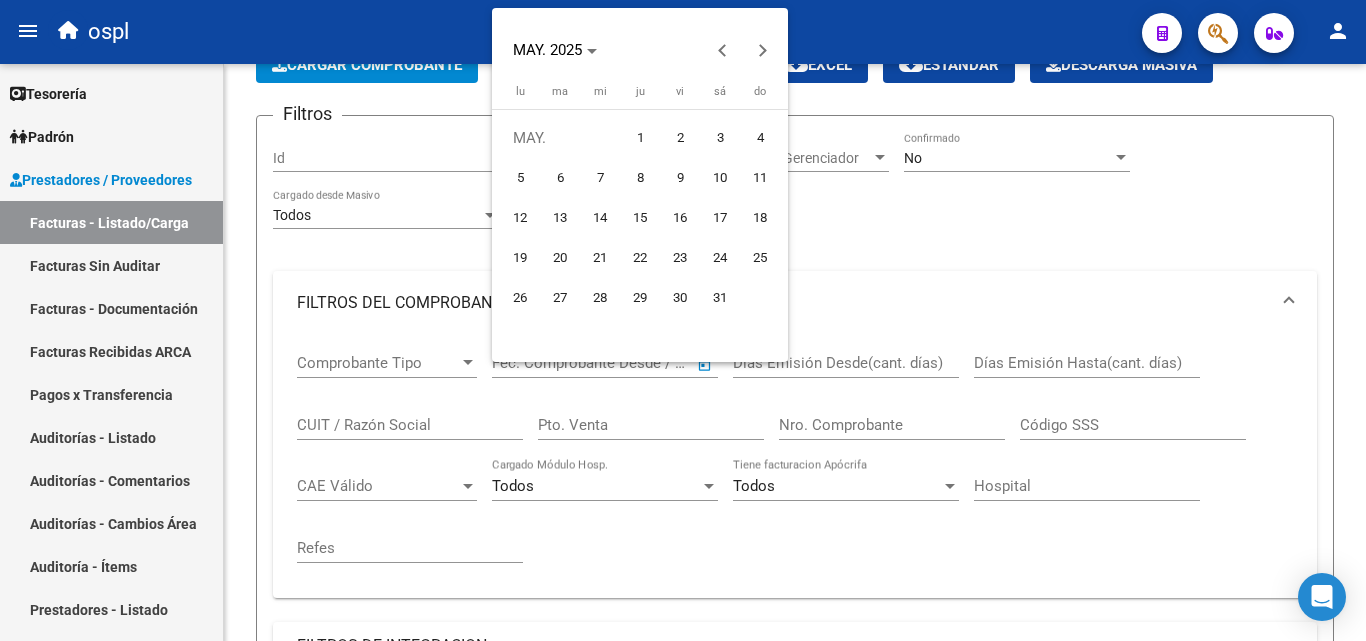 click on "1" at bounding box center (640, 138) 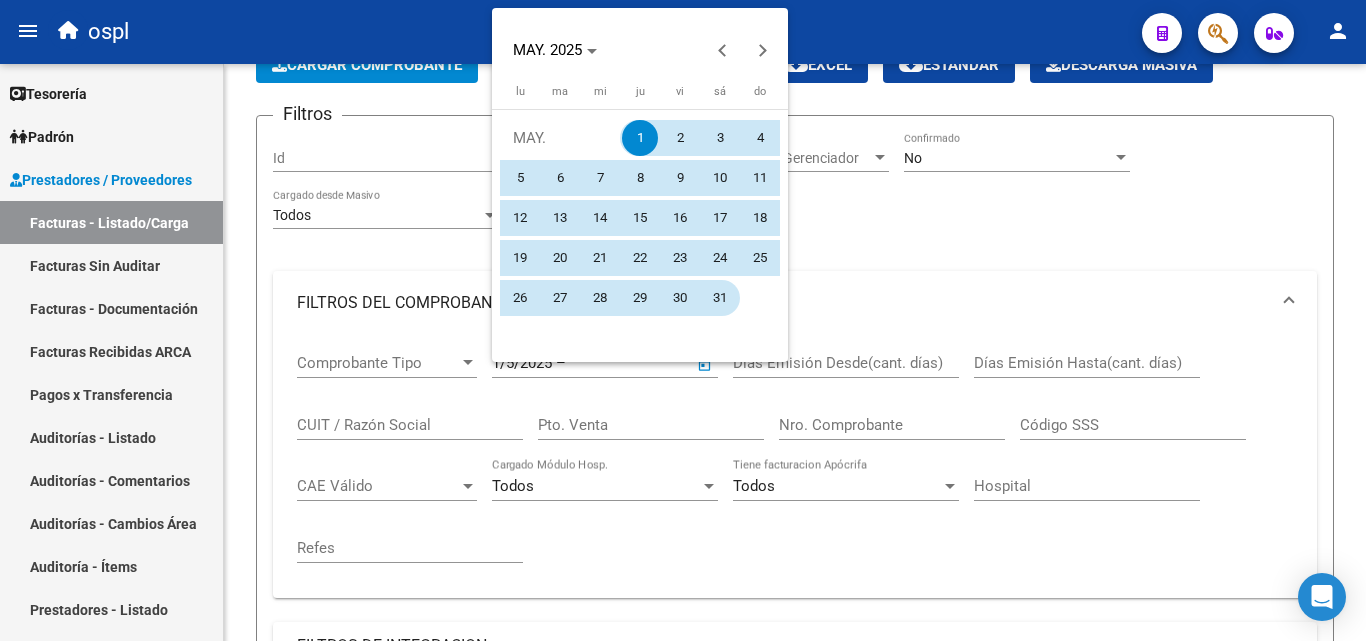click on "31" at bounding box center [720, 298] 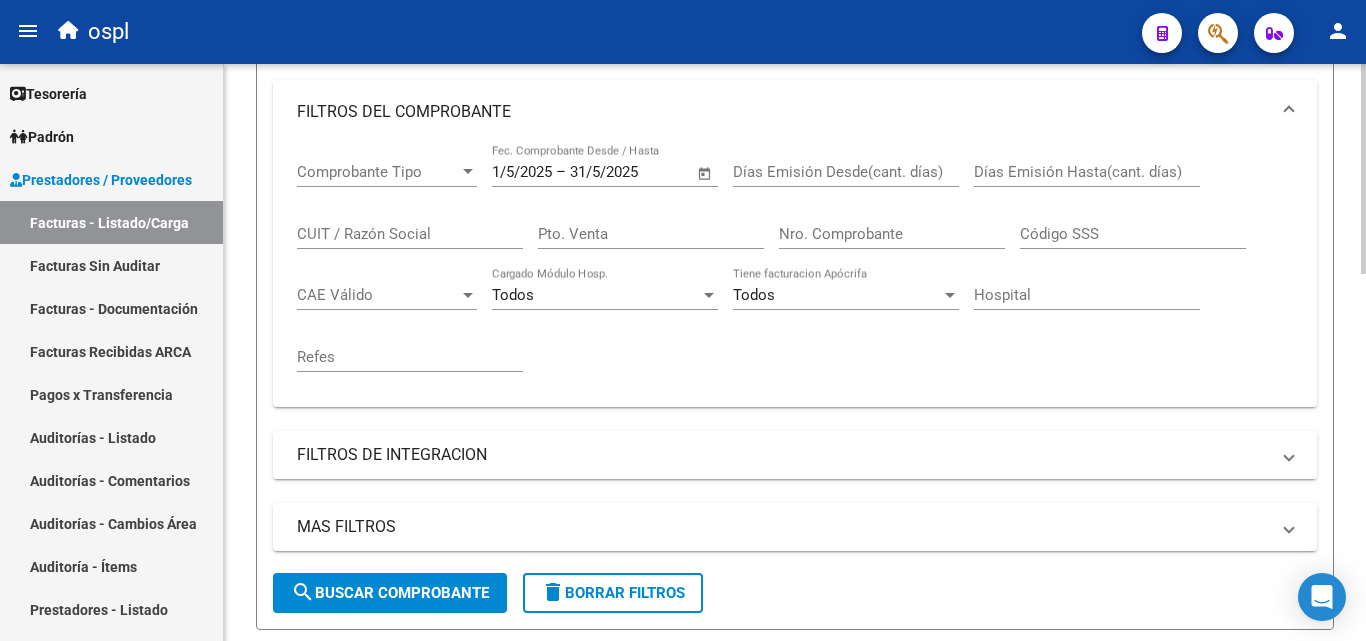 scroll, scrollTop: 300, scrollLeft: 0, axis: vertical 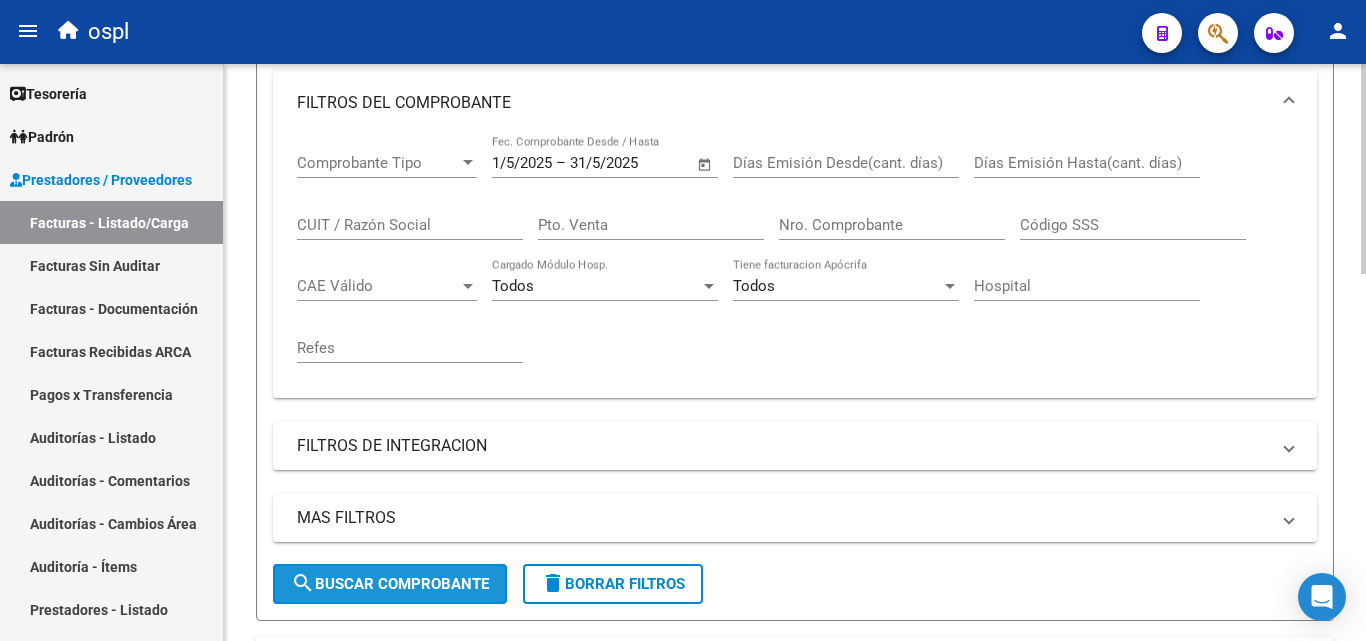click on "search  Buscar Comprobante" 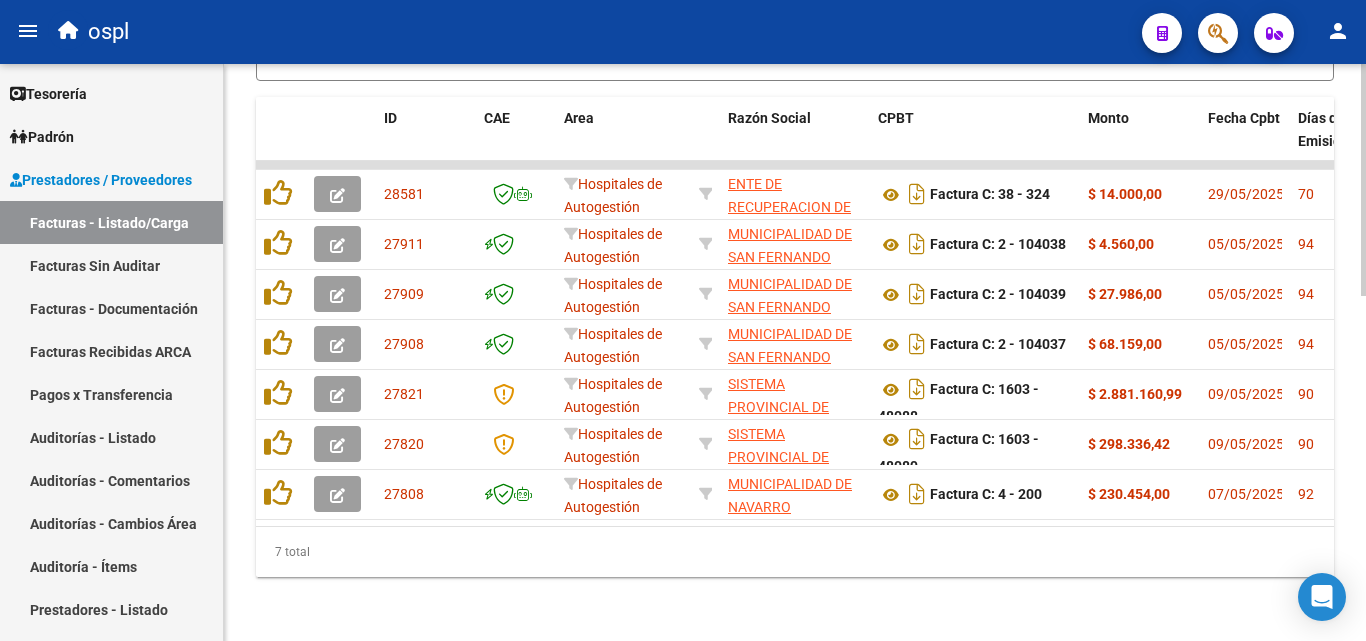 scroll, scrollTop: 856, scrollLeft: 0, axis: vertical 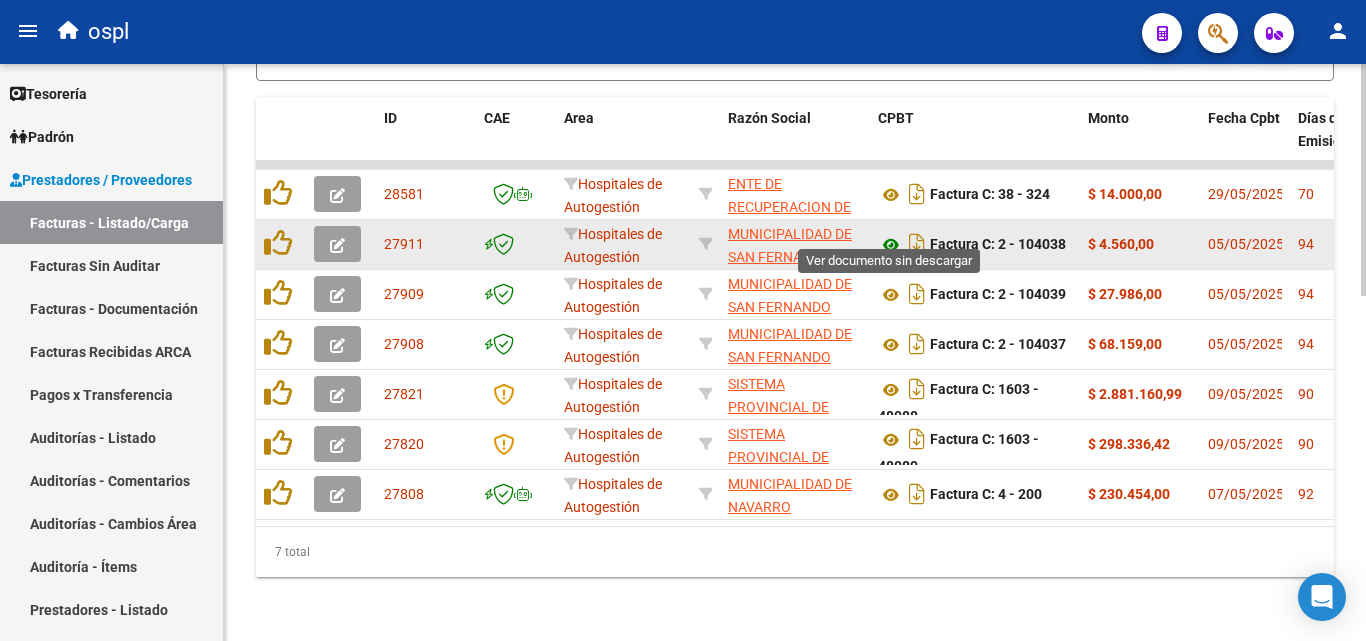 click 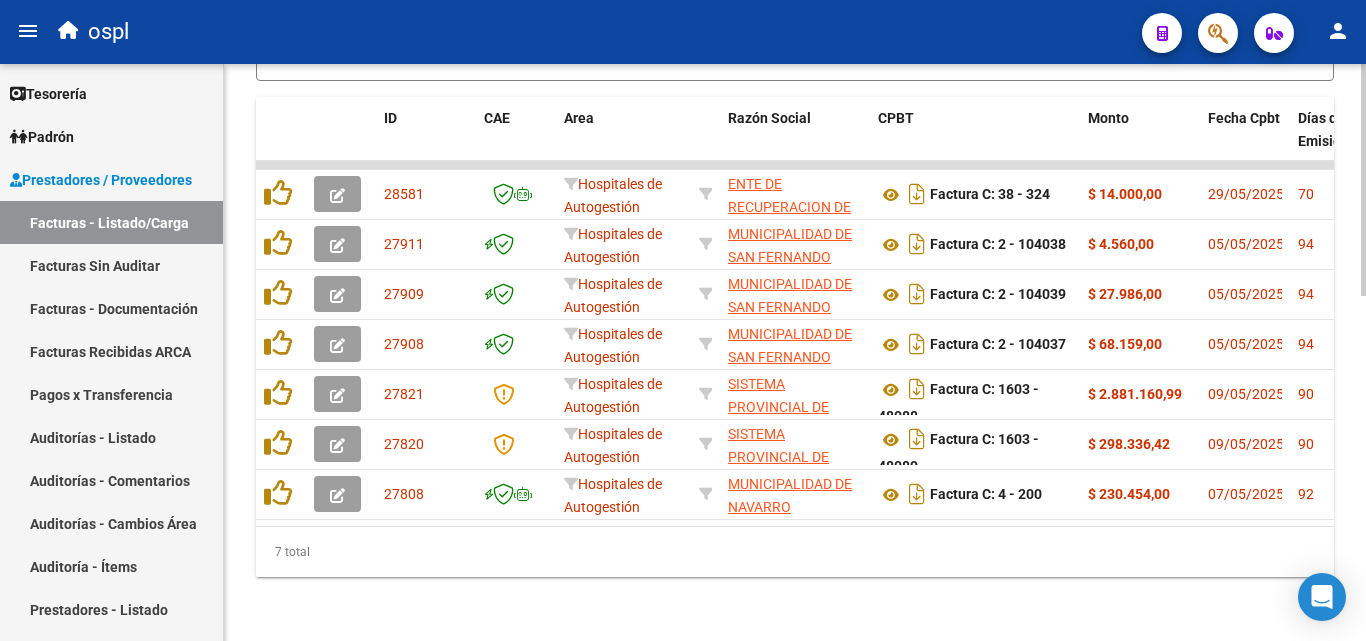 scroll, scrollTop: 0, scrollLeft: 664, axis: horizontal 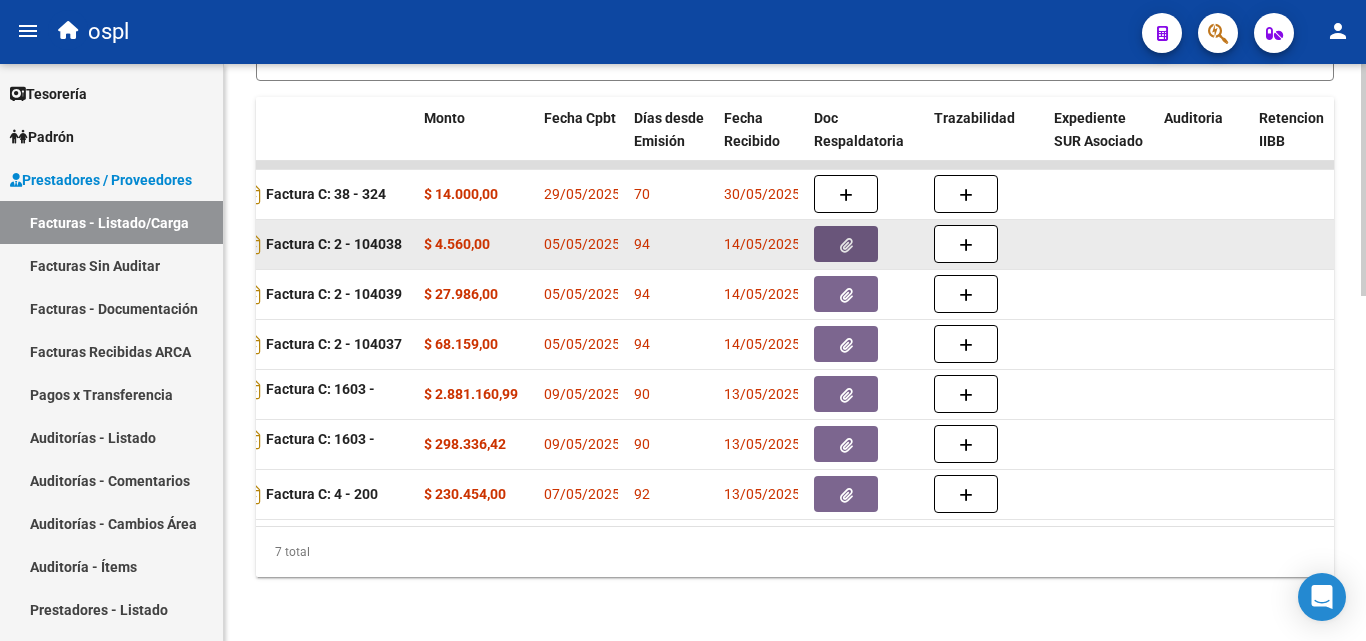 click 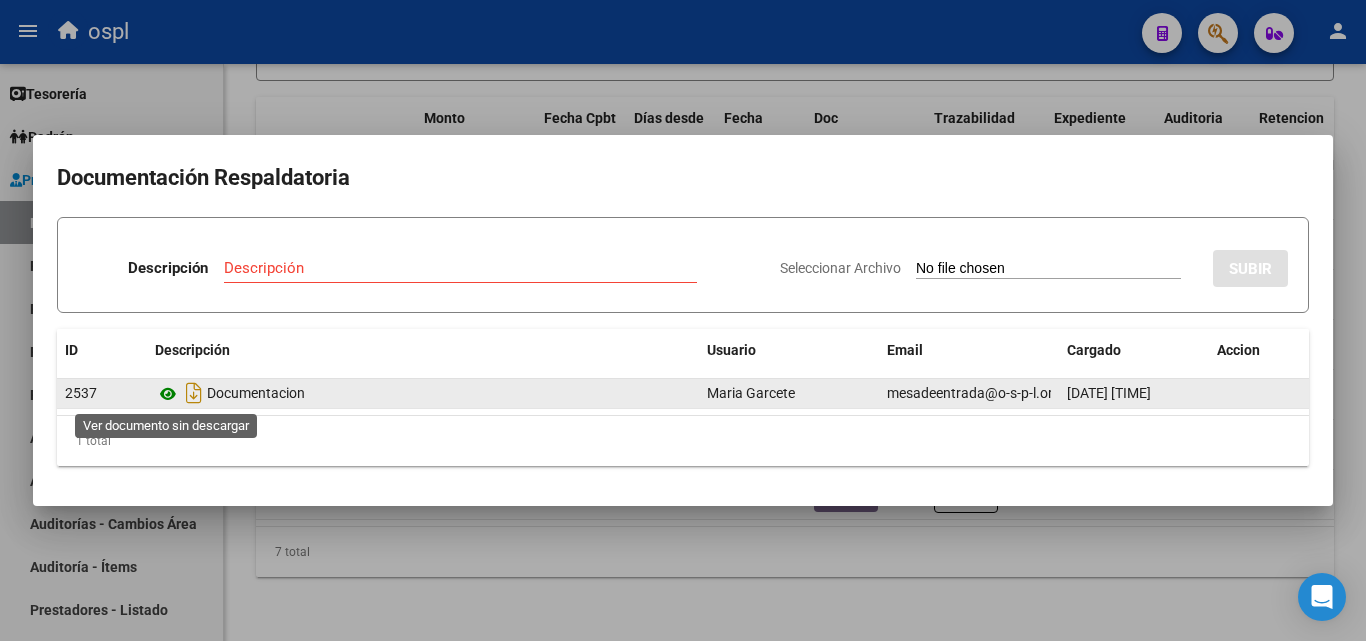 click 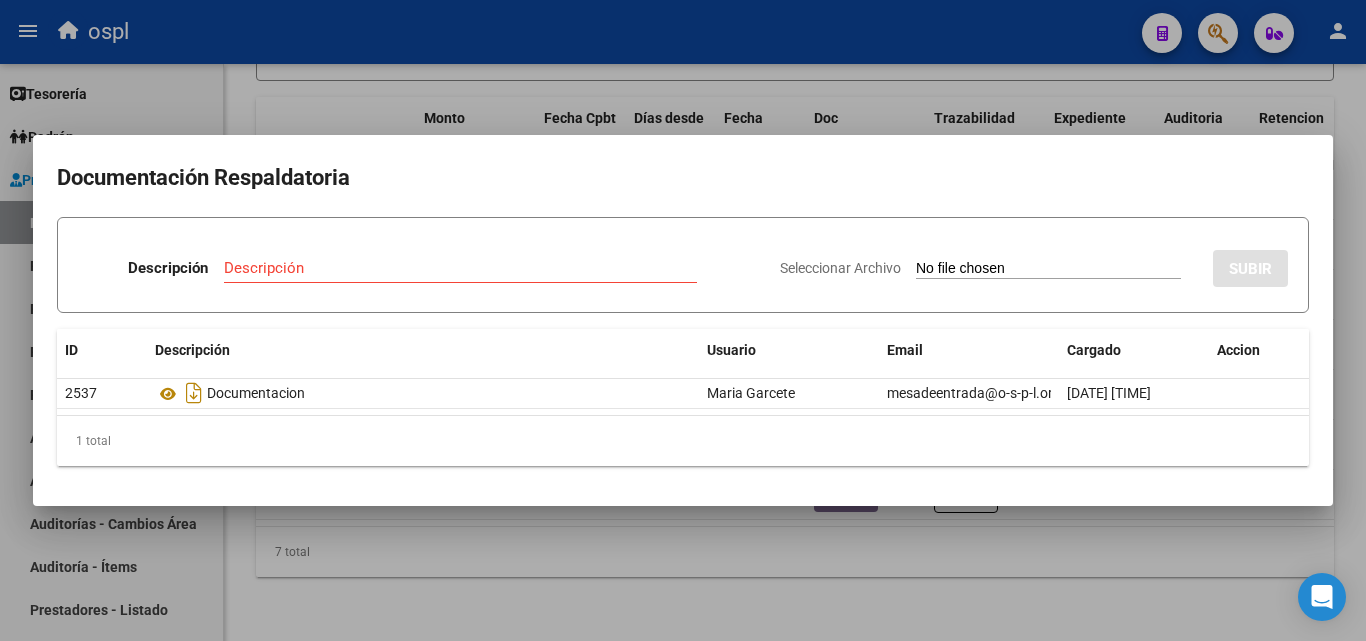 click at bounding box center (683, 320) 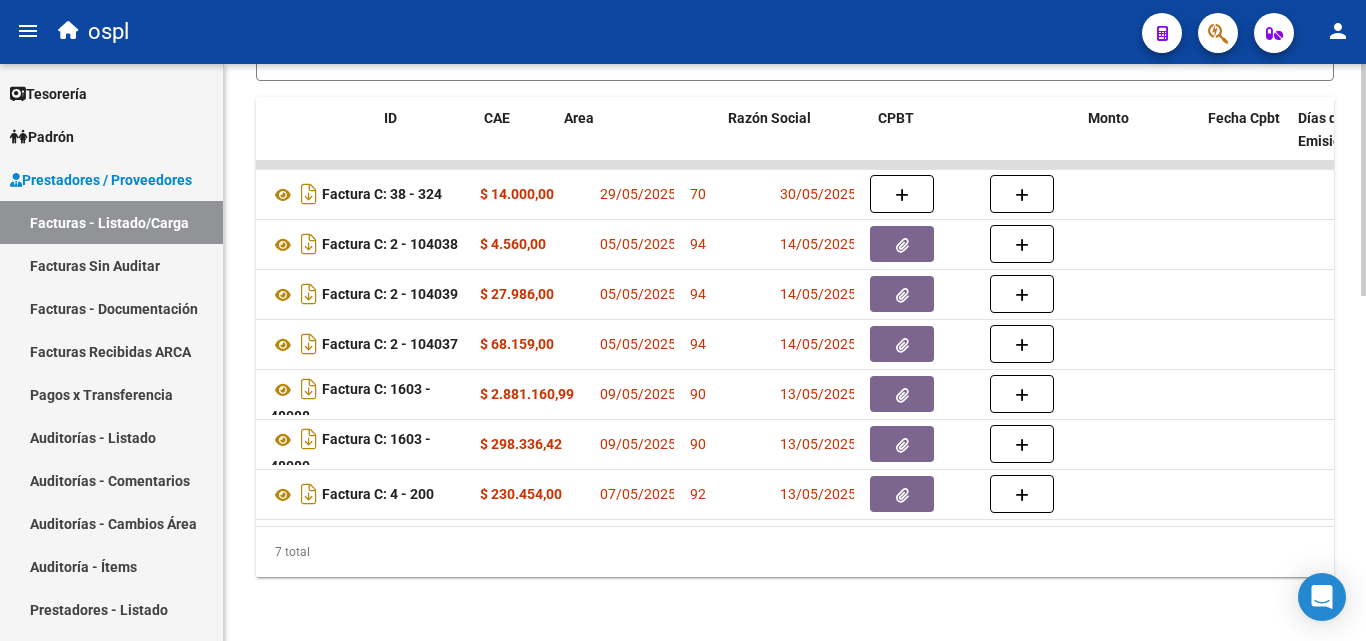 scroll, scrollTop: 0, scrollLeft: 0, axis: both 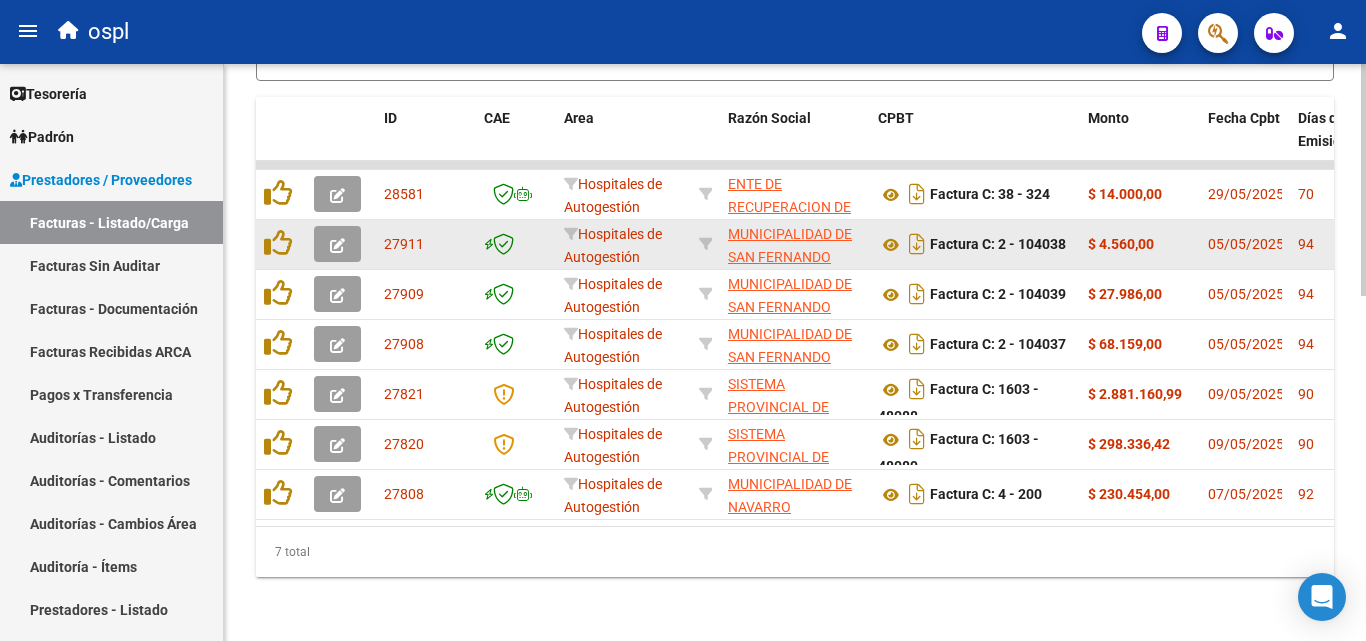 click 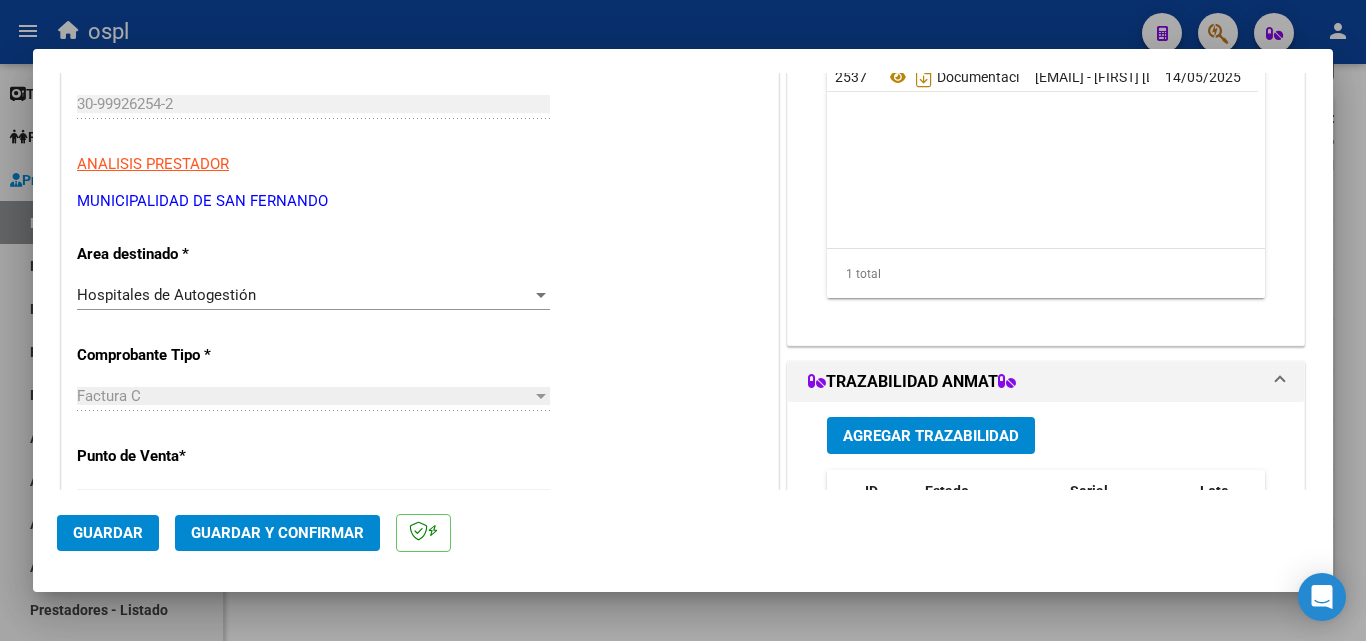 scroll, scrollTop: 400, scrollLeft: 0, axis: vertical 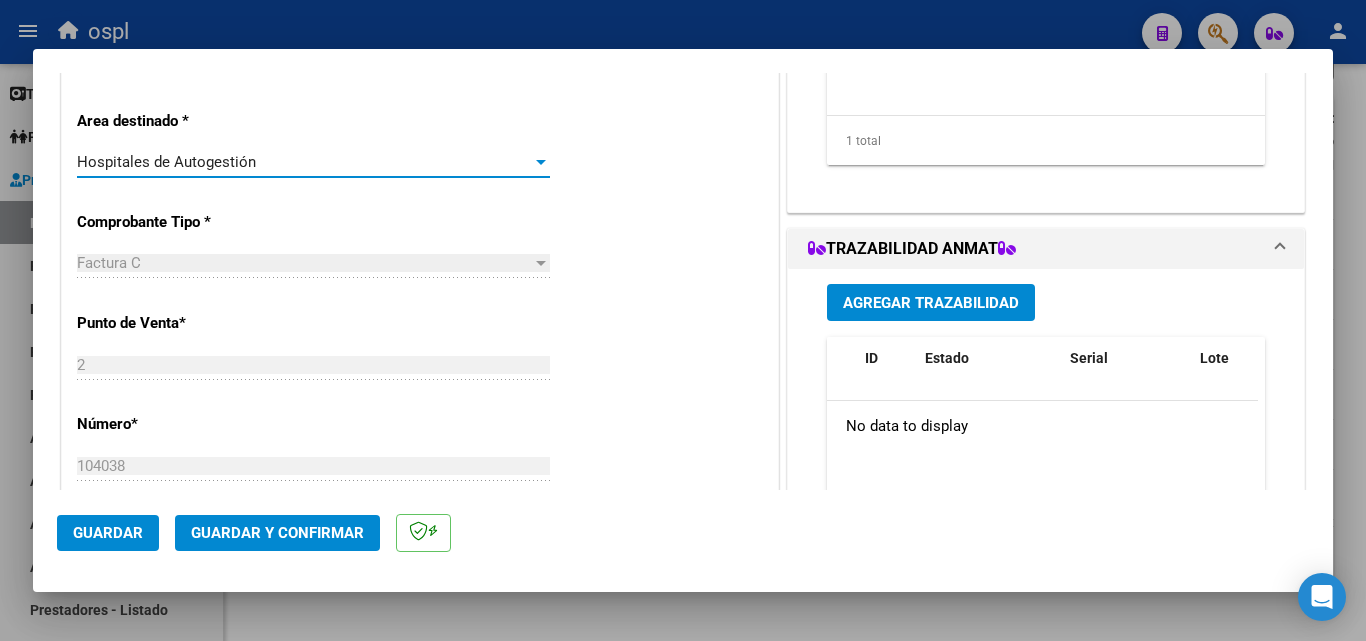 click on "Hospitales de Autogestión" at bounding box center (304, 162) 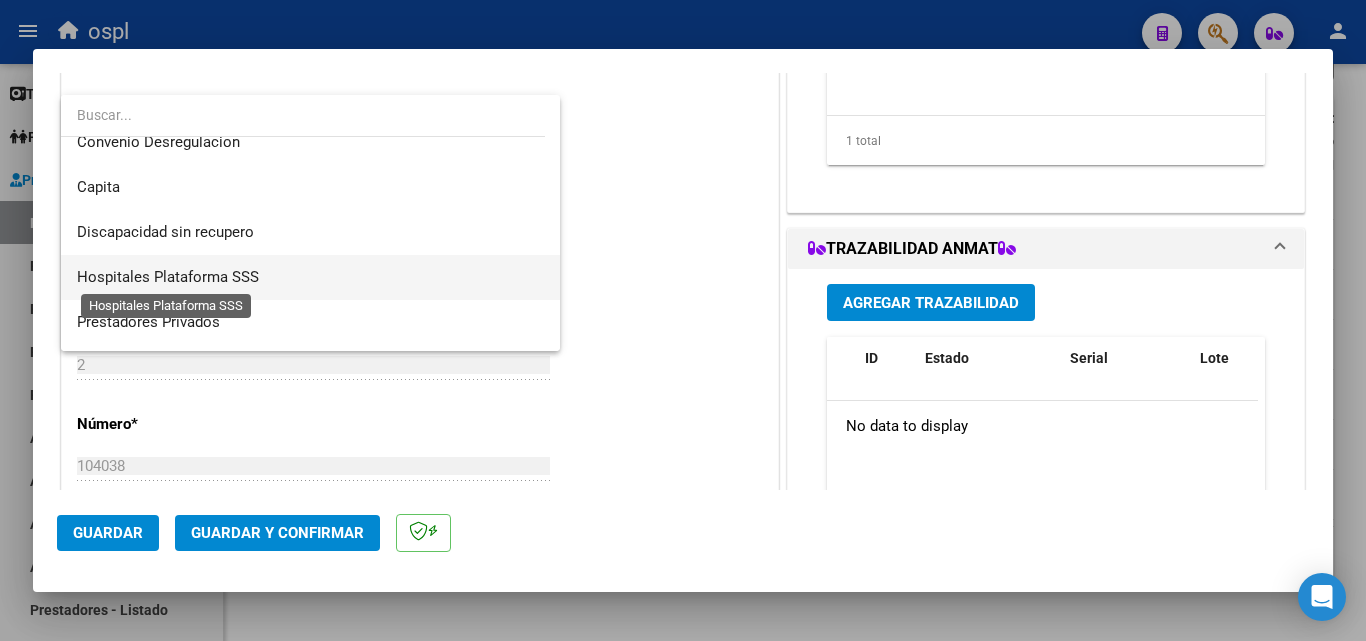 scroll, scrollTop: 284, scrollLeft: 0, axis: vertical 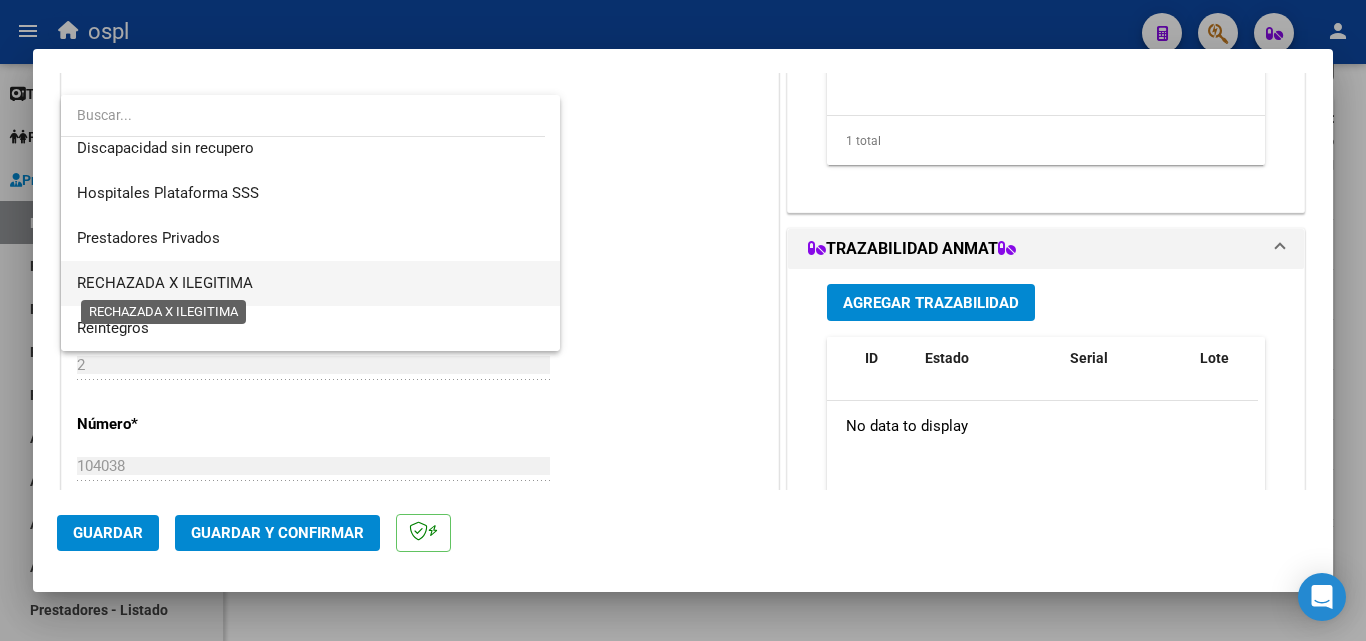 click on "RECHAZADA X ILEGITIMA" at bounding box center (165, 283) 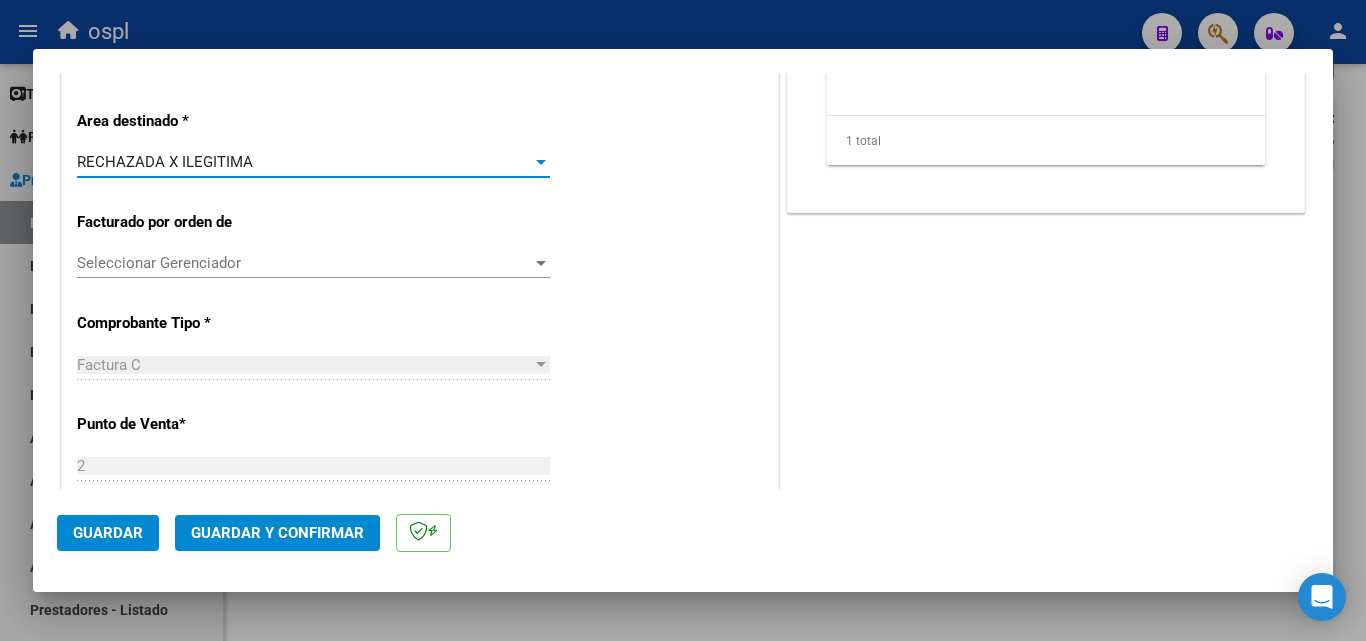 click on "Guardar y Confirmar" 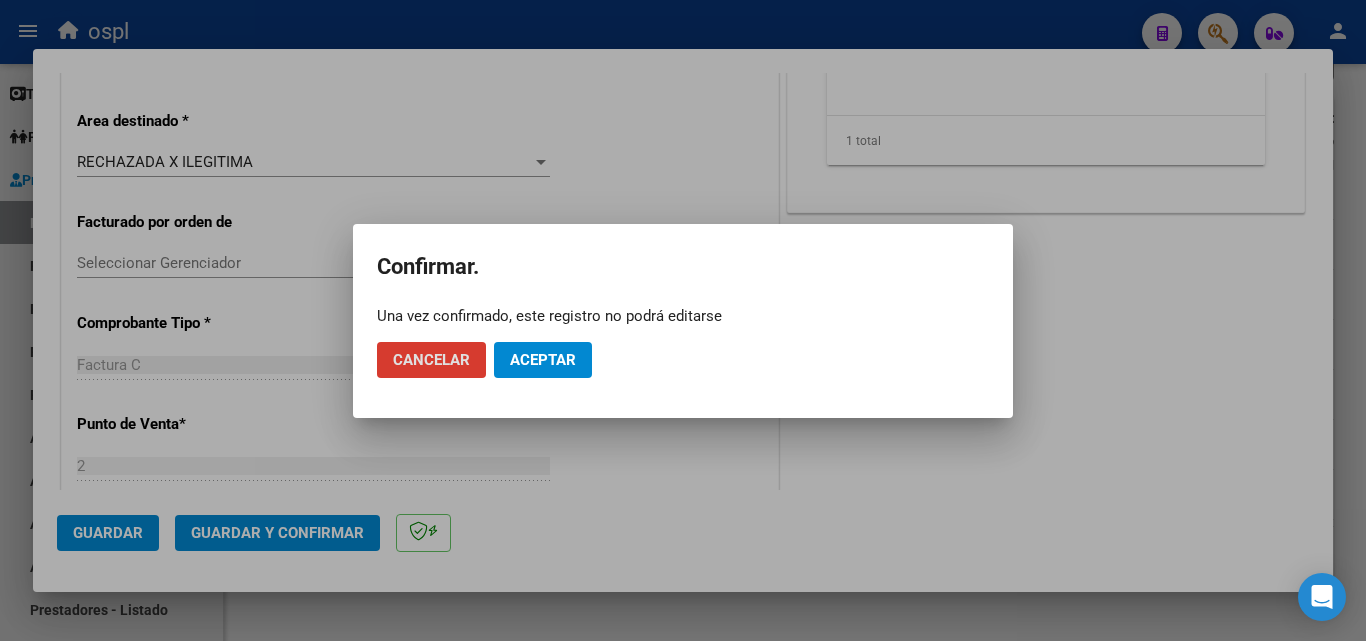 click on "Aceptar" 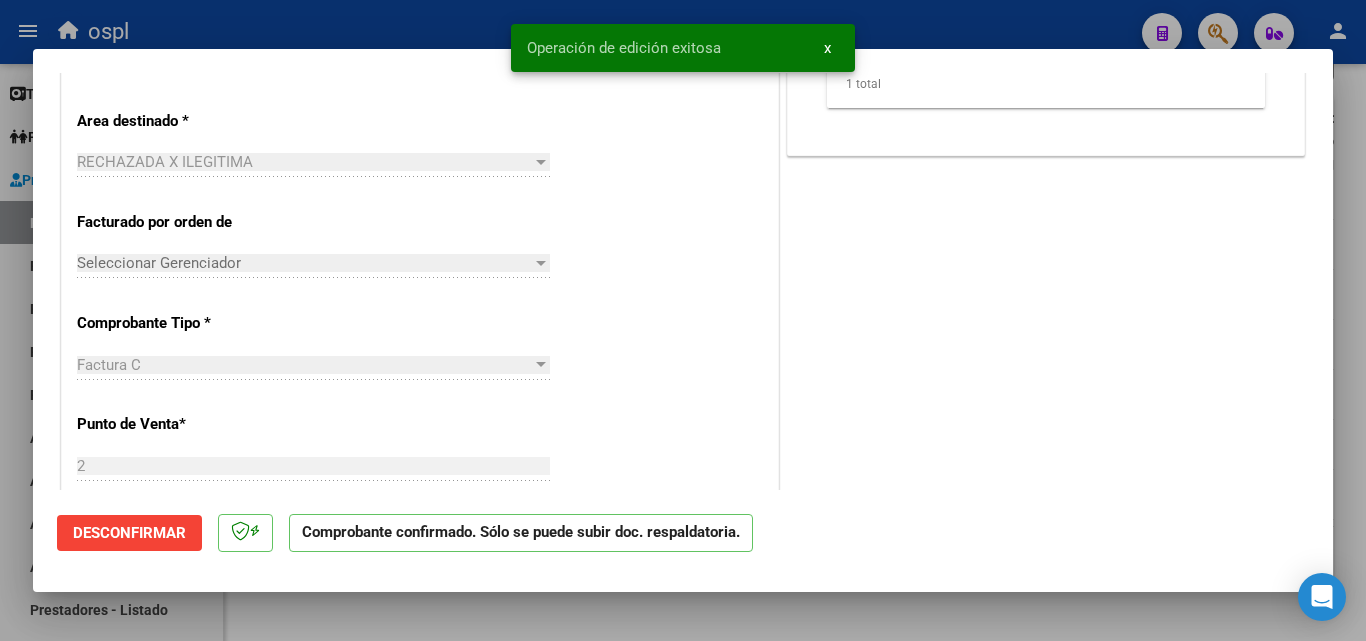click at bounding box center (683, 320) 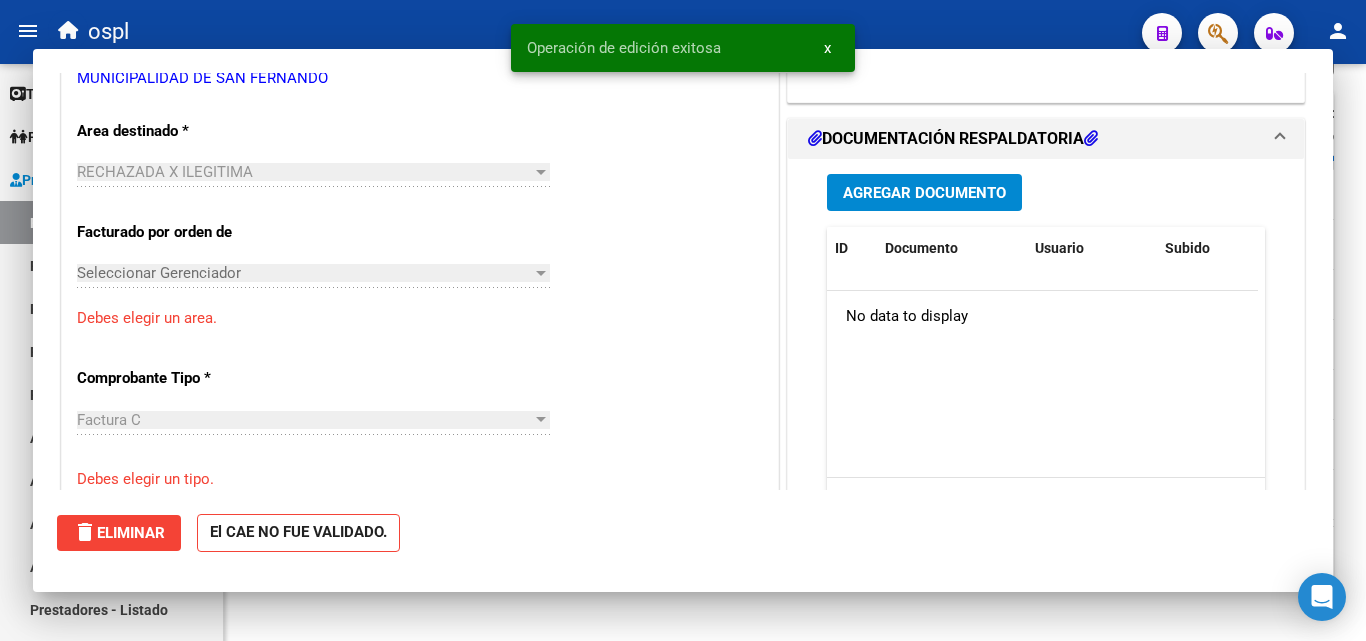 scroll, scrollTop: 0, scrollLeft: 0, axis: both 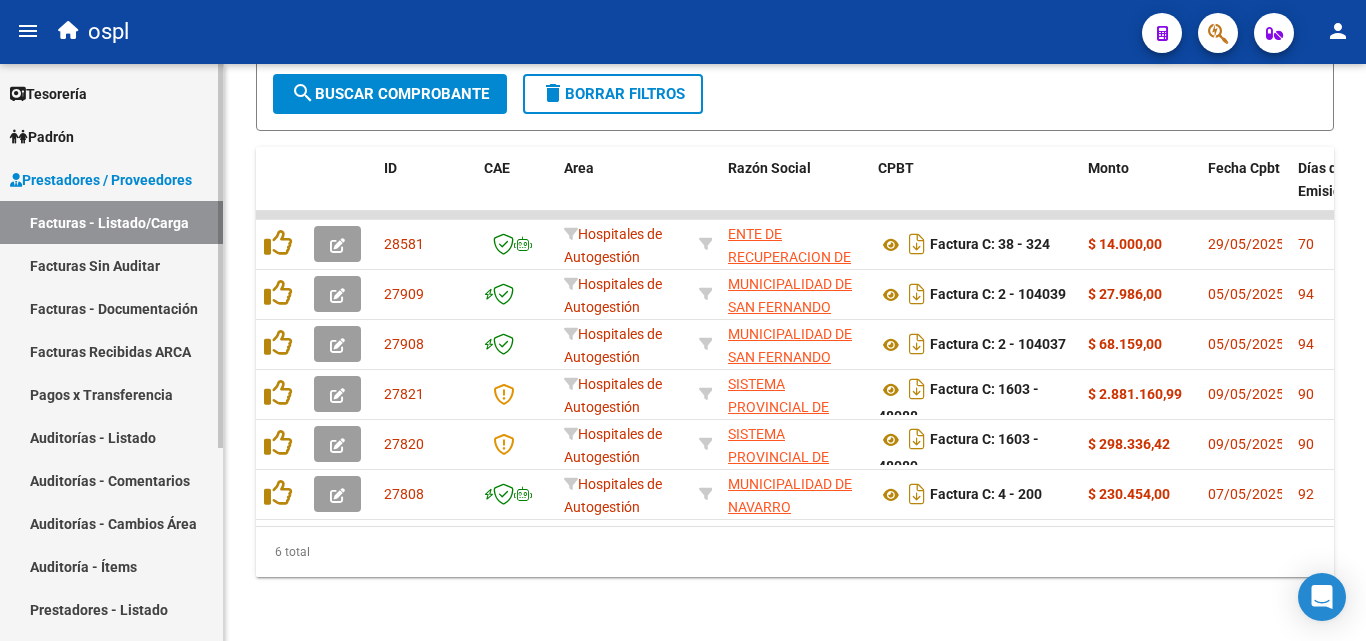 click on "Facturas Sin Auditar" at bounding box center [111, 265] 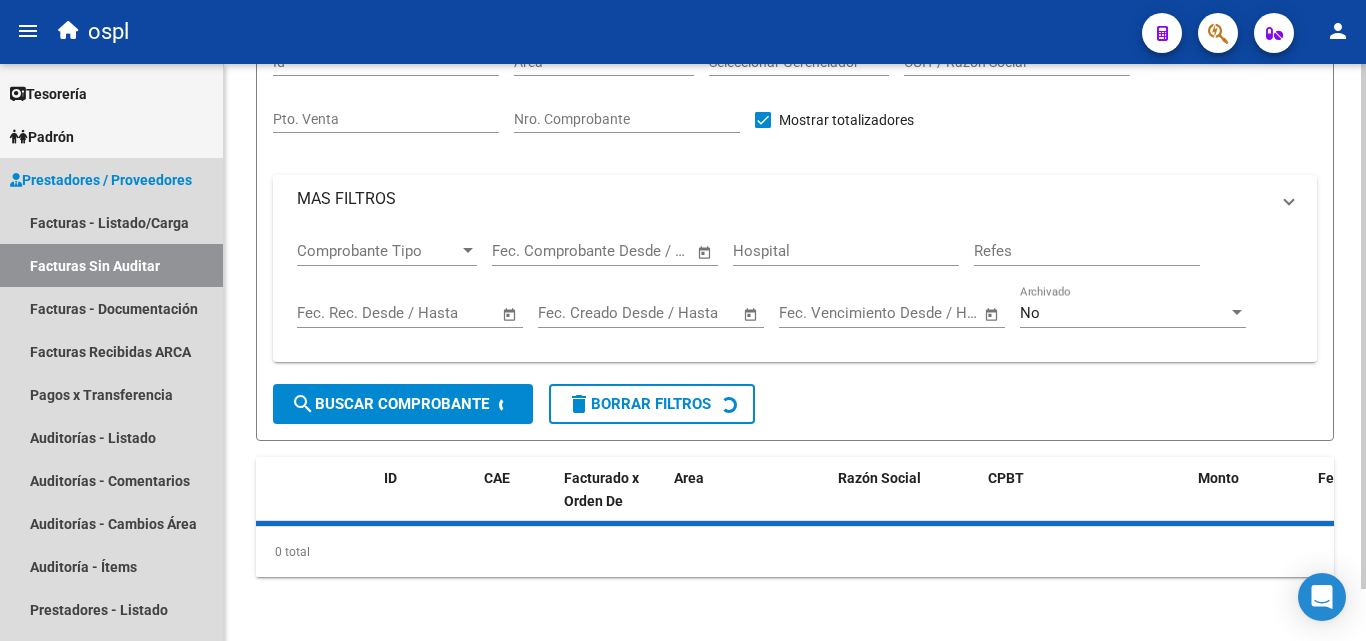 scroll, scrollTop: 0, scrollLeft: 0, axis: both 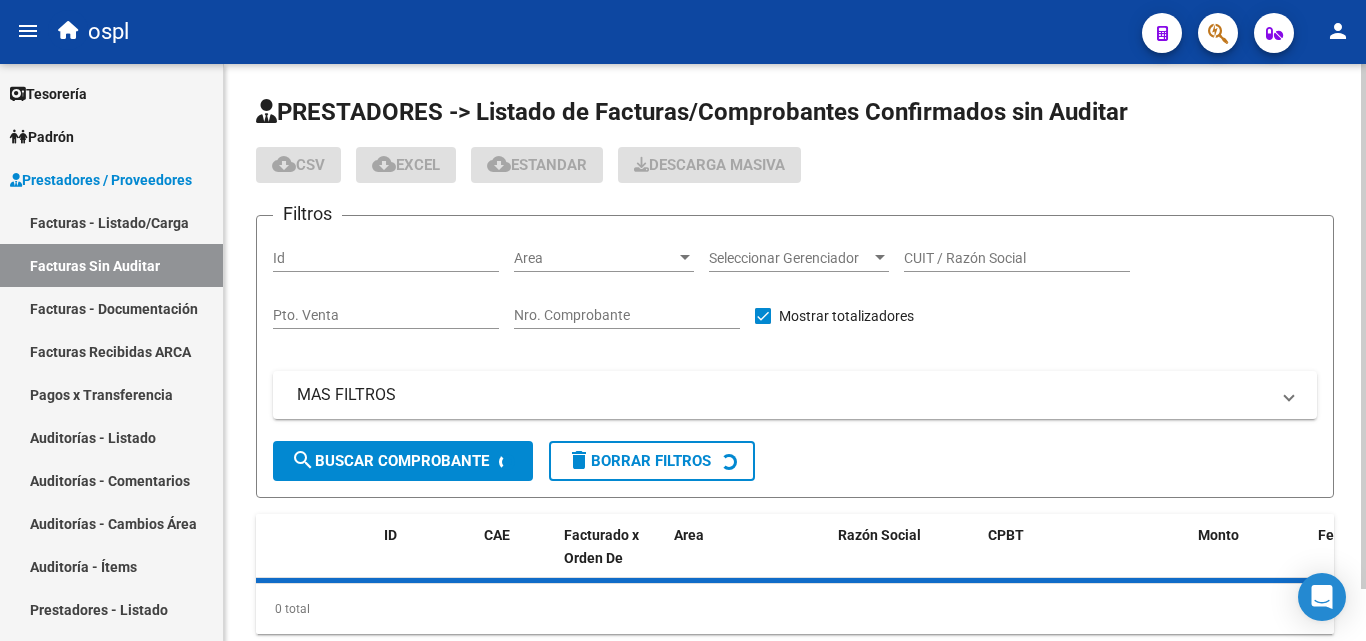 click on "Nro. Comprobante" at bounding box center [627, 315] 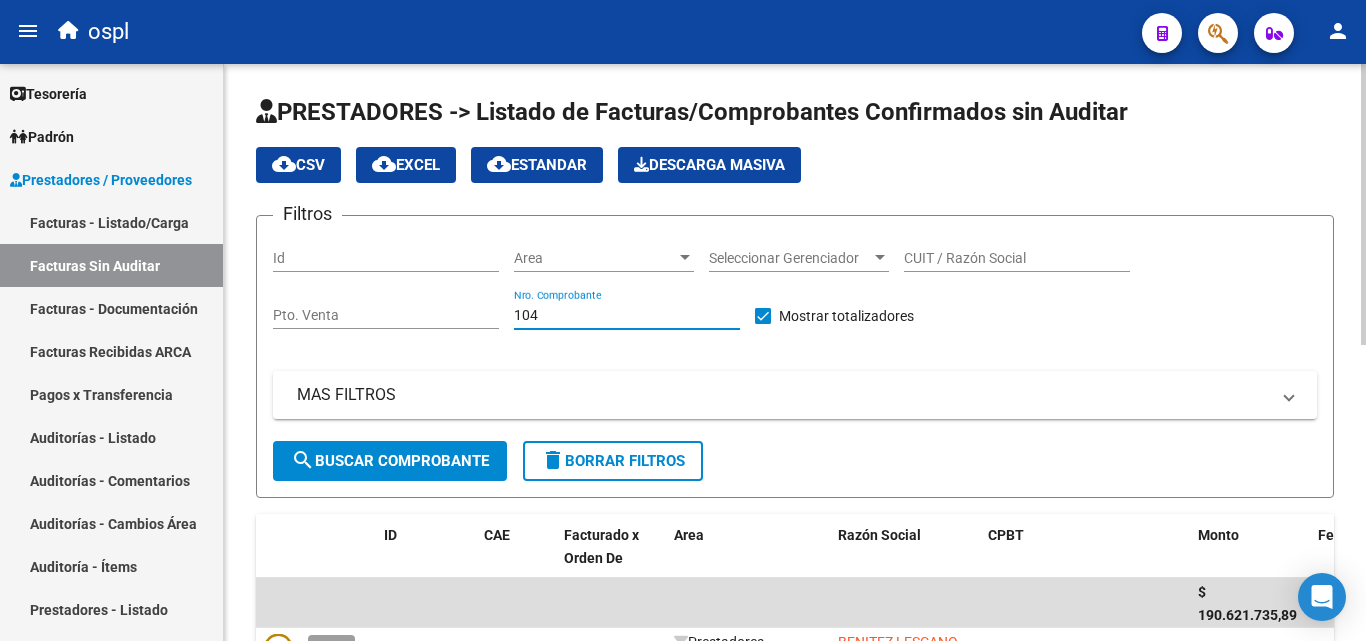 type on "1040" 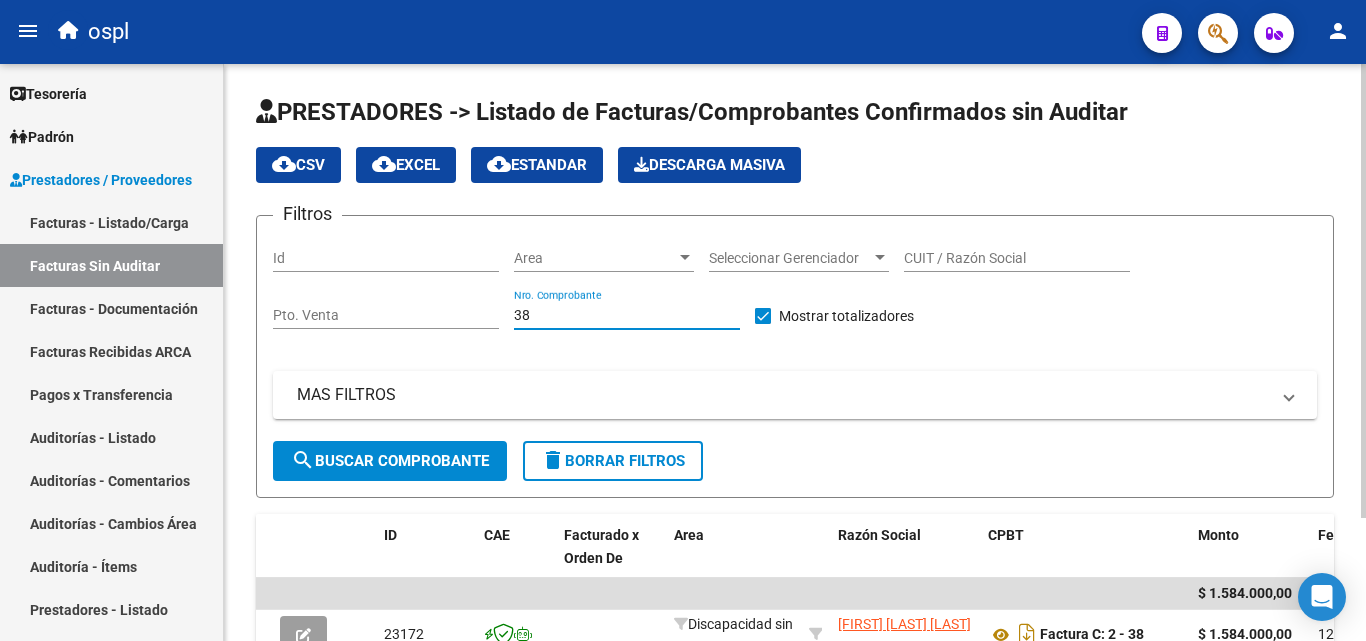 drag, startPoint x: 617, startPoint y: 315, endPoint x: 436, endPoint y: 302, distance: 181.46625 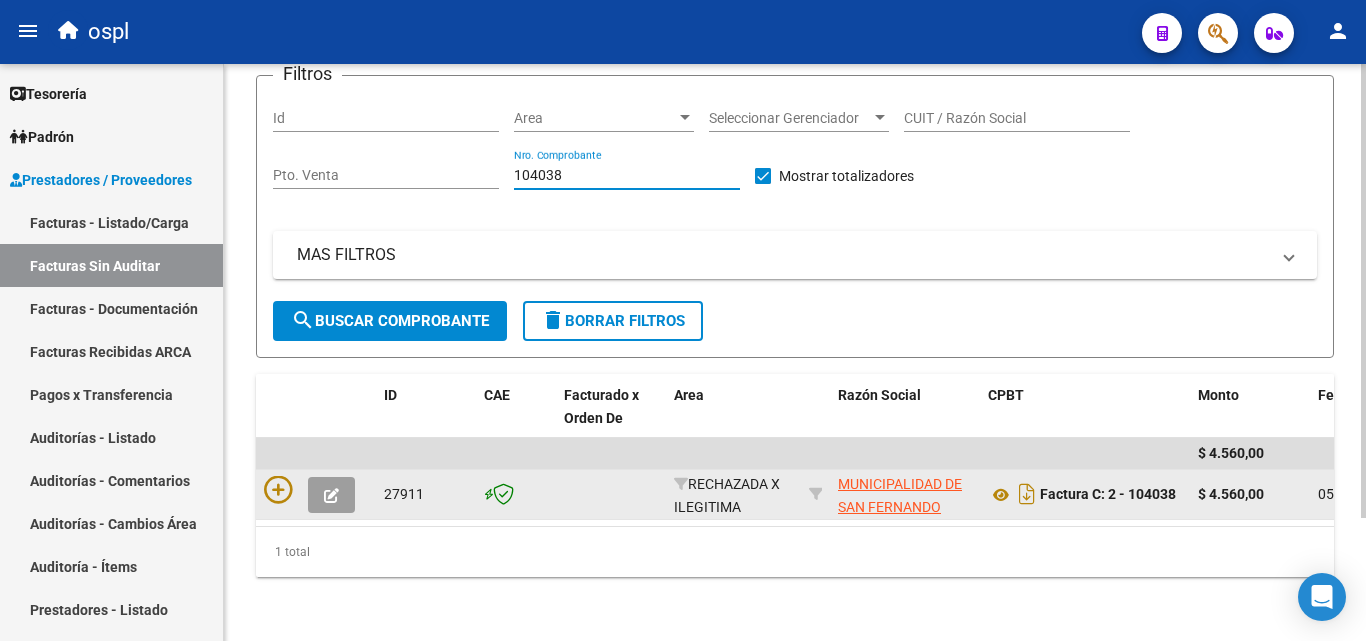 scroll, scrollTop: 156, scrollLeft: 0, axis: vertical 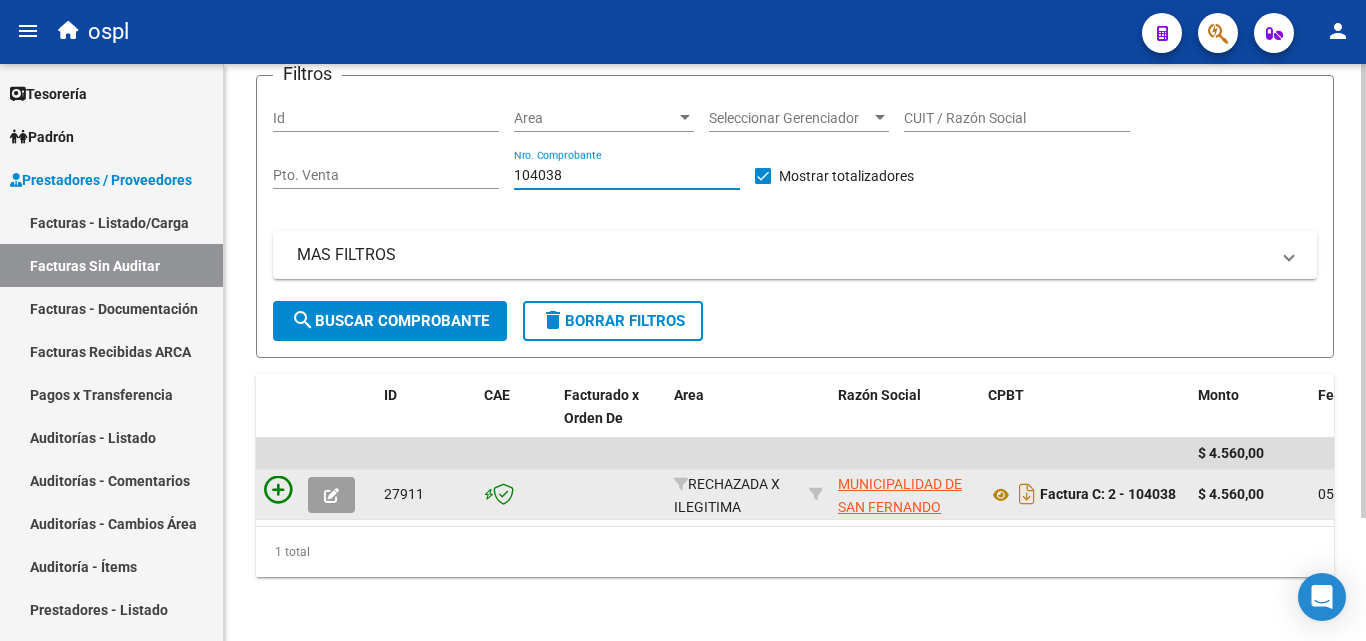 type on "104038" 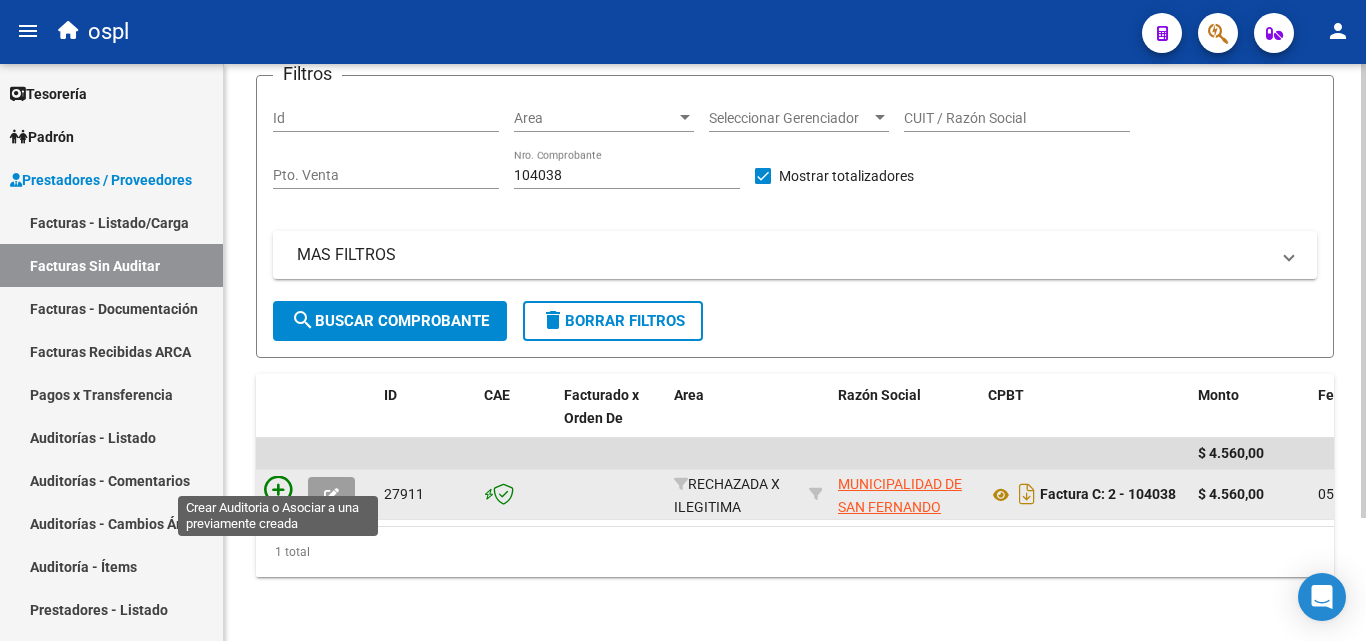 click 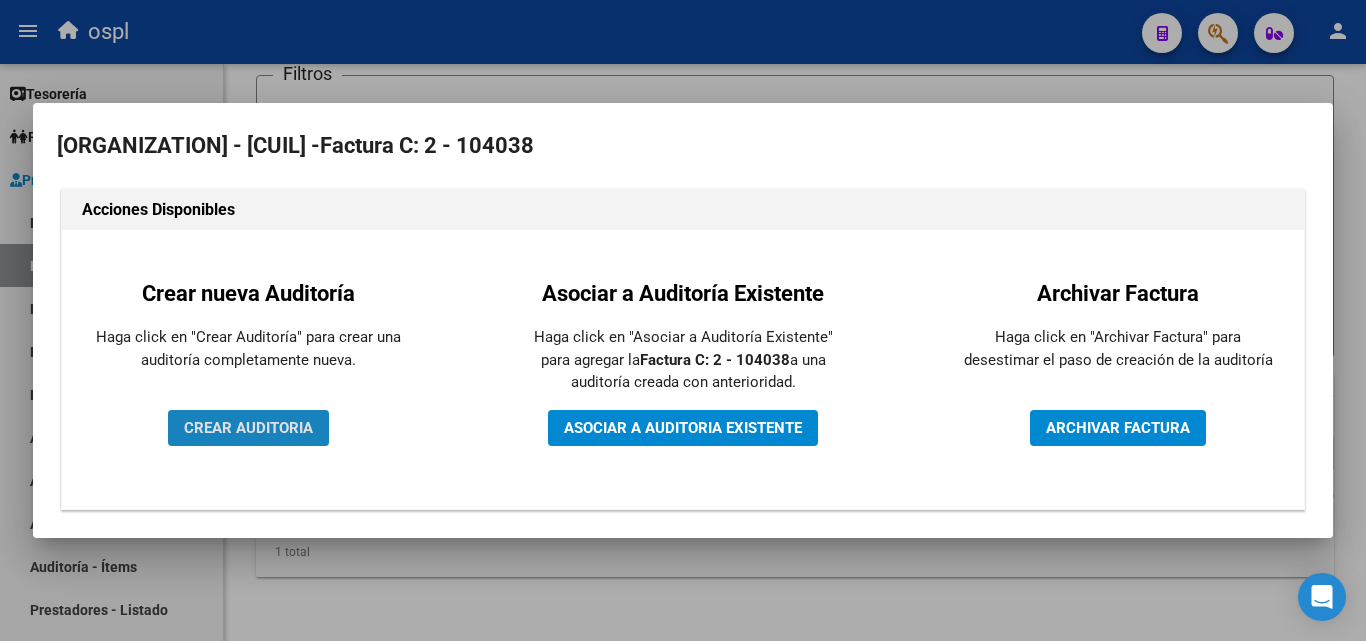 click on "CREAR AUDITORIA" at bounding box center (248, 428) 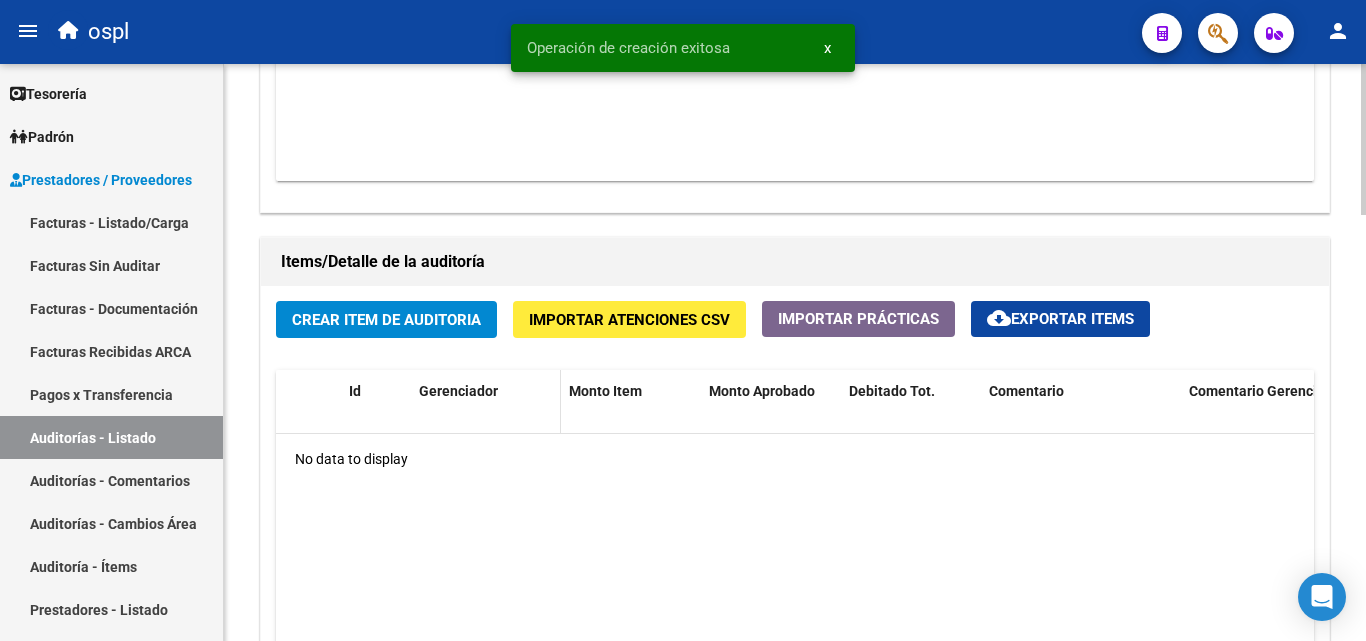 scroll, scrollTop: 1500, scrollLeft: 0, axis: vertical 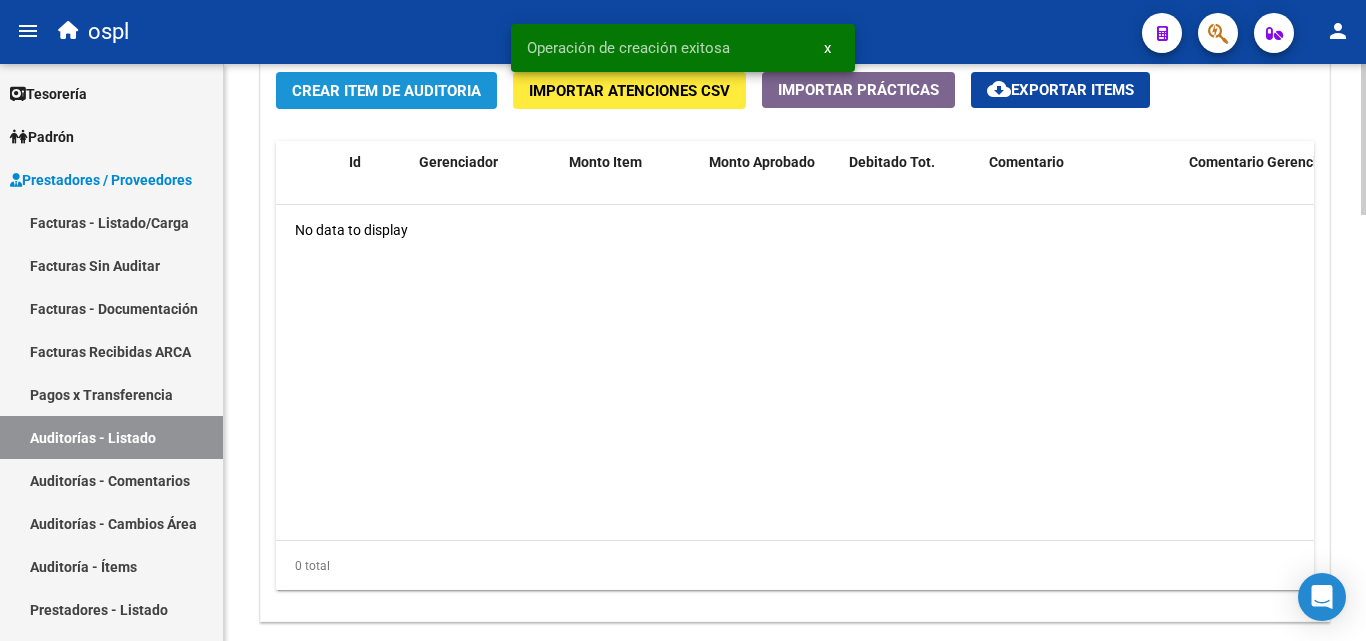 click on "Crear Item de Auditoria" 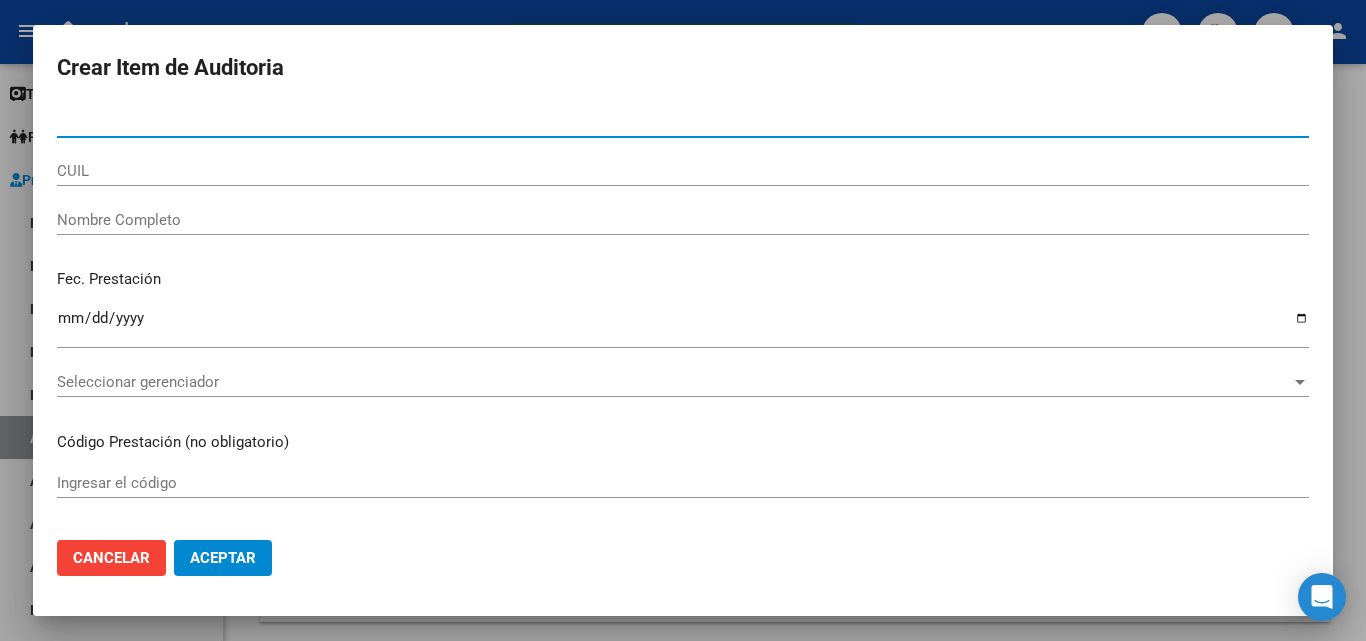 click on "Nombre Completo" at bounding box center [683, 220] 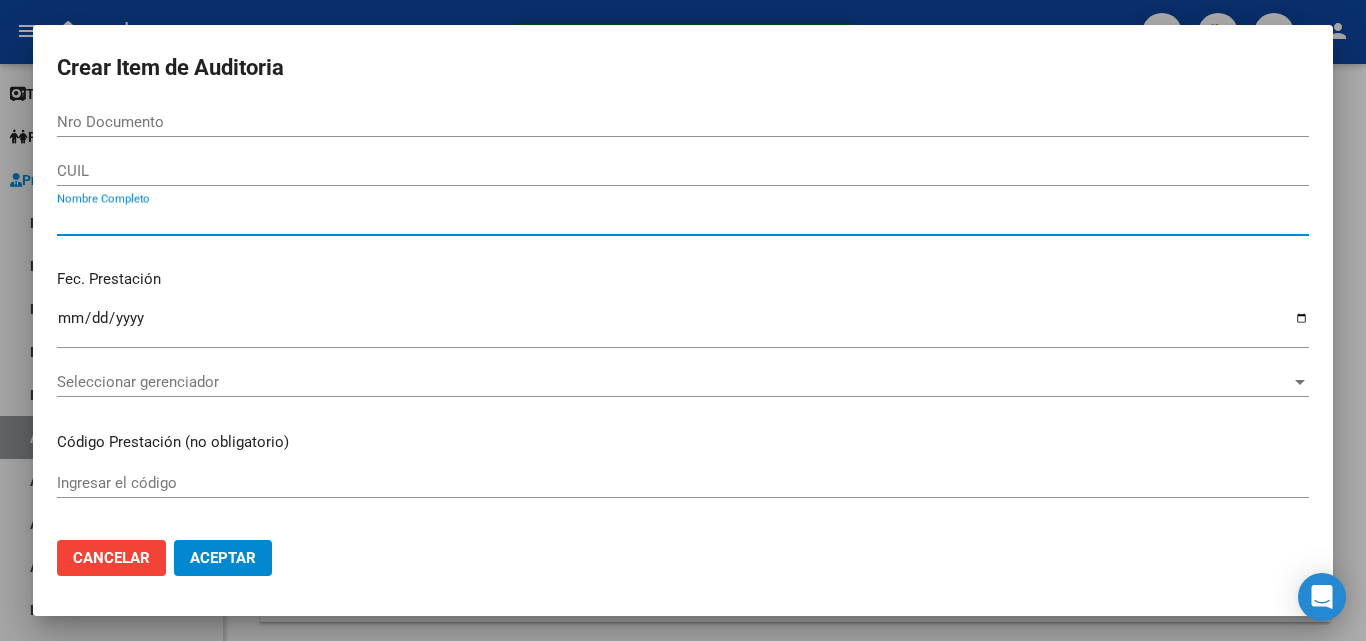 click on "Nombre Completo" at bounding box center [683, 220] 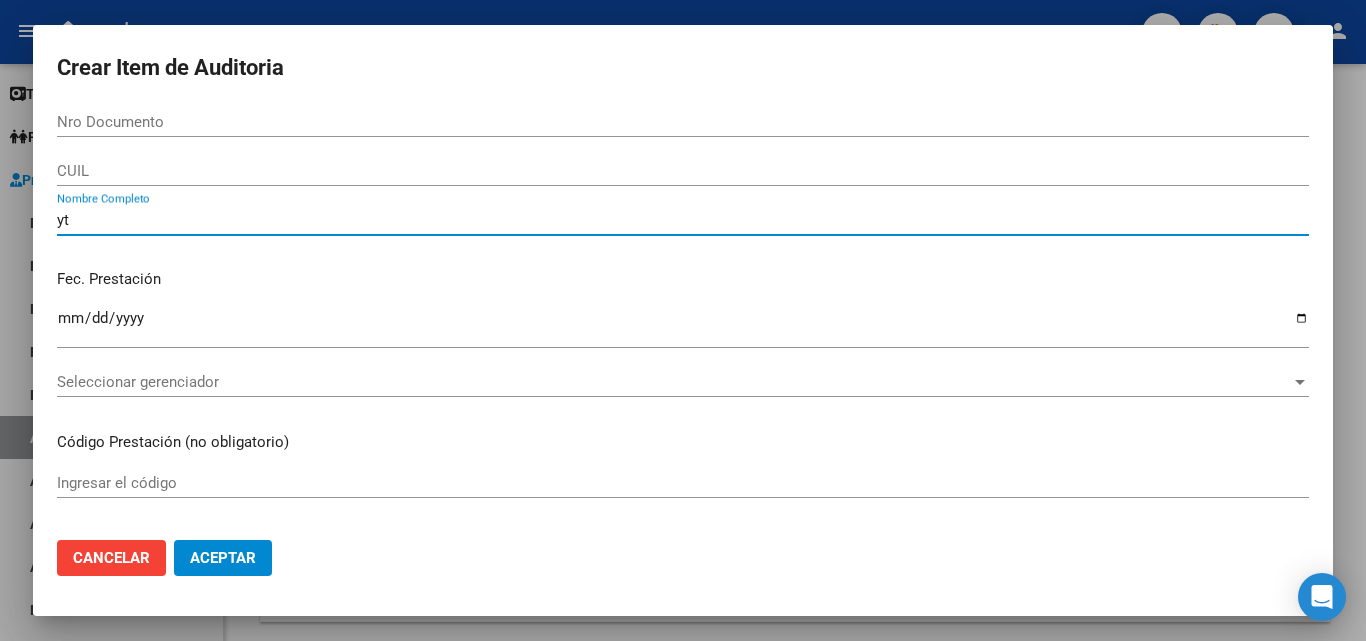type on "y" 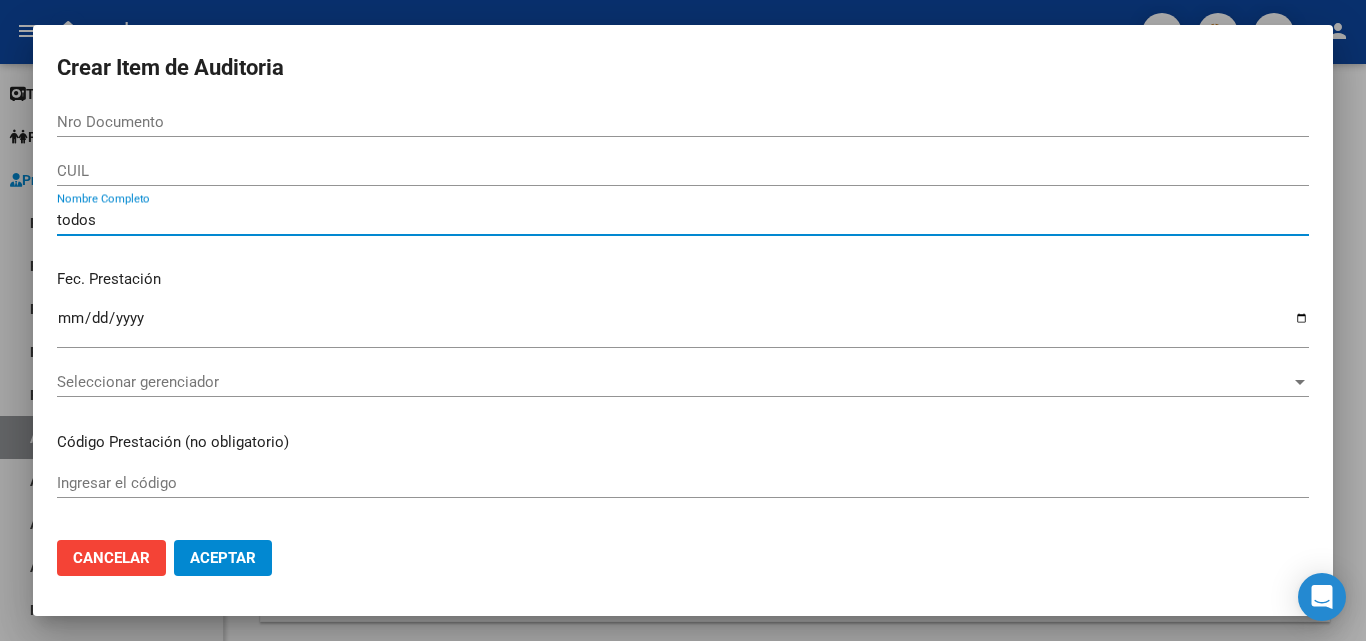 type on "todos" 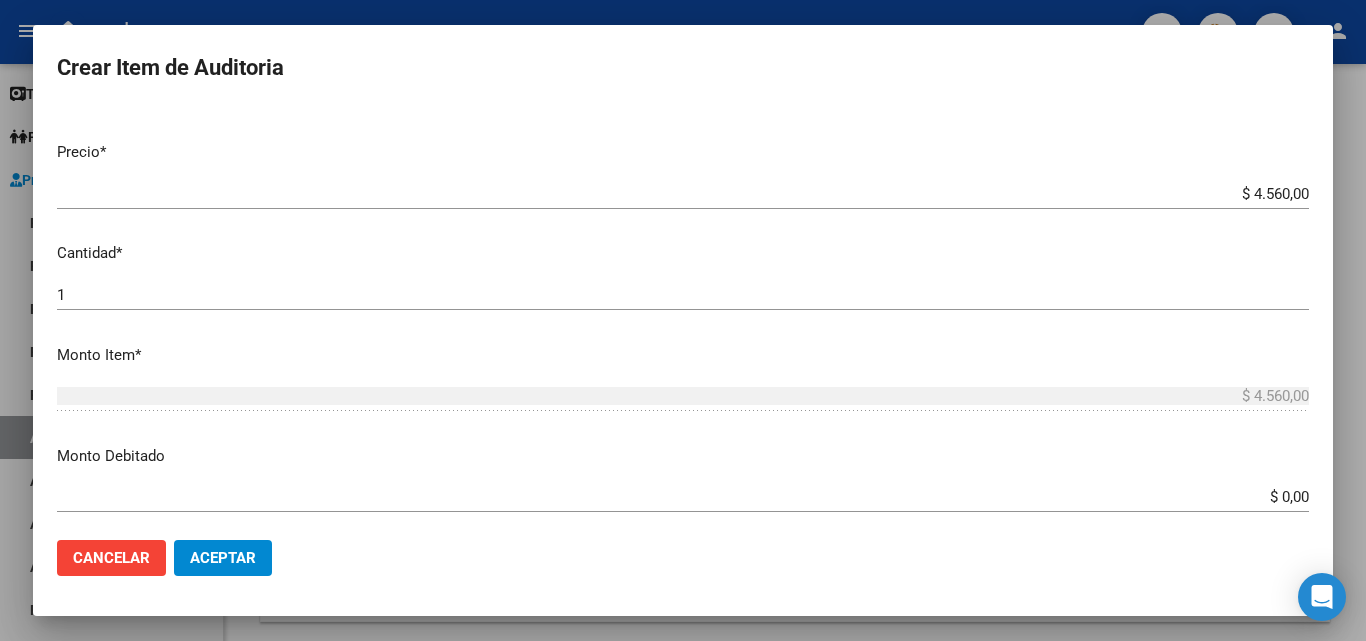 scroll, scrollTop: 500, scrollLeft: 0, axis: vertical 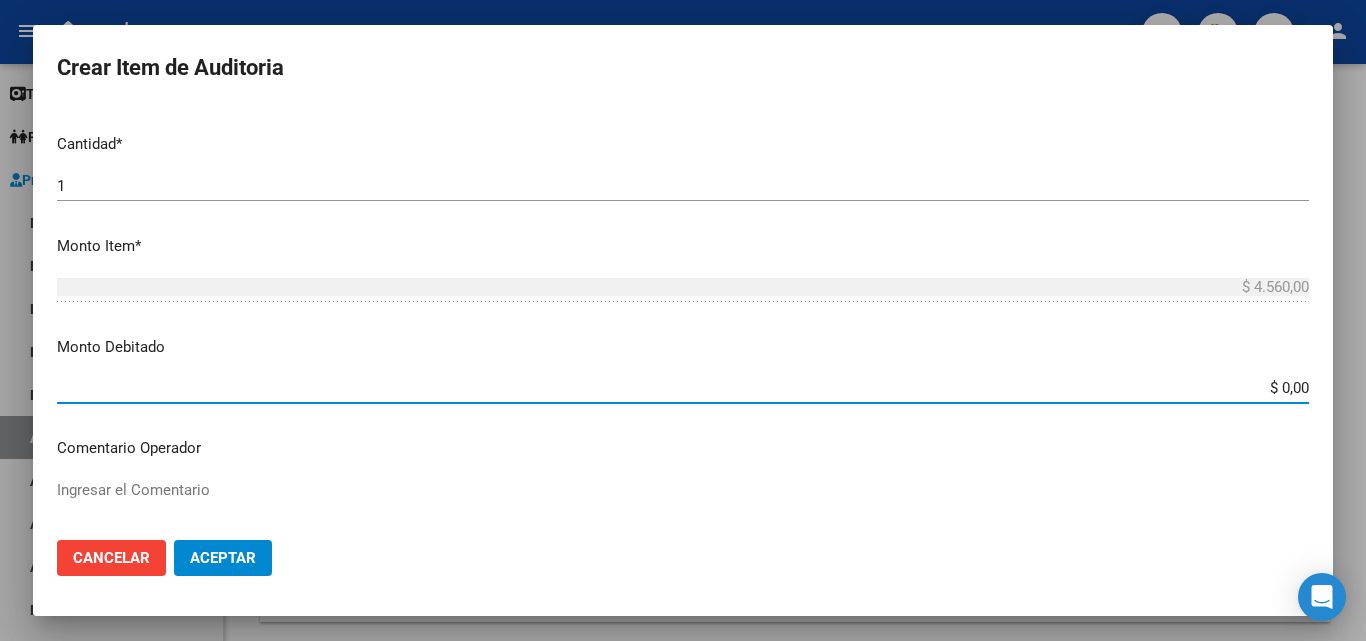 drag, startPoint x: 1249, startPoint y: 384, endPoint x: 1317, endPoint y: 378, distance: 68.26419 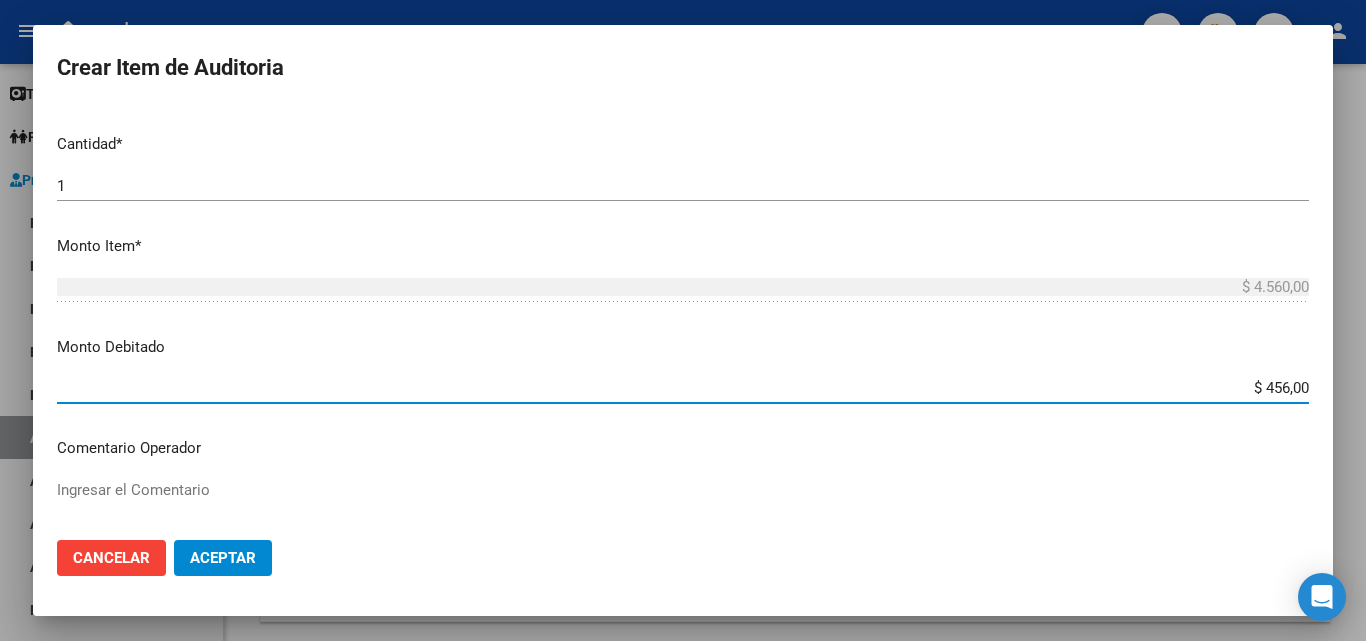 type on "$ 4.560,00" 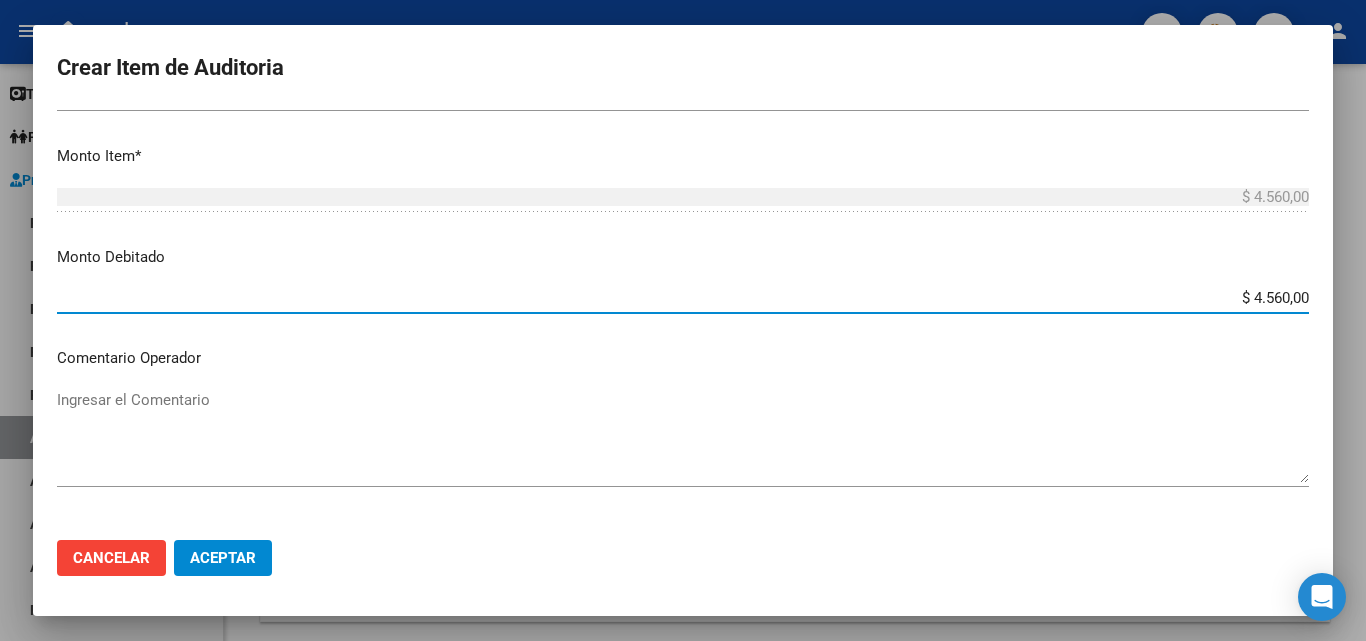 scroll, scrollTop: 700, scrollLeft: 0, axis: vertical 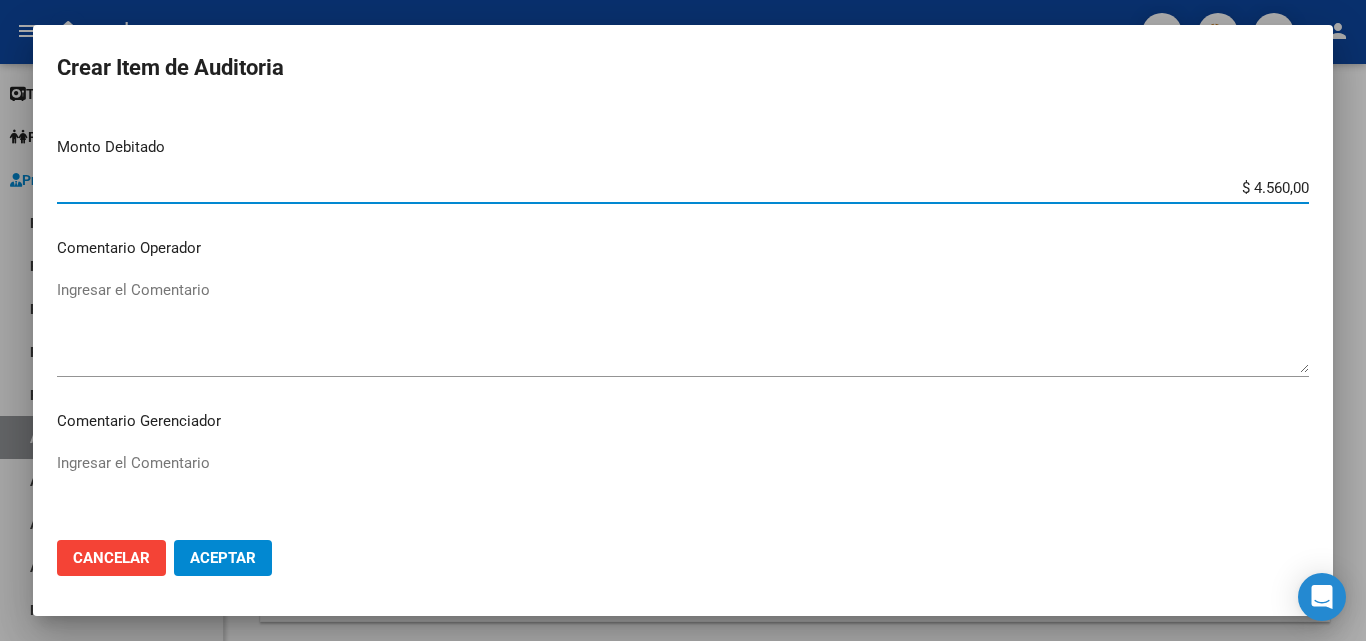 click on "Ingresar el Comentario" at bounding box center [683, 326] 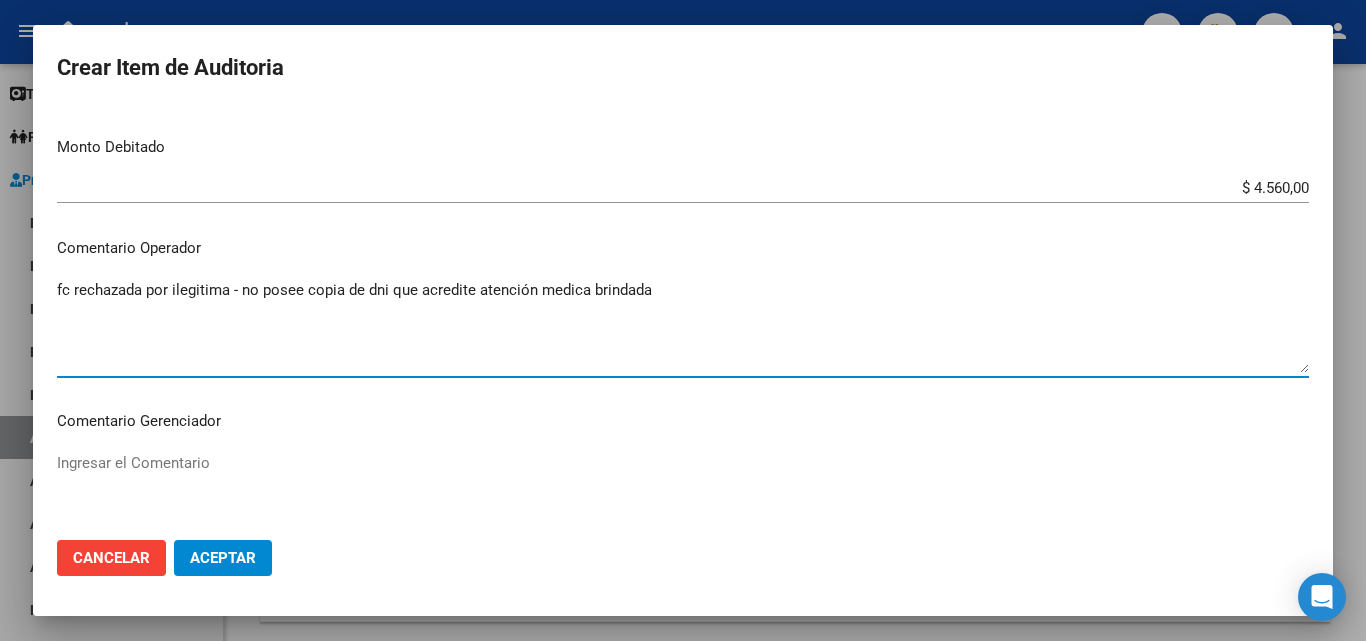 type on "fc rechazada por ilegitima - no posee copia de dni que acredite atención medica brindada" 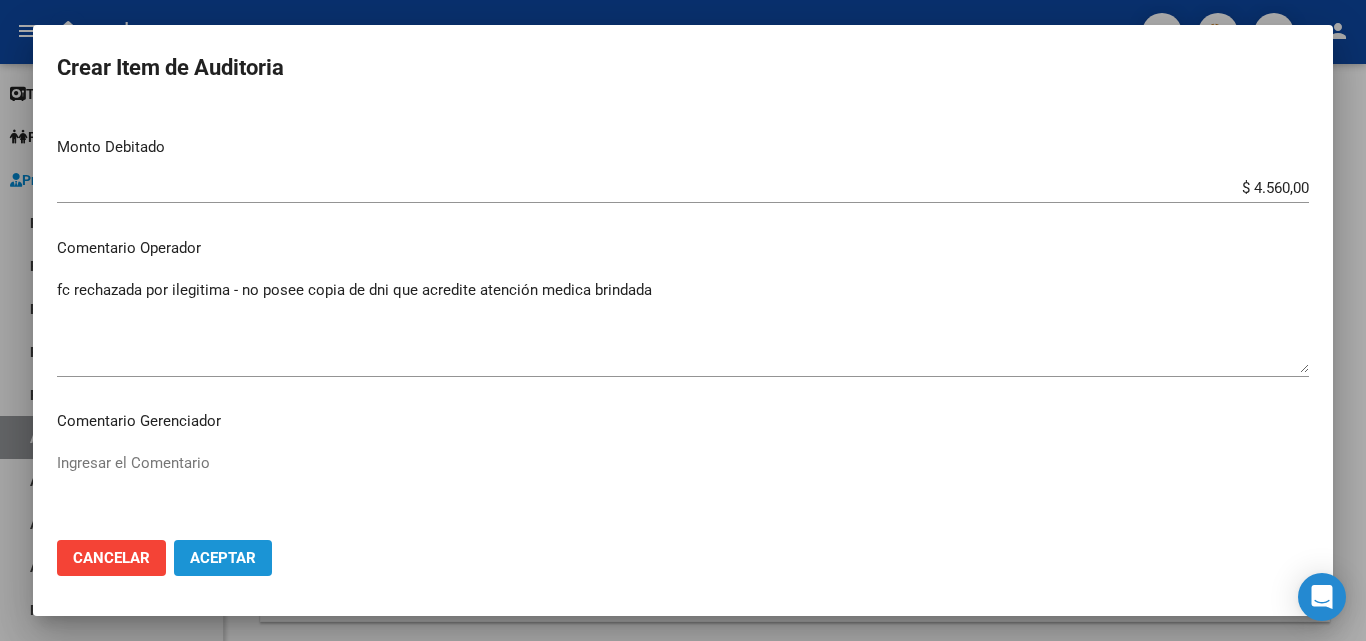 click on "Aceptar" 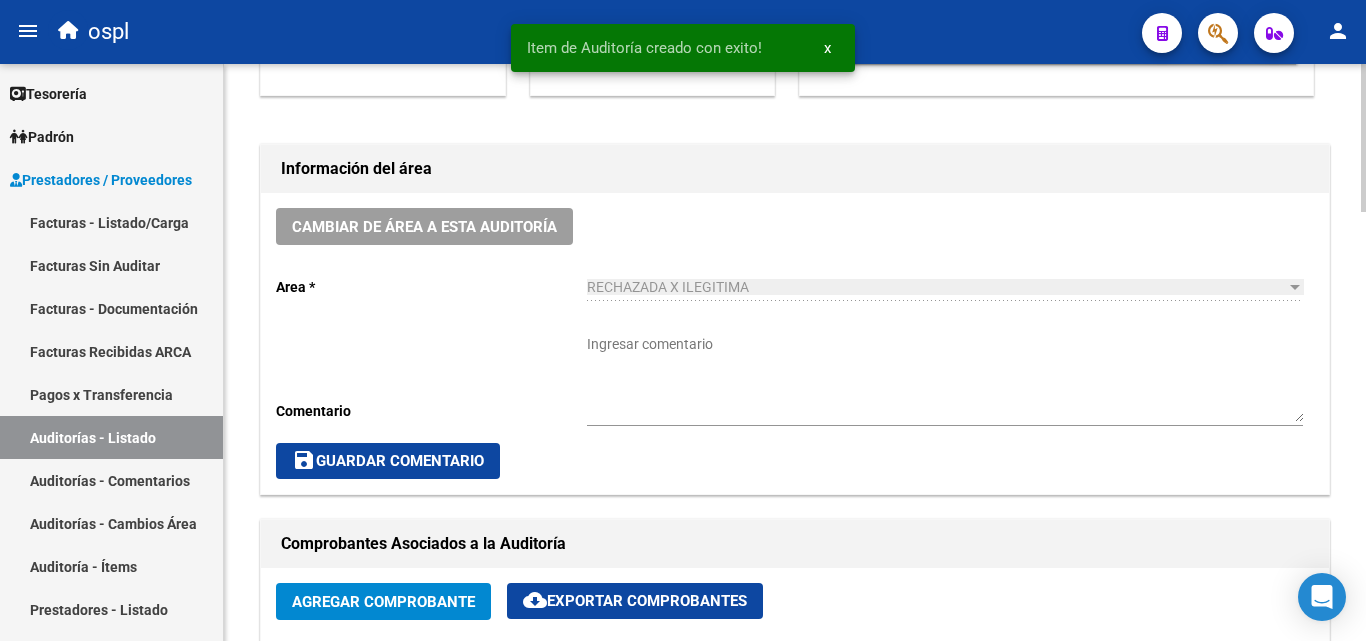 scroll, scrollTop: 301, scrollLeft: 0, axis: vertical 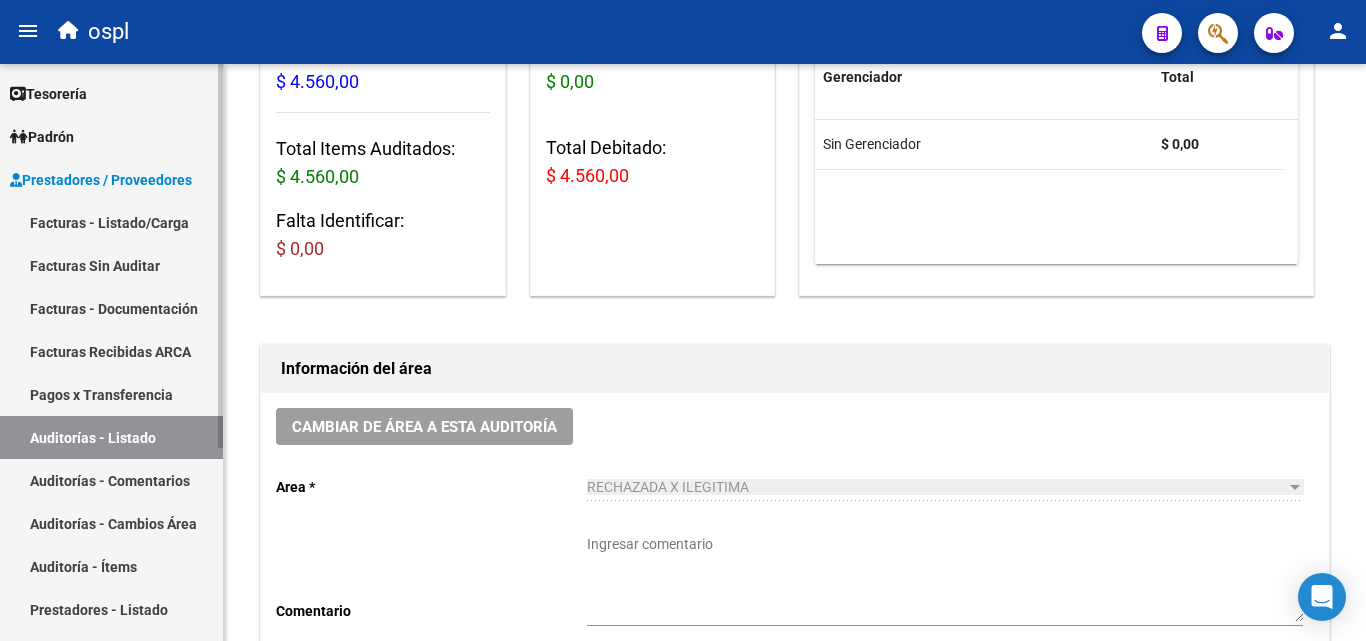 click on "Facturas - Listado/Carga" at bounding box center (111, 222) 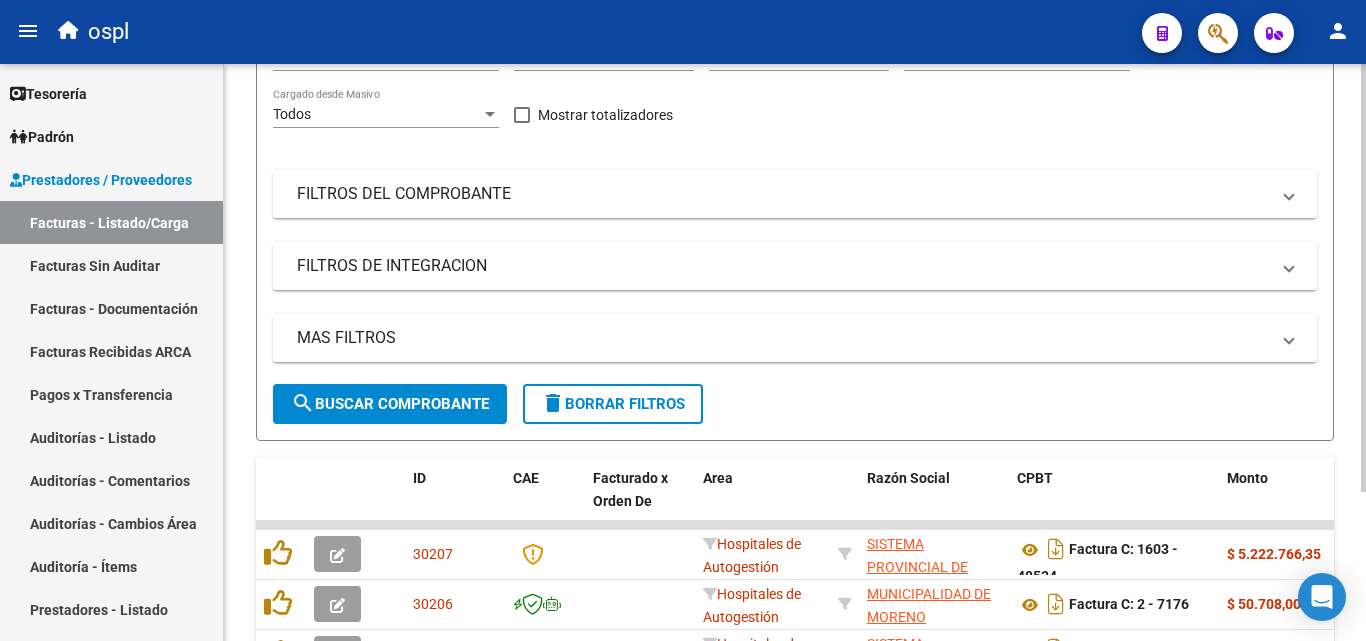 scroll, scrollTop: 0, scrollLeft: 0, axis: both 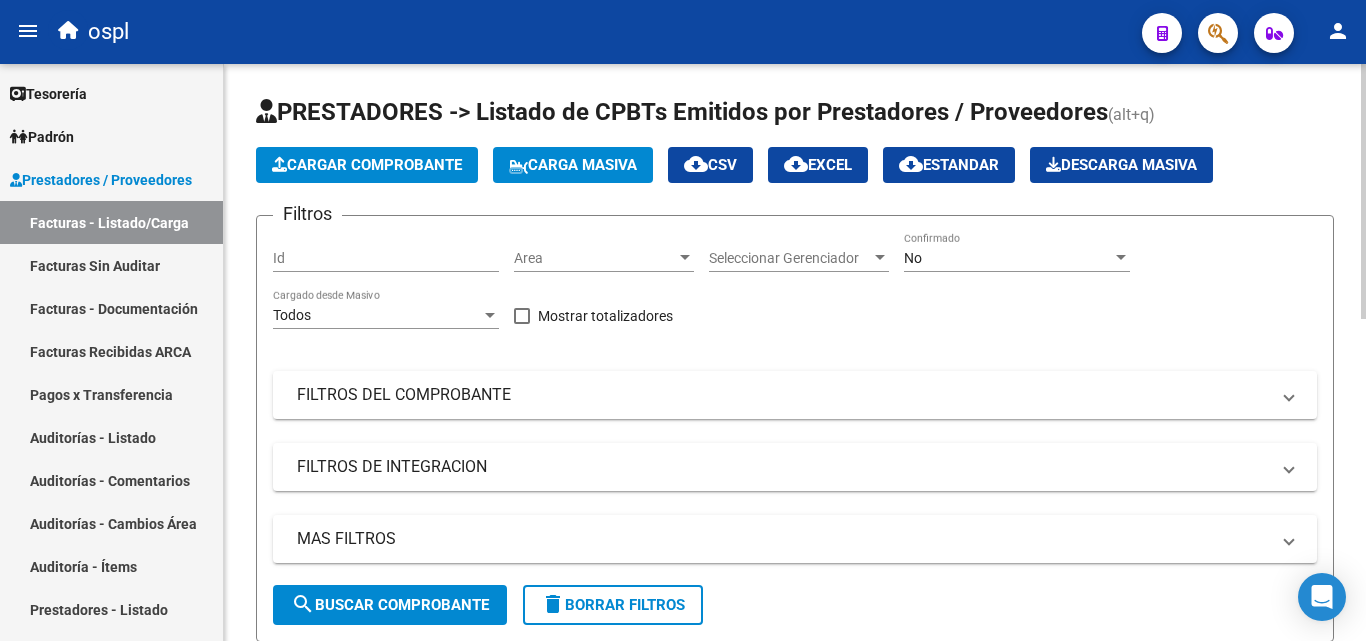 click on "Area" at bounding box center [595, 258] 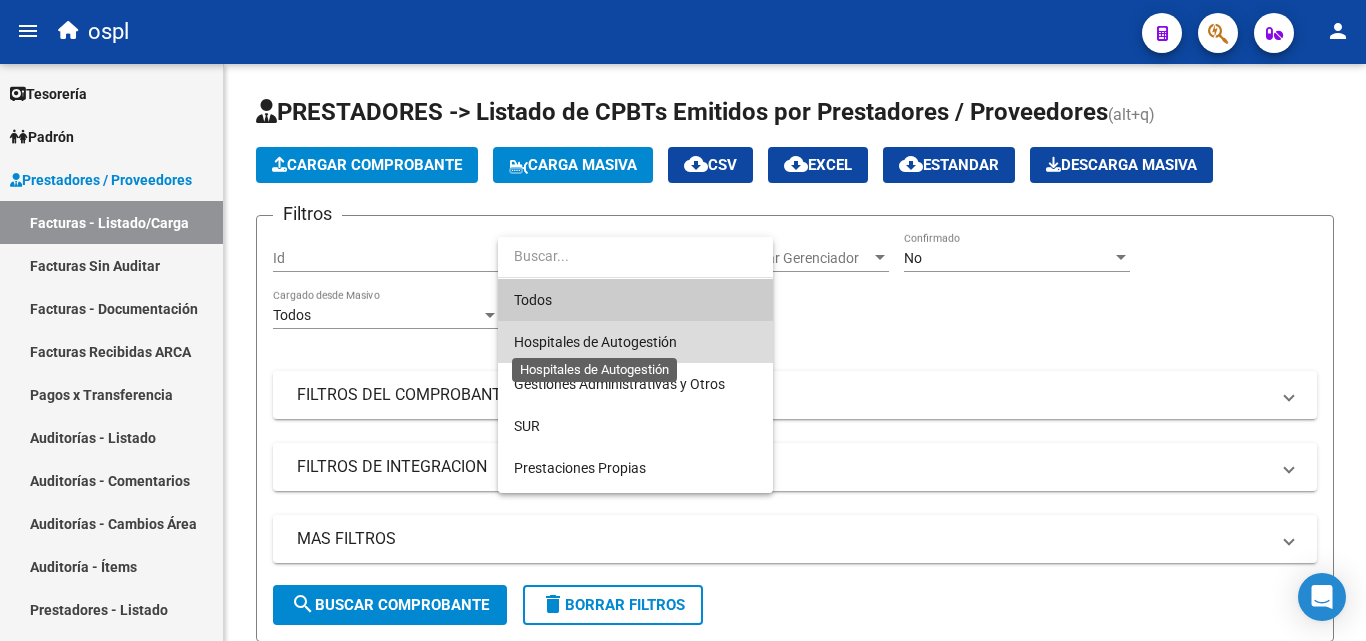 click on "Hospitales de Autogestión" at bounding box center [595, 342] 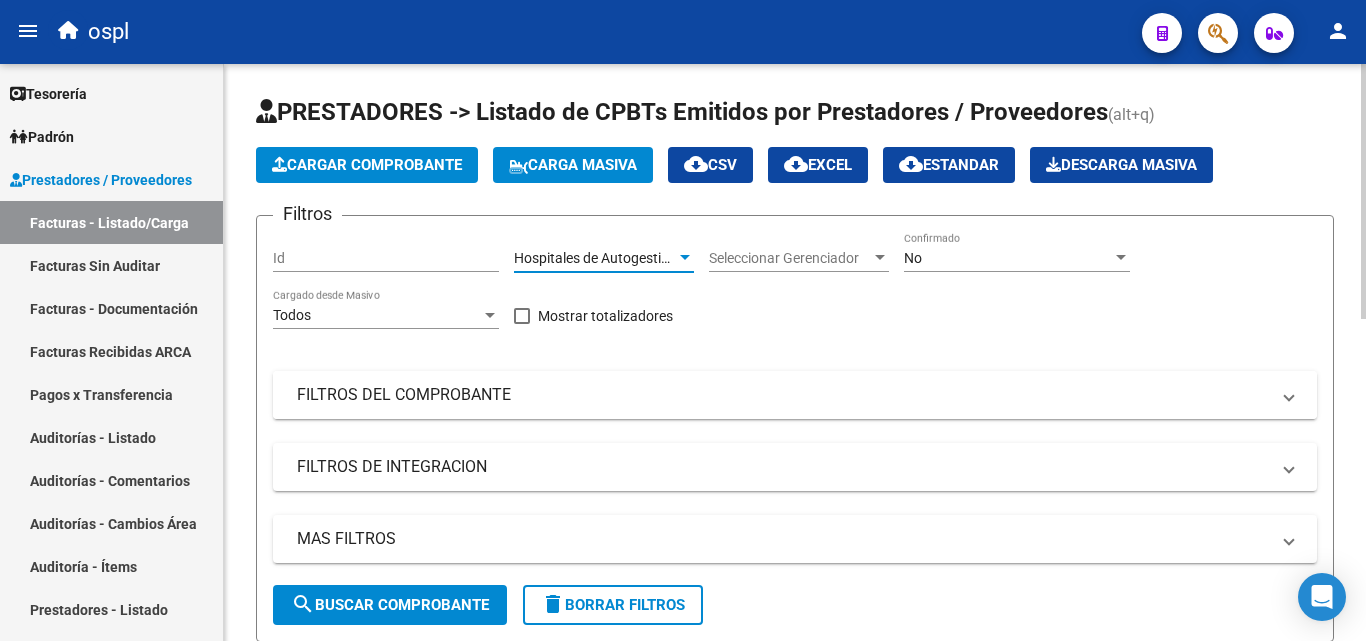 click on "FILTROS DEL COMPROBANTE" at bounding box center (783, 395) 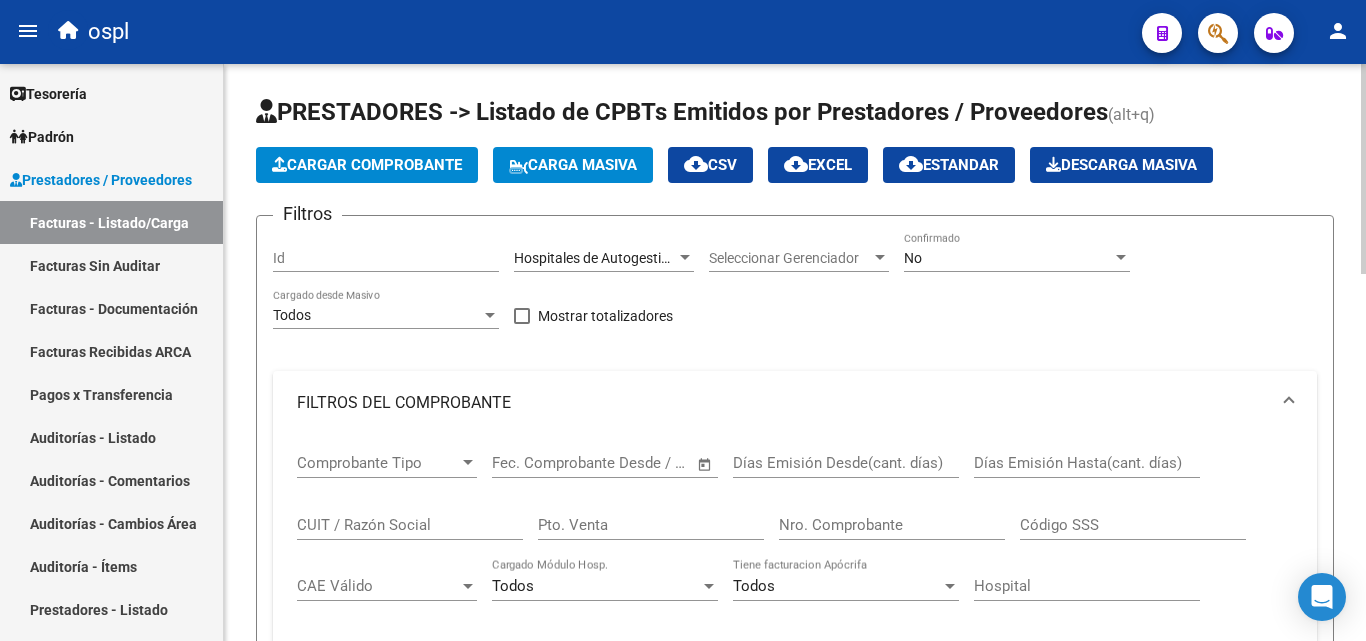 click 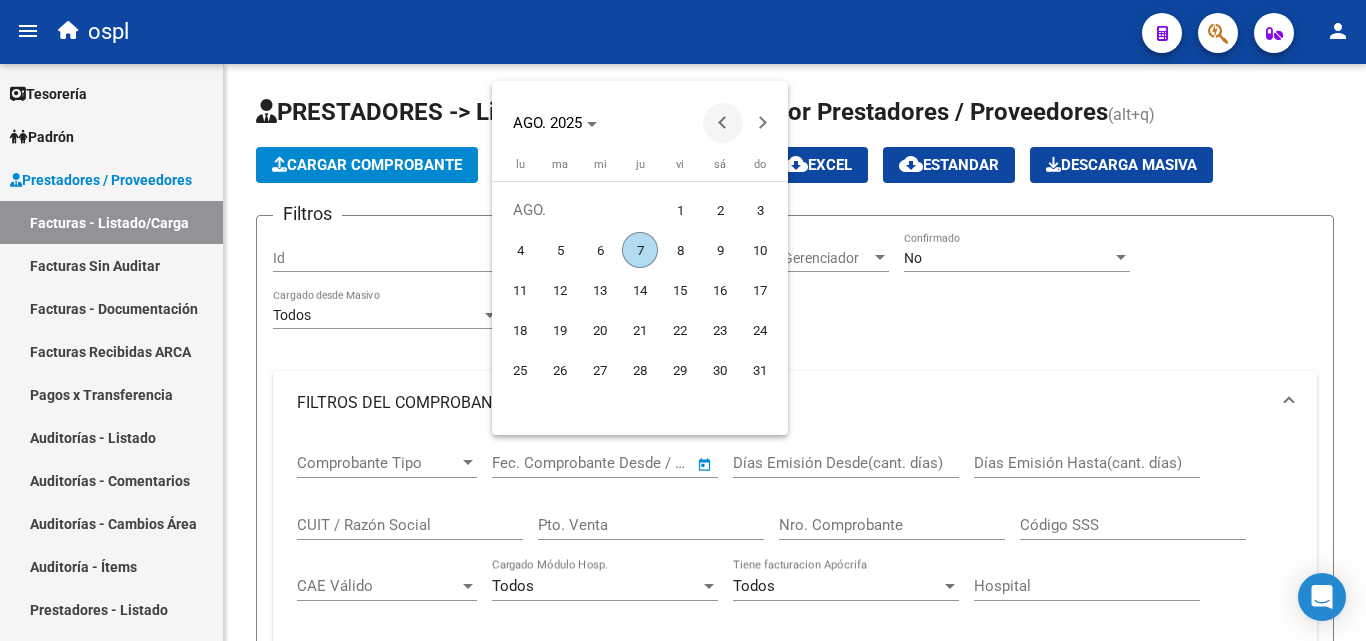 click at bounding box center (723, 123) 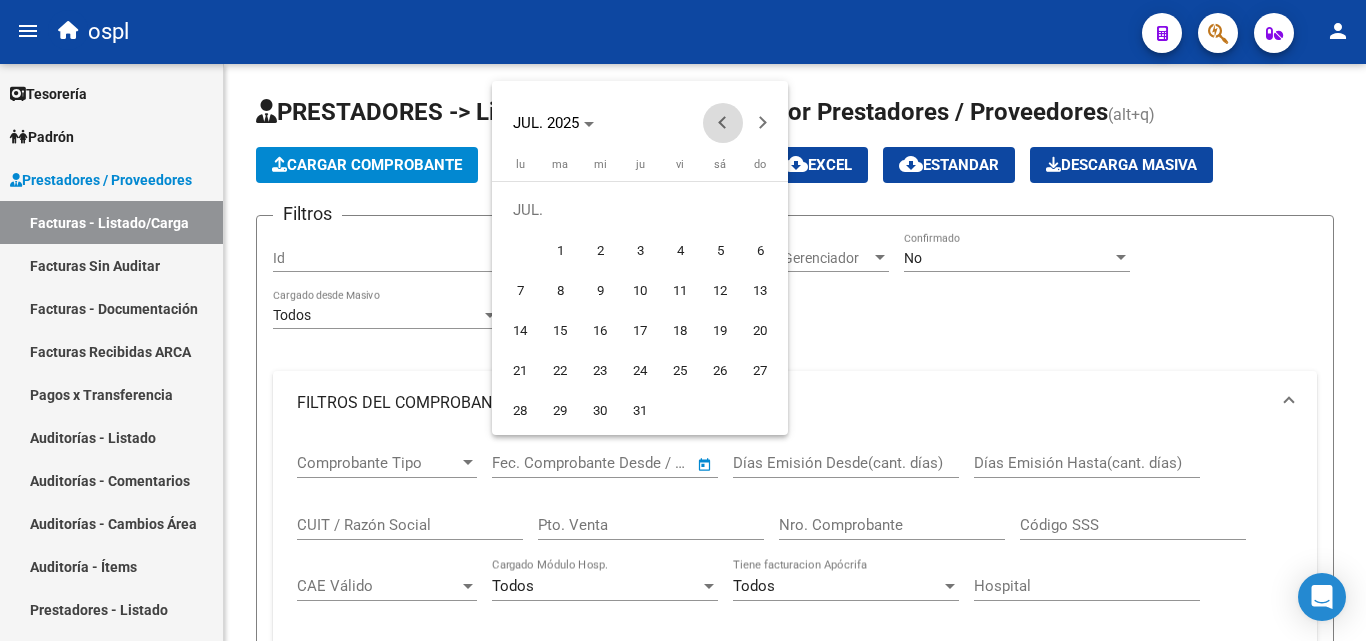 click at bounding box center [723, 123] 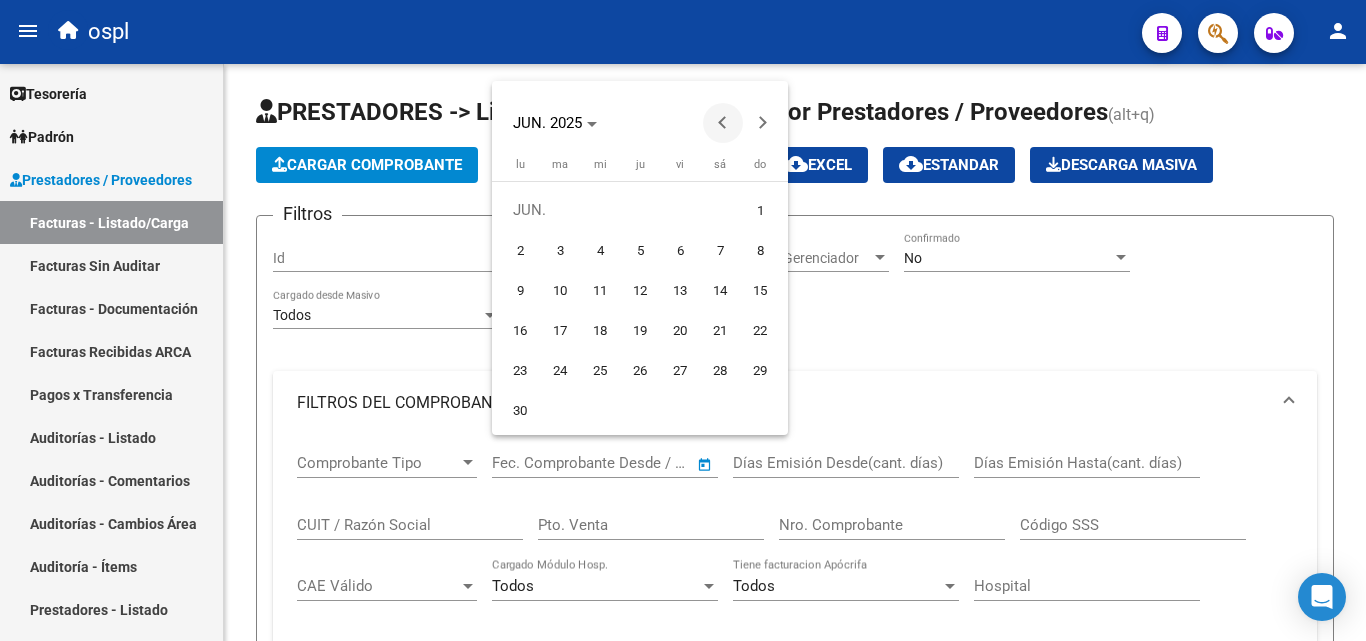 click at bounding box center (723, 123) 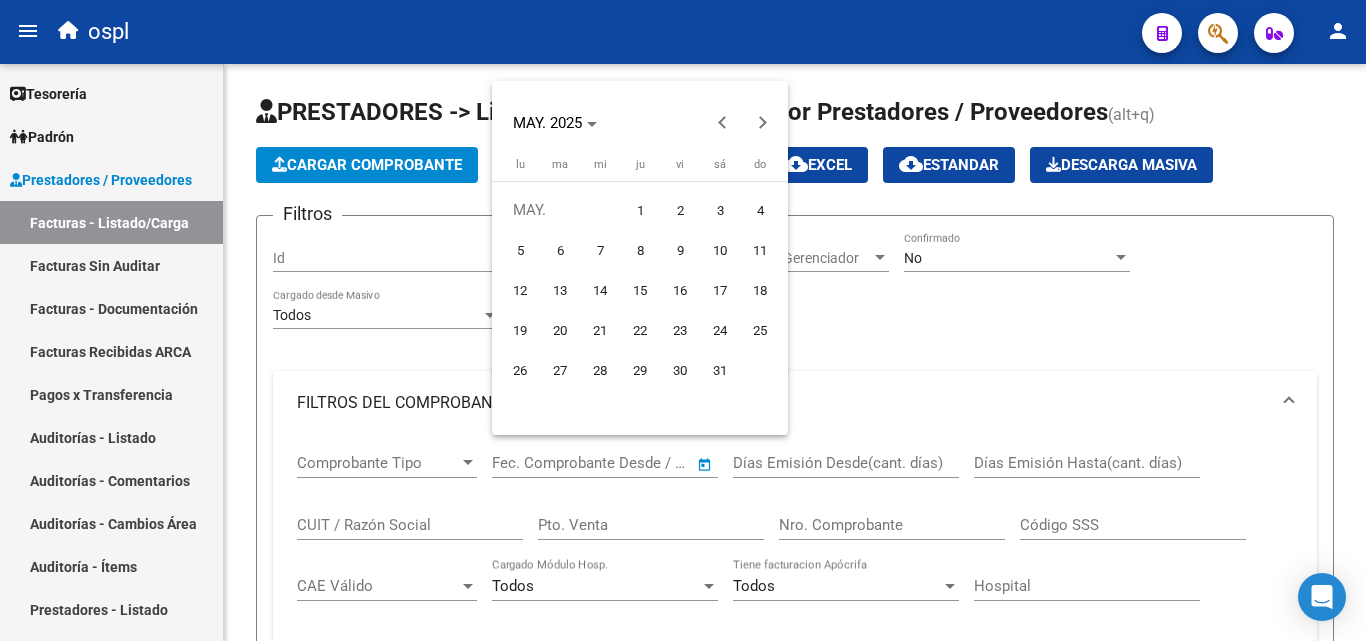 drag, startPoint x: 629, startPoint y: 209, endPoint x: 669, endPoint y: 303, distance: 102.156746 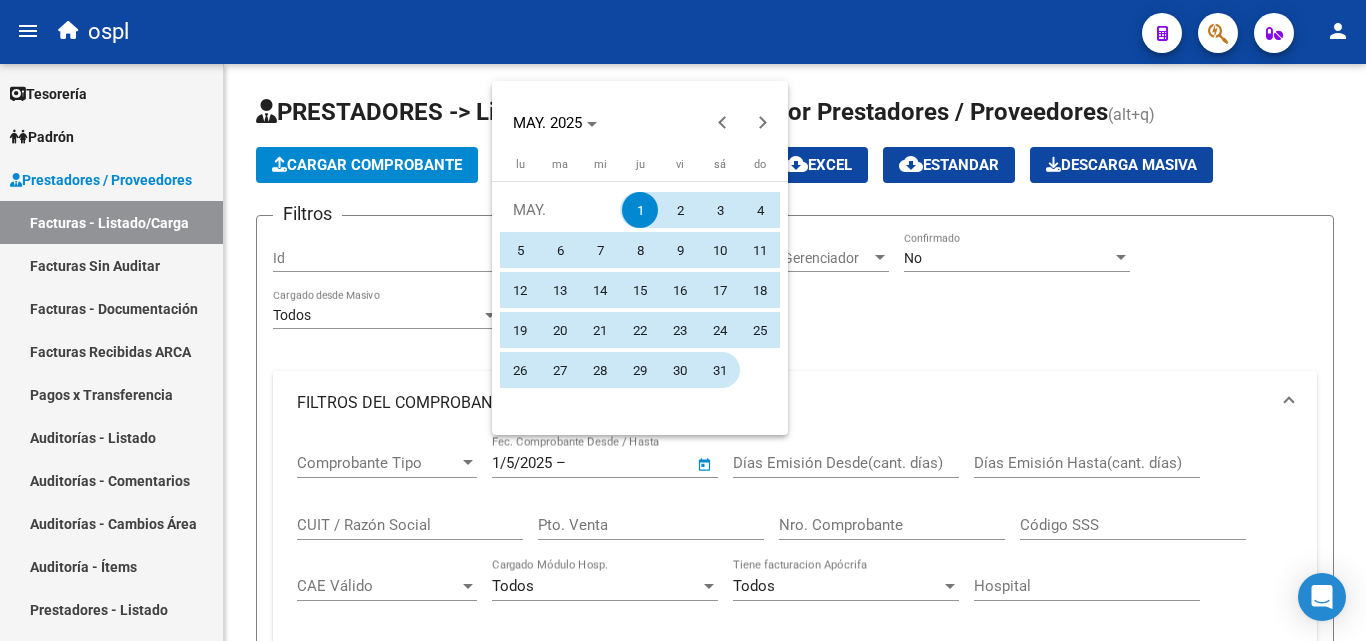 click on "31" at bounding box center (720, 370) 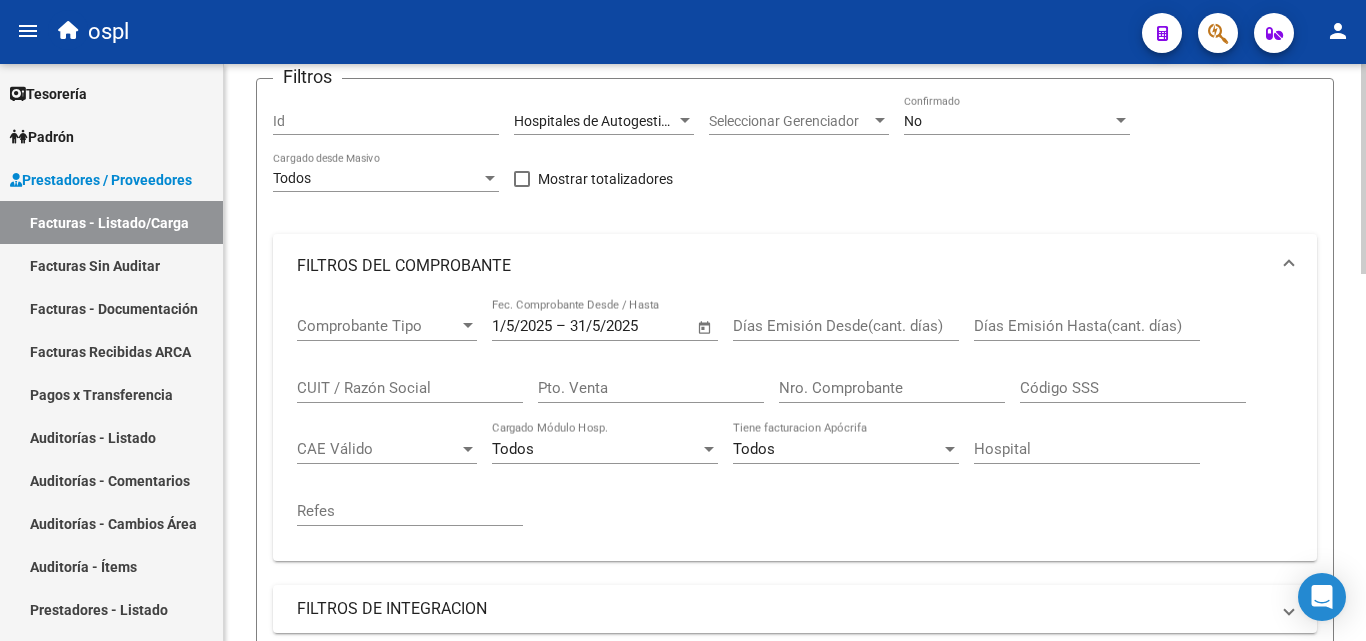 scroll, scrollTop: 400, scrollLeft: 0, axis: vertical 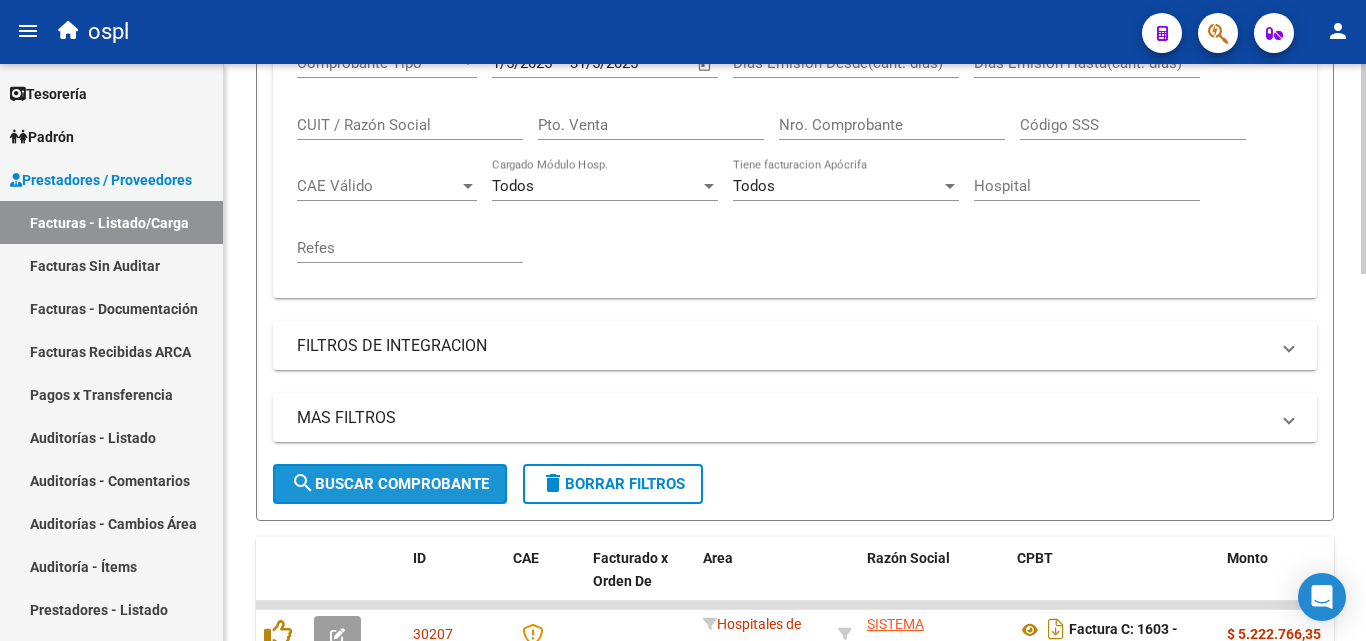drag, startPoint x: 334, startPoint y: 482, endPoint x: 635, endPoint y: 449, distance: 302.80356 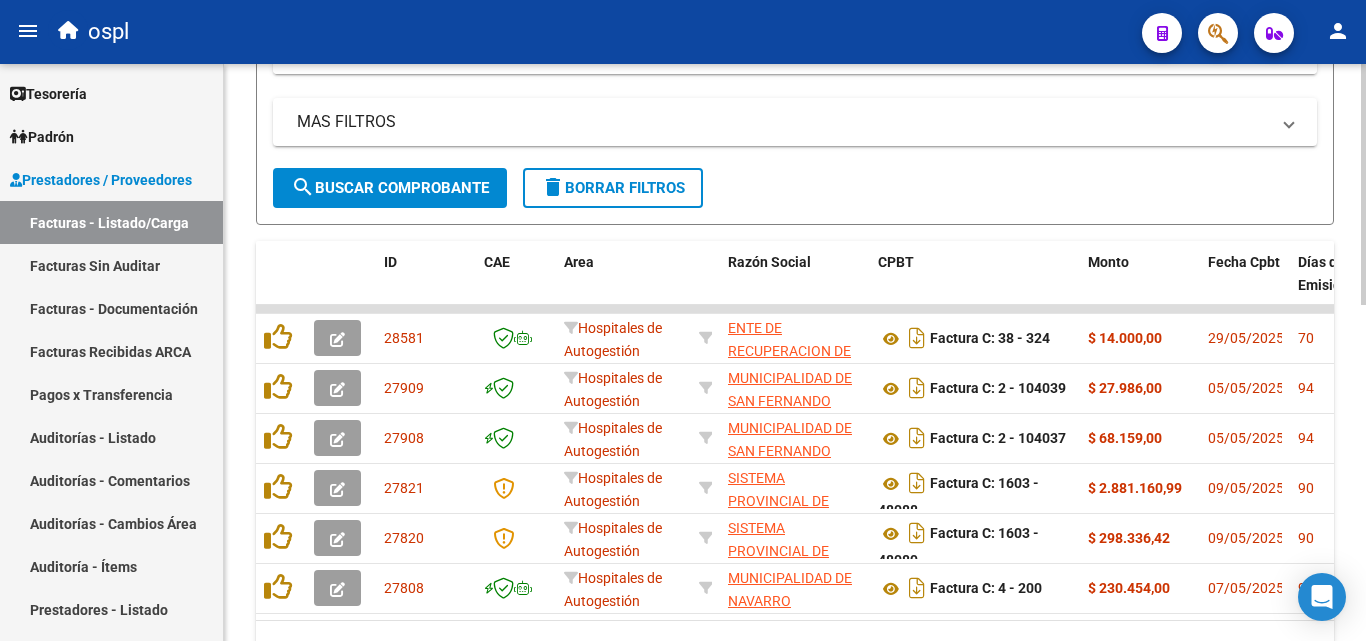 scroll, scrollTop: 700, scrollLeft: 0, axis: vertical 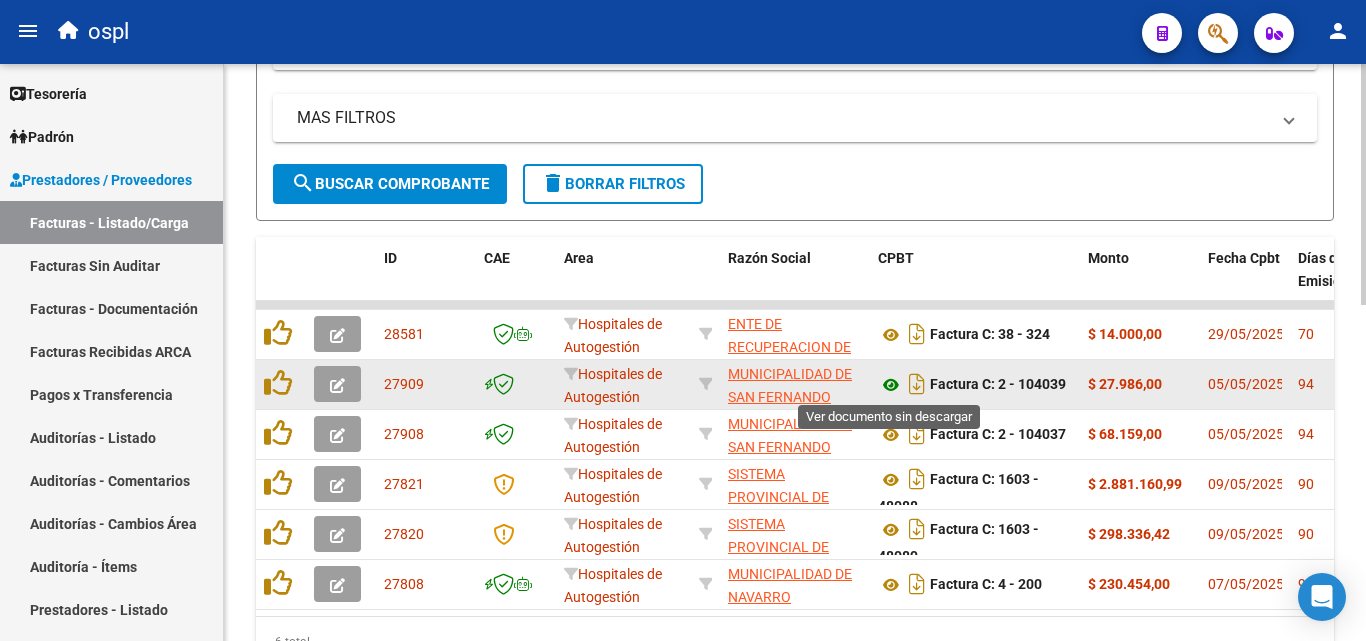 click 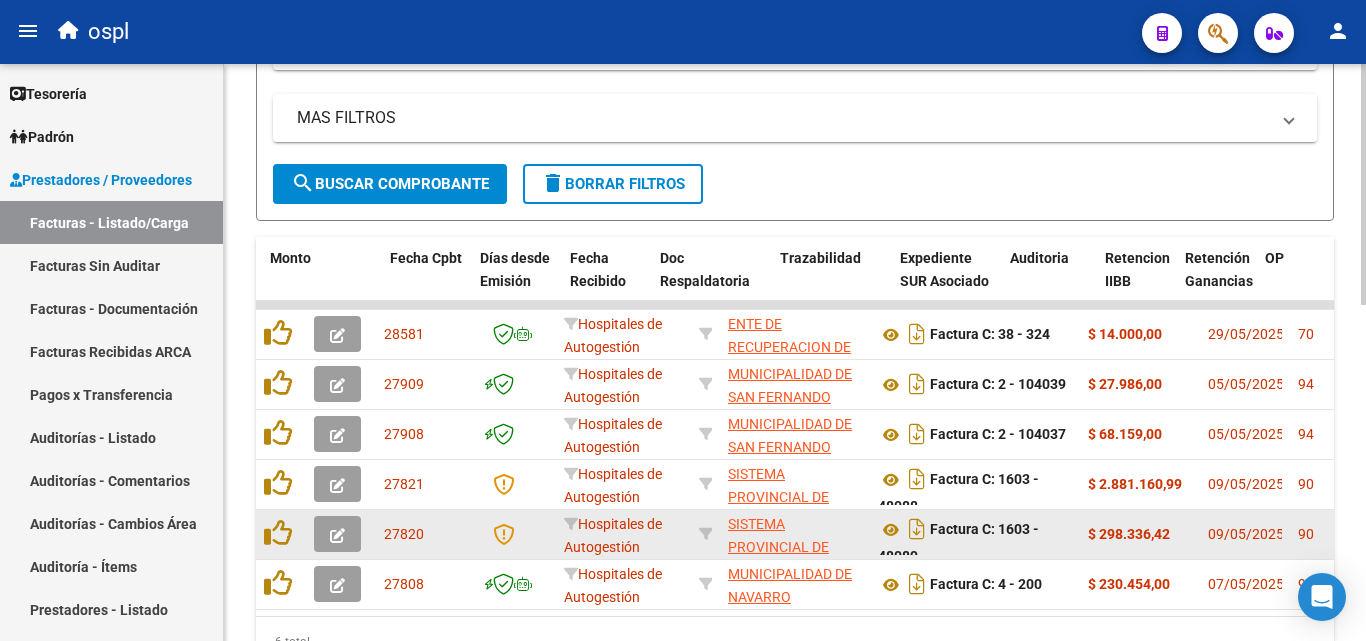 scroll, scrollTop: 0, scrollLeft: 833, axis: horizontal 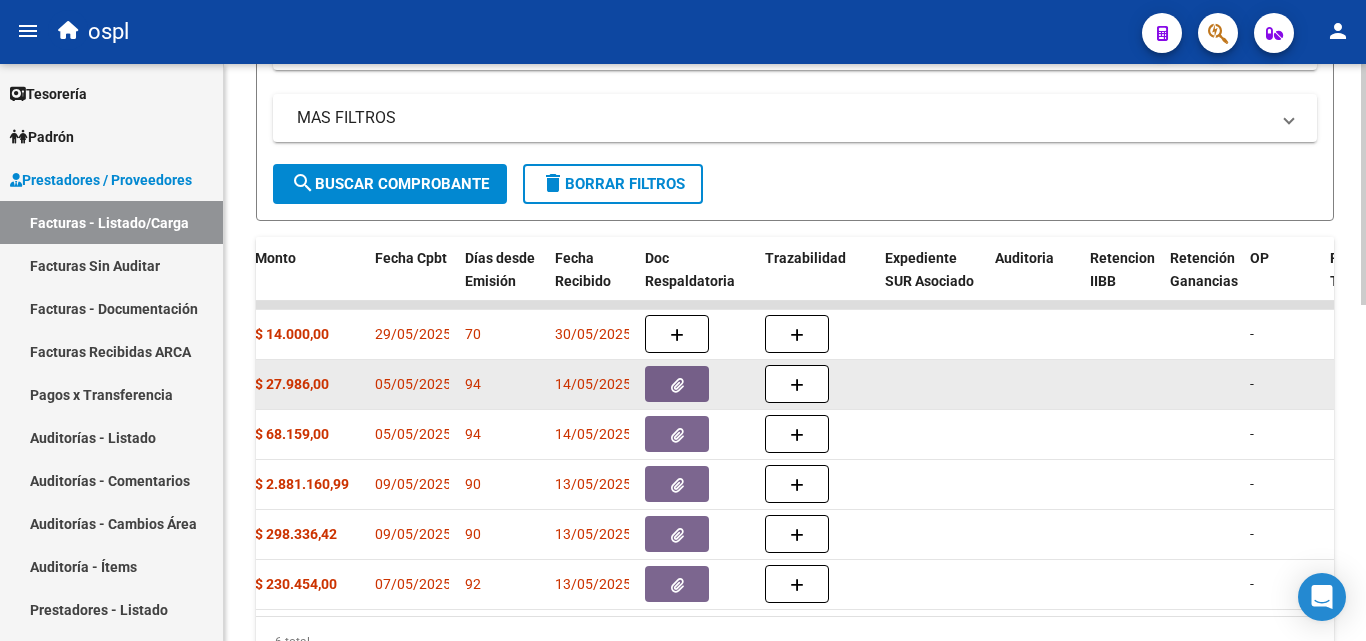 click 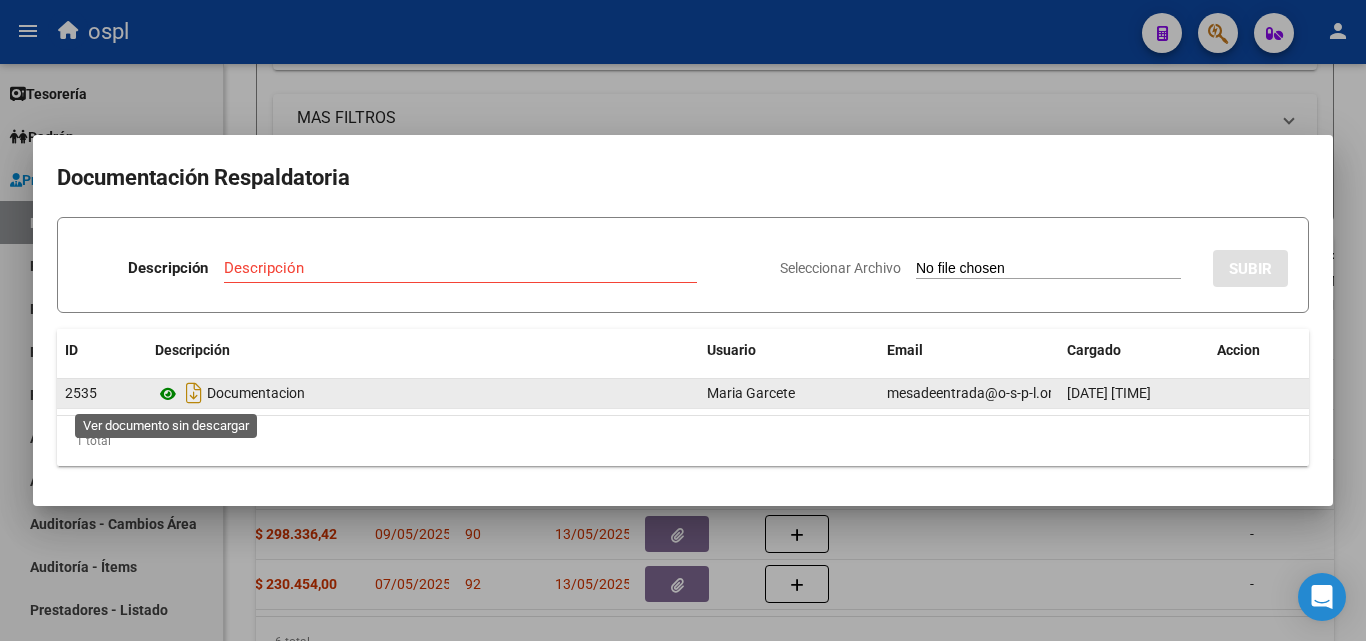 click 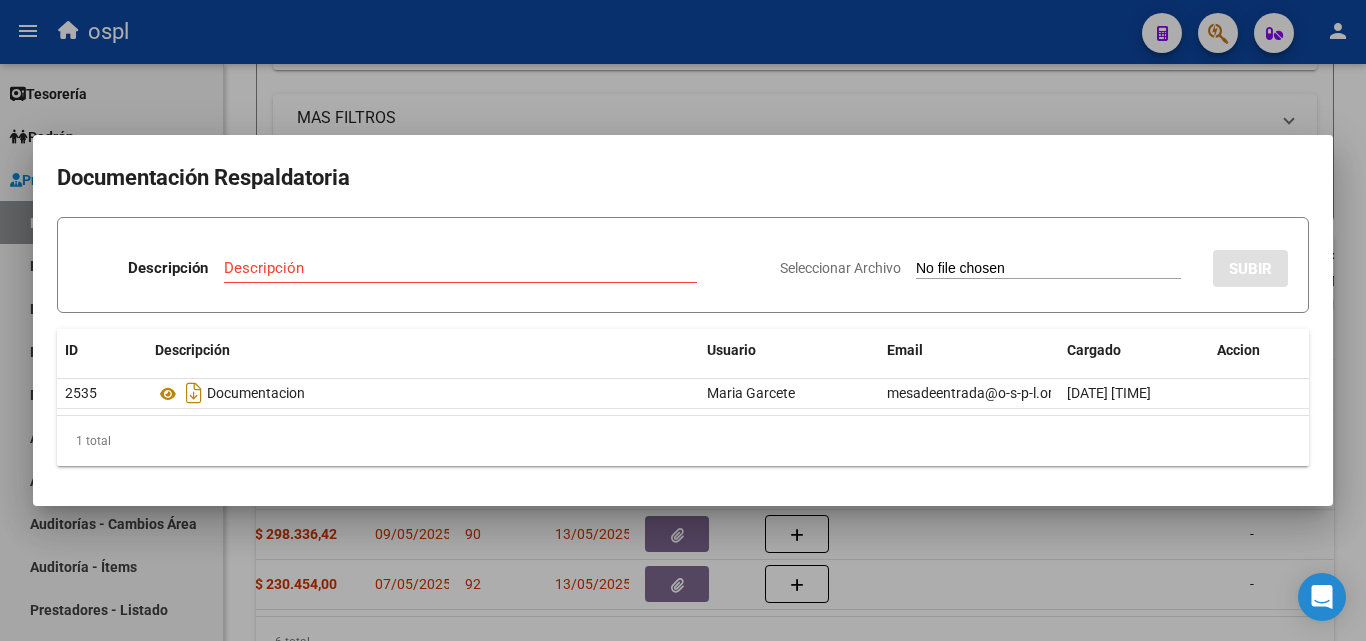 click on "Documentación Respaldatoria Descripción Descripción Seleccionar Archivo SUBIR ID Descripción Usuario Email Cargado Accion 2535  Documentacion  [FIRST] [LAST] [EMAIL] [DATE] [TIME]   1 total   1" at bounding box center (683, 320) 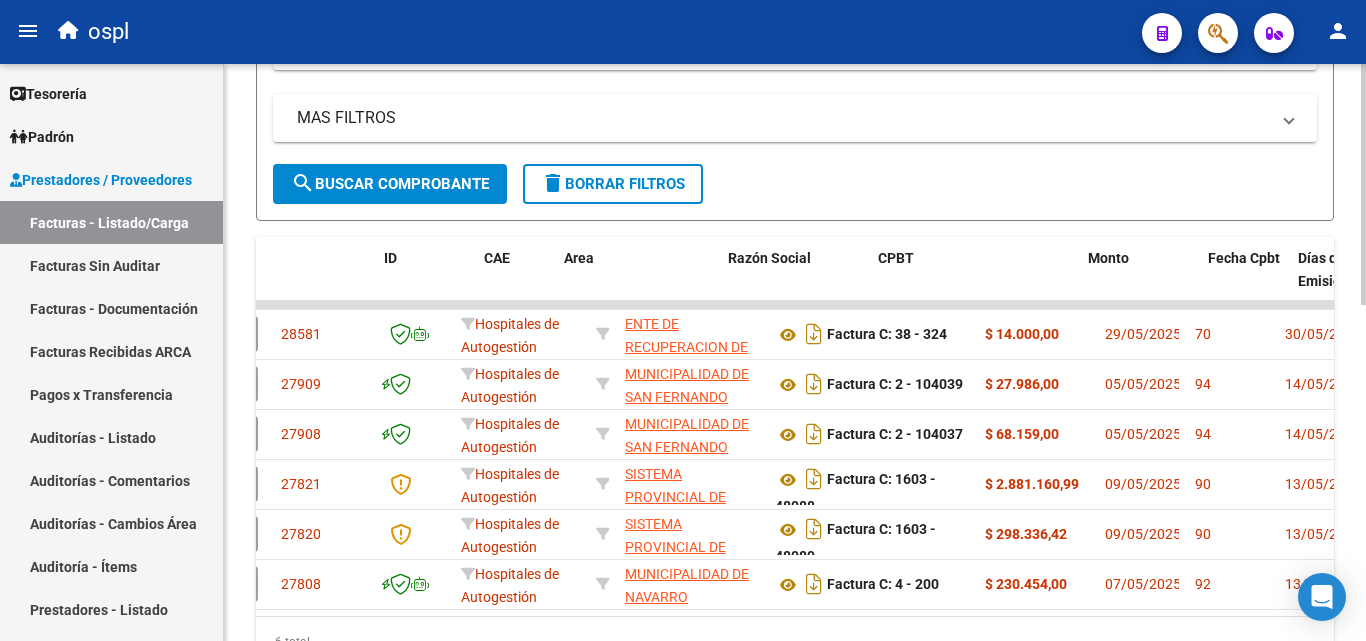 scroll, scrollTop: 0, scrollLeft: 0, axis: both 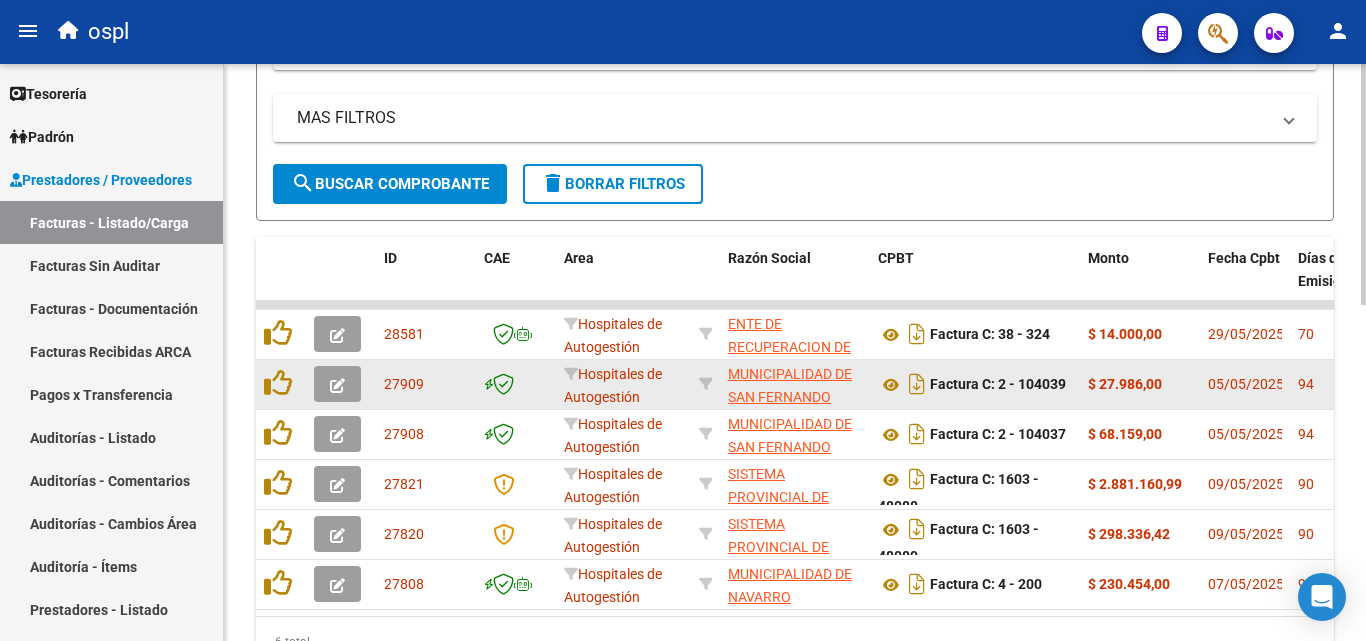 click 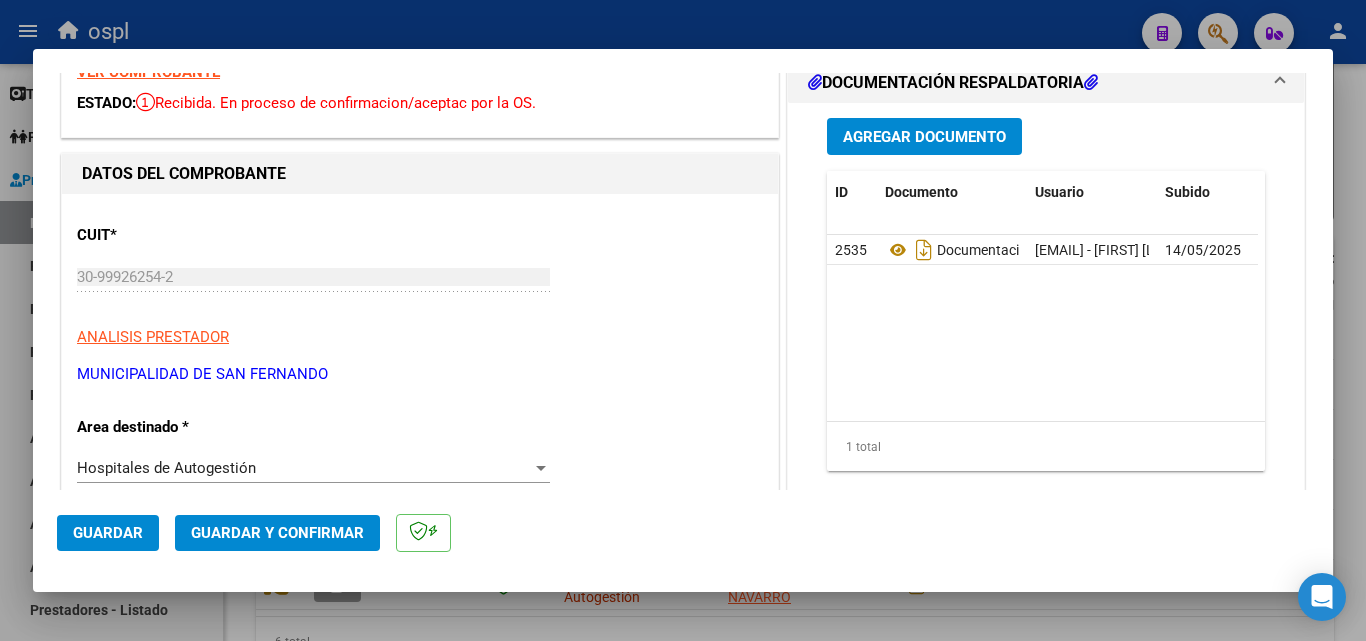 scroll, scrollTop: 200, scrollLeft: 0, axis: vertical 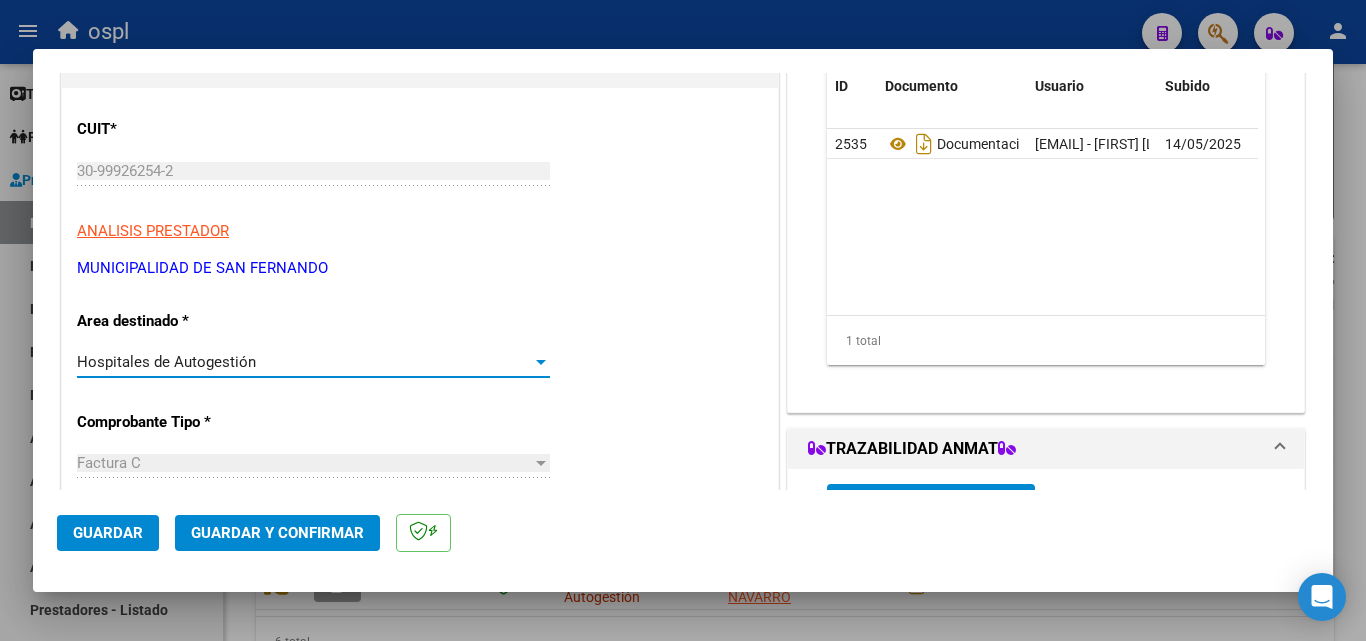 click on "Hospitales de Autogestión" at bounding box center [304, 362] 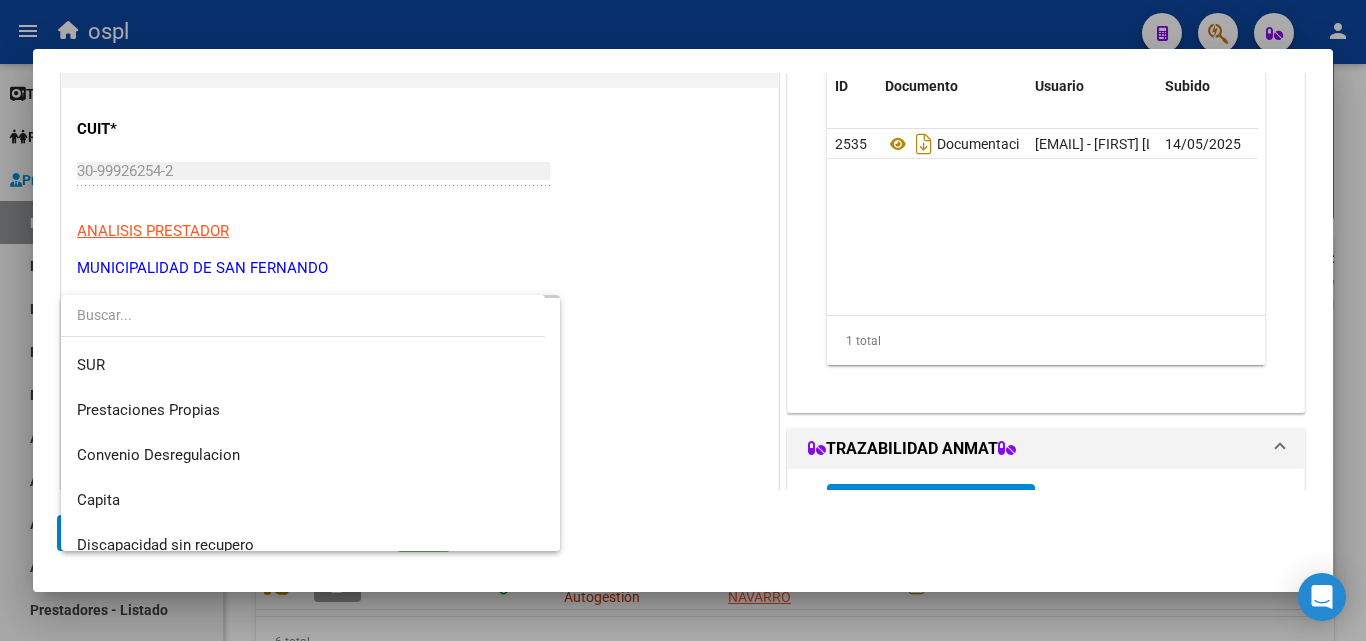scroll, scrollTop: 284, scrollLeft: 0, axis: vertical 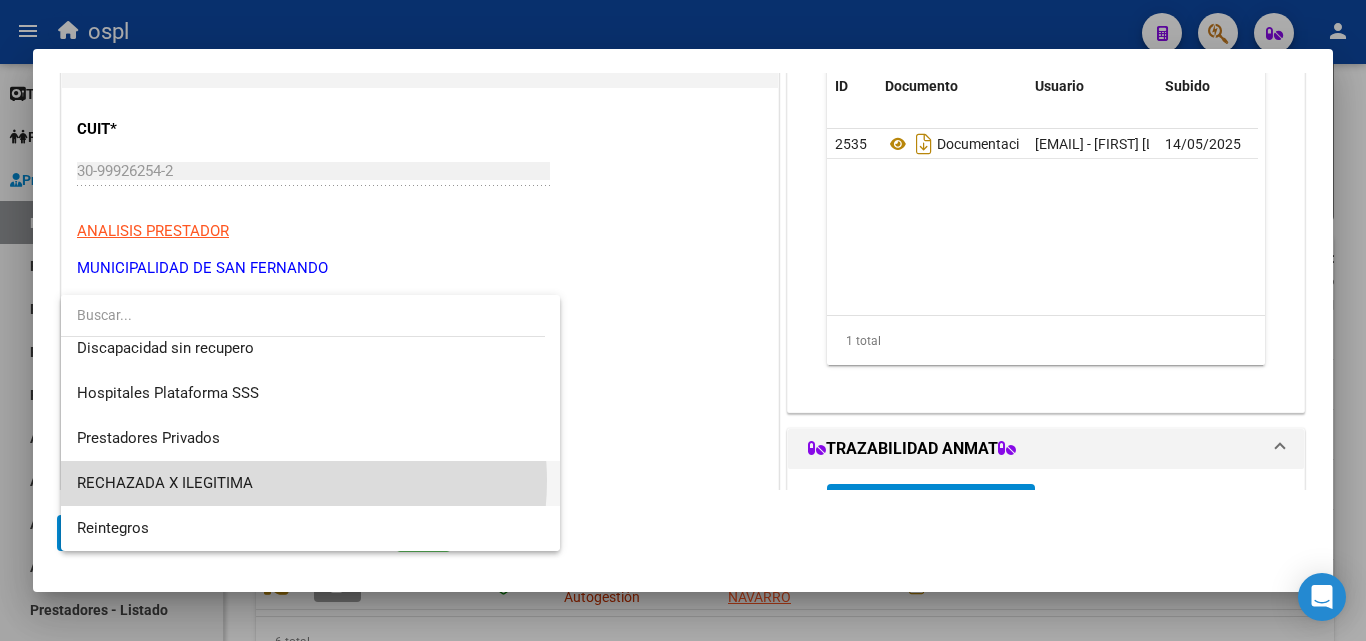 click on "RECHAZADA X ILEGITIMA" at bounding box center (310, 483) 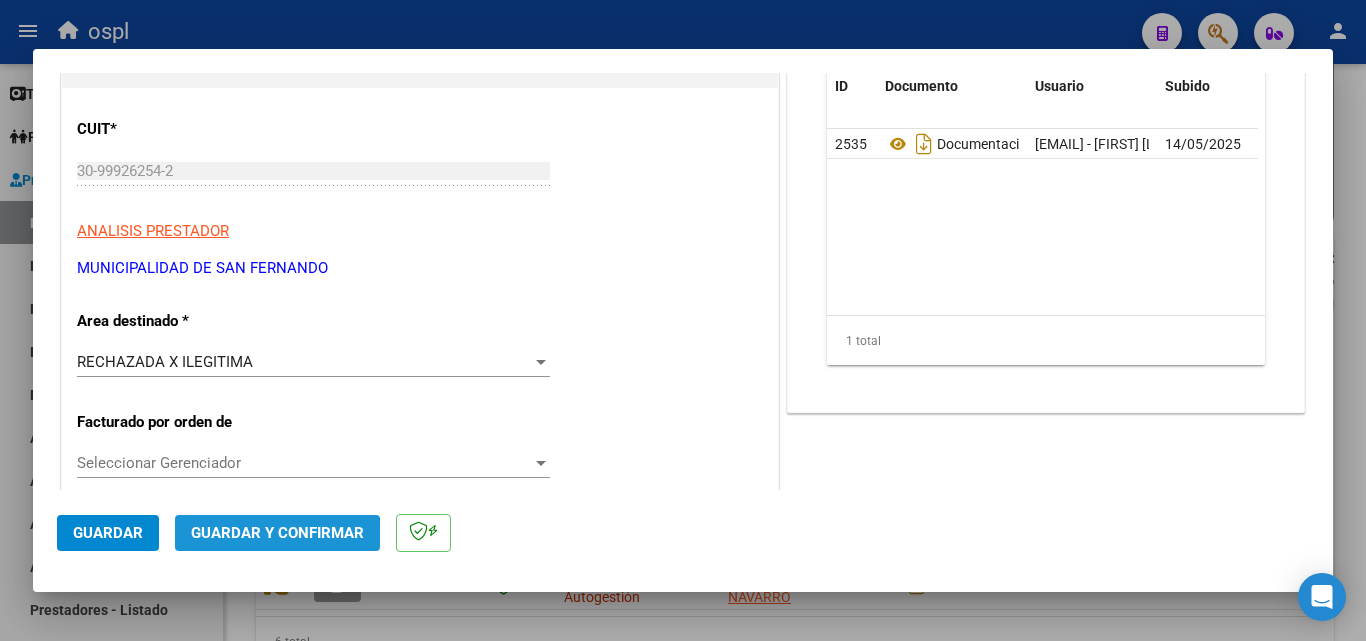 click on "Guardar y Confirmar" 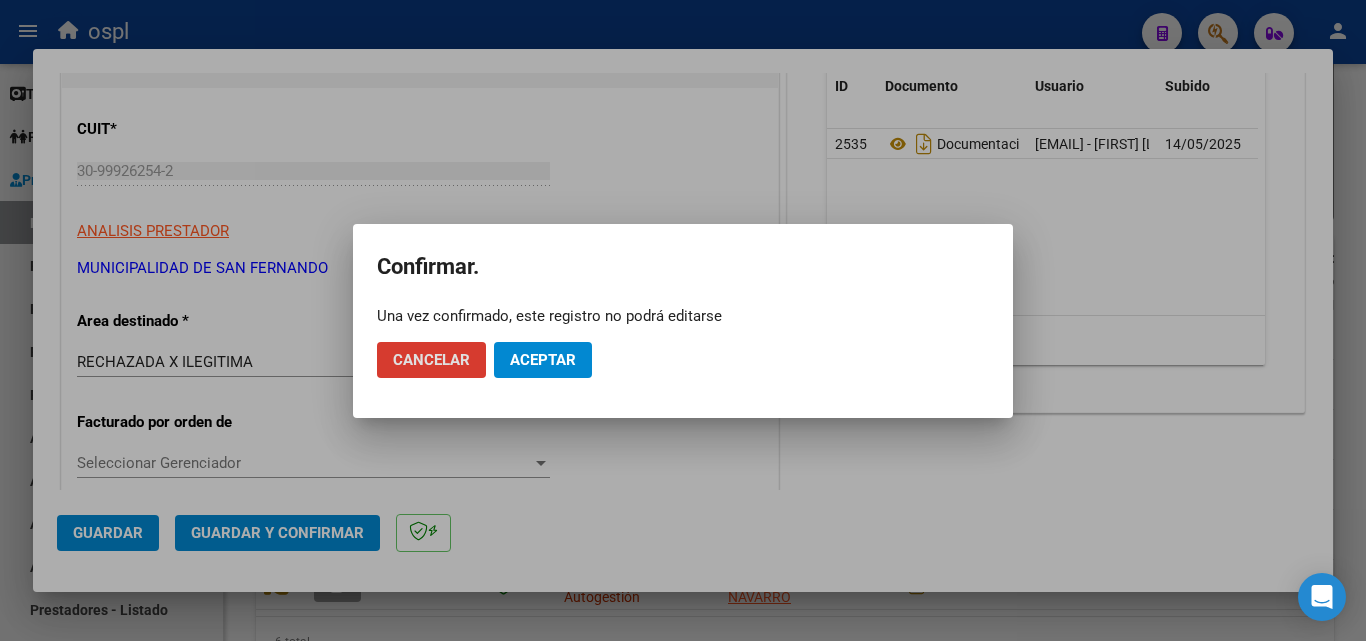 click on "Cancelar Aceptar" 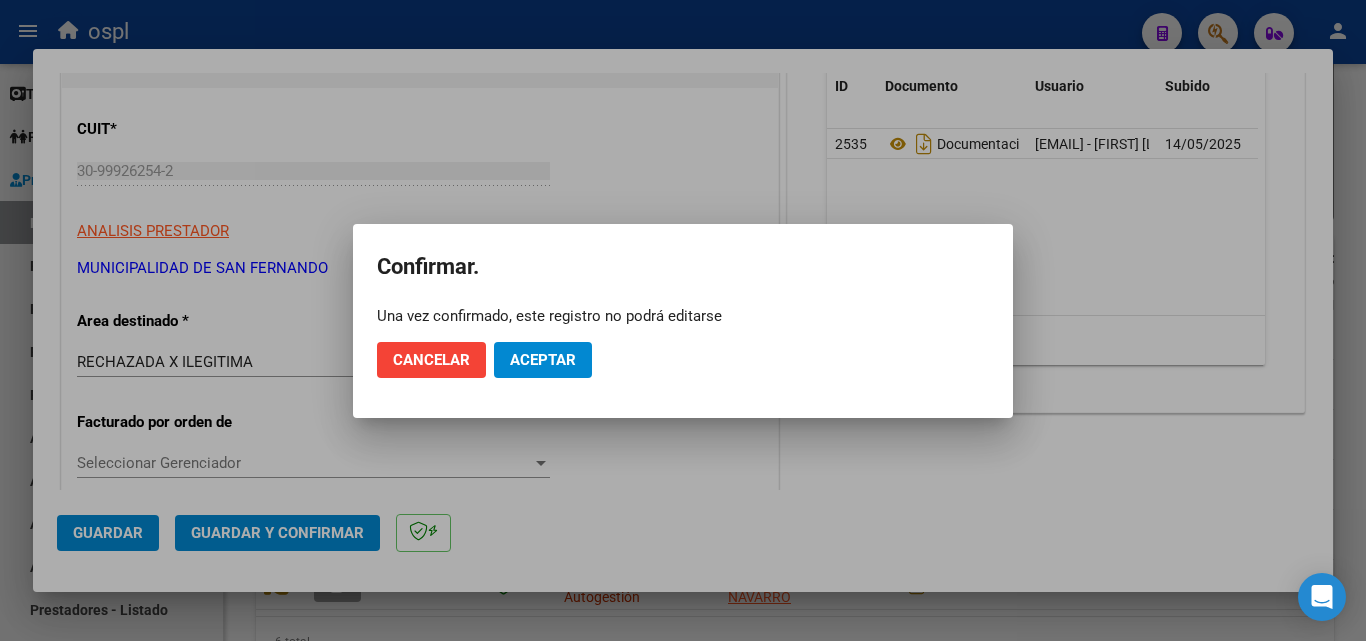 click on "Cancelar Aceptar" 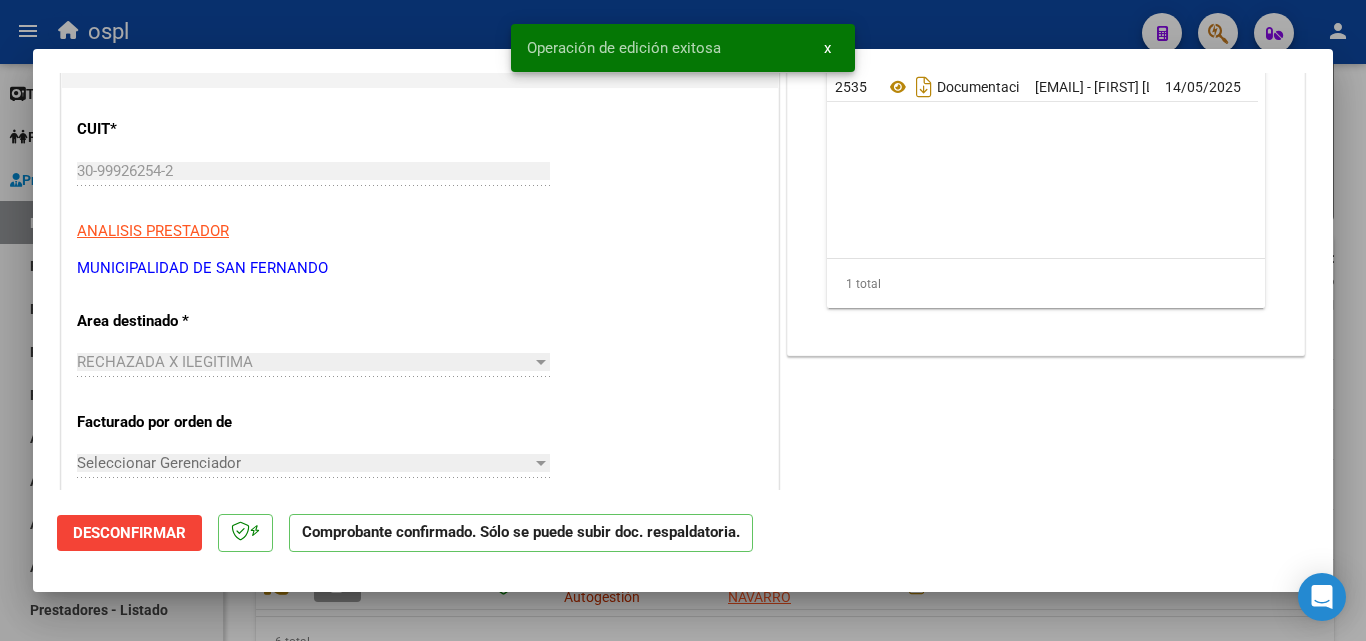 click at bounding box center [683, 320] 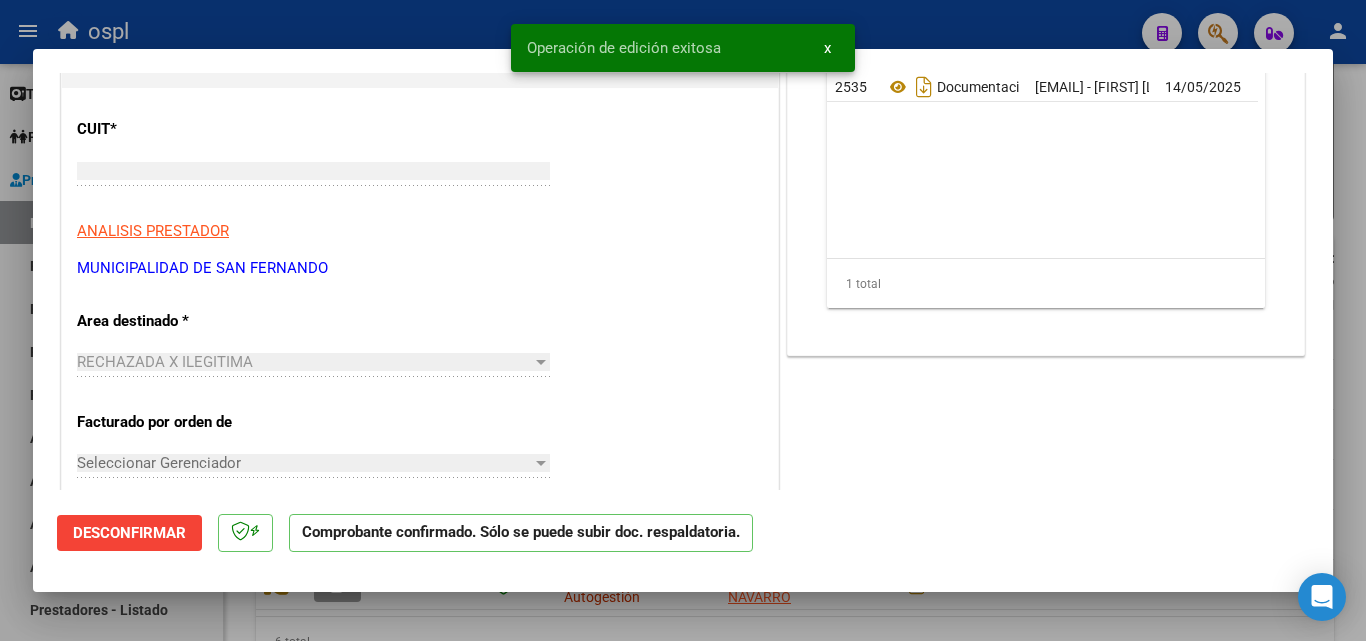 scroll, scrollTop: 0, scrollLeft: 0, axis: both 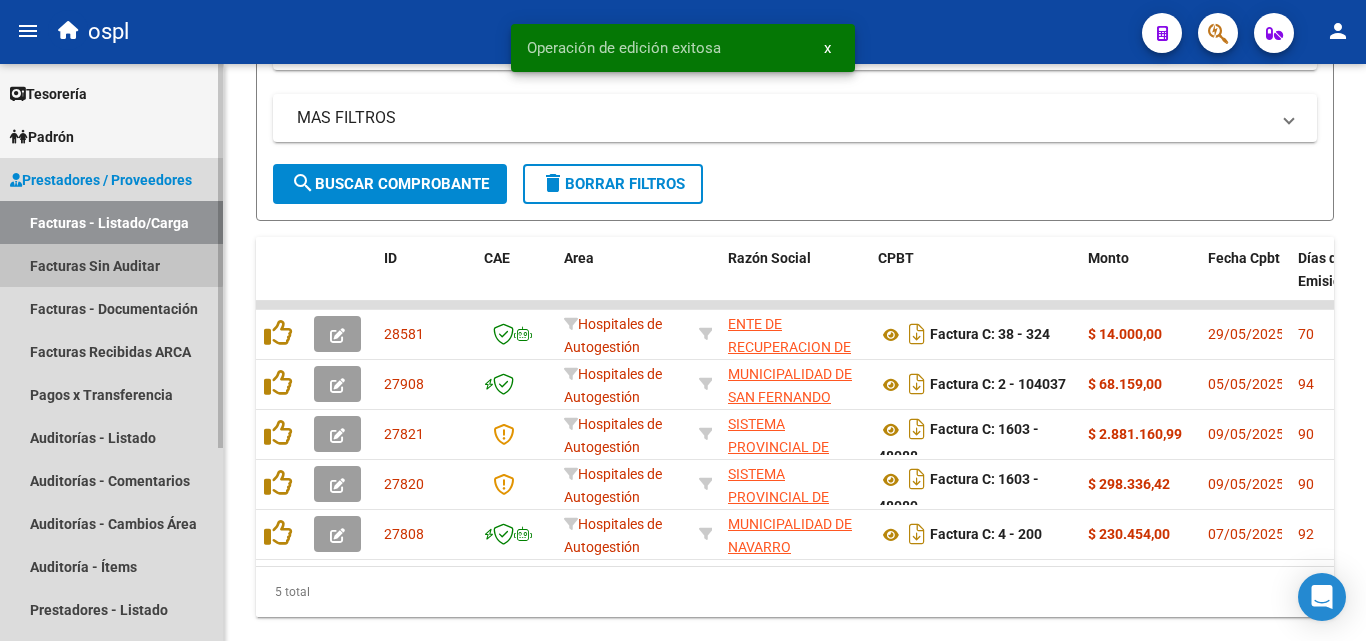 click on "Facturas Sin Auditar" at bounding box center (111, 265) 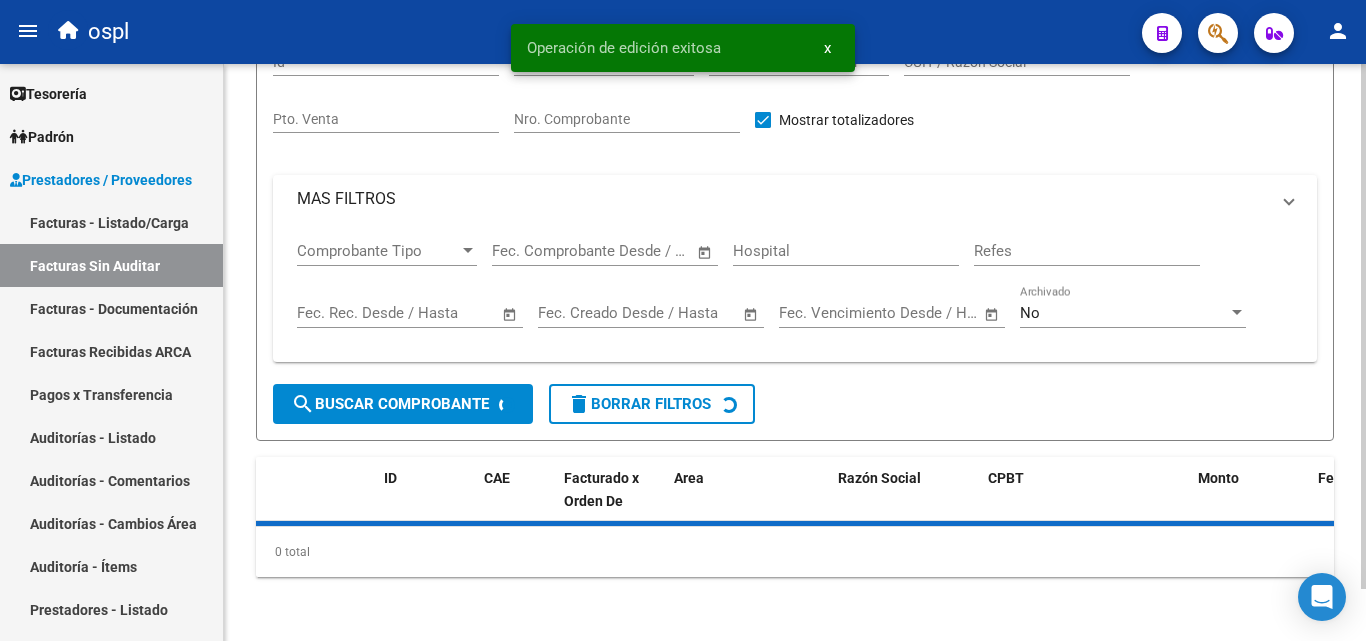scroll, scrollTop: 57, scrollLeft: 0, axis: vertical 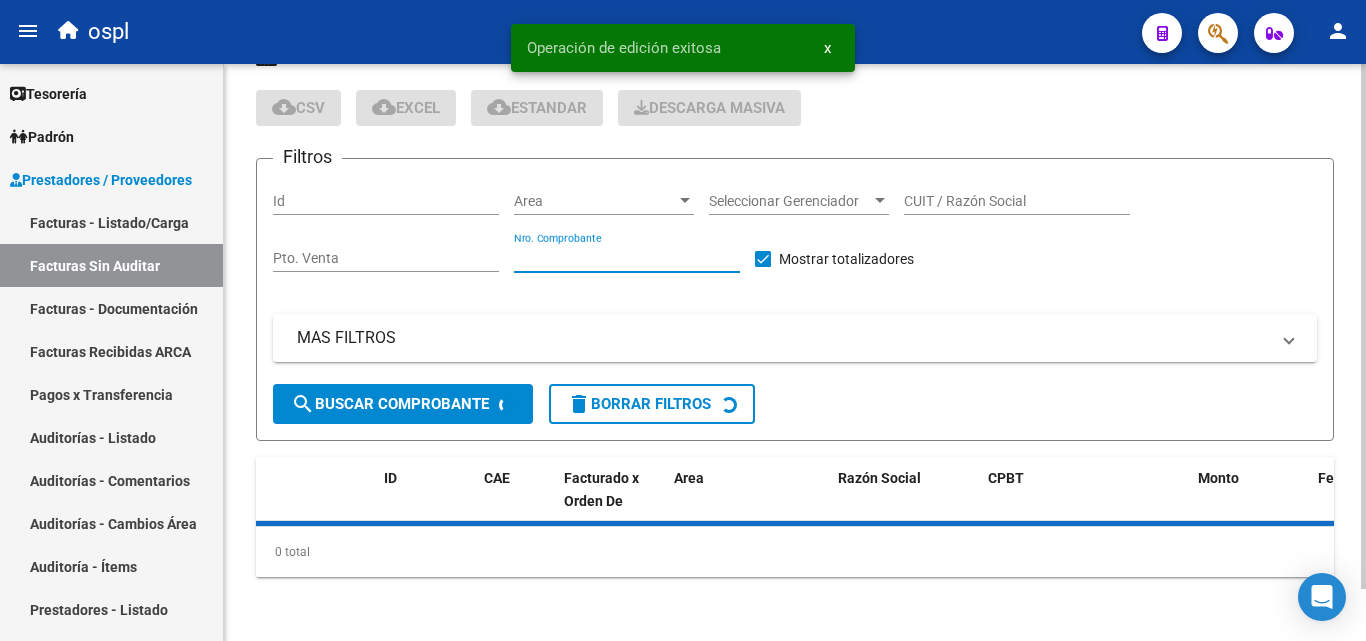 click on "Nro. Comprobante" at bounding box center [627, 258] 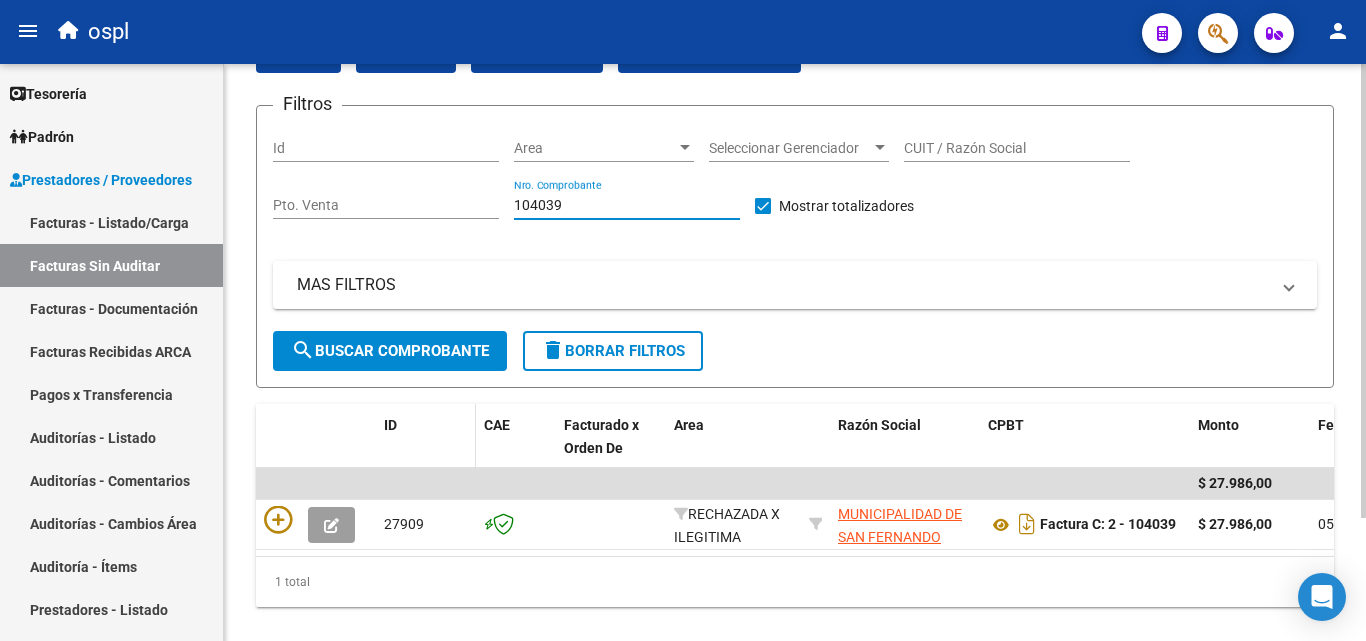 scroll, scrollTop: 156, scrollLeft: 0, axis: vertical 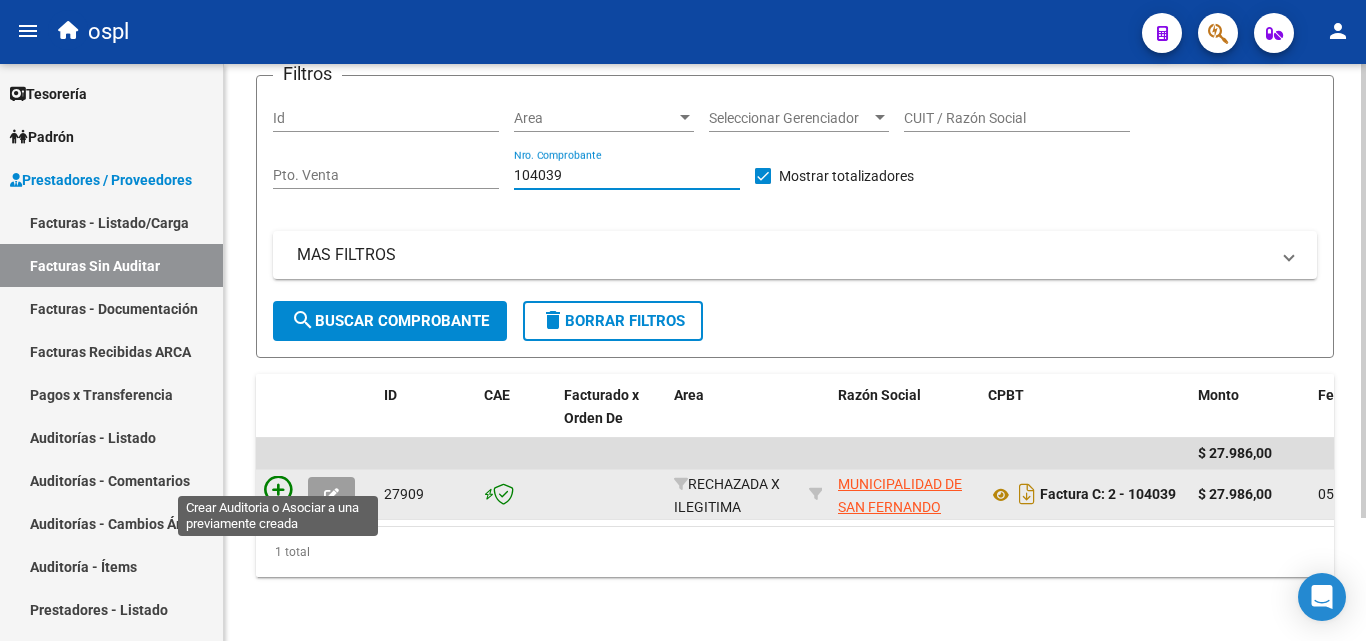 type on "104039" 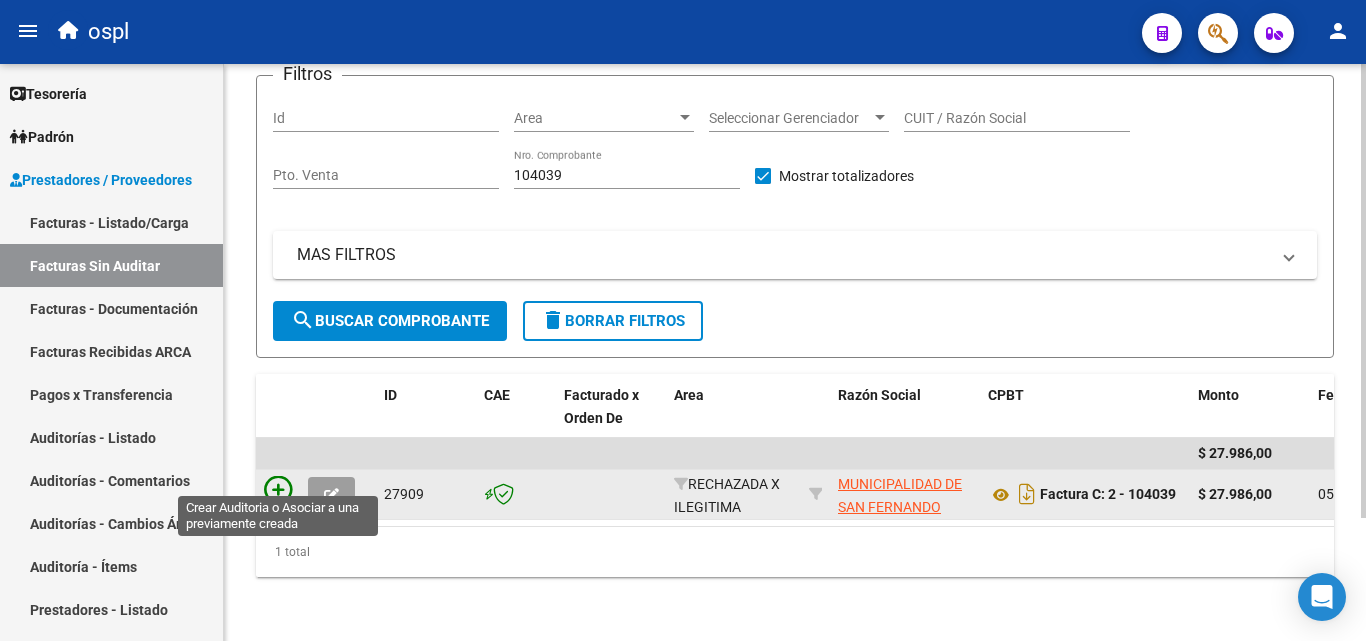 click 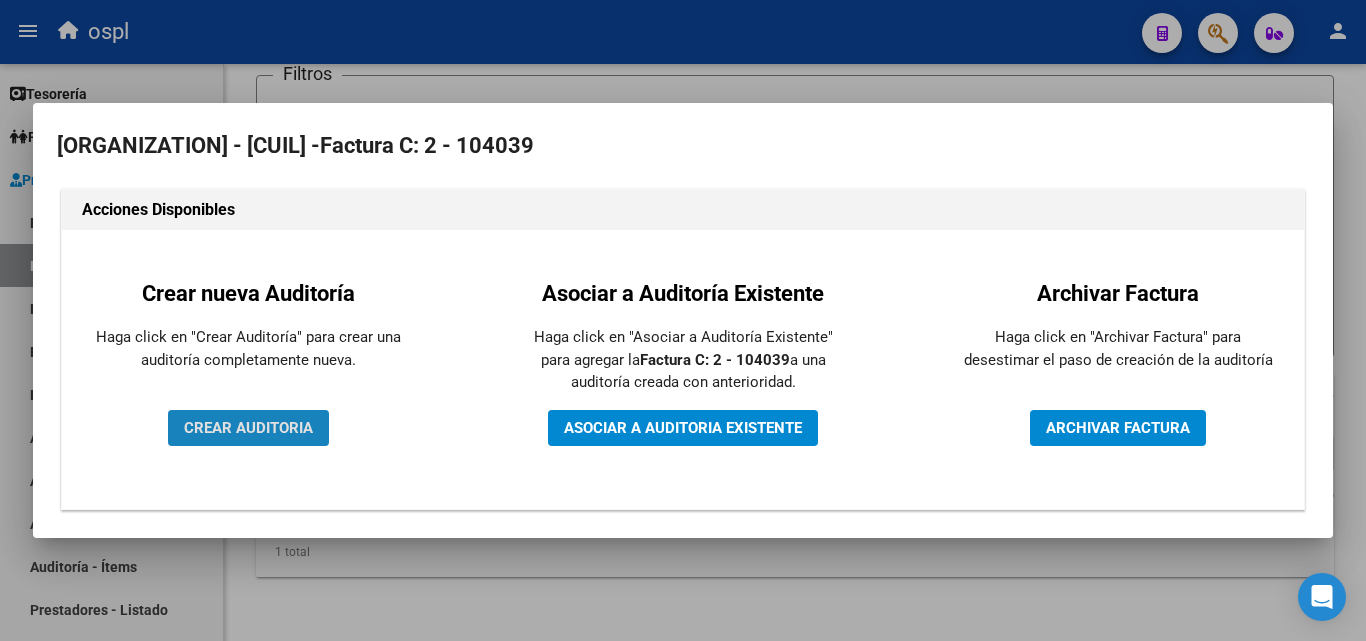 click on "CREAR AUDITORIA" at bounding box center [248, 428] 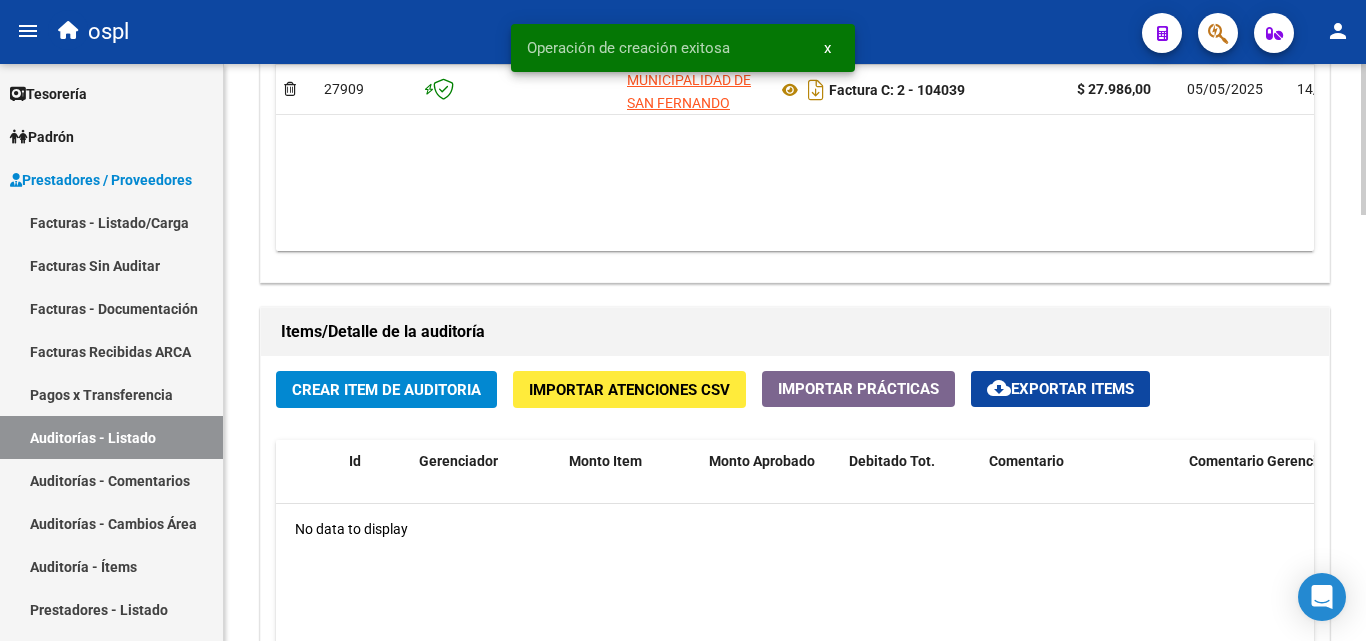 scroll, scrollTop: 1300, scrollLeft: 0, axis: vertical 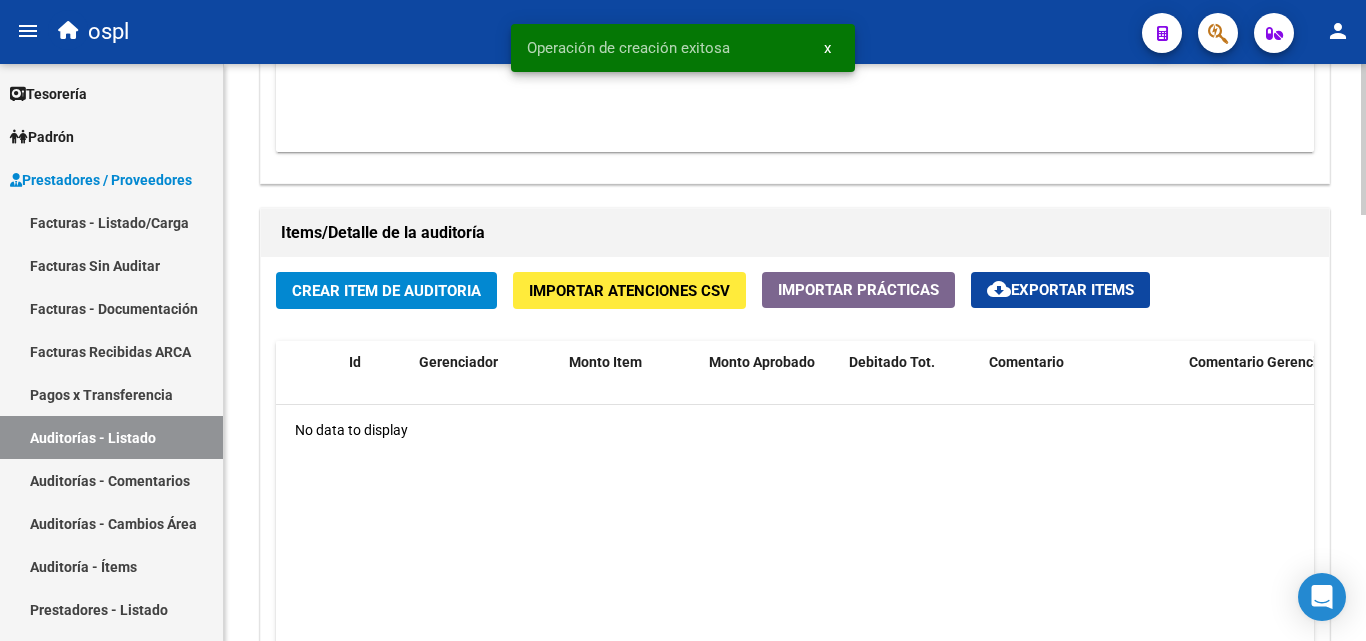 click on "Crear Item de Auditoria" 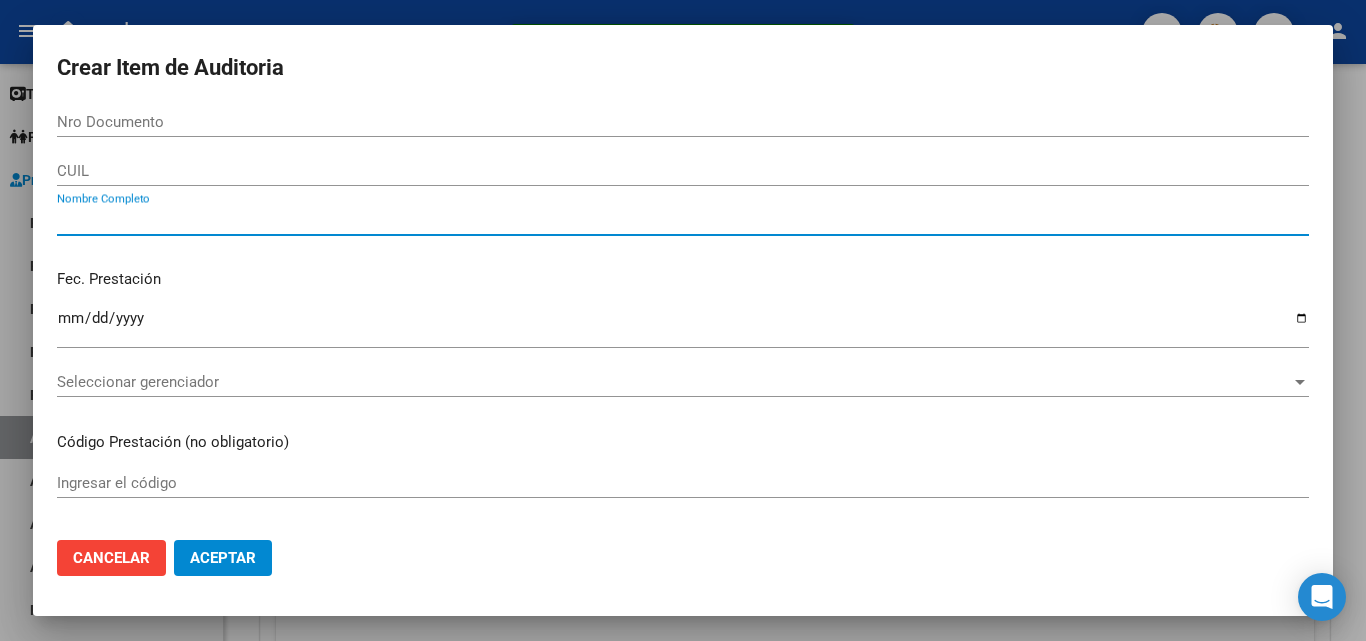 click on "Nombre Completo" at bounding box center (683, 220) 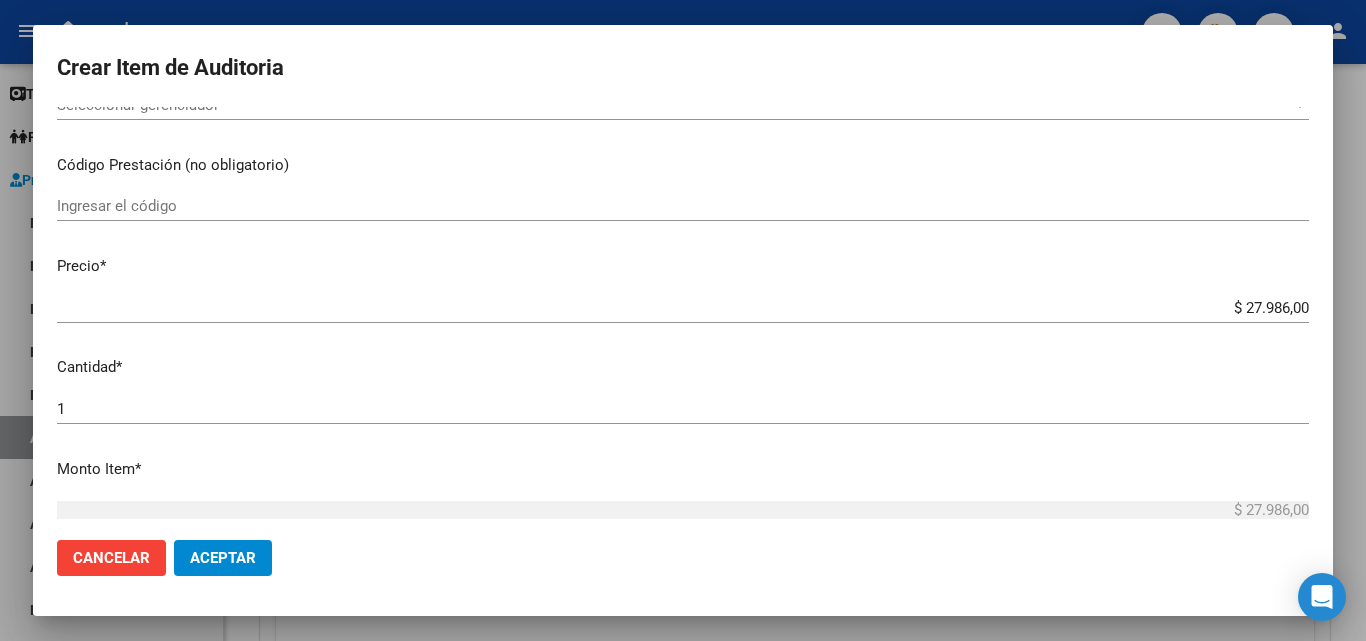 scroll, scrollTop: 400, scrollLeft: 0, axis: vertical 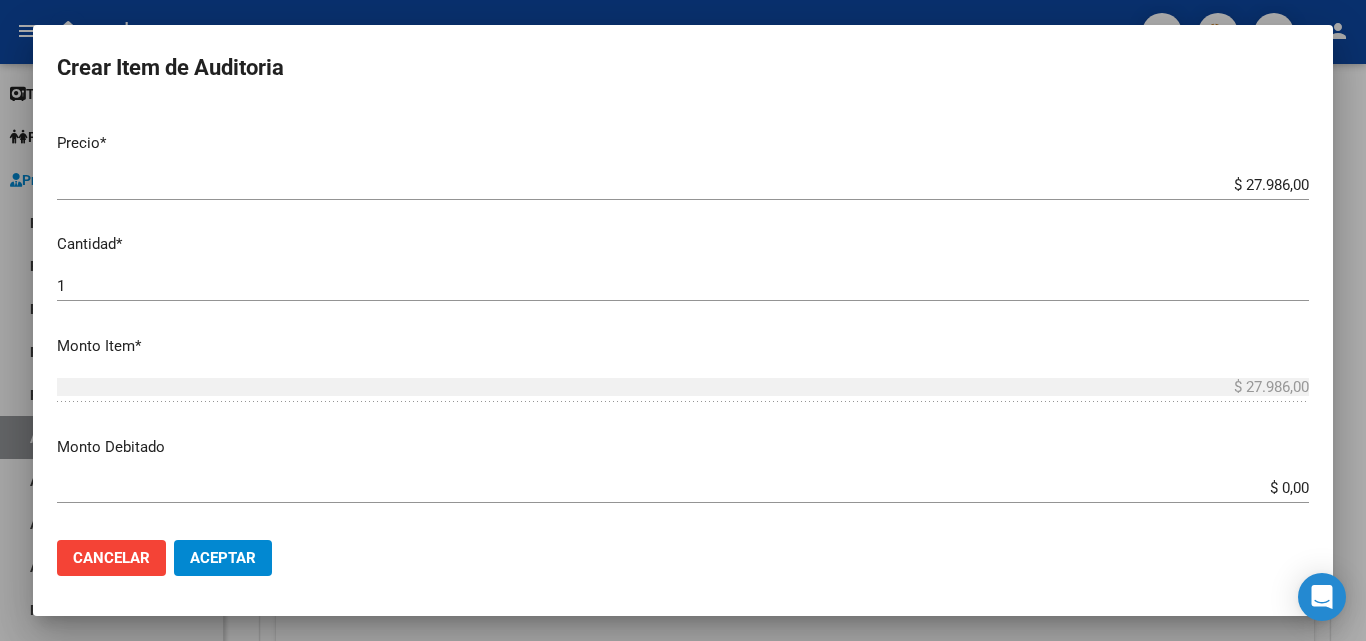 type on "todos" 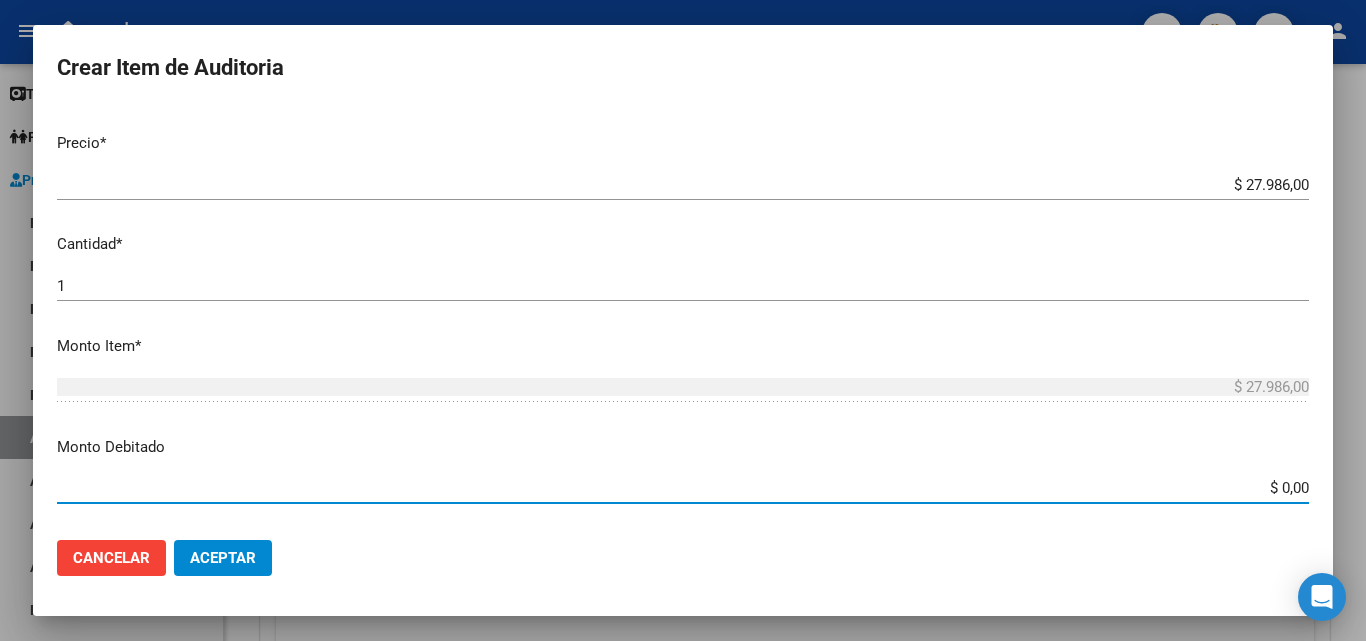 drag, startPoint x: 1248, startPoint y: 493, endPoint x: 1333, endPoint y: 493, distance: 85 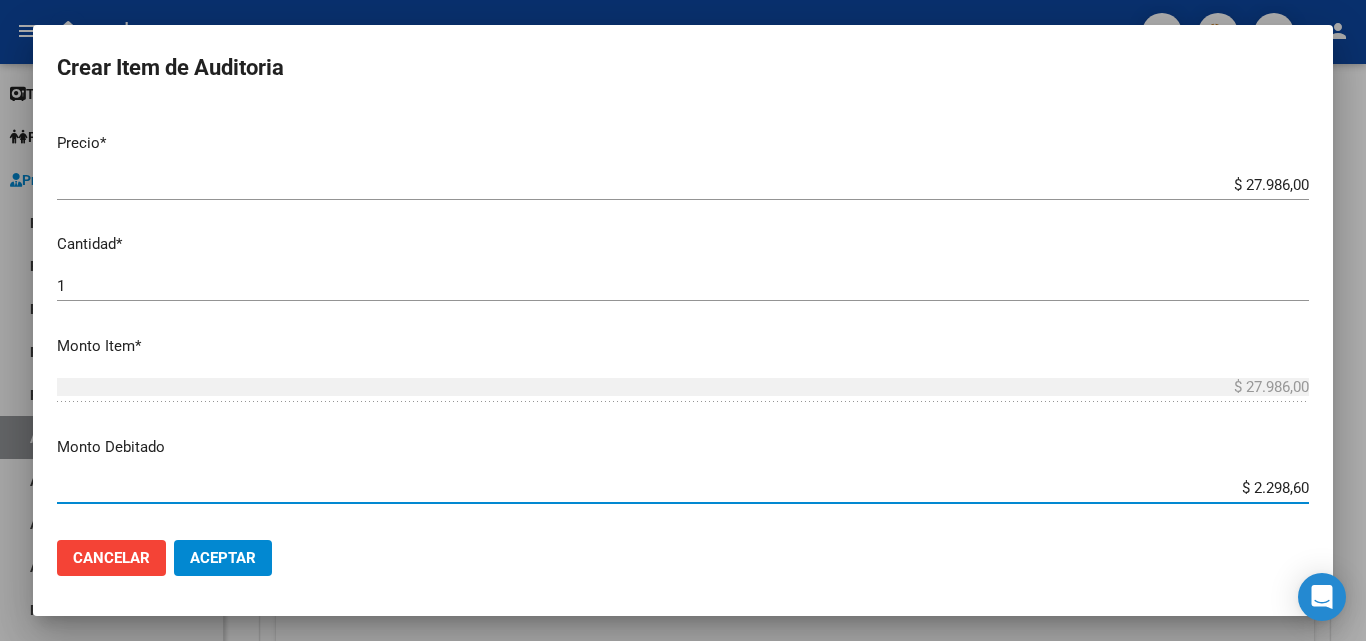 type on "$ 22.986,00" 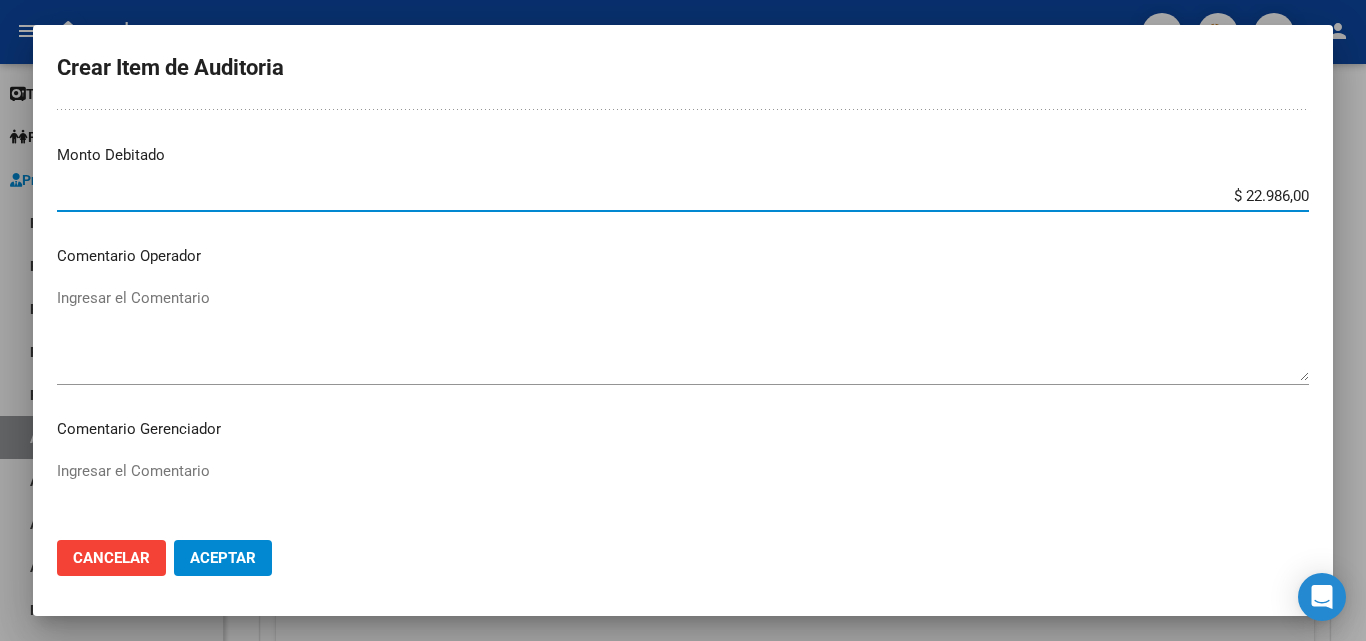 scroll, scrollTop: 700, scrollLeft: 0, axis: vertical 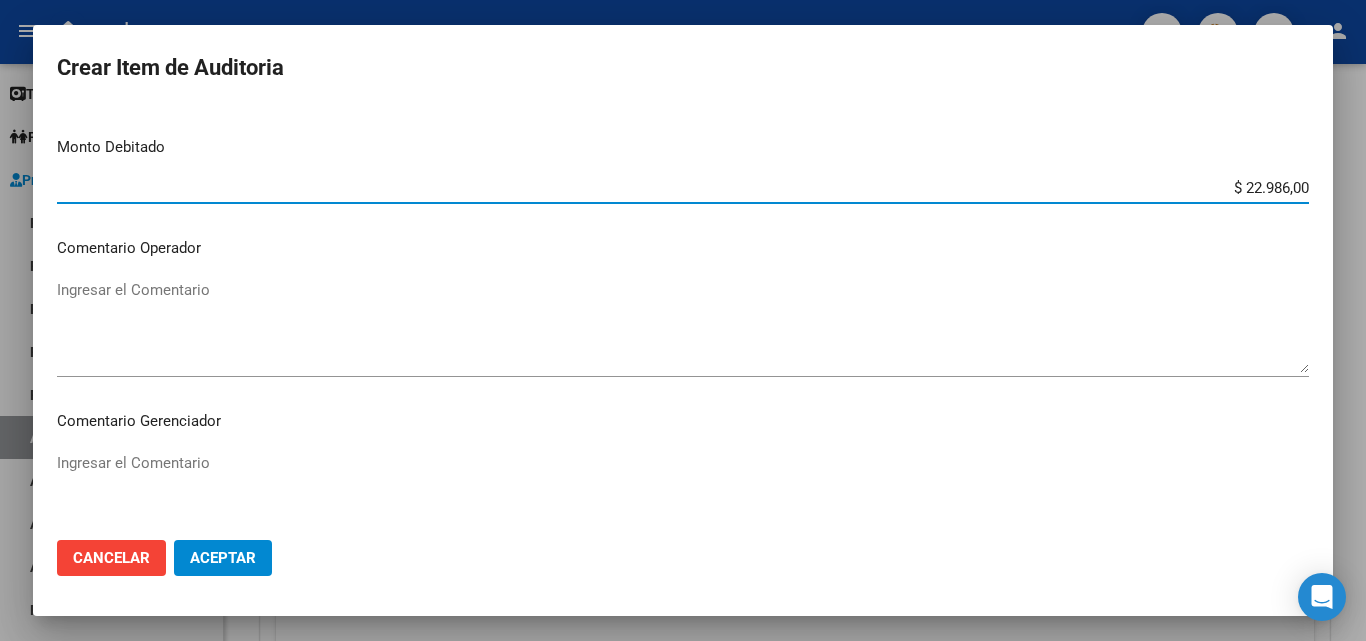 click on "Ingresar el Comentario" at bounding box center (683, 326) 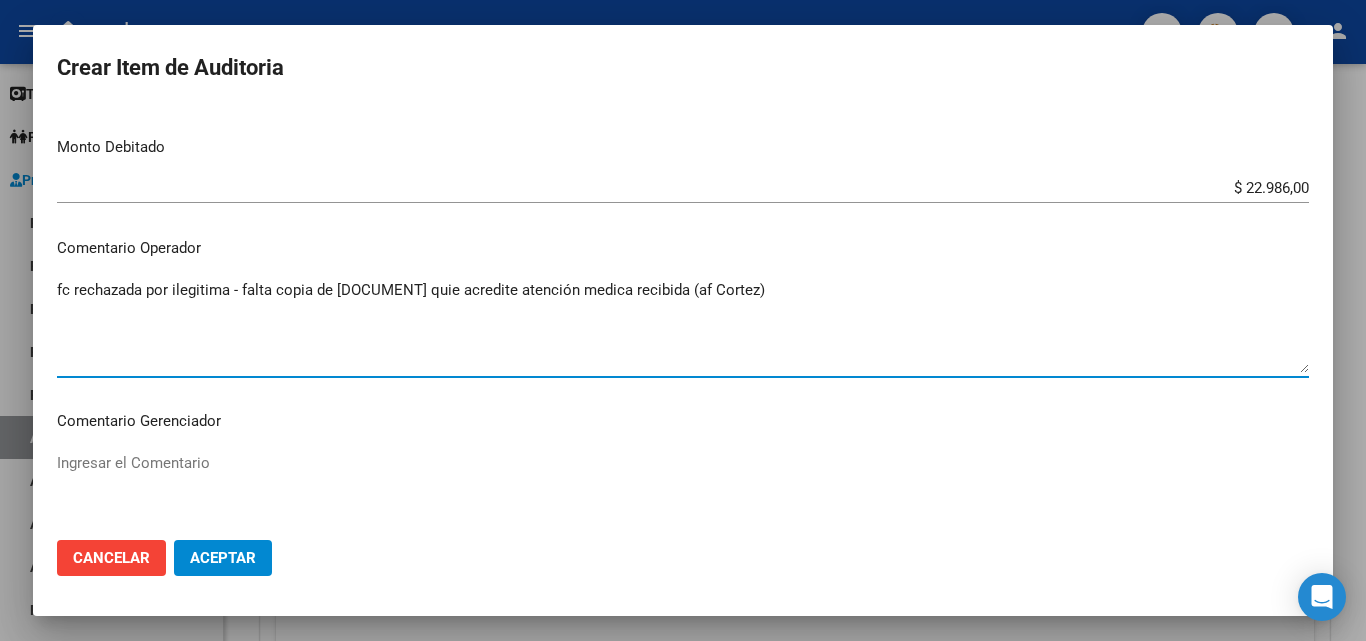 click on "fc rechazada por ilegitima - falta copia de [DOCUMENT] quie acredite atención medica recibida (af Cortez)" at bounding box center [683, 326] 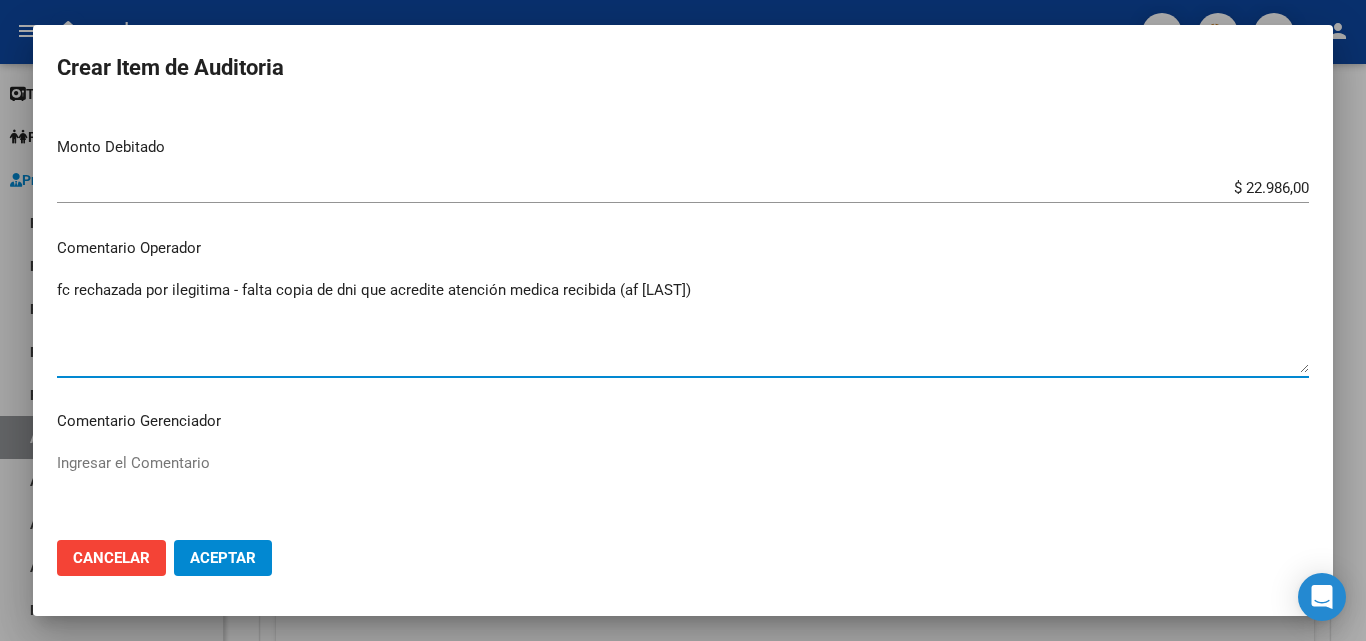 type on "fc rechazada por ilegitima - falta copia de dni que acredite atención medica recibida (af [LAST])" 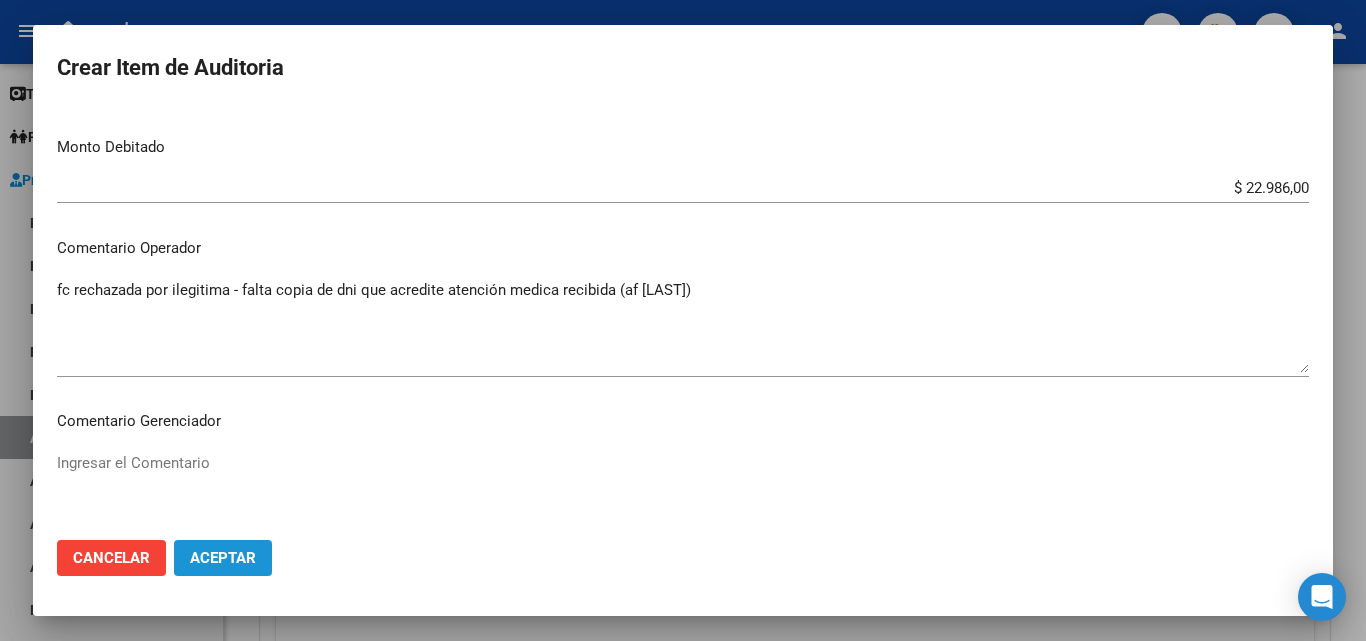 click on "Aceptar" 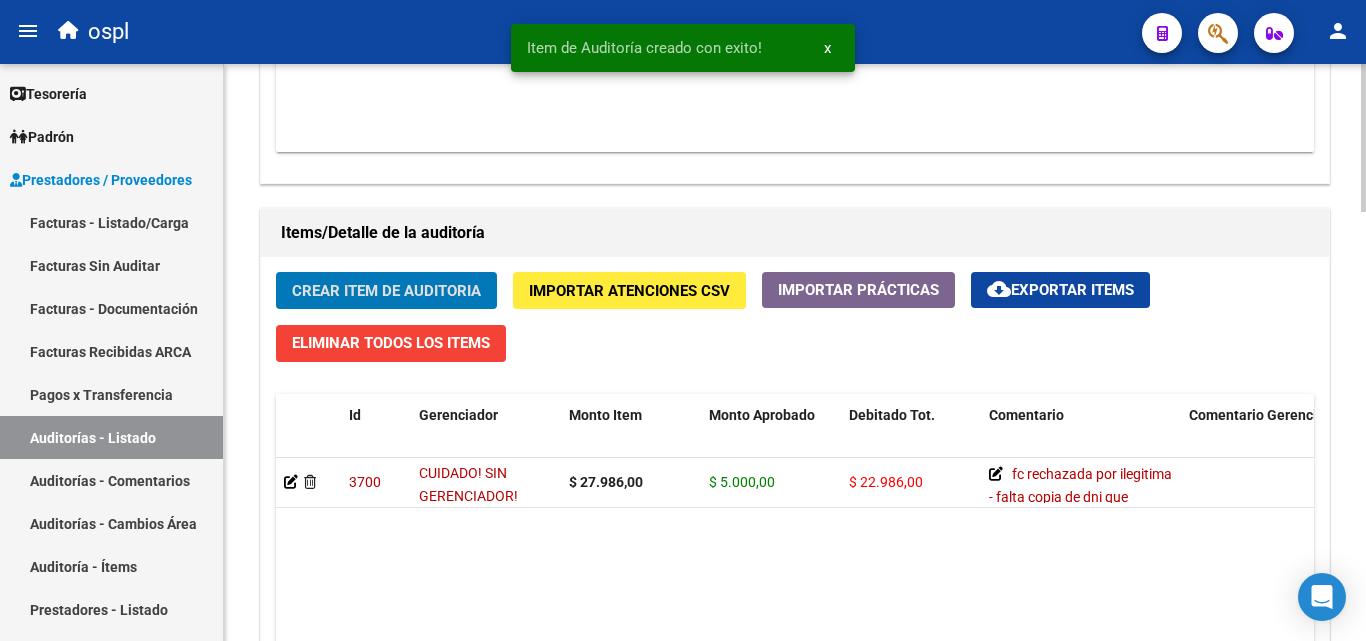 scroll, scrollTop: 1301, scrollLeft: 0, axis: vertical 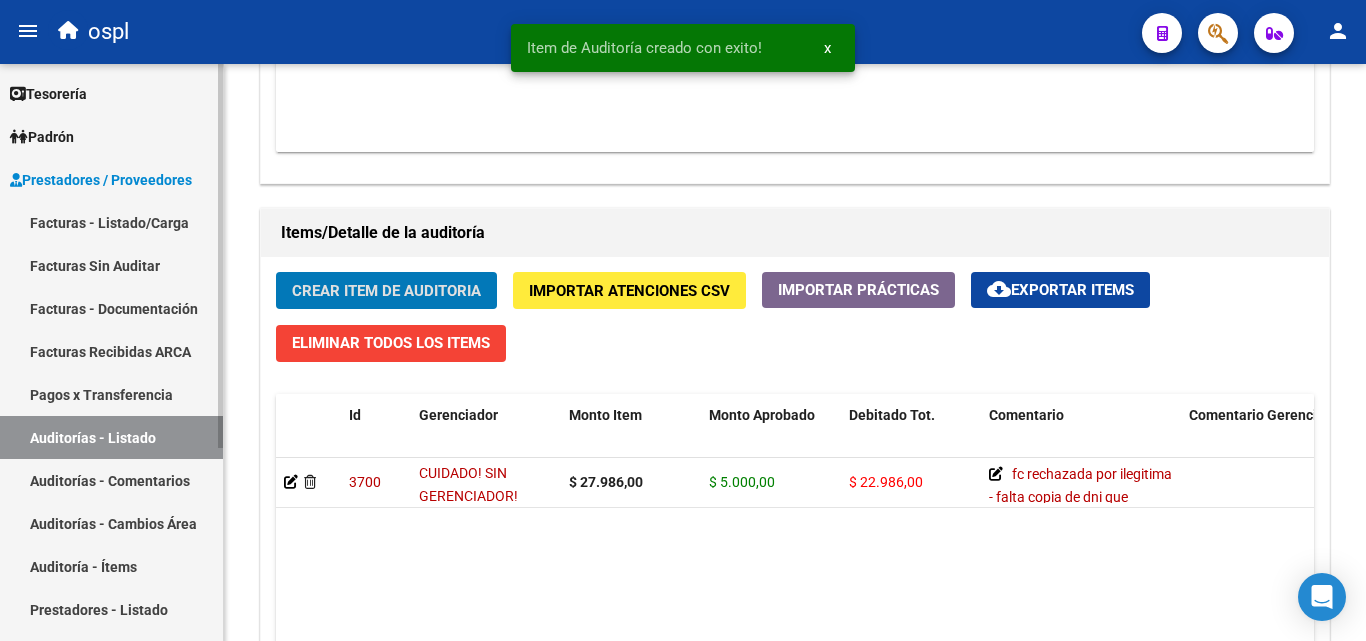 click on "Facturas - Listado/Carga" at bounding box center (111, 222) 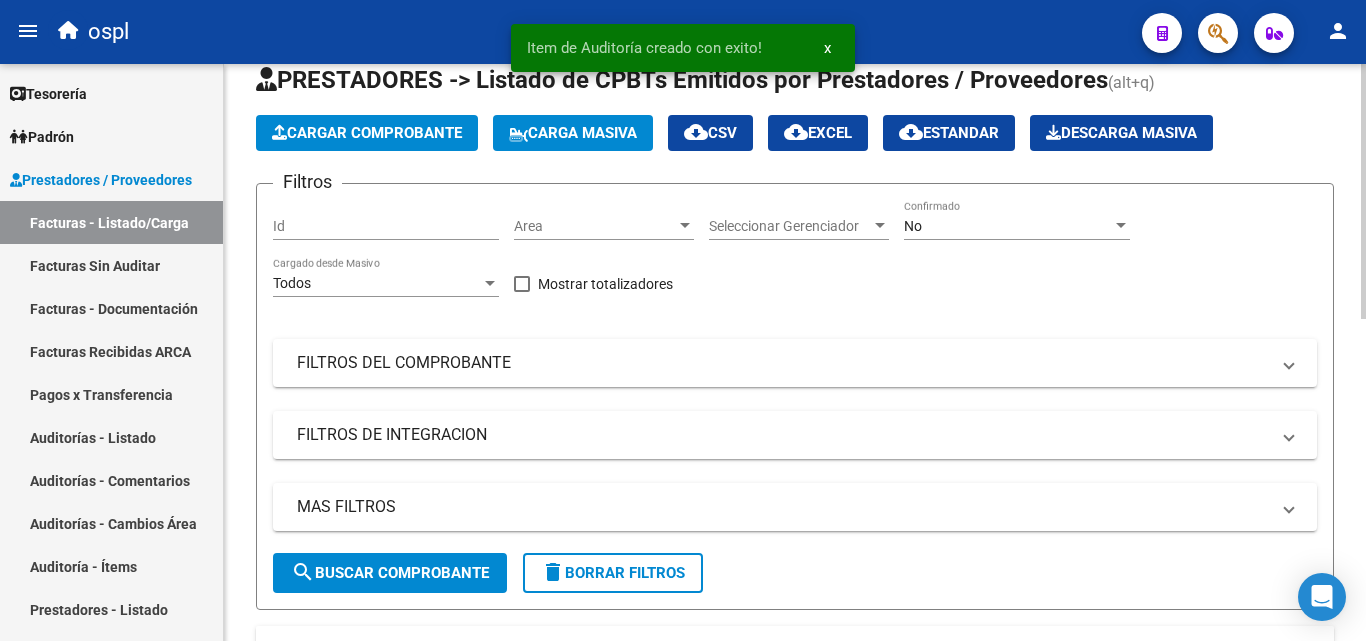 scroll, scrollTop: 27, scrollLeft: 0, axis: vertical 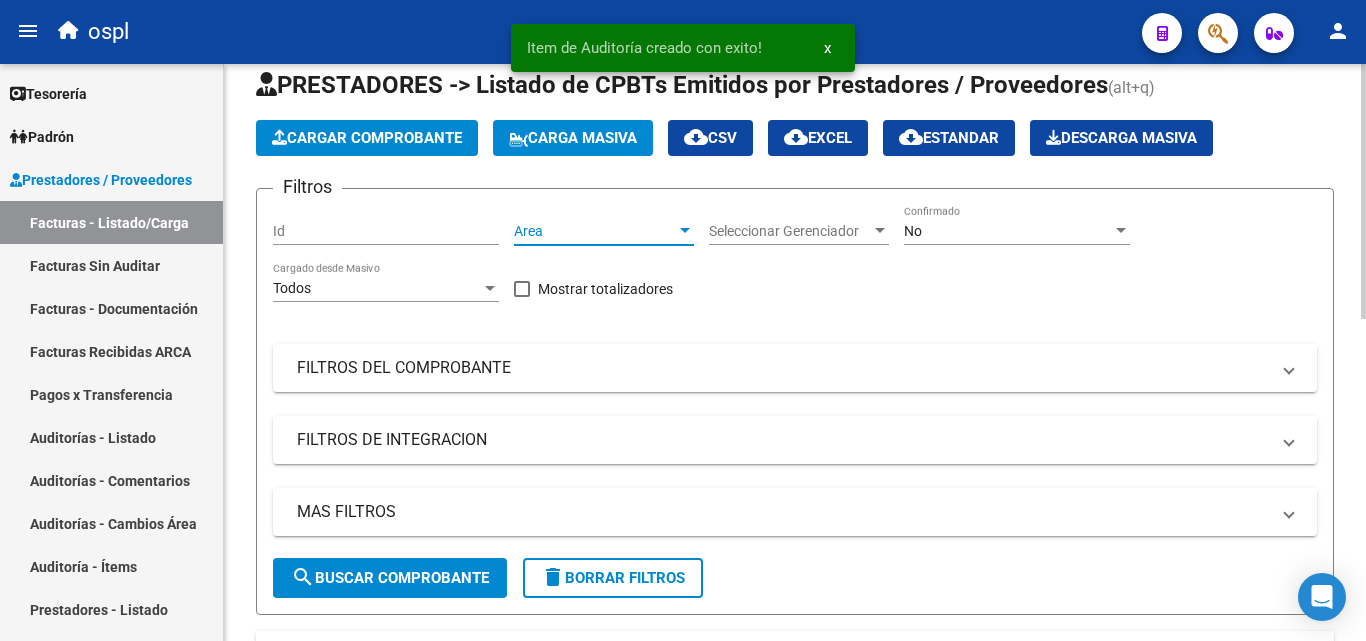 click at bounding box center [685, 231] 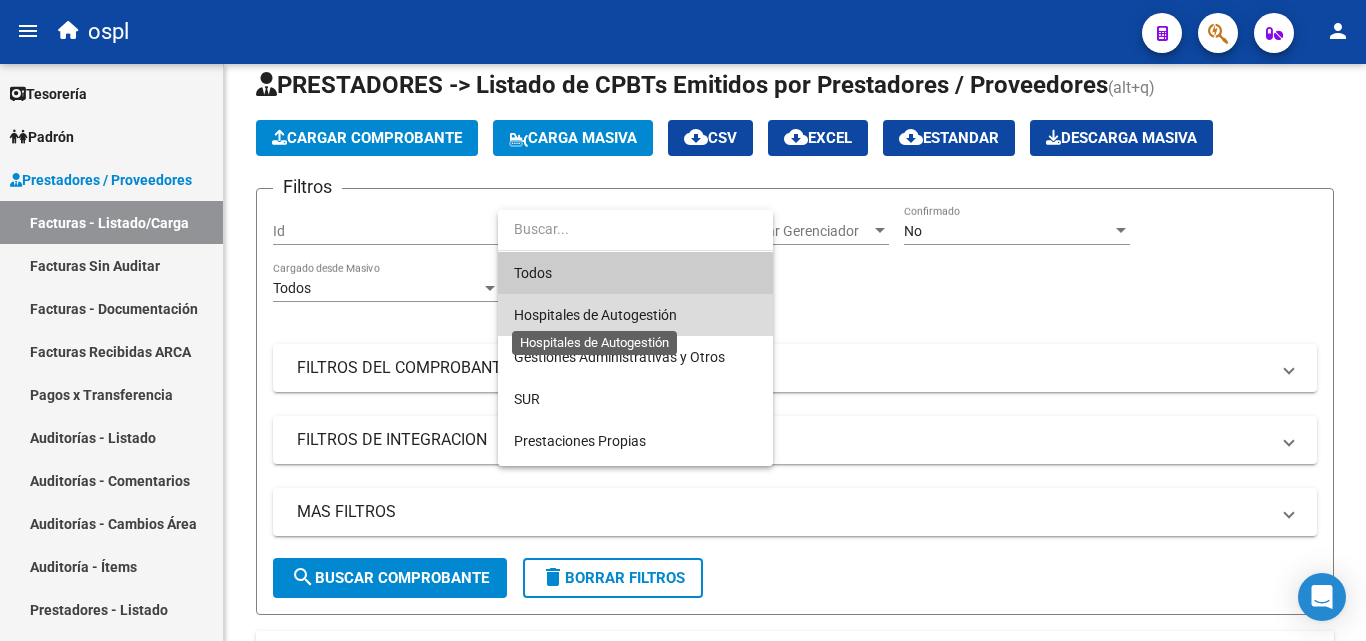 click on "Hospitales de Autogestión" at bounding box center [595, 315] 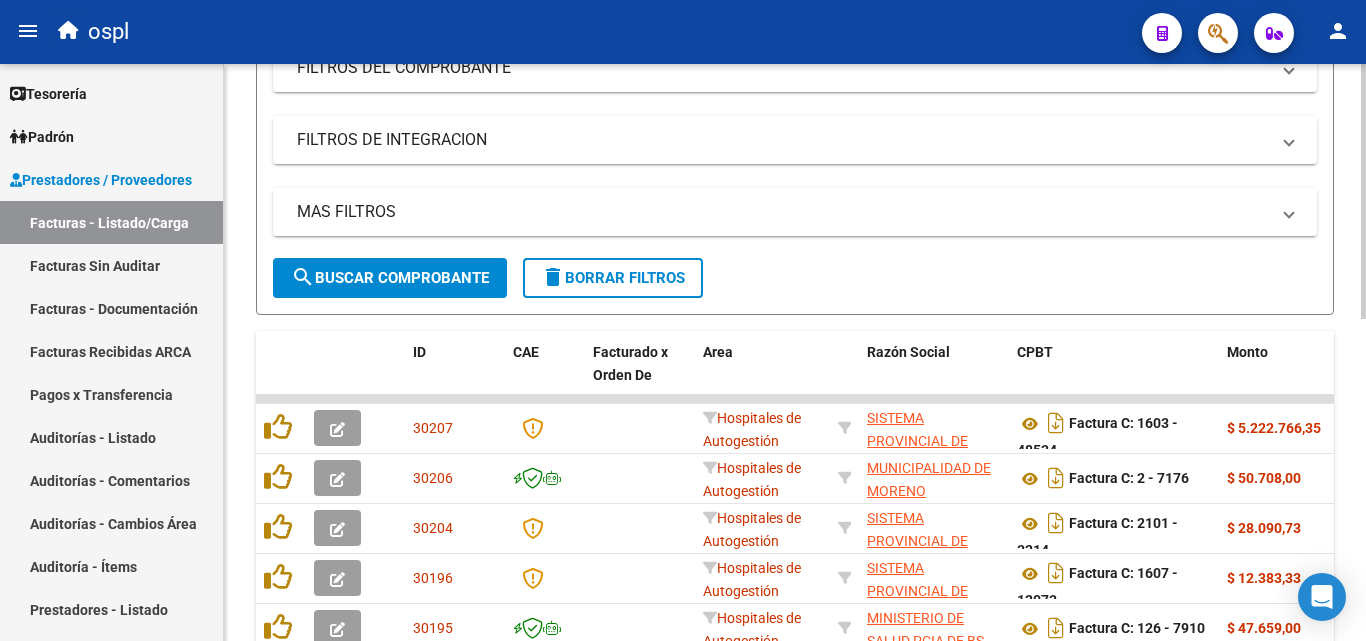 scroll, scrollTop: 227, scrollLeft: 0, axis: vertical 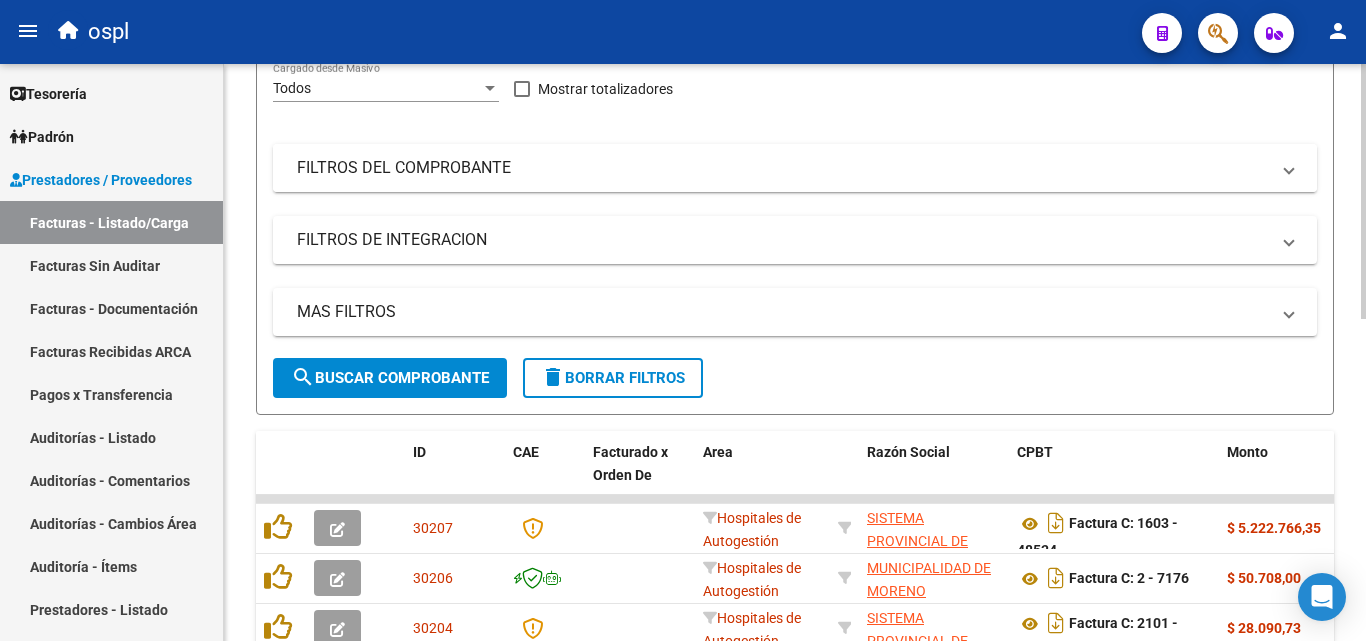 click on "FILTROS DEL COMPROBANTE" at bounding box center (783, 168) 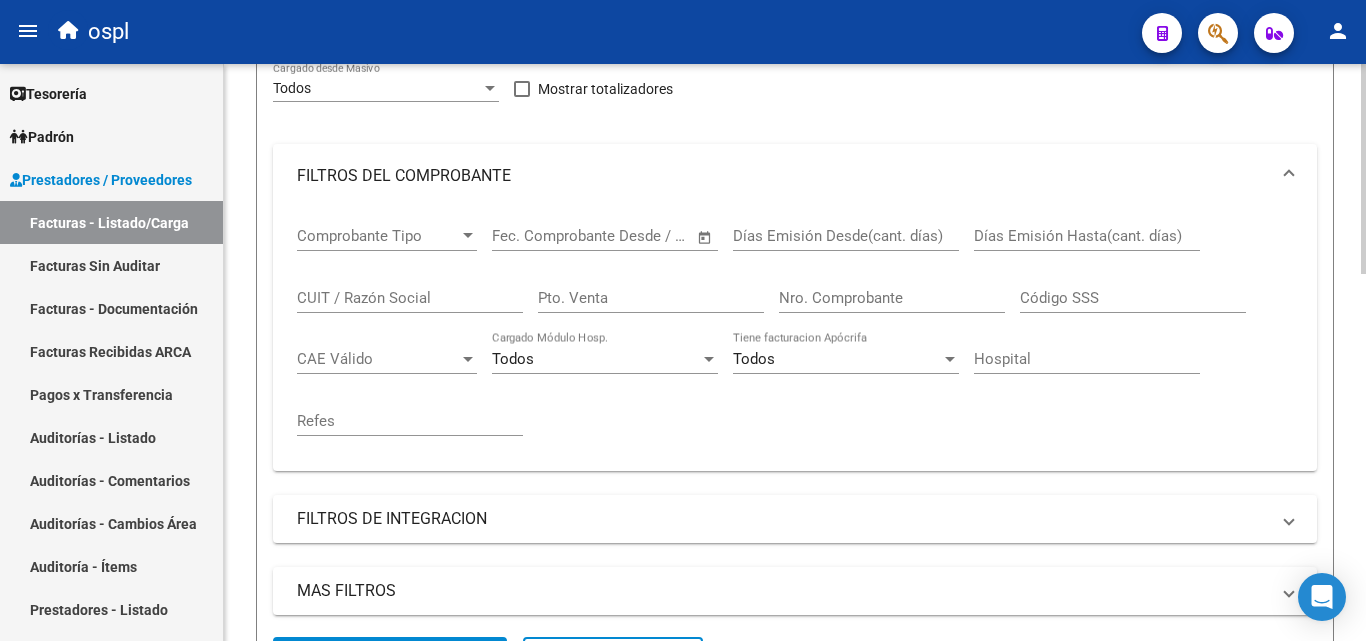 click 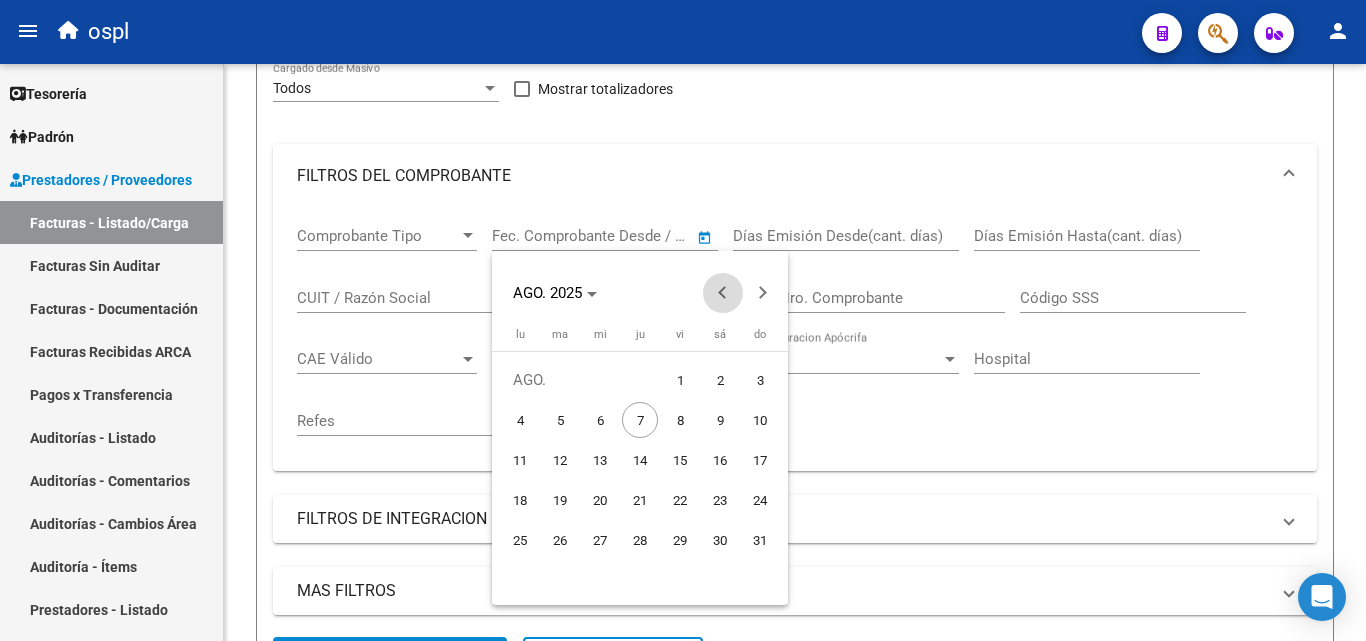 click at bounding box center [723, 293] 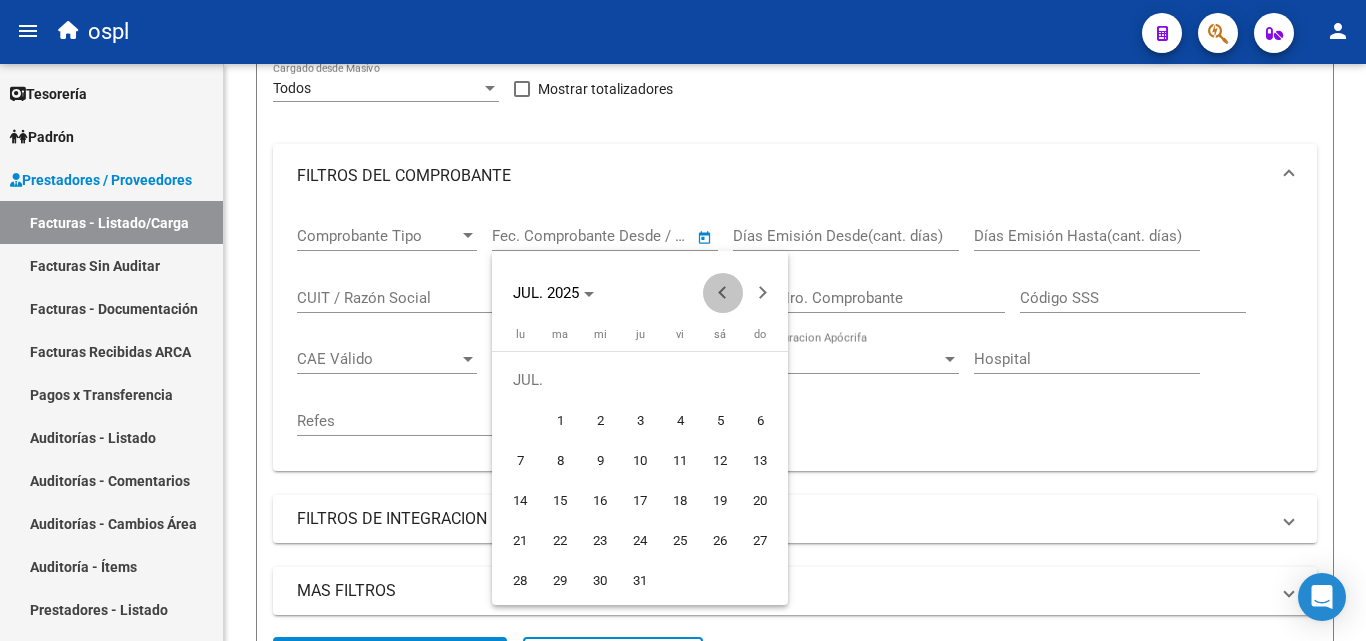 click at bounding box center (723, 293) 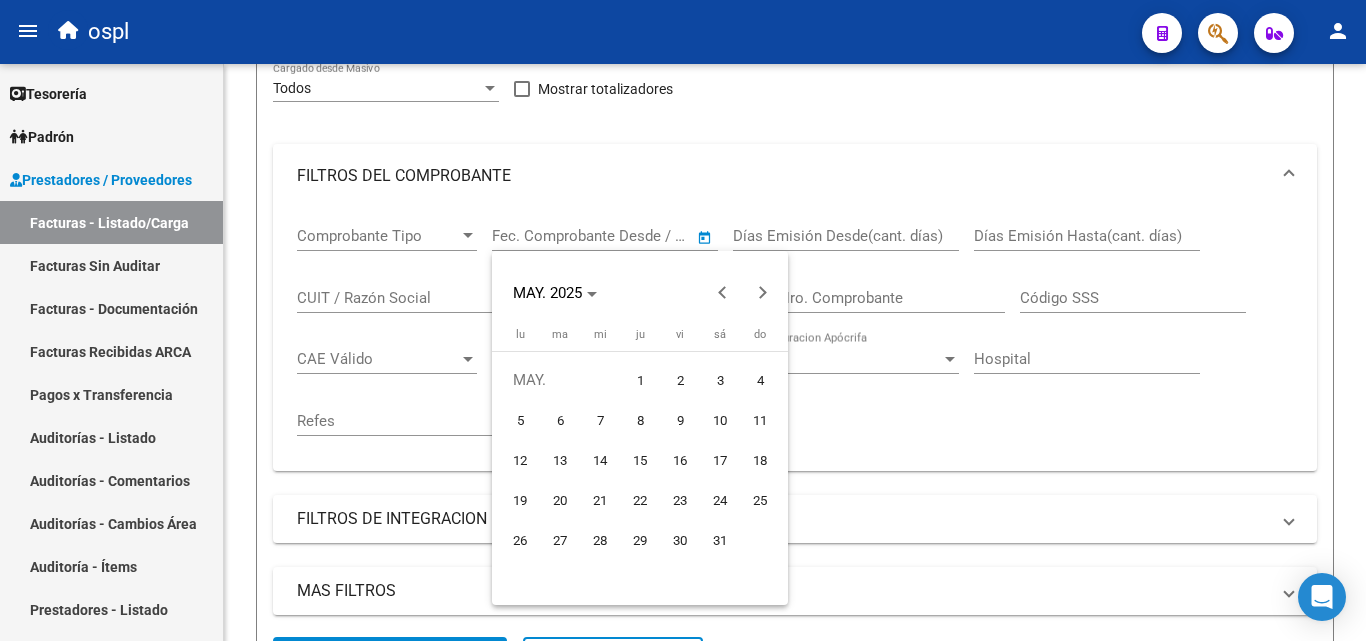 click on "1" at bounding box center (640, 380) 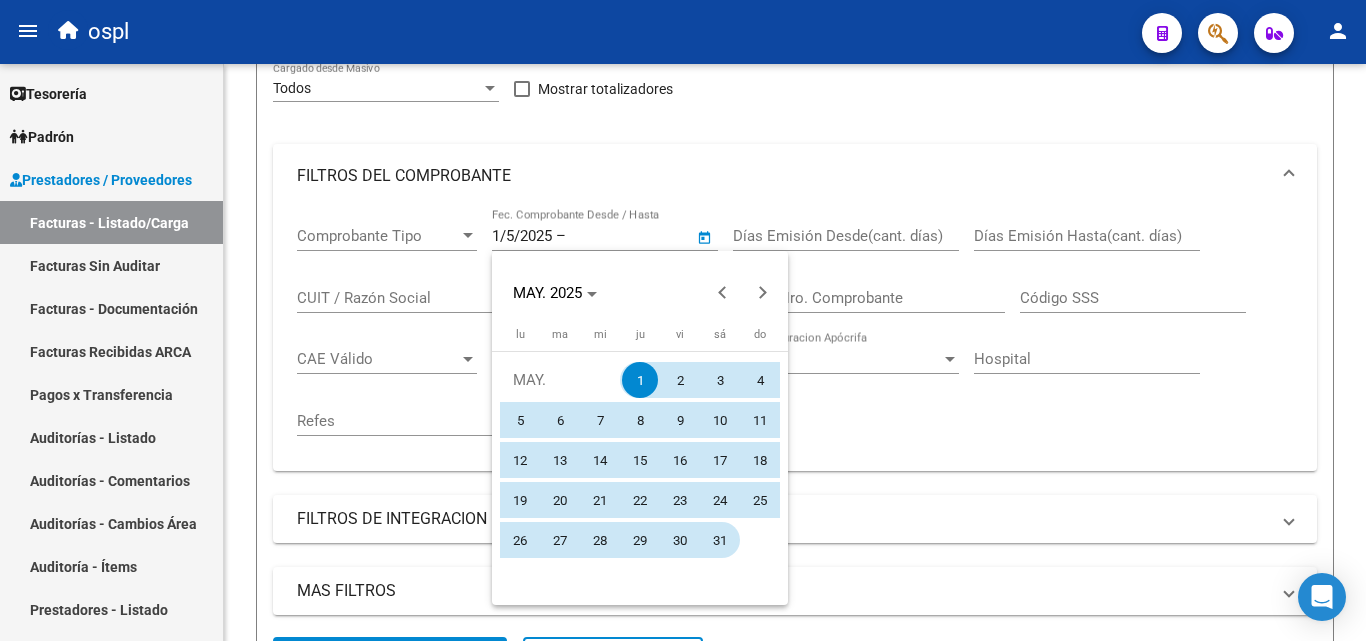 click on "31" at bounding box center (720, 540) 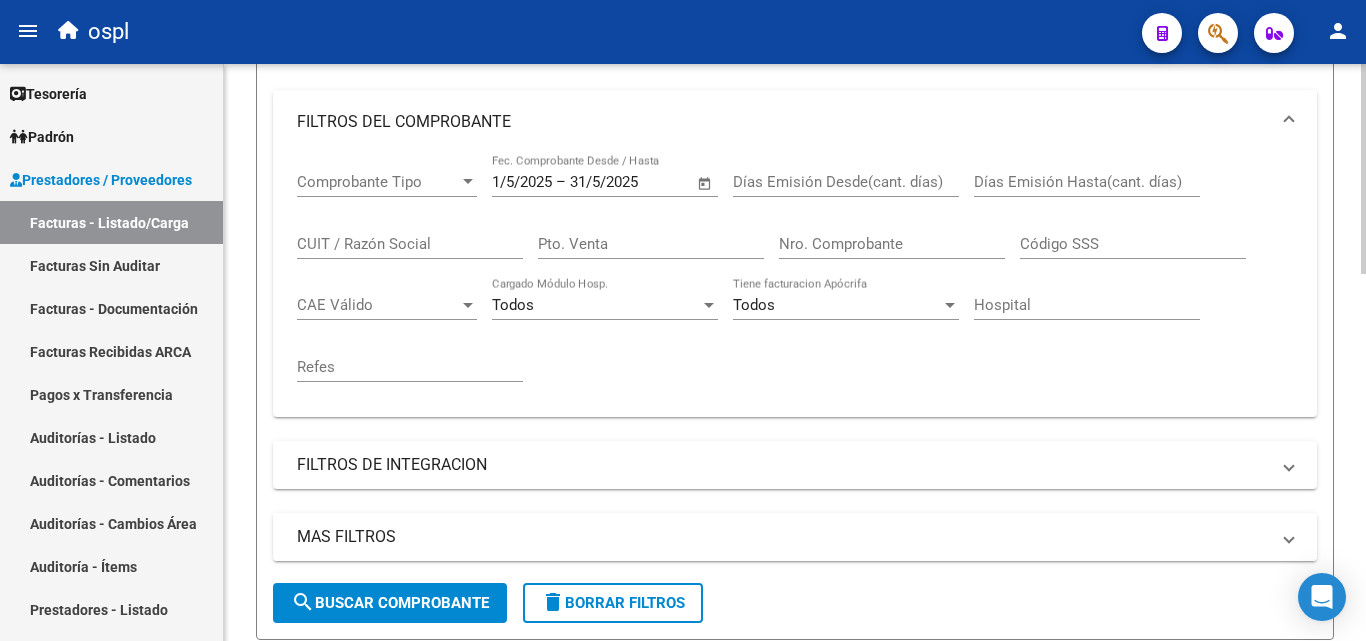 scroll, scrollTop: 327, scrollLeft: 0, axis: vertical 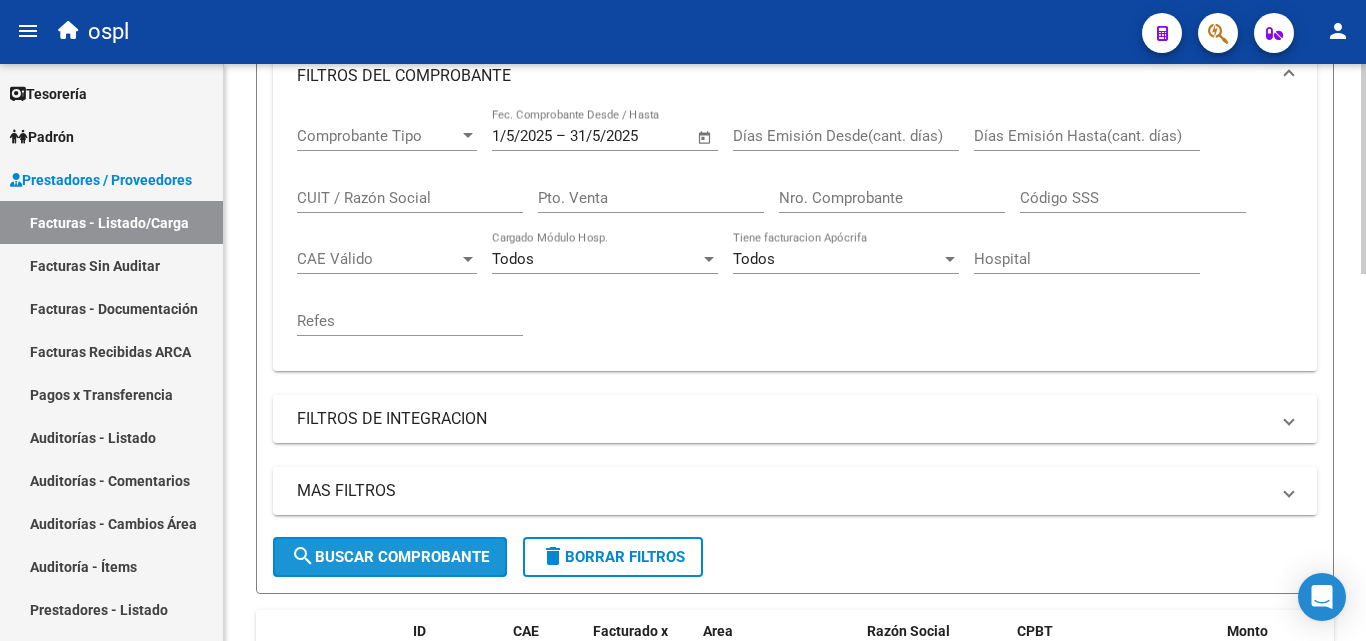 click on "search  Buscar Comprobante" 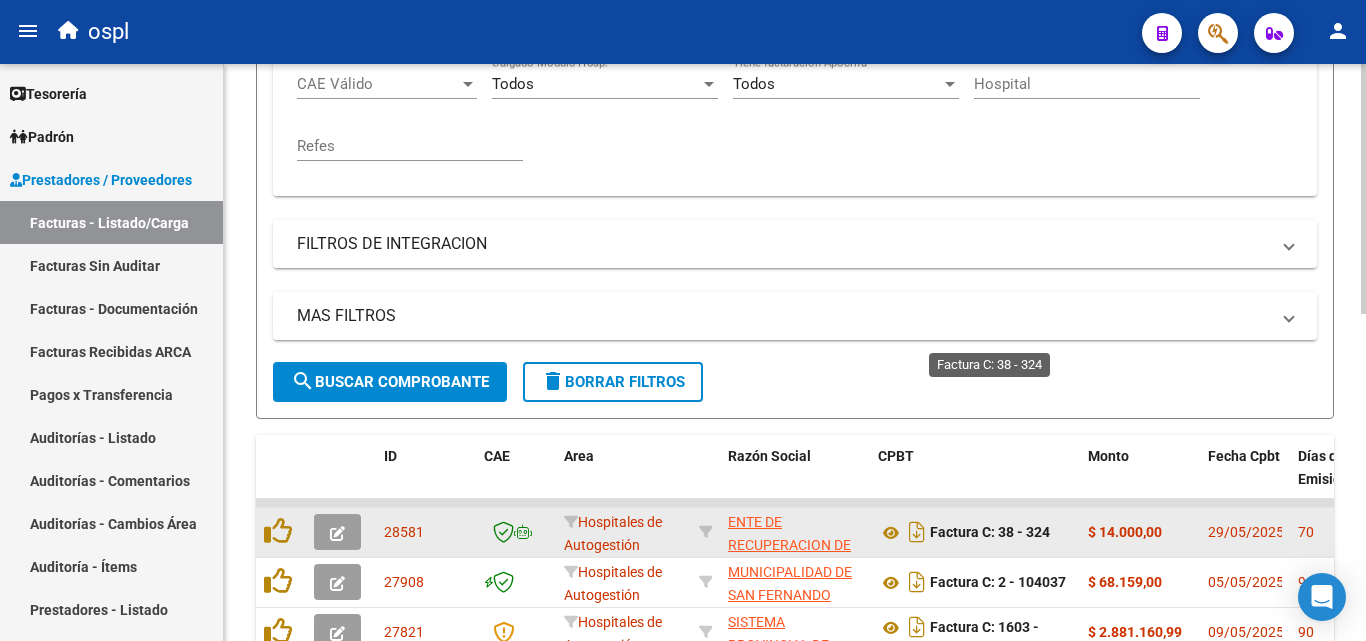 scroll, scrollTop: 727, scrollLeft: 0, axis: vertical 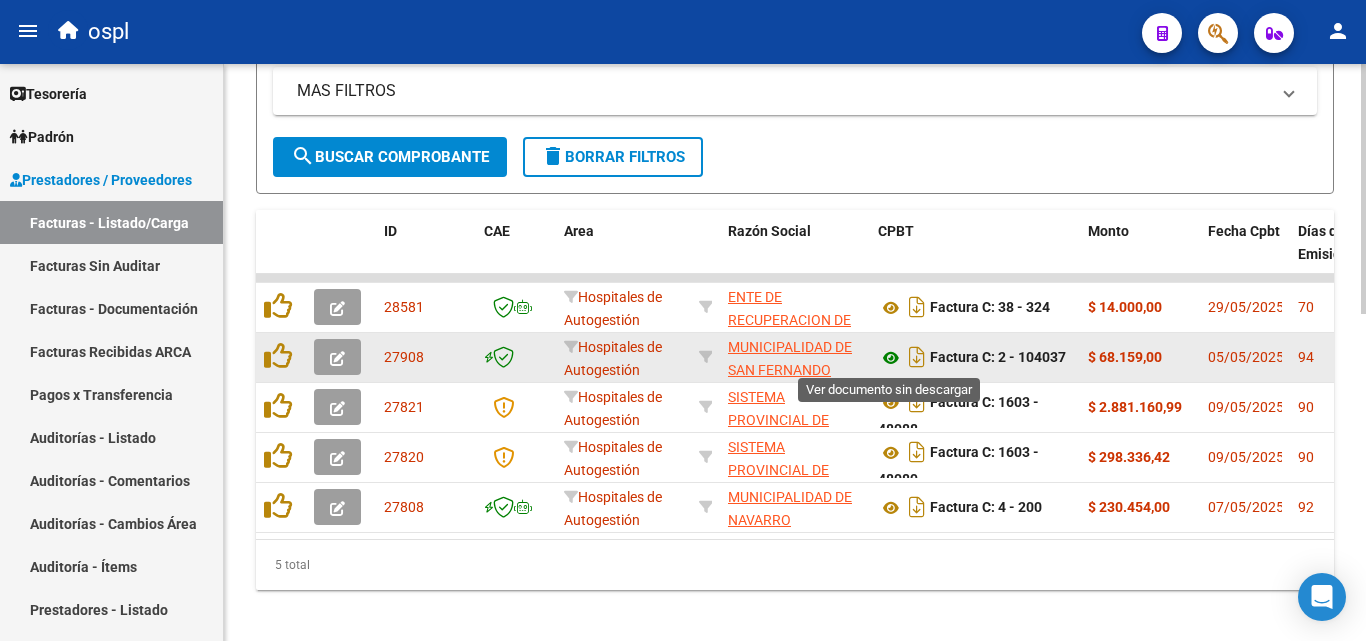 click 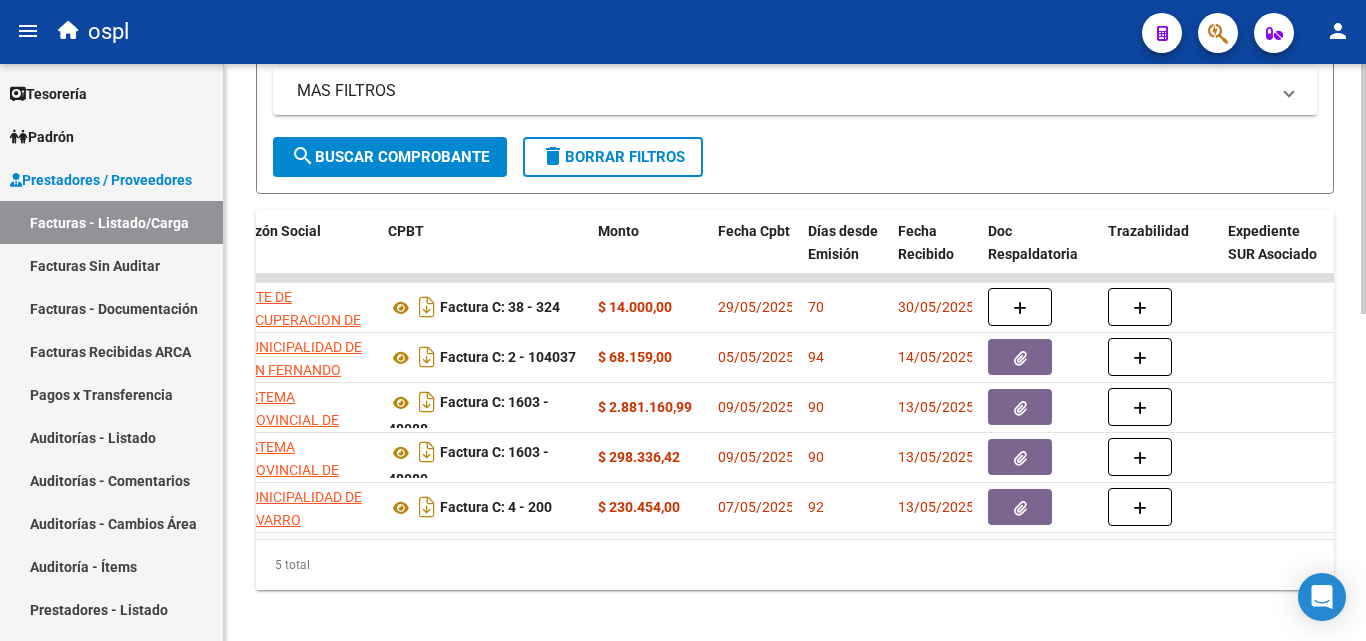 scroll, scrollTop: 0, scrollLeft: 582, axis: horizontal 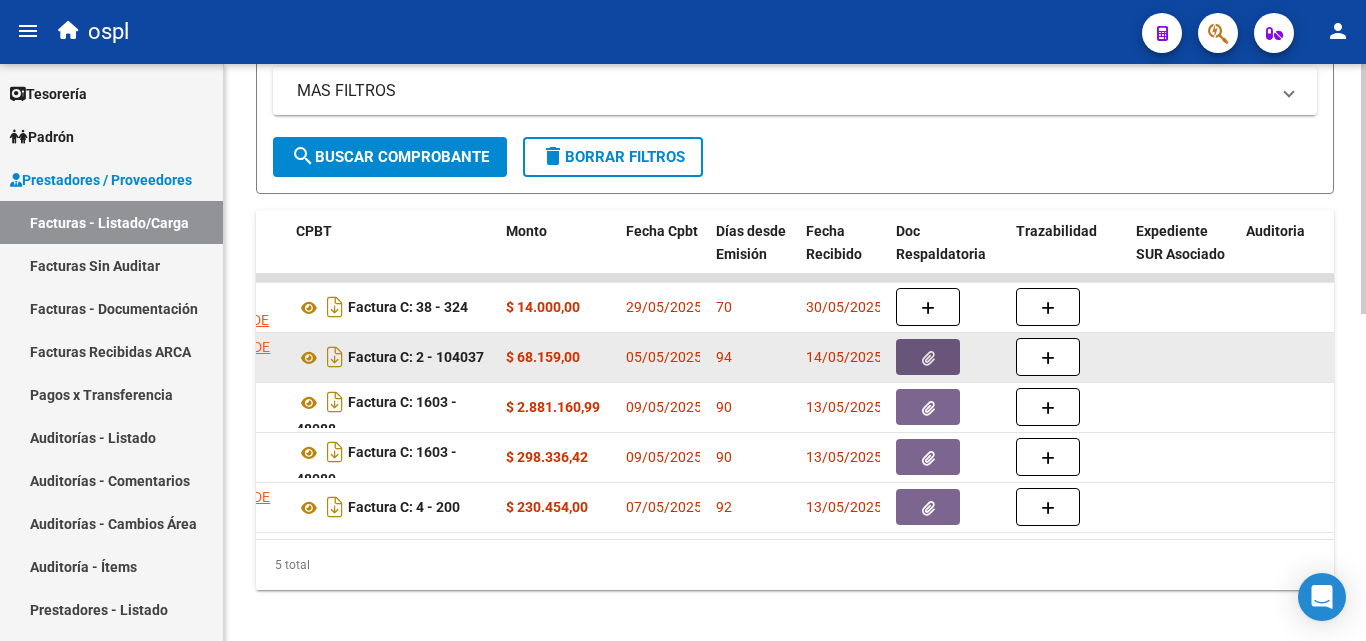click 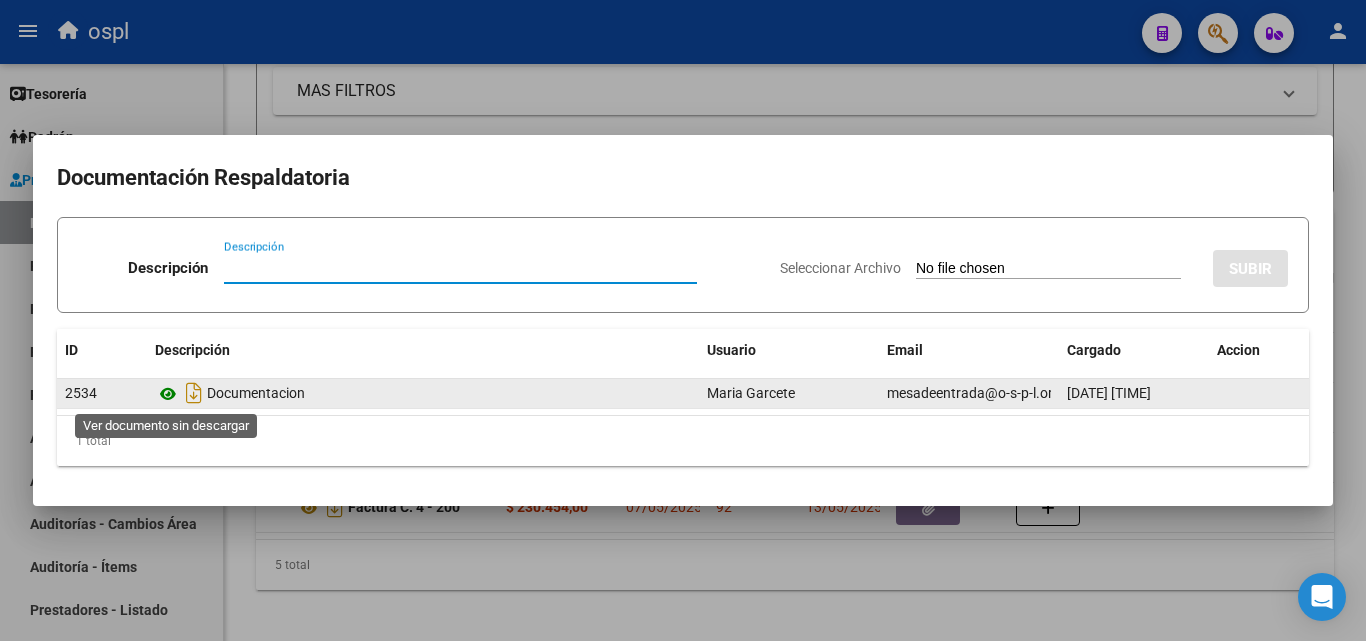 click 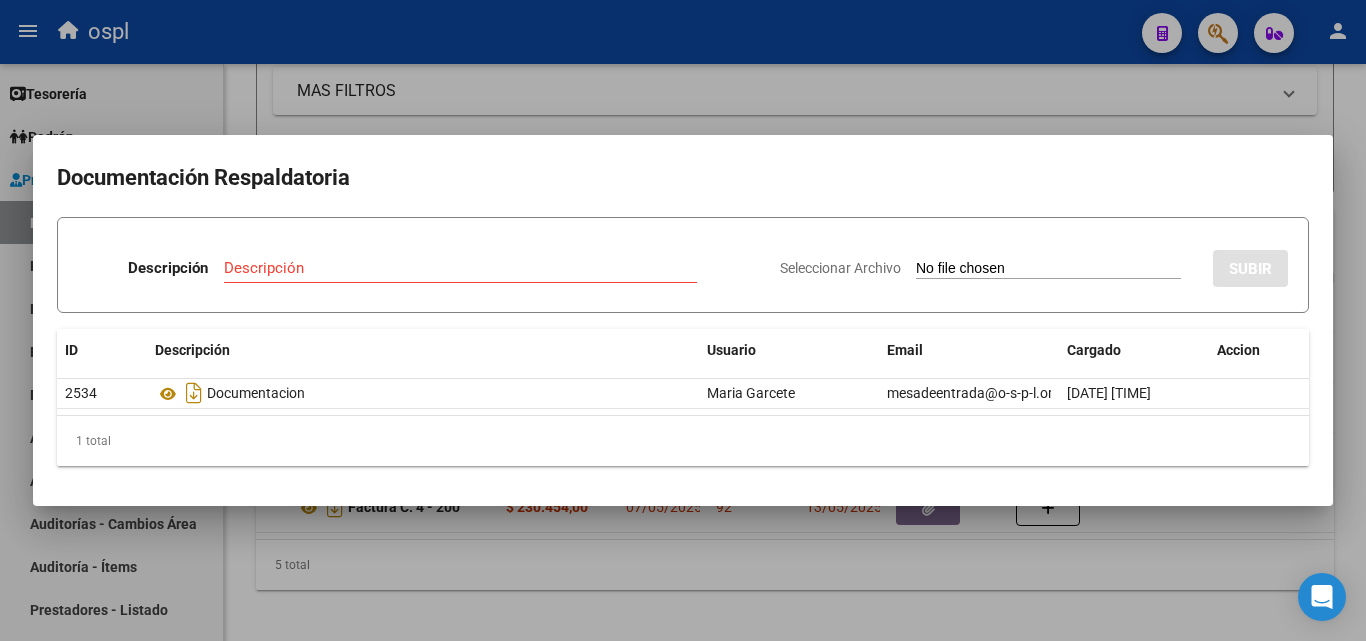 drag, startPoint x: 1, startPoint y: 348, endPoint x: 75, endPoint y: 312, distance: 82.29216 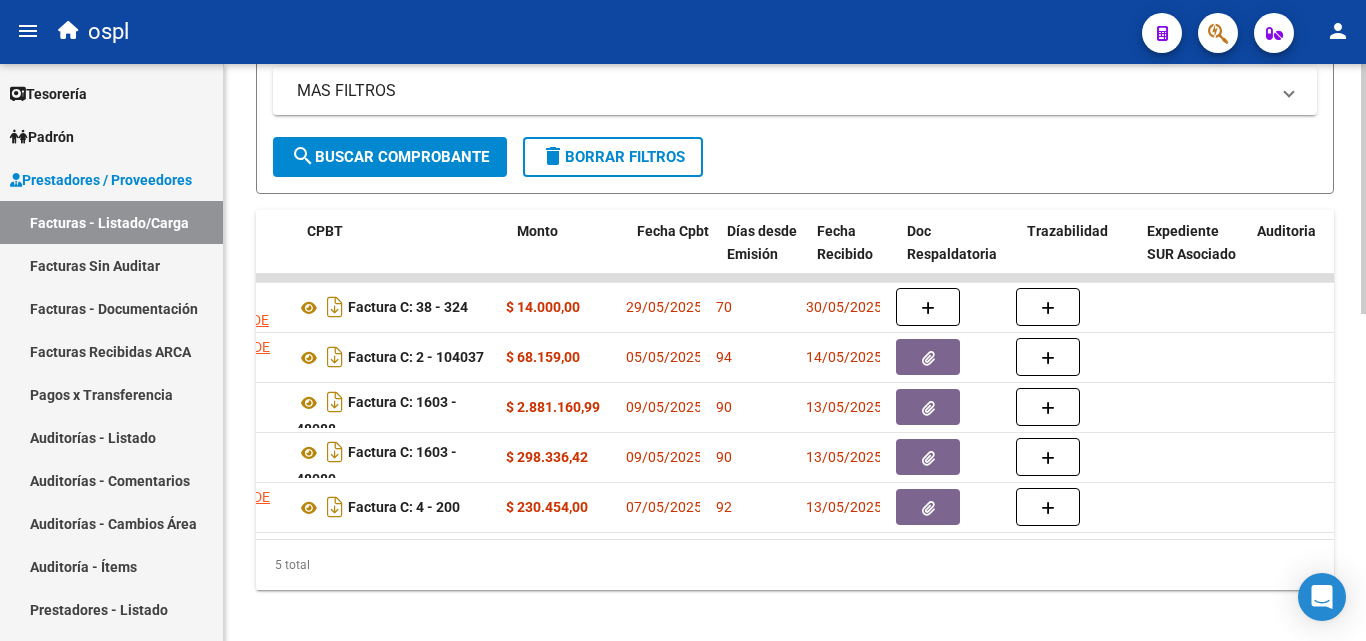 scroll, scrollTop: 0, scrollLeft: 0, axis: both 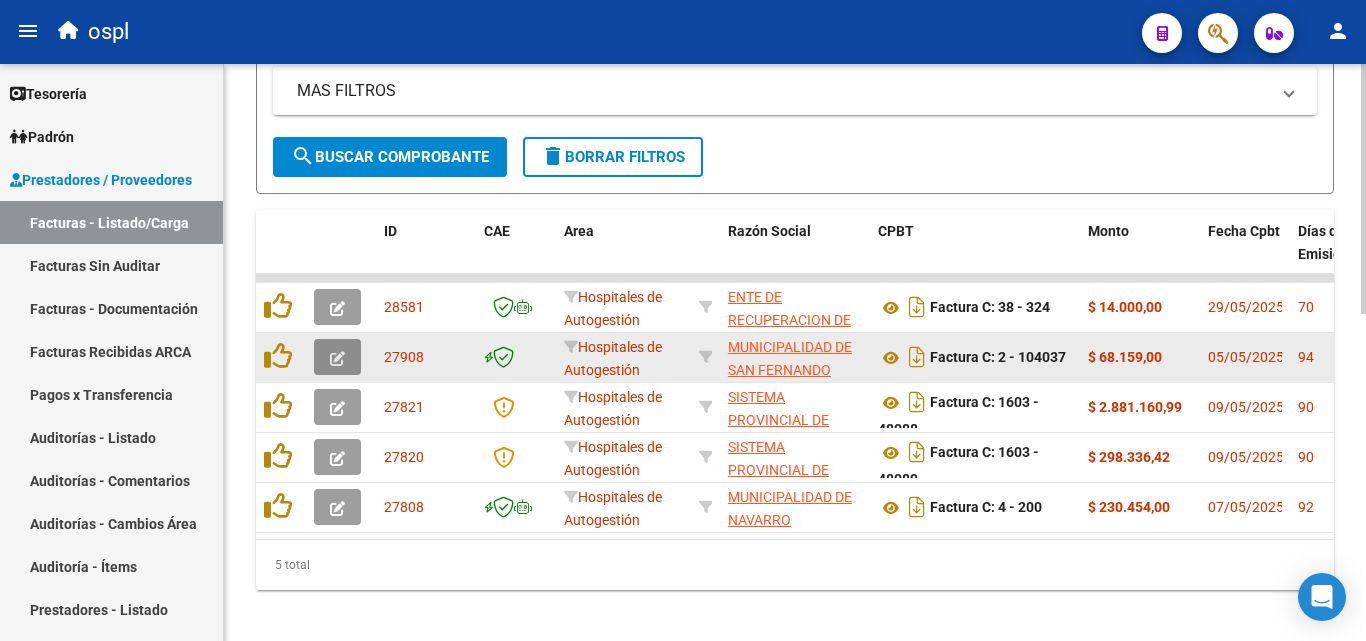 click 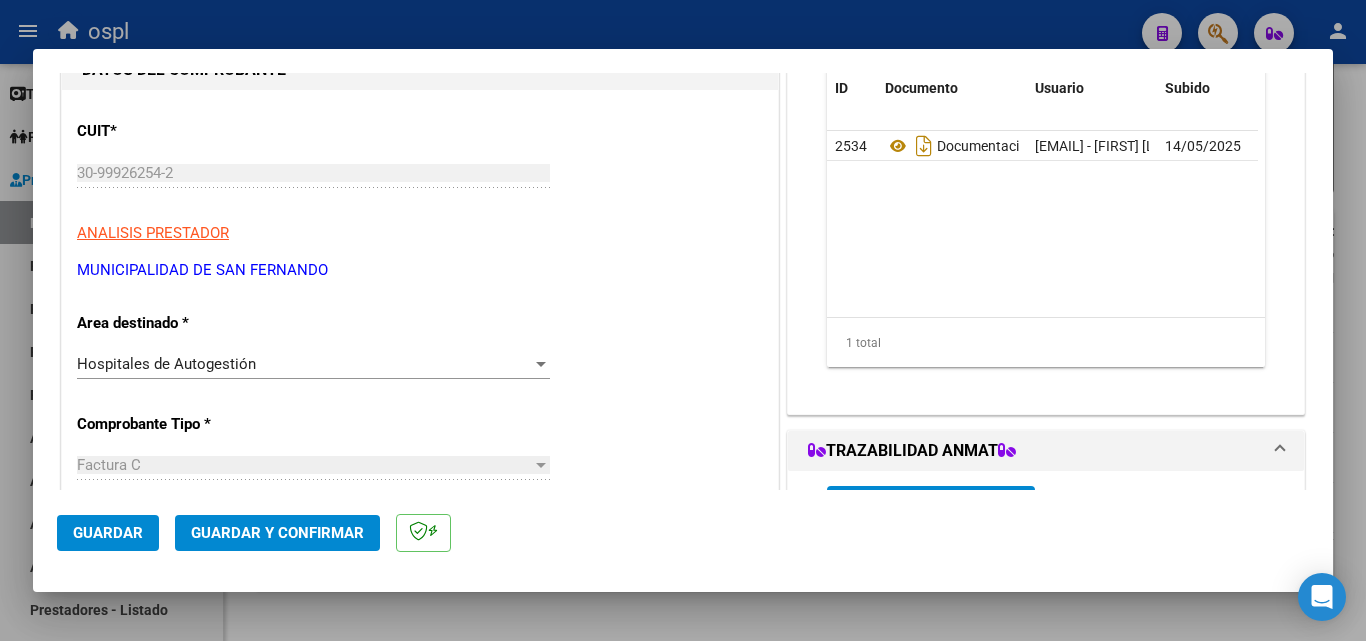 scroll, scrollTop: 200, scrollLeft: 0, axis: vertical 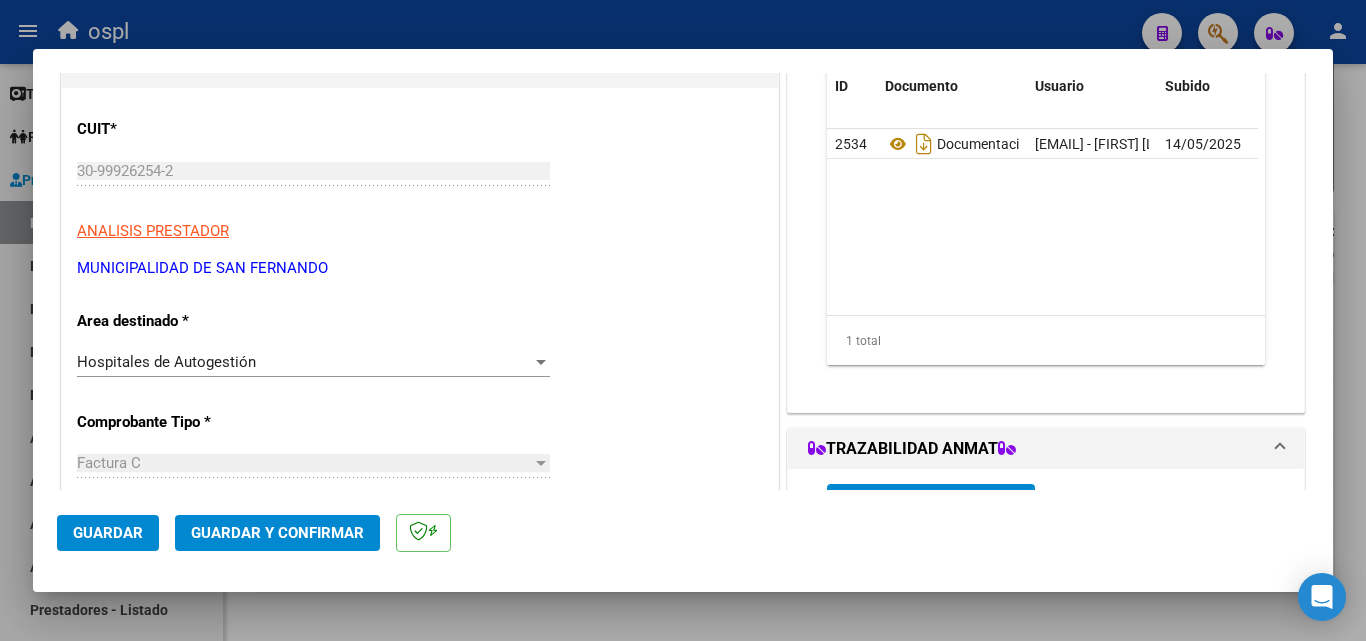 click on "Hospitales de Autogestión Seleccionar Area" at bounding box center (313, 362) 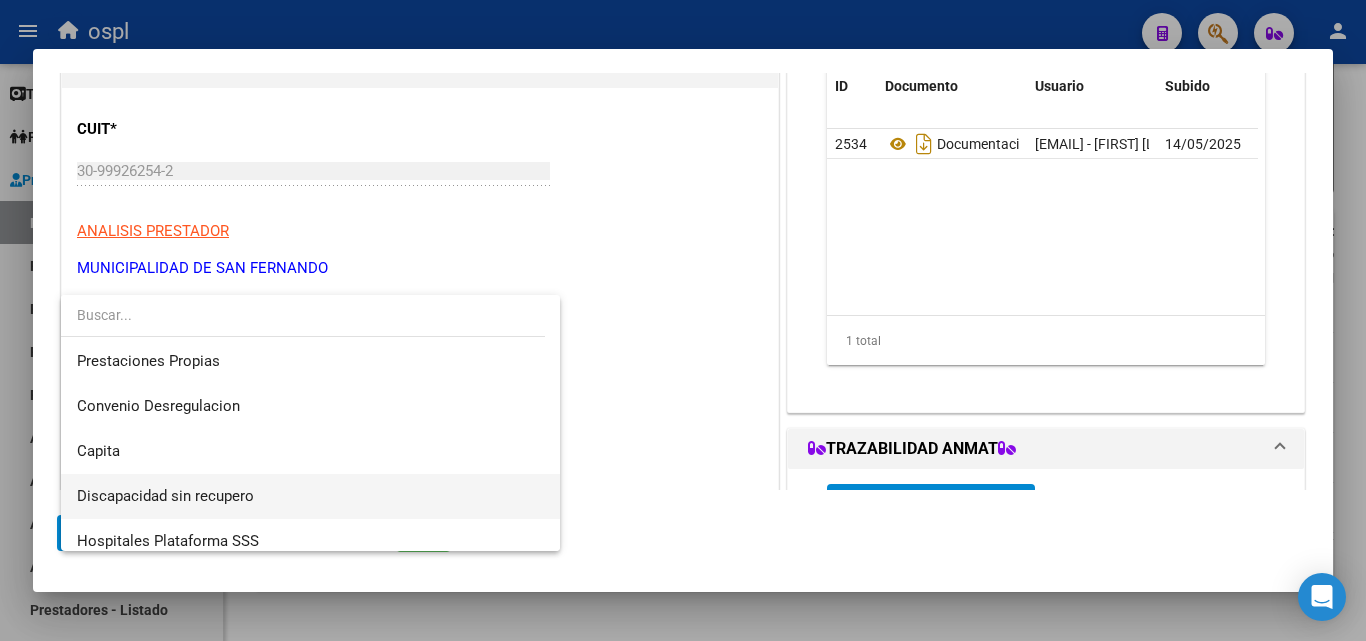 scroll, scrollTop: 284, scrollLeft: 0, axis: vertical 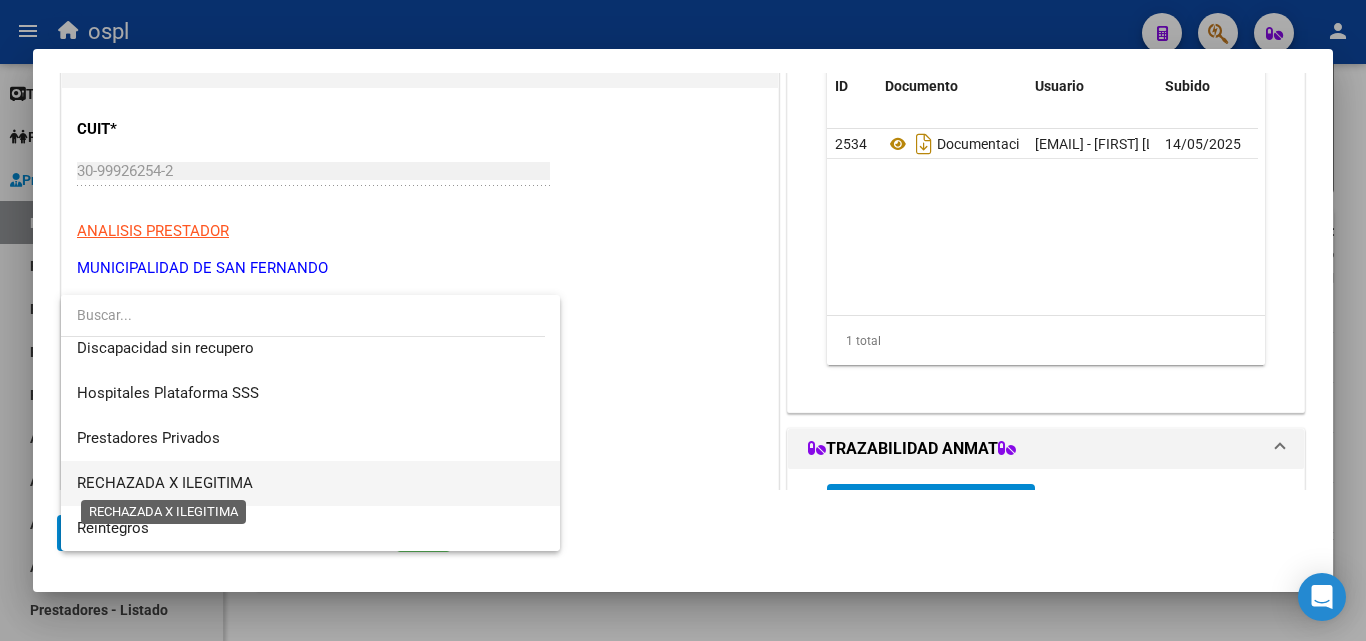 click on "RECHAZADA X ILEGITIMA" at bounding box center [165, 483] 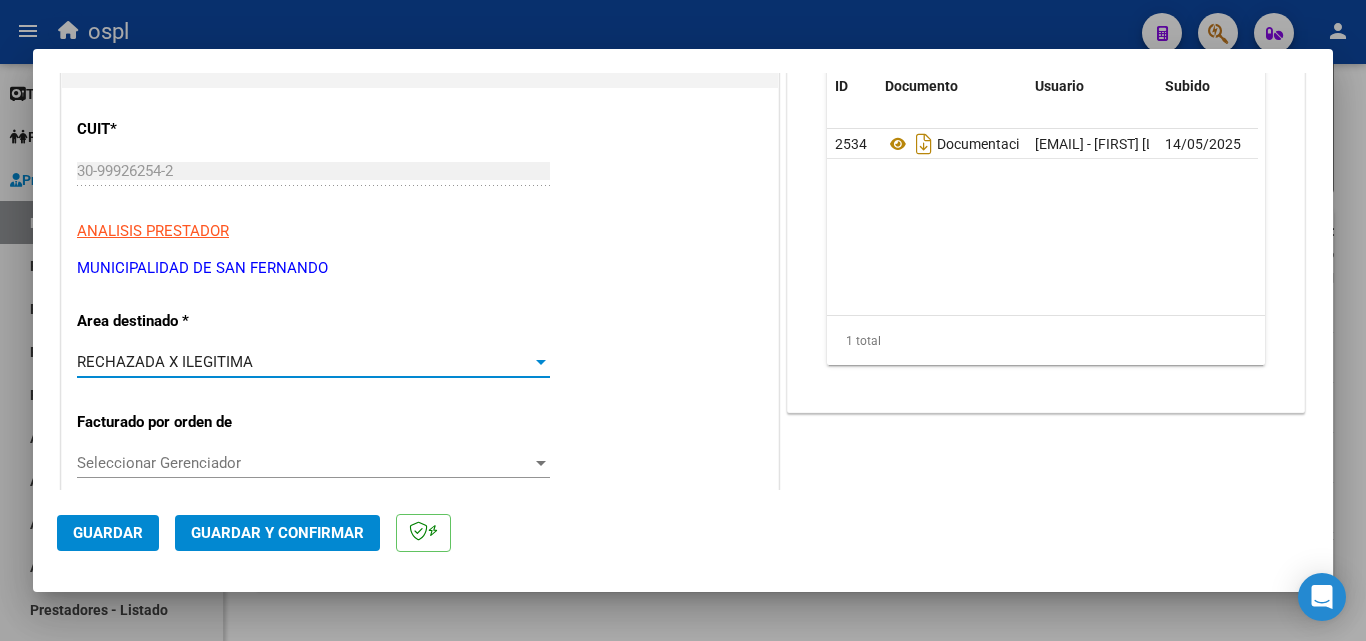 click on "Guardar y Confirmar" 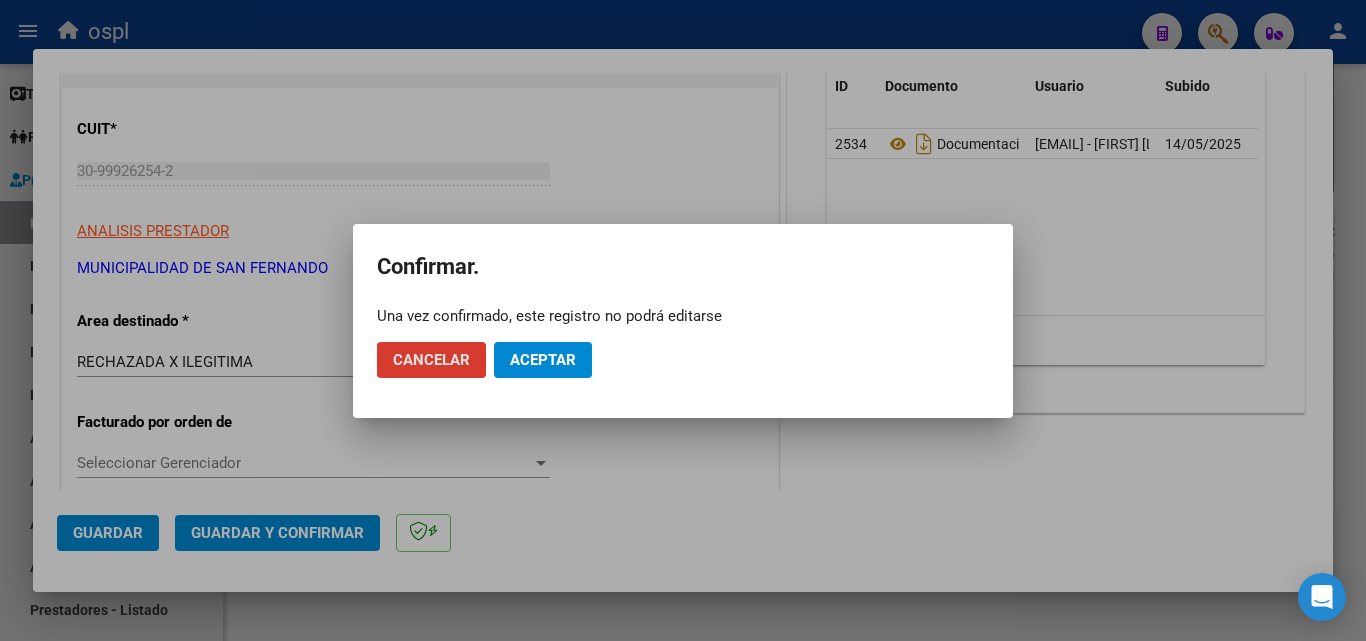 click on "Aceptar" 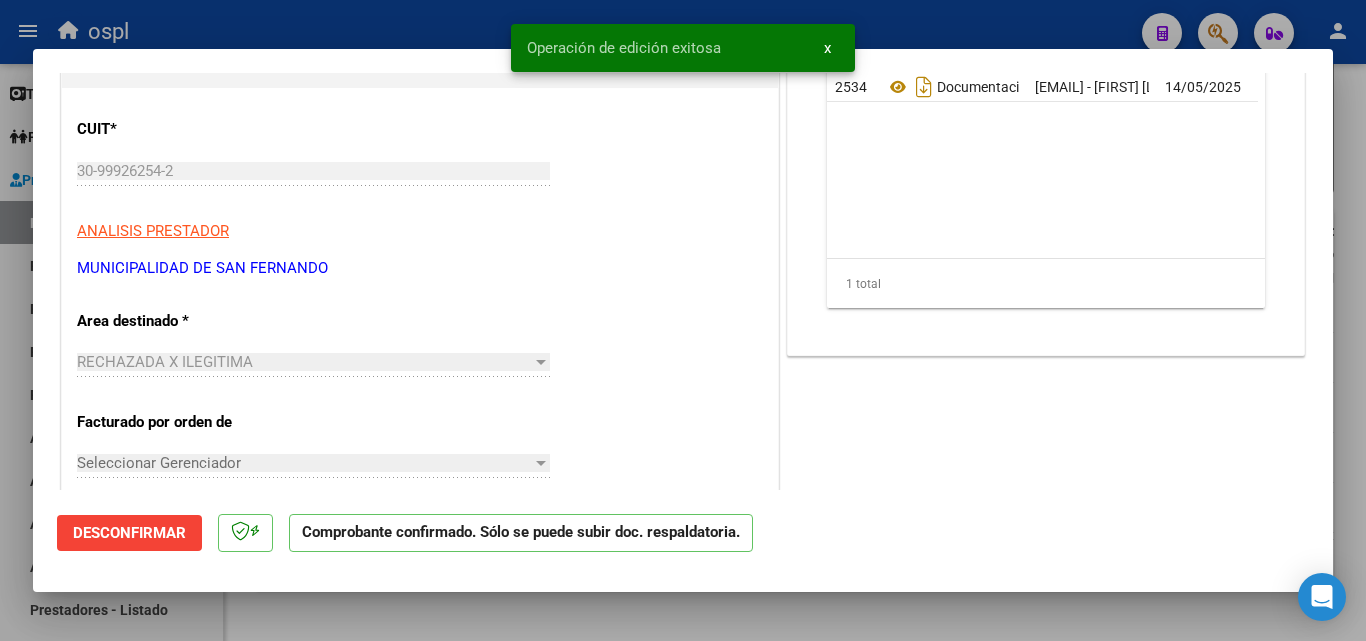 click at bounding box center [683, 320] 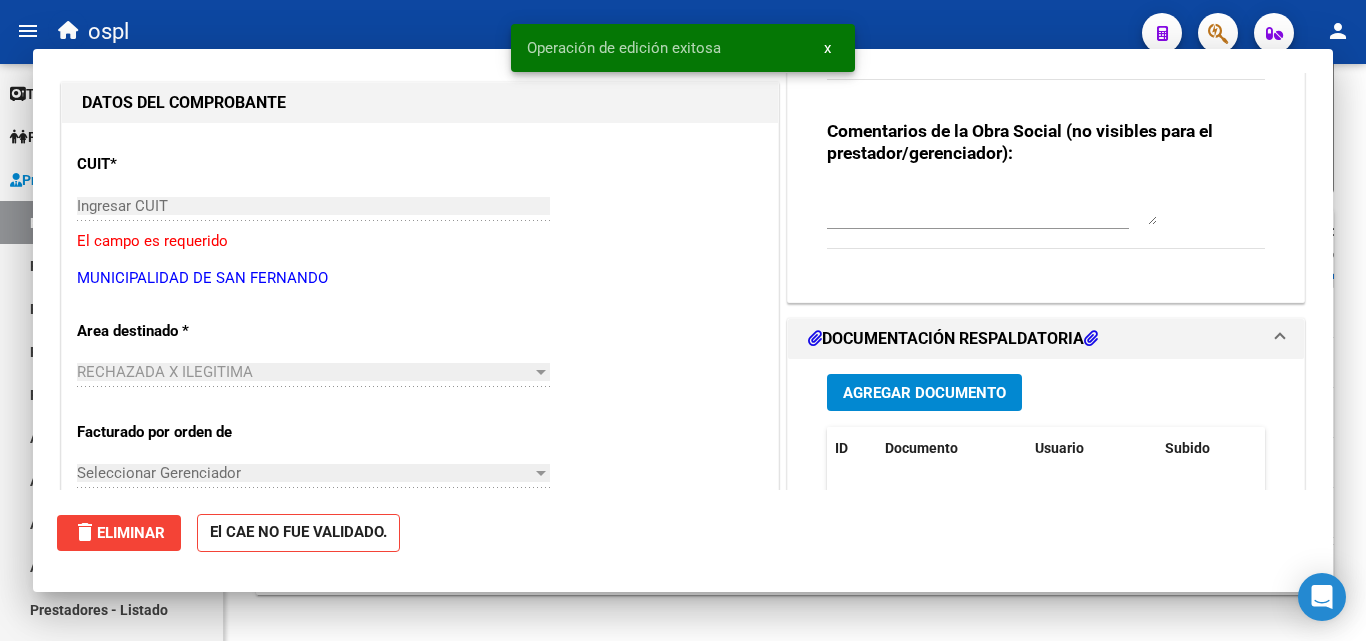 scroll, scrollTop: 235, scrollLeft: 0, axis: vertical 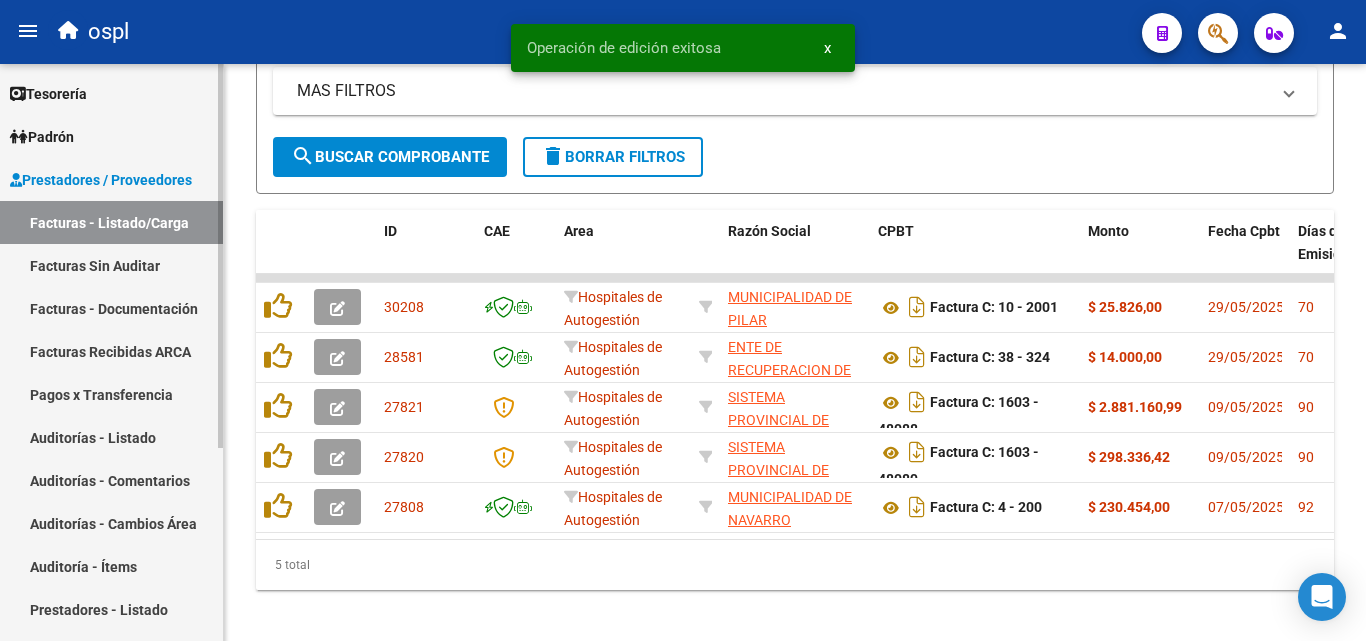 click on "Facturas Sin Auditar" at bounding box center [111, 265] 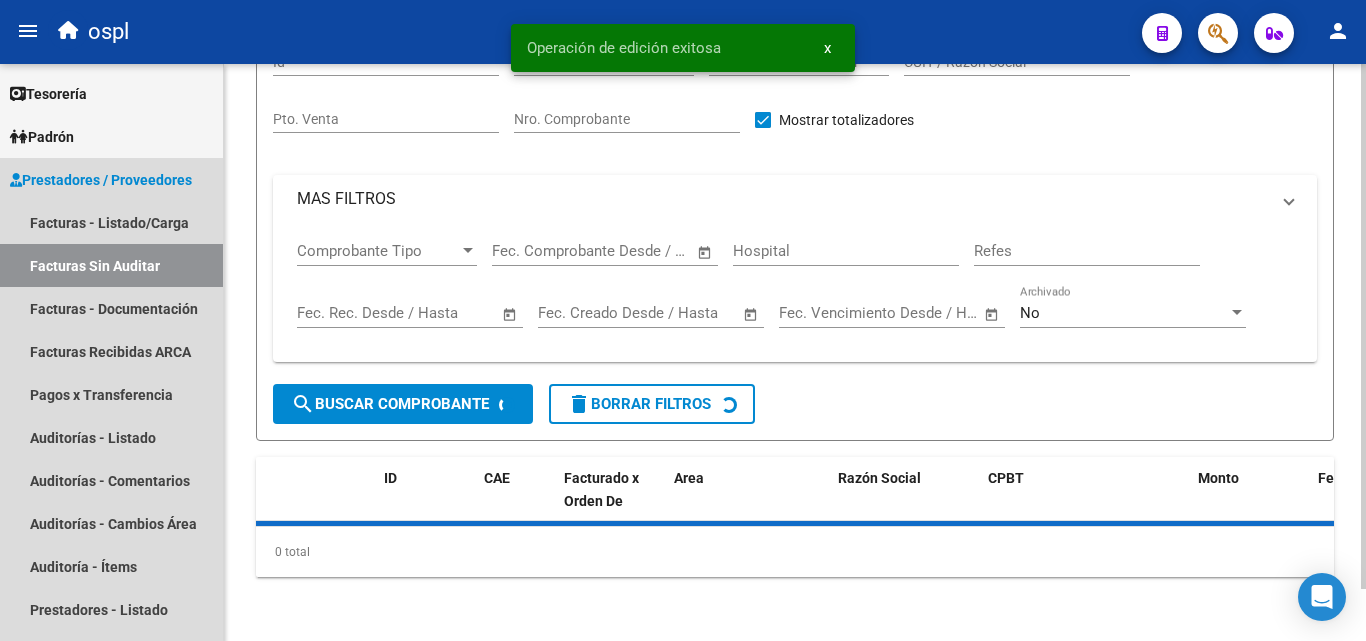 scroll, scrollTop: 0, scrollLeft: 0, axis: both 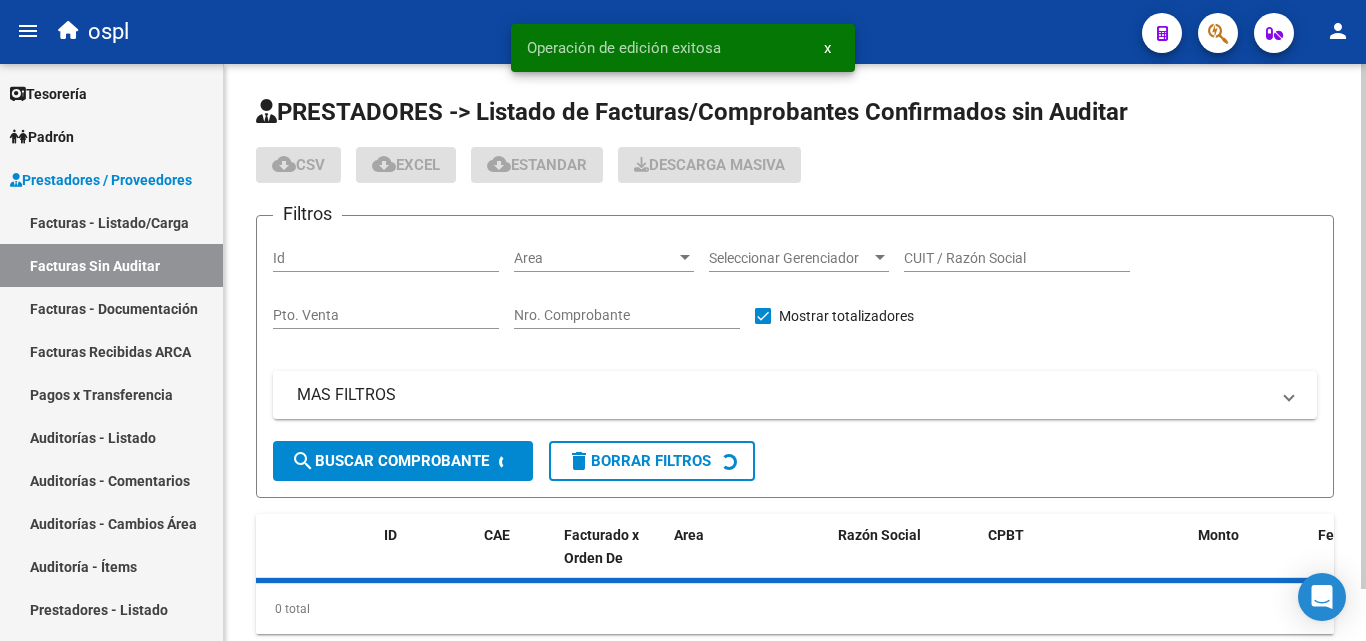 click on "Nro. Comprobante" at bounding box center [627, 315] 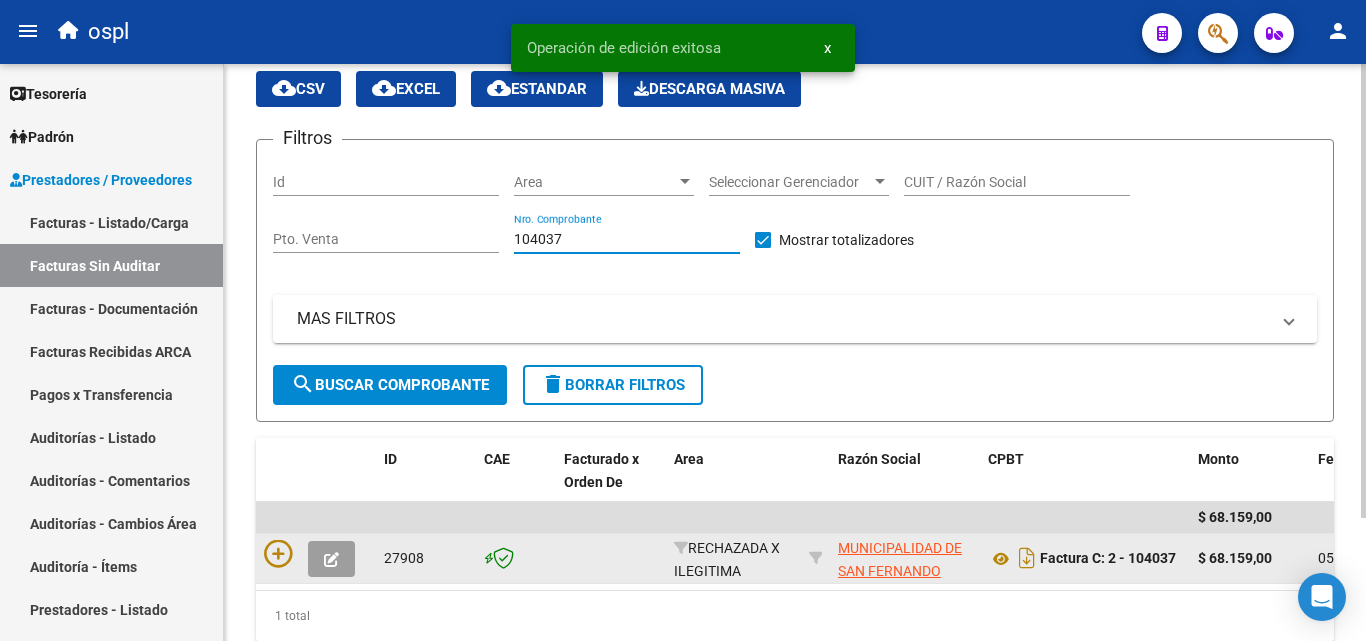 scroll, scrollTop: 156, scrollLeft: 0, axis: vertical 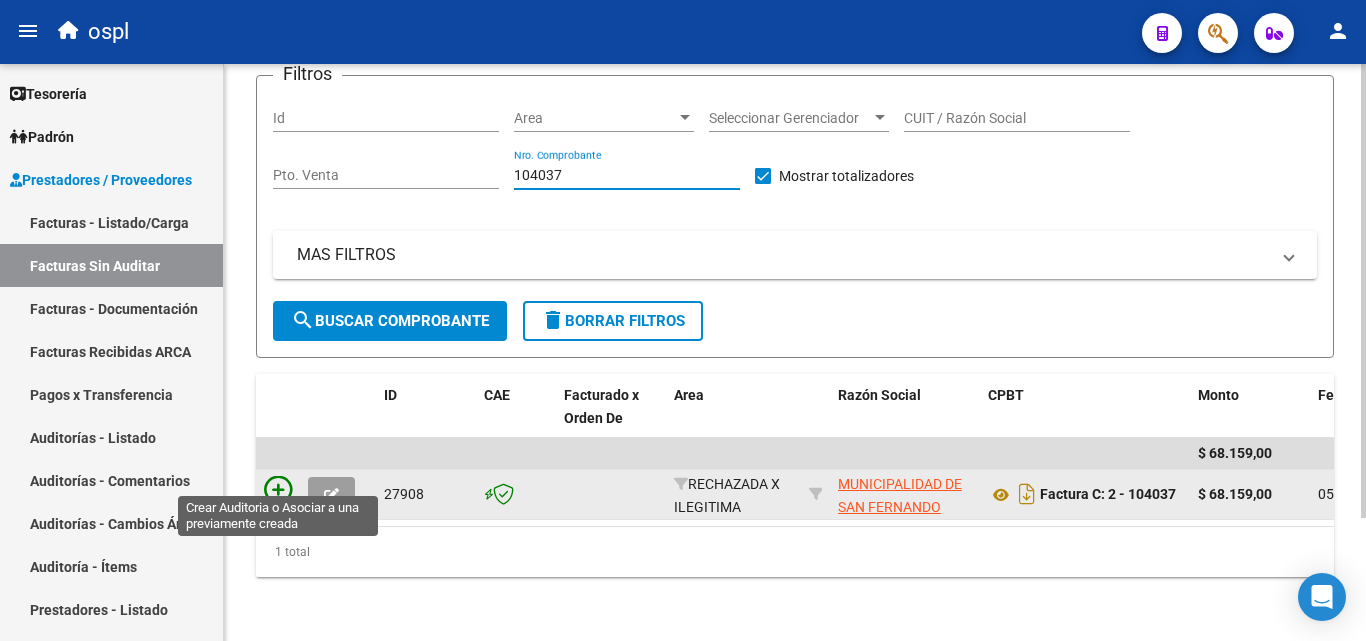 type on "104037" 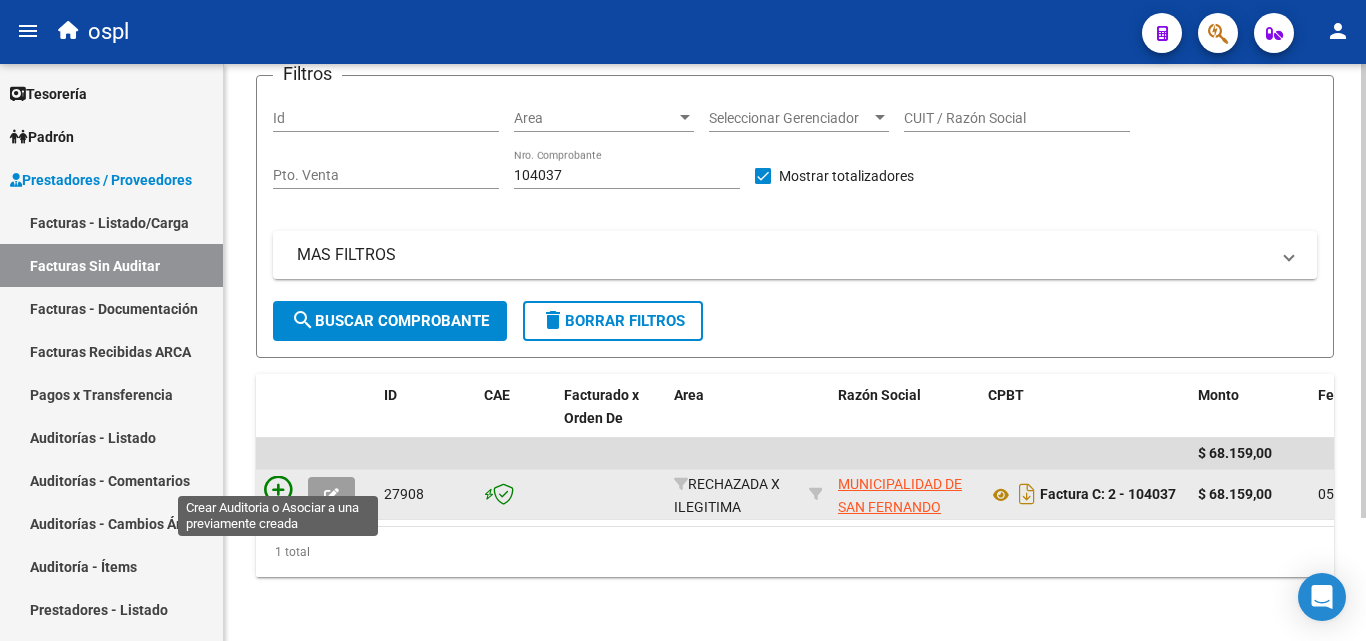 click 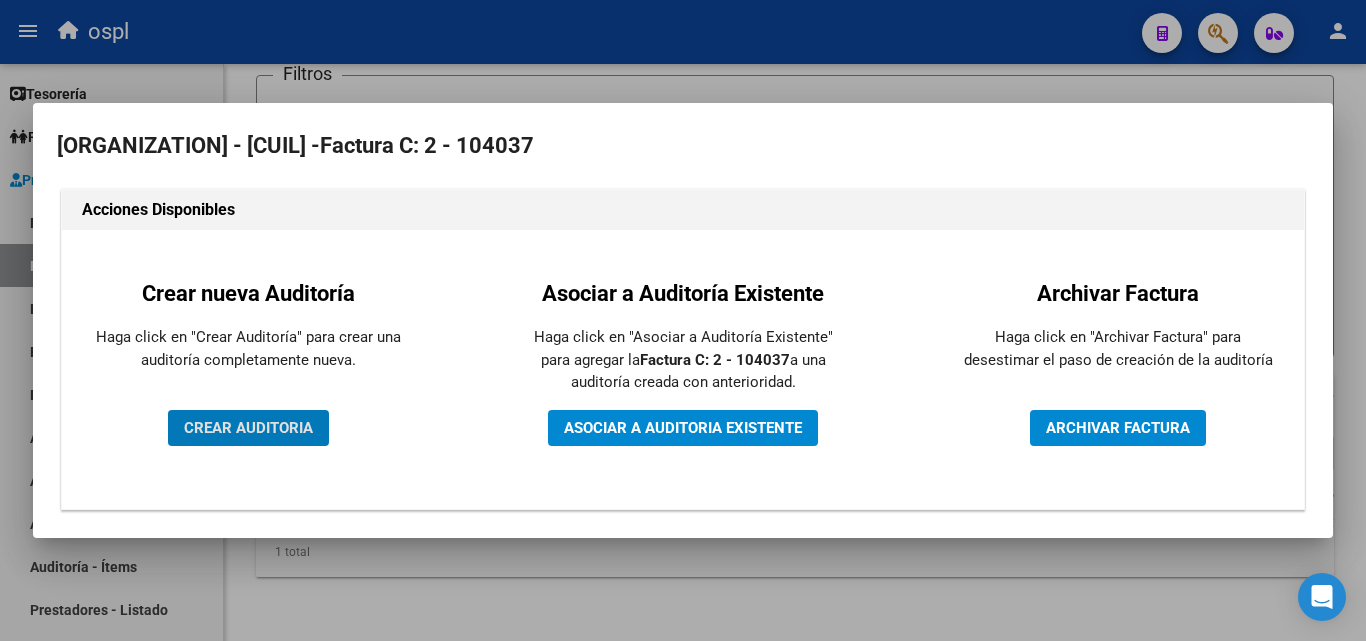 click on "CREAR AUDITORIA" at bounding box center (248, 428) 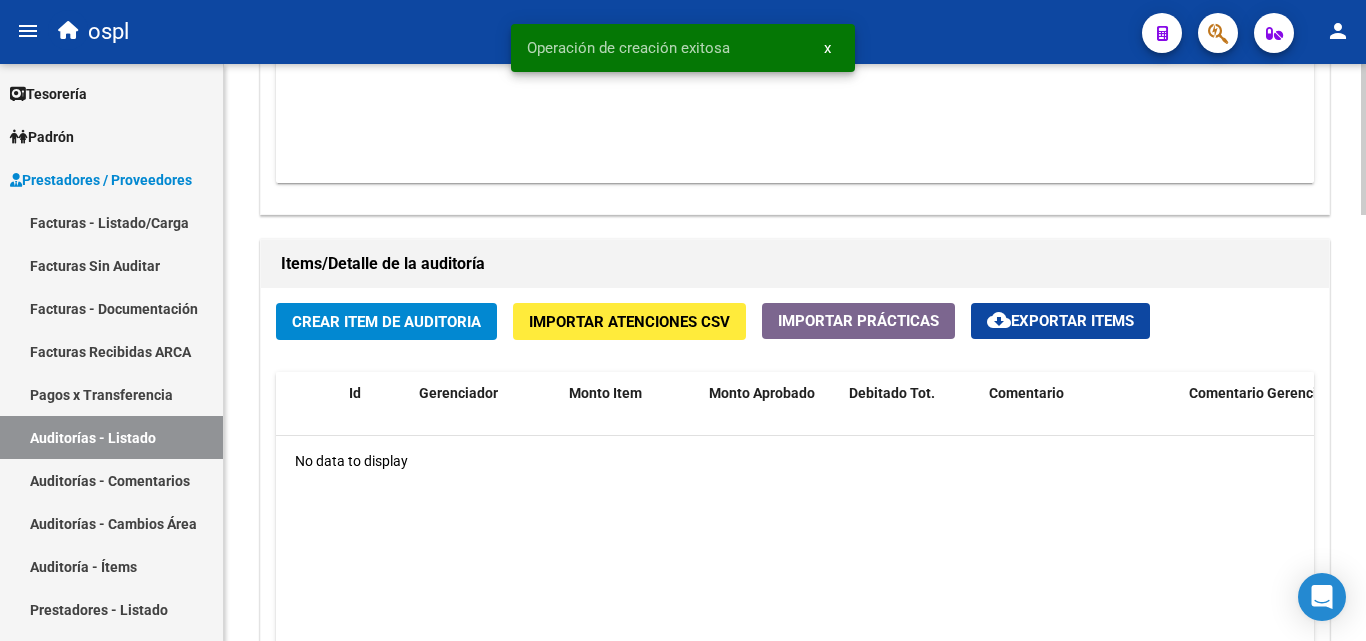 scroll, scrollTop: 1300, scrollLeft: 0, axis: vertical 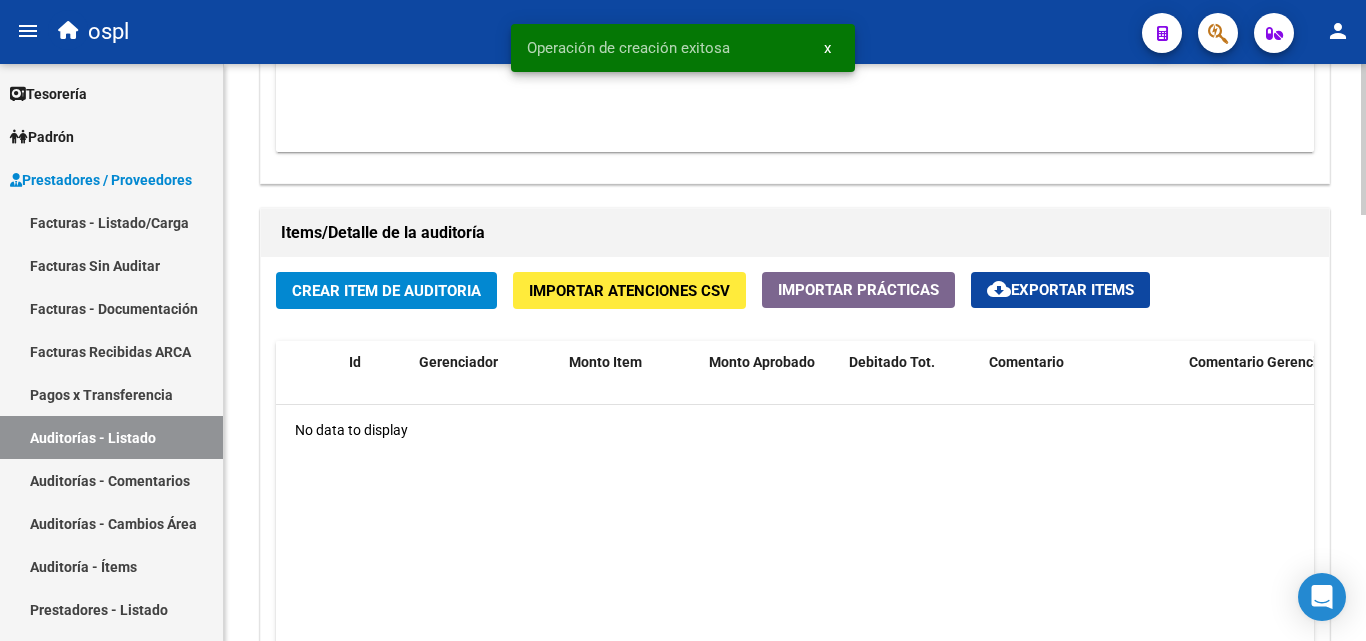 click on "Crear Item de Auditoria" 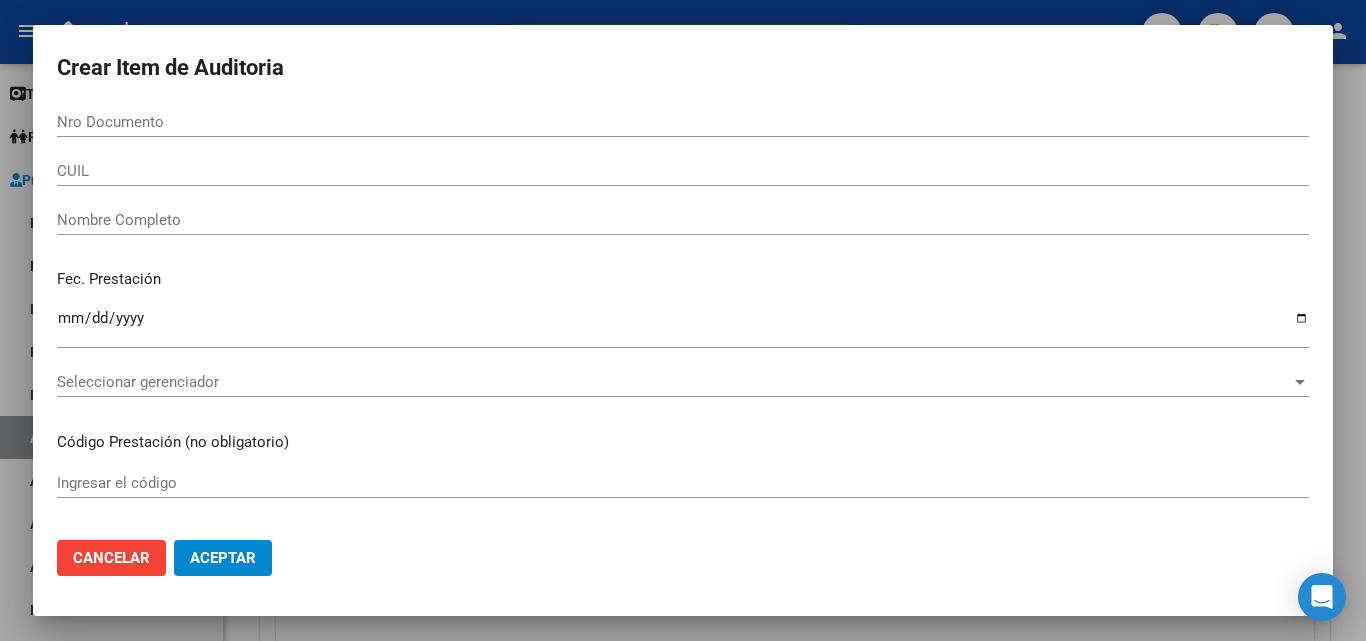 click on "Nombre Completo" at bounding box center (683, 220) 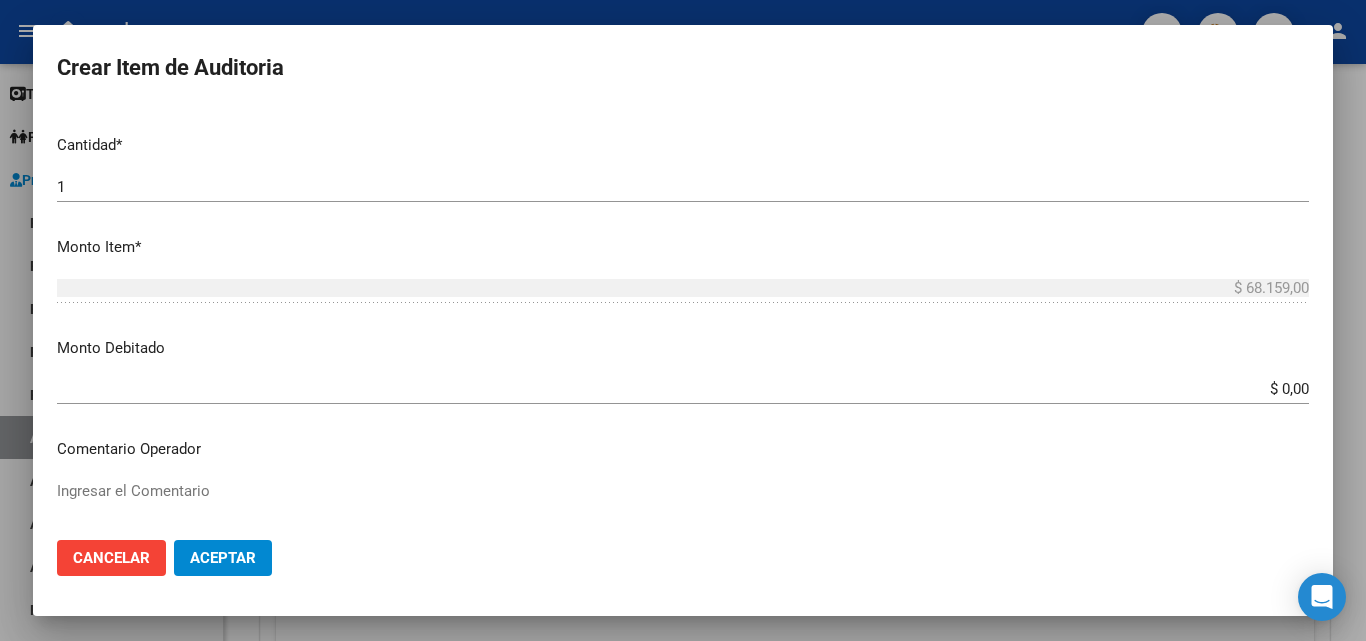 scroll, scrollTop: 500, scrollLeft: 0, axis: vertical 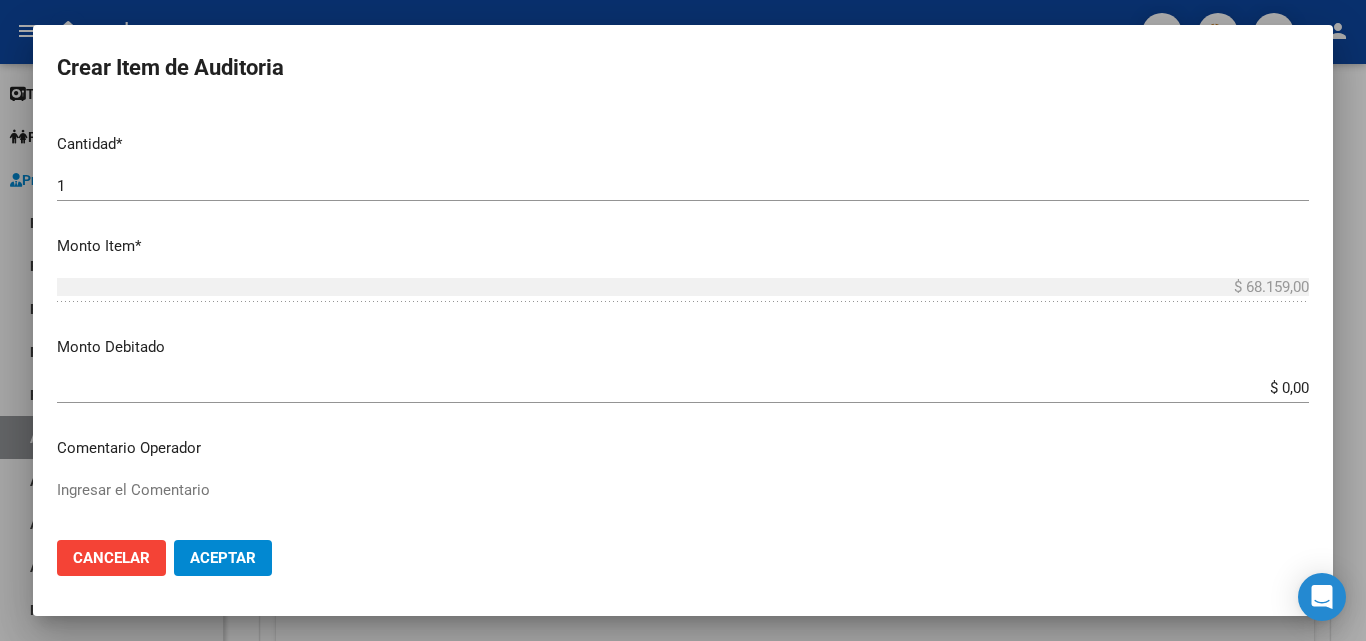 type on "todos" 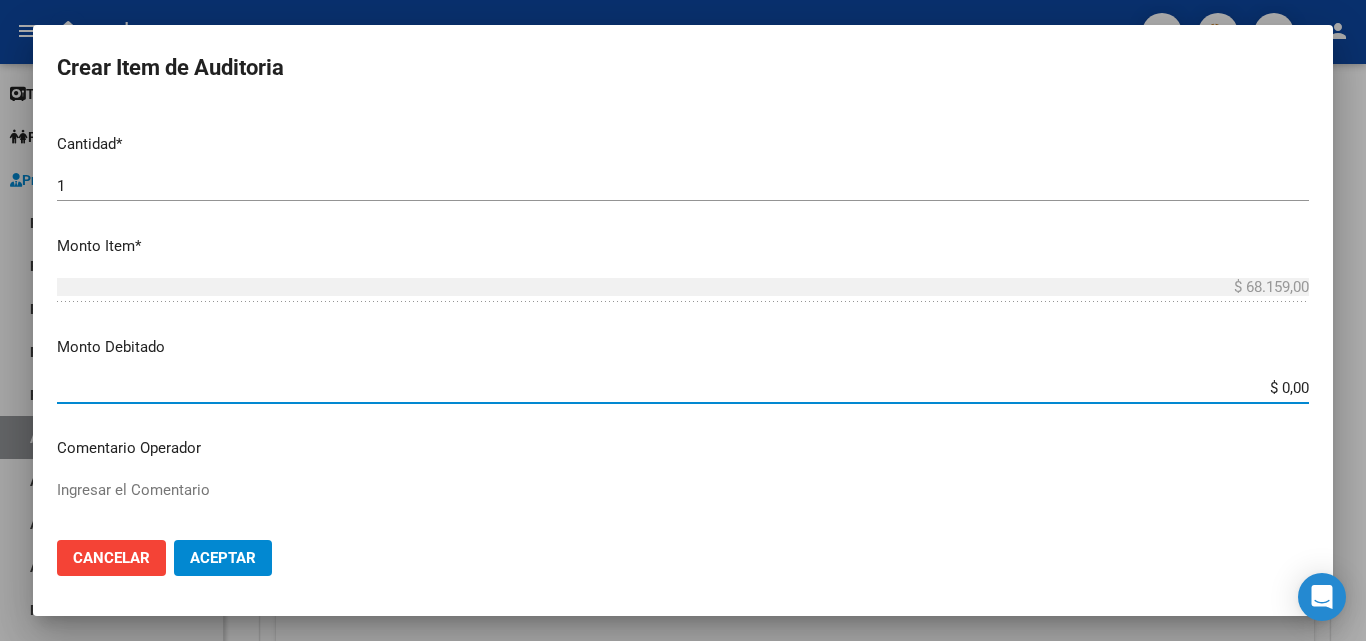 drag, startPoint x: 1282, startPoint y: 391, endPoint x: 1351, endPoint y: 395, distance: 69.115845 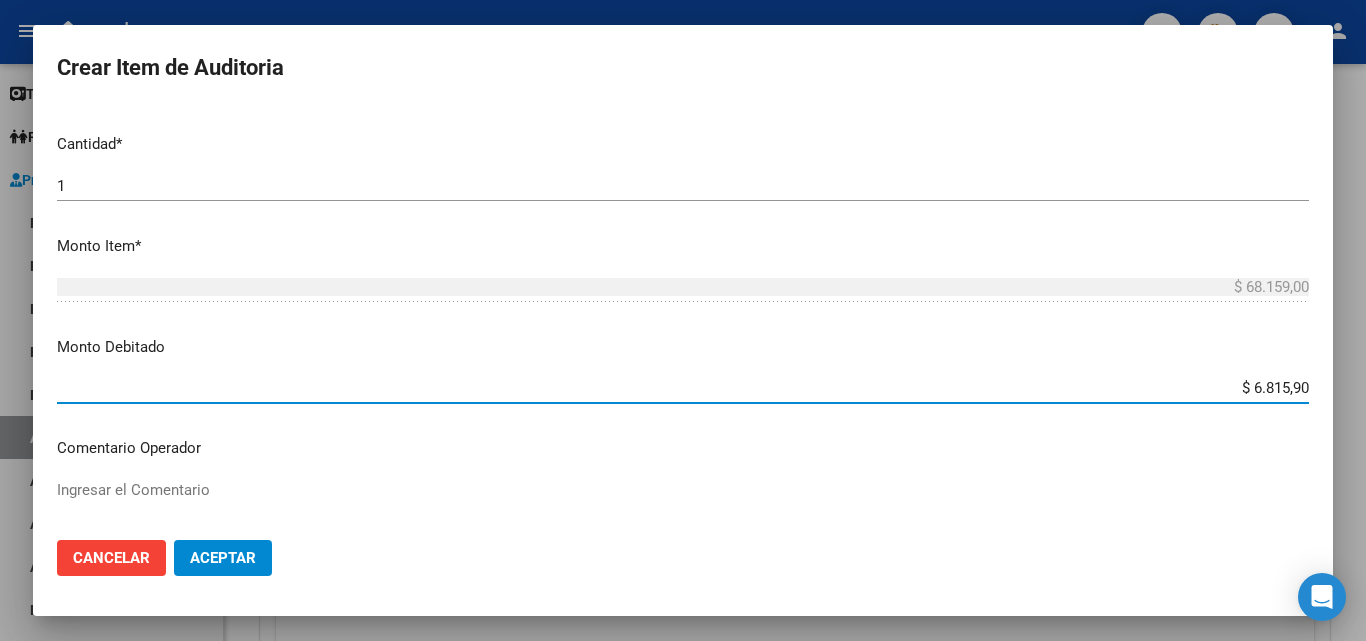type on "$ 68.159,00" 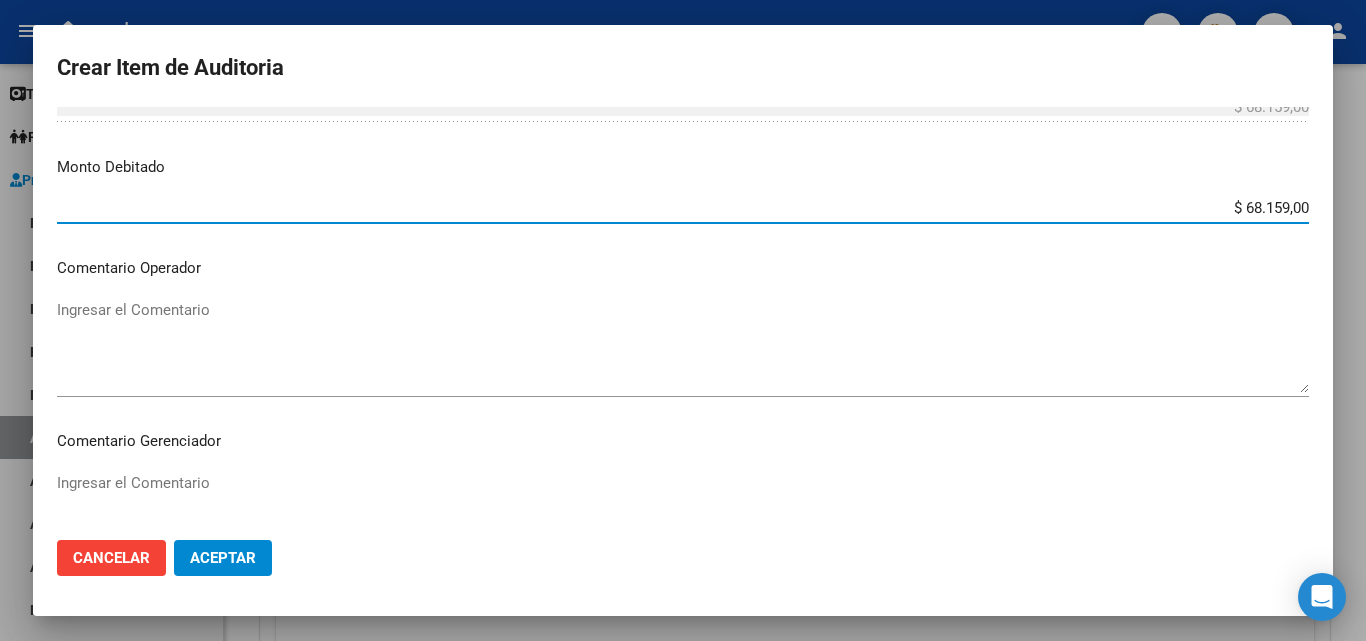 scroll, scrollTop: 700, scrollLeft: 0, axis: vertical 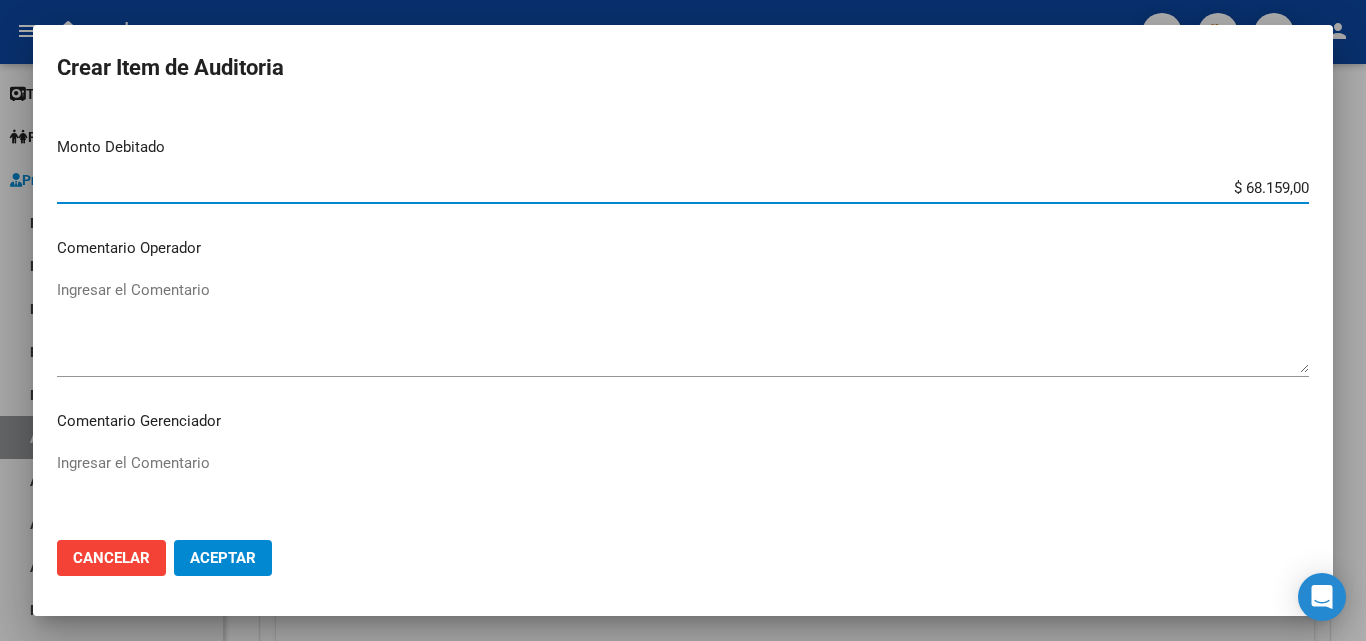 click on "Comentario Operador" at bounding box center [683, 248] 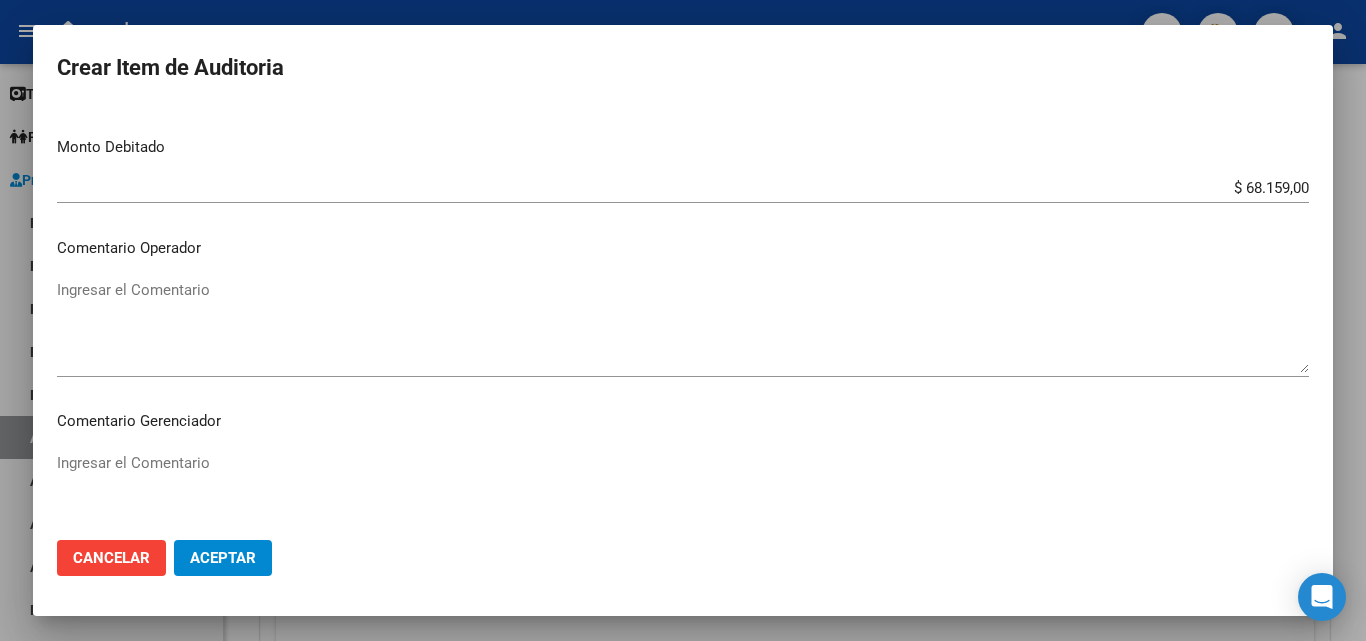 click on "Ingresar el Comentario" at bounding box center [683, 326] 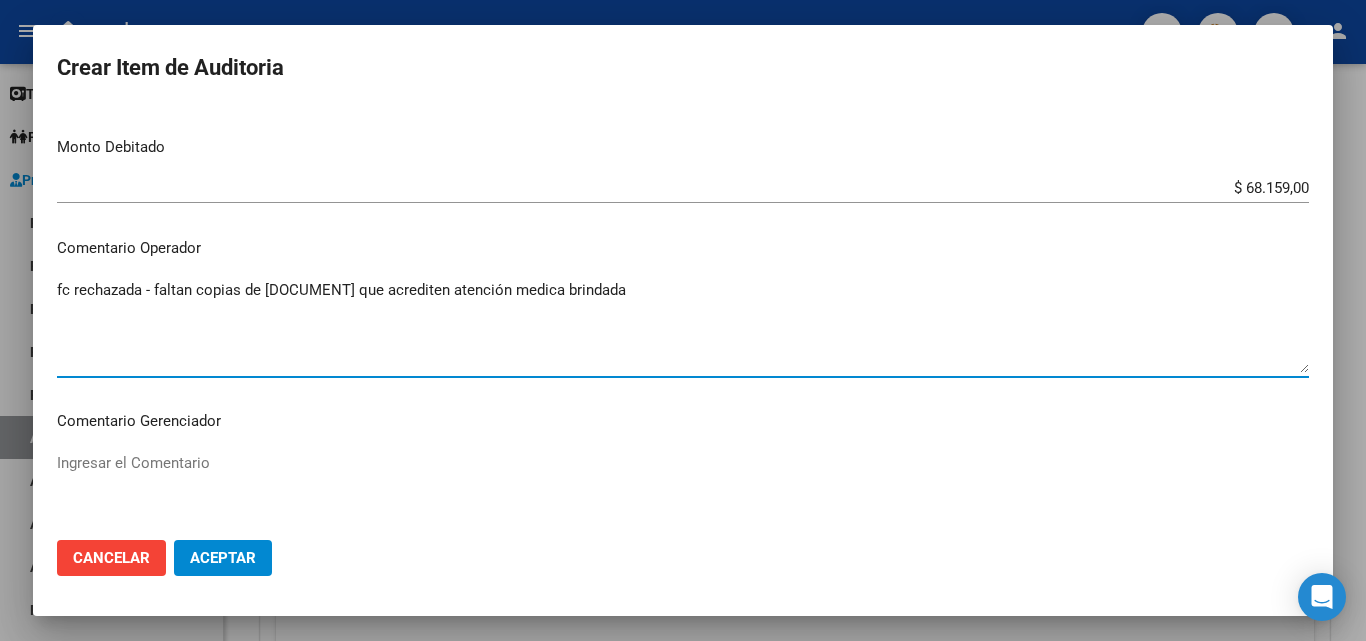type on "fc rechazada - faltan copias de [DOCUMENT] que acrediten atención medica brindada" 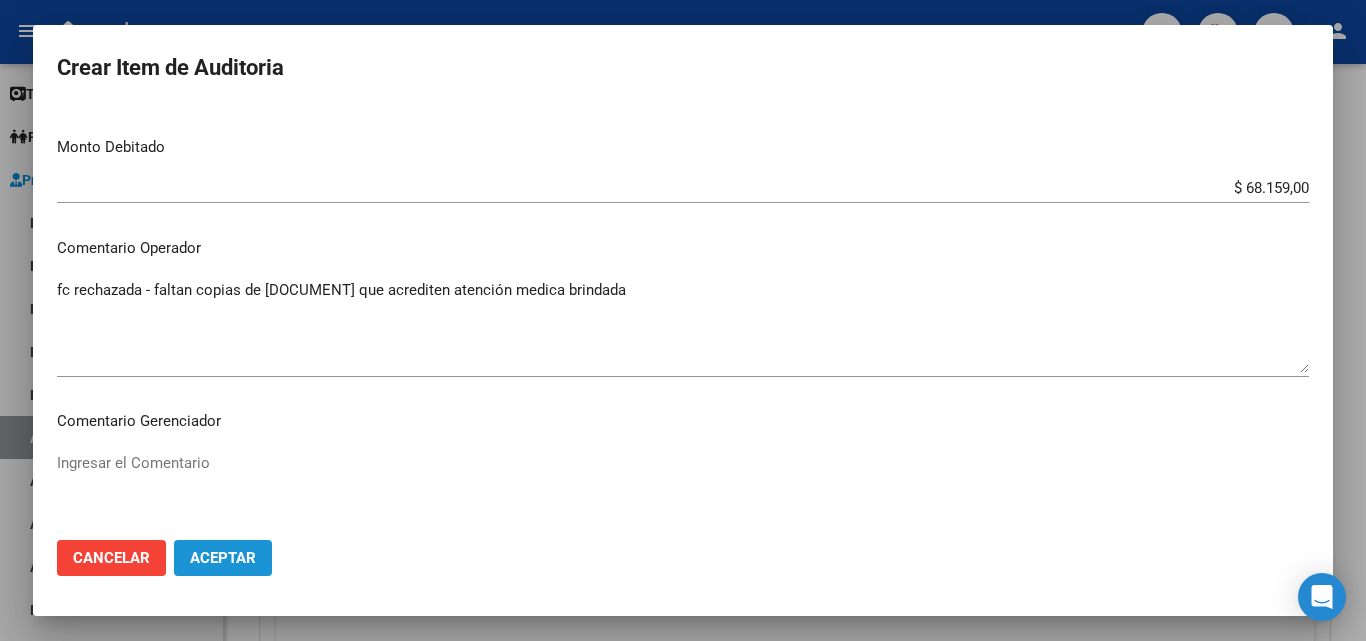 click on "Aceptar" 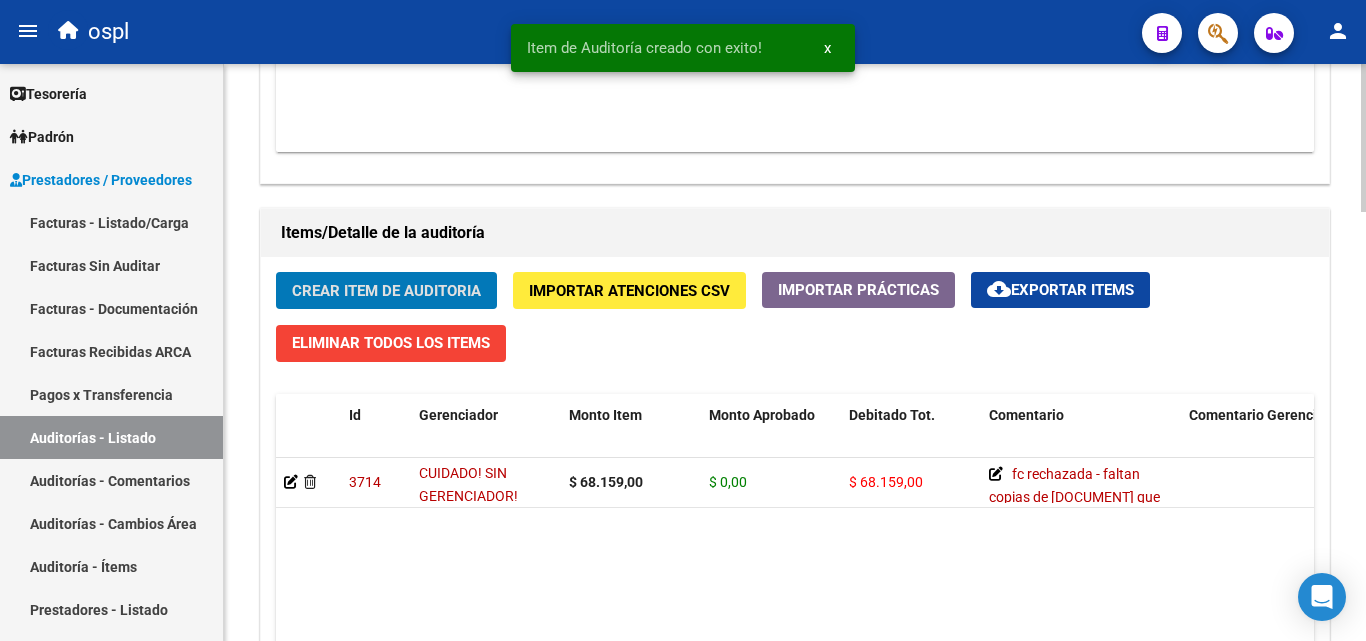 scroll, scrollTop: 1301, scrollLeft: 0, axis: vertical 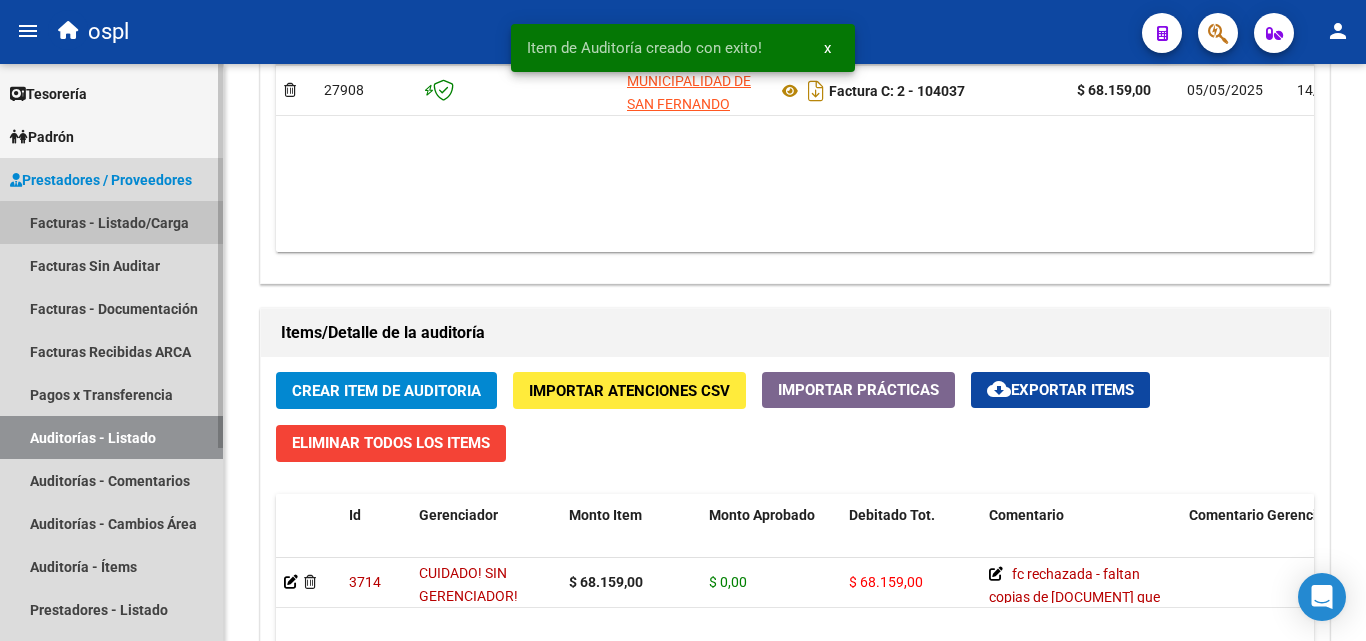 click on "Facturas - Listado/Carga" at bounding box center (111, 222) 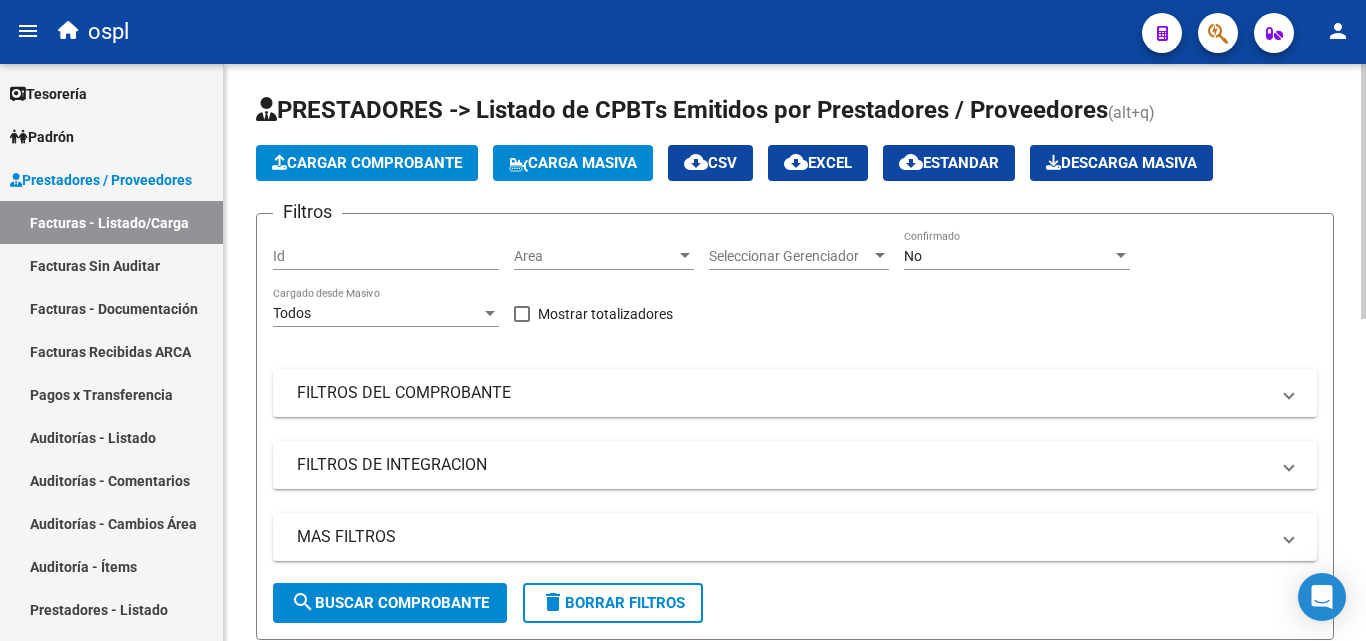 scroll, scrollTop: 0, scrollLeft: 0, axis: both 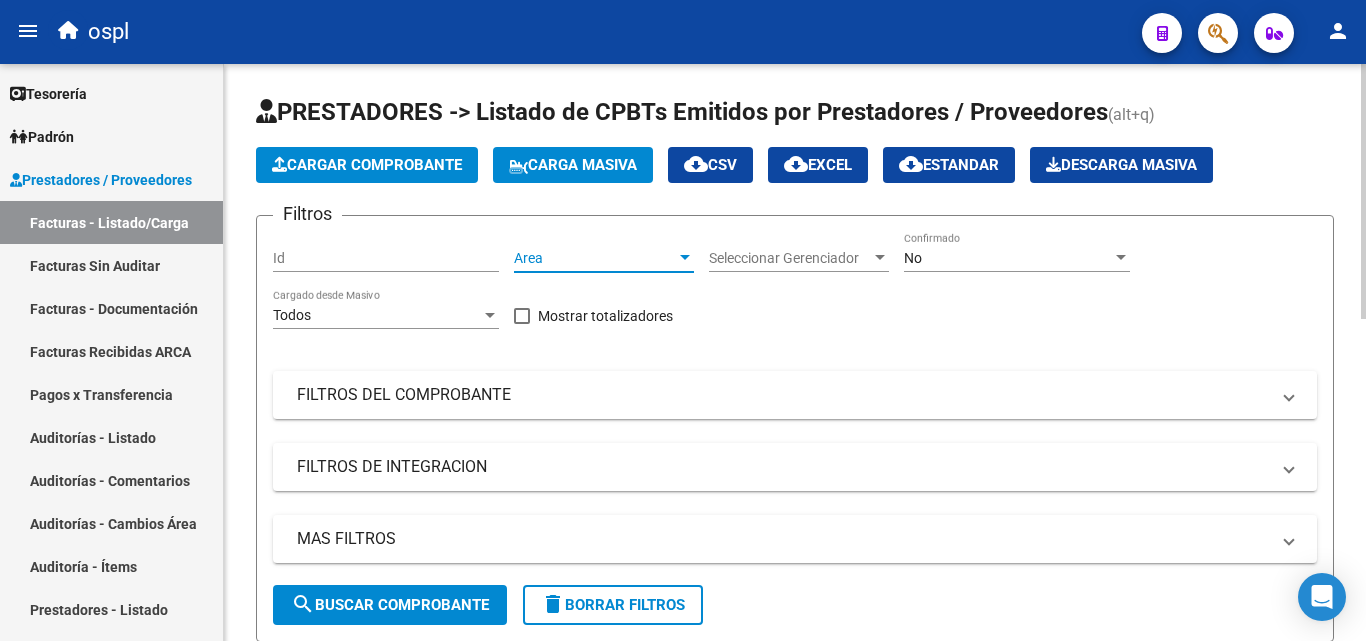 click on "Area" at bounding box center (595, 258) 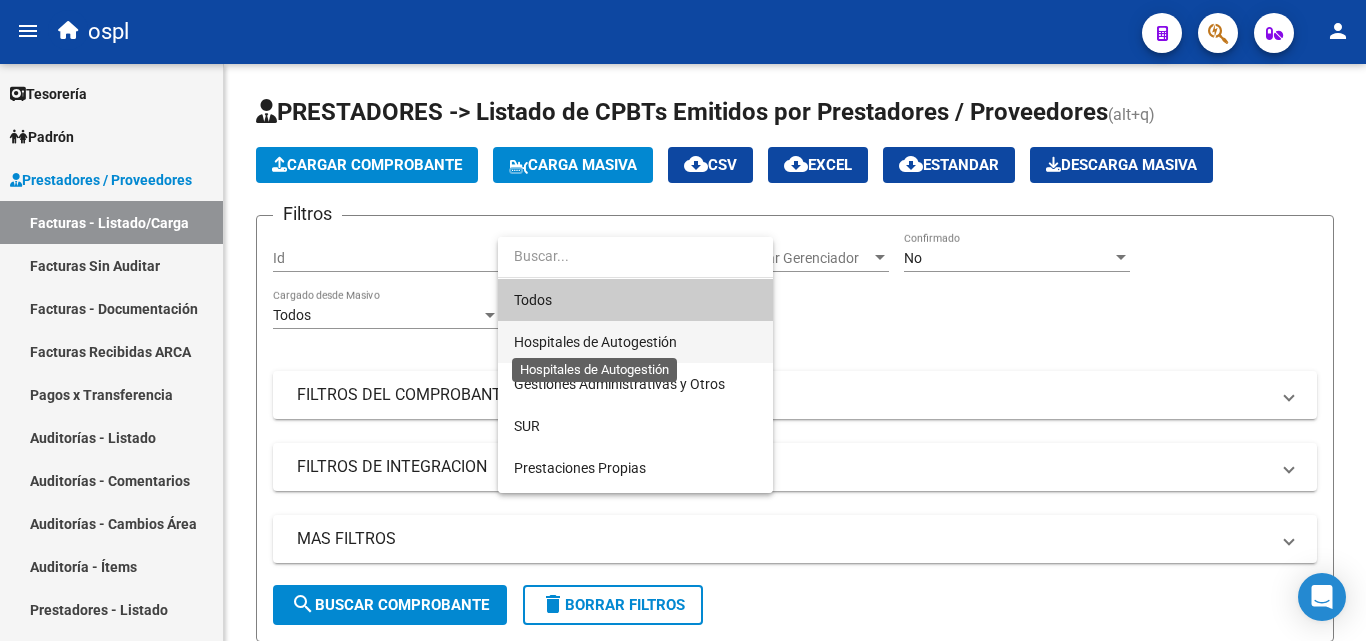 click on "Hospitales de Autogestión" at bounding box center [595, 342] 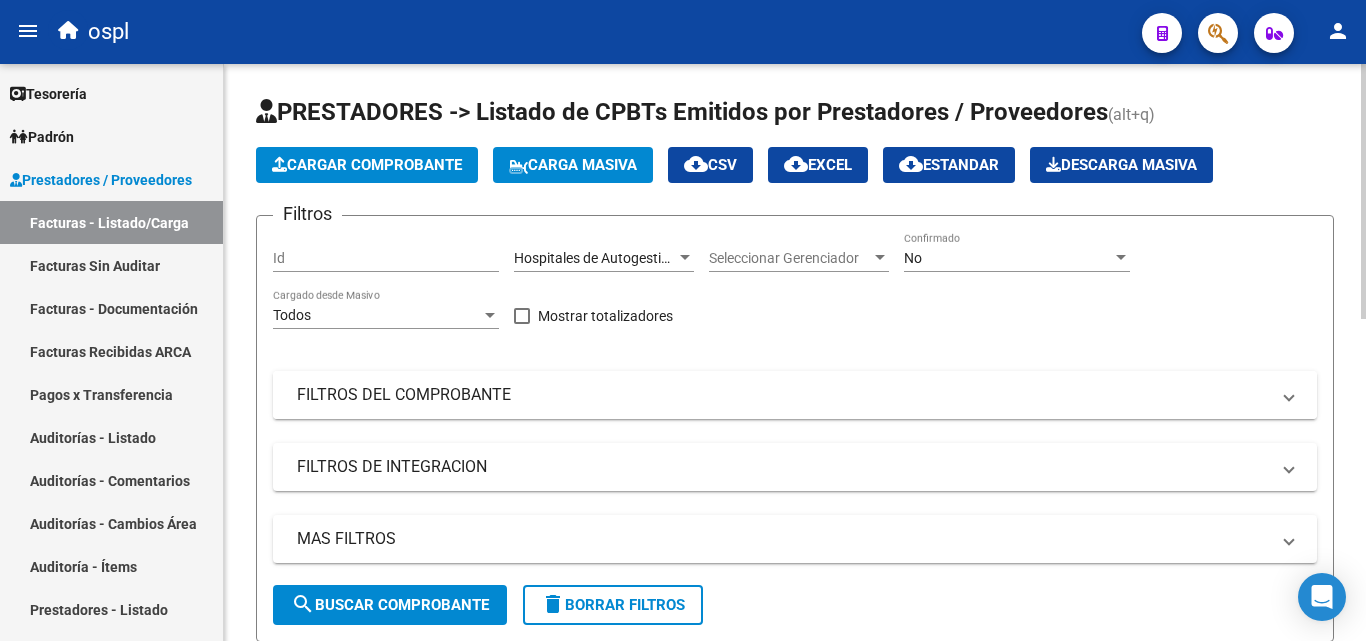 click on "FILTROS DEL COMPROBANTE" at bounding box center (795, 395) 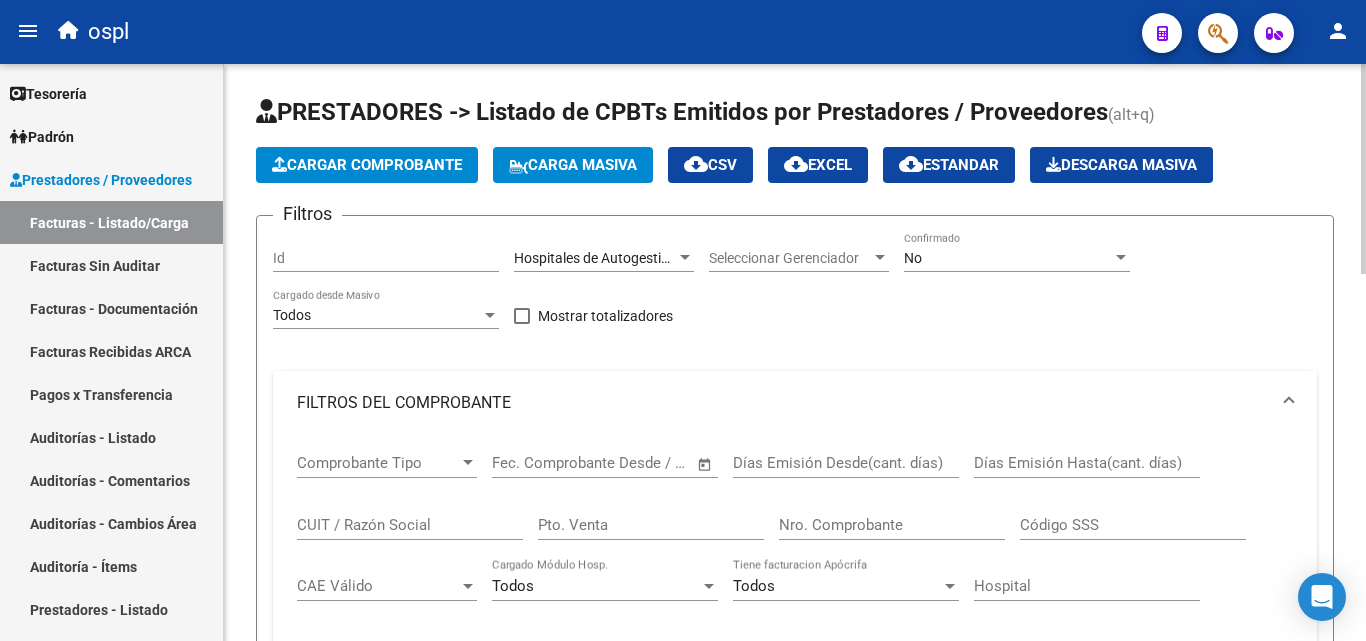 click 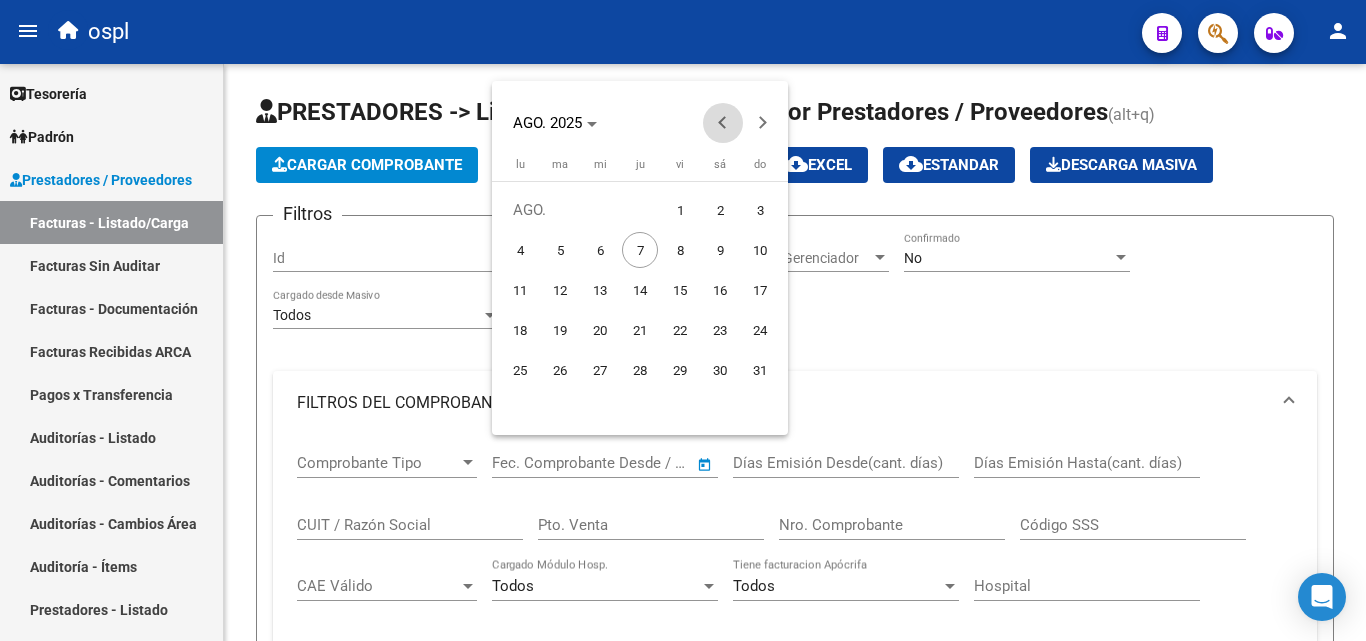 click at bounding box center [723, 123] 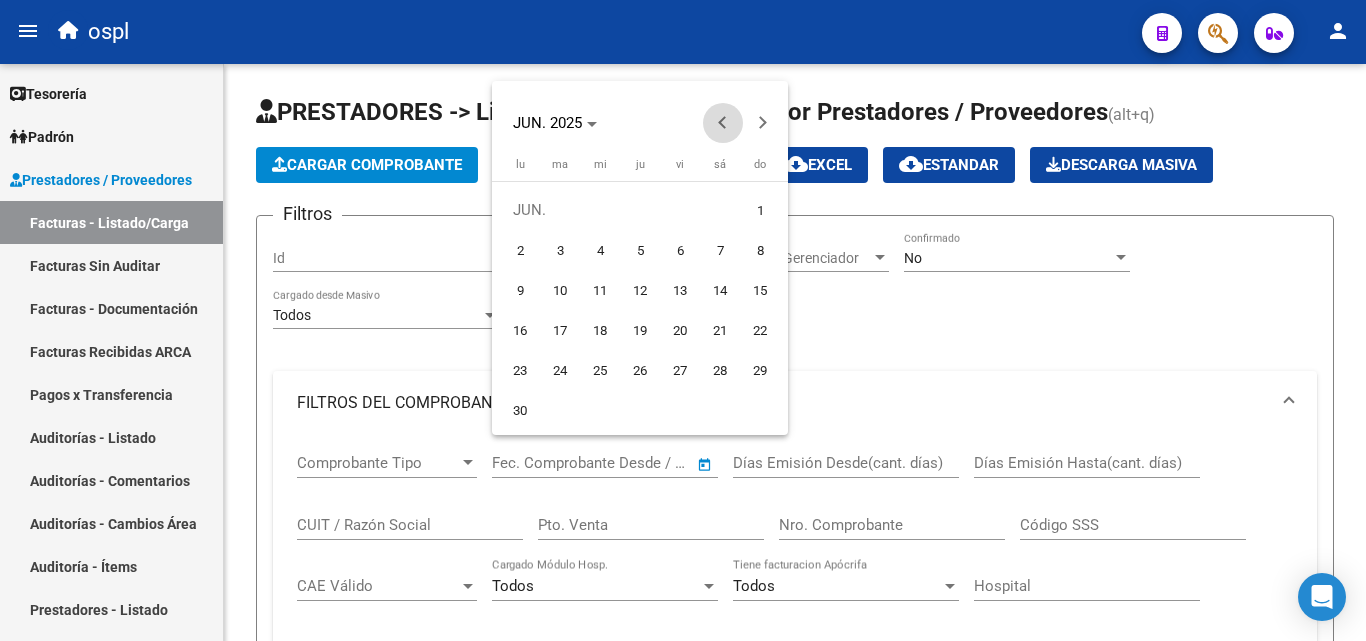 click at bounding box center [723, 123] 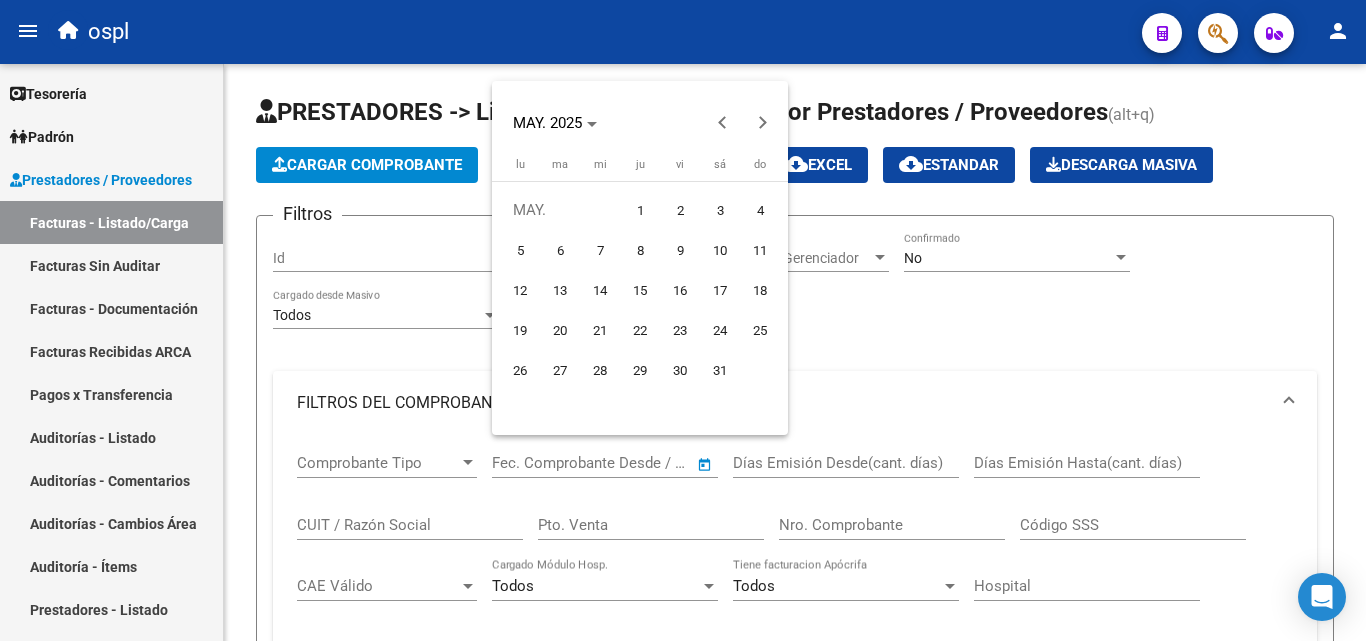 click on "1" at bounding box center (640, 210) 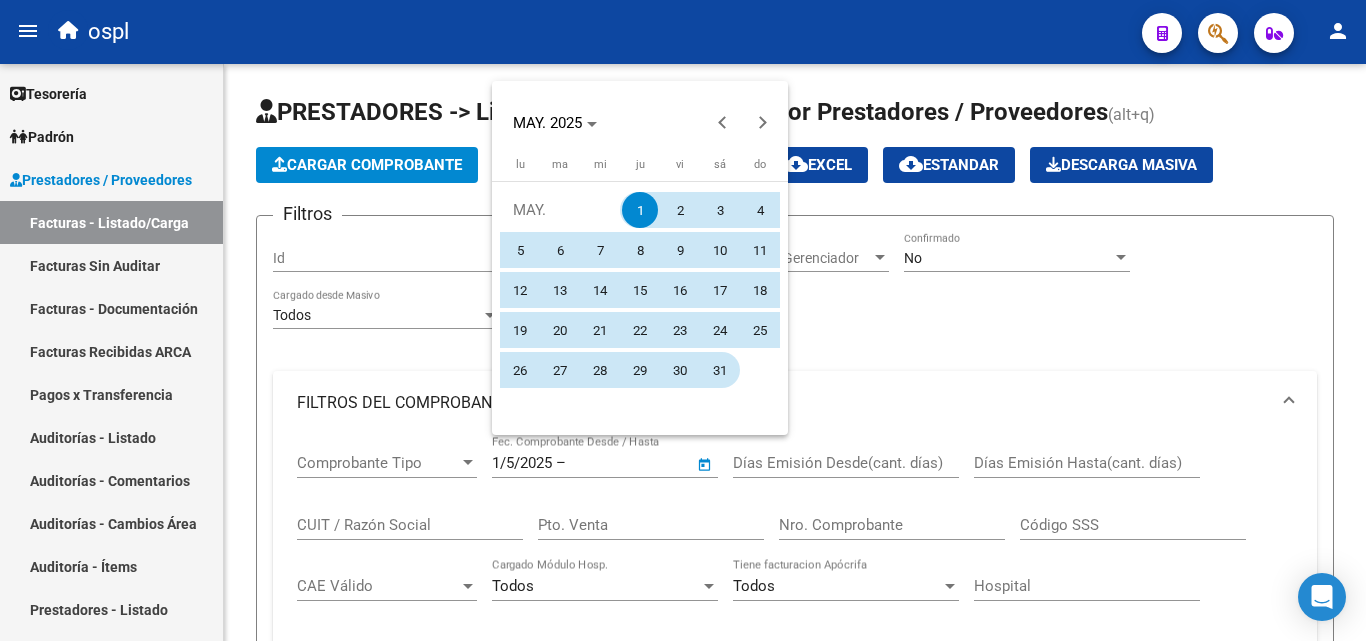 click on "31" at bounding box center [720, 370] 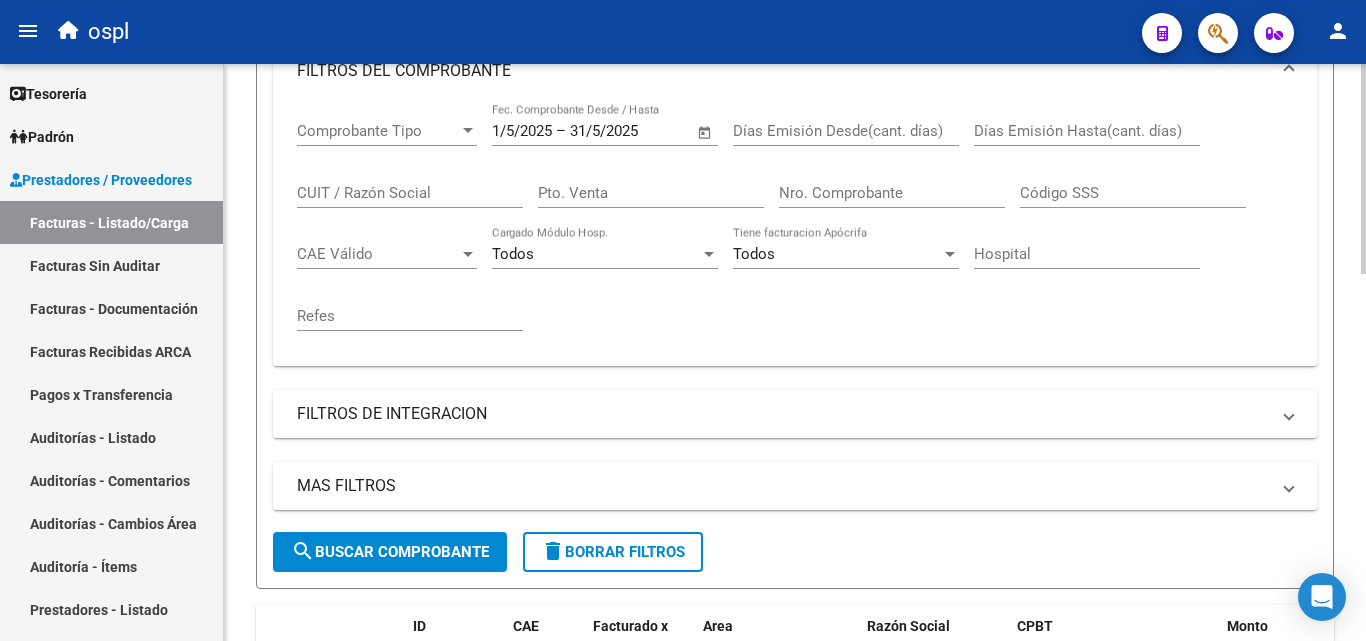 scroll, scrollTop: 400, scrollLeft: 0, axis: vertical 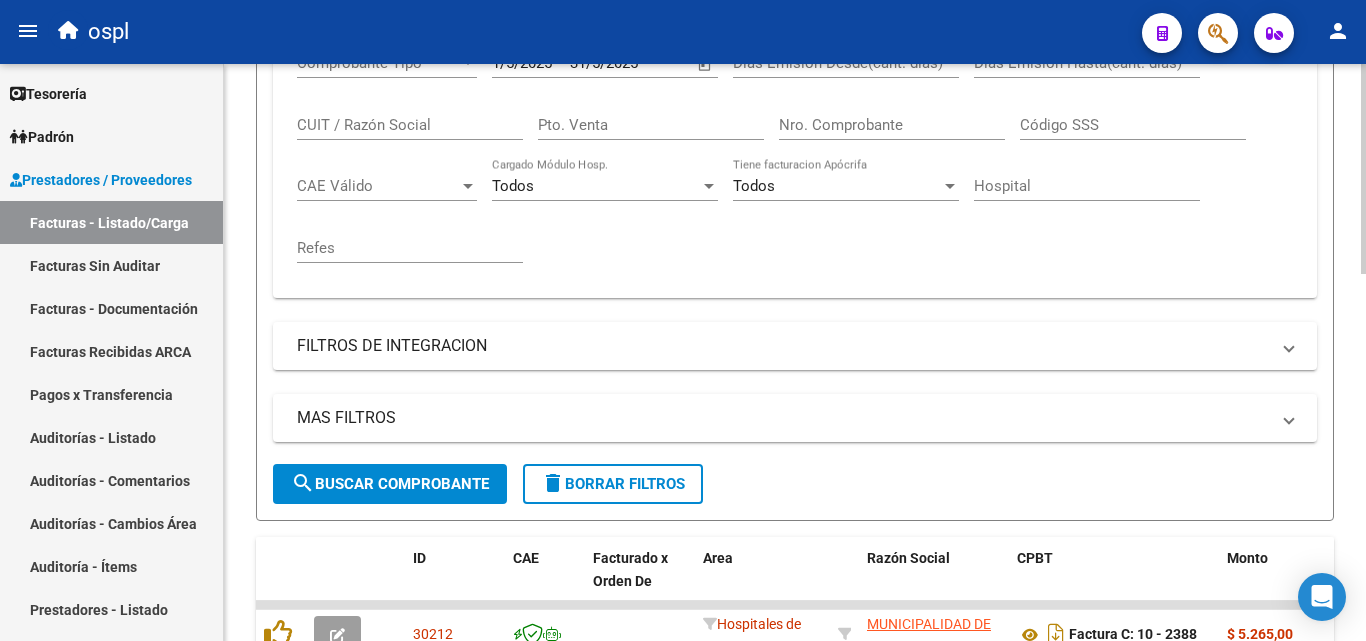 click on "Filtros Id Hospitales de Autogestión Area Seleccionar Gerenciador Seleccionar Gerenciador No Confirmado Todos Cargado desde Masivo   Mostrar totalizadores   FILTROS DEL COMPROBANTE  Comprobante Tipo Comprobante Tipo 1/5/2025 1/5/2025 – 31/5/2025 End date Fec. Comprobante Desde / Hasta Días Emisión Desde(cant. días) Días Emisión Hasta(cant. días) CUIT / Razón Social Pto. Venta Nro. Comprobante Código SSS CAE Válido CAE Válido Todos Cargado Módulo Hosp. Todos Tiene facturacion Apócrifa Hospital Refes  FILTROS DE INTEGRACION  Período De Prestación Campos del Archivo de Rendición Devuelto x SSS (dr_envio) Todos Rendido x SSS (dr_envio) Tipo de Registro Tipo de Registro Período Presentación Período Presentación Campos del Legajo Asociado (preaprobación) Afiliado Legajo (cuil/nombre) Todos Solo facturas preaprobadas  MAS FILTROS  Todos Con Doc. Respaldatoria Todos Con Trazabilidad Todos Asociado a Expediente Sur Auditoría Auditoría Auditoría Id Start date – End date Start date – –" 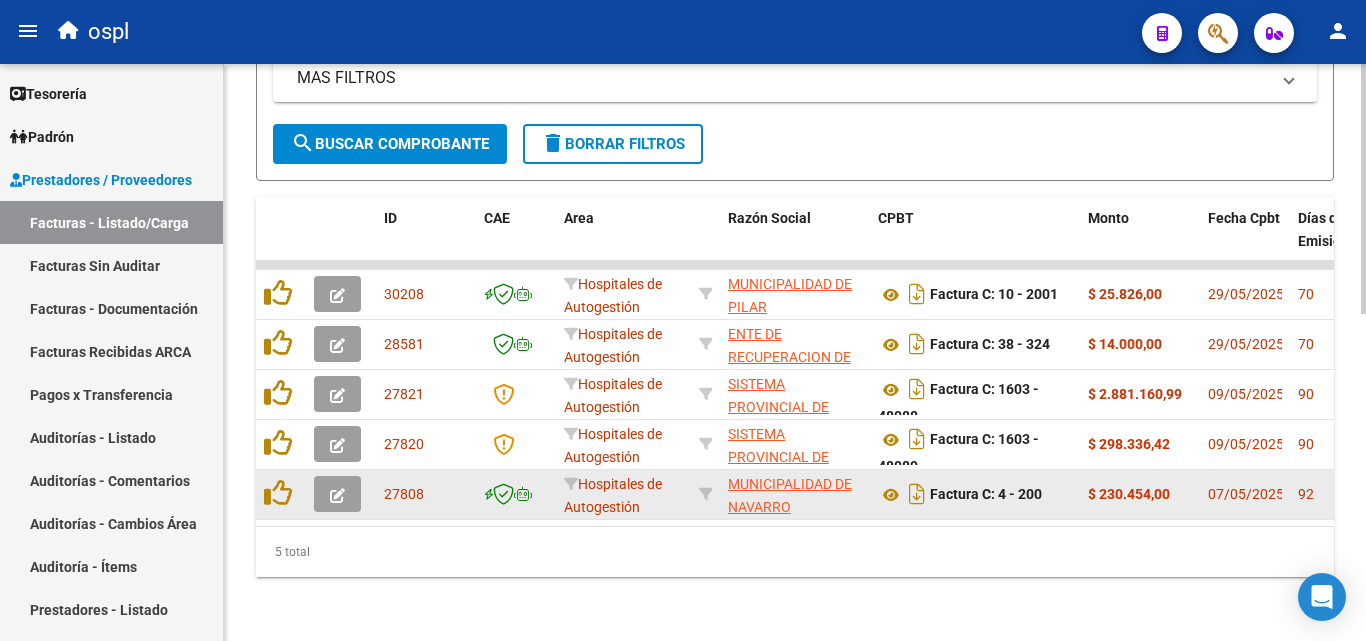 scroll, scrollTop: 756, scrollLeft: 0, axis: vertical 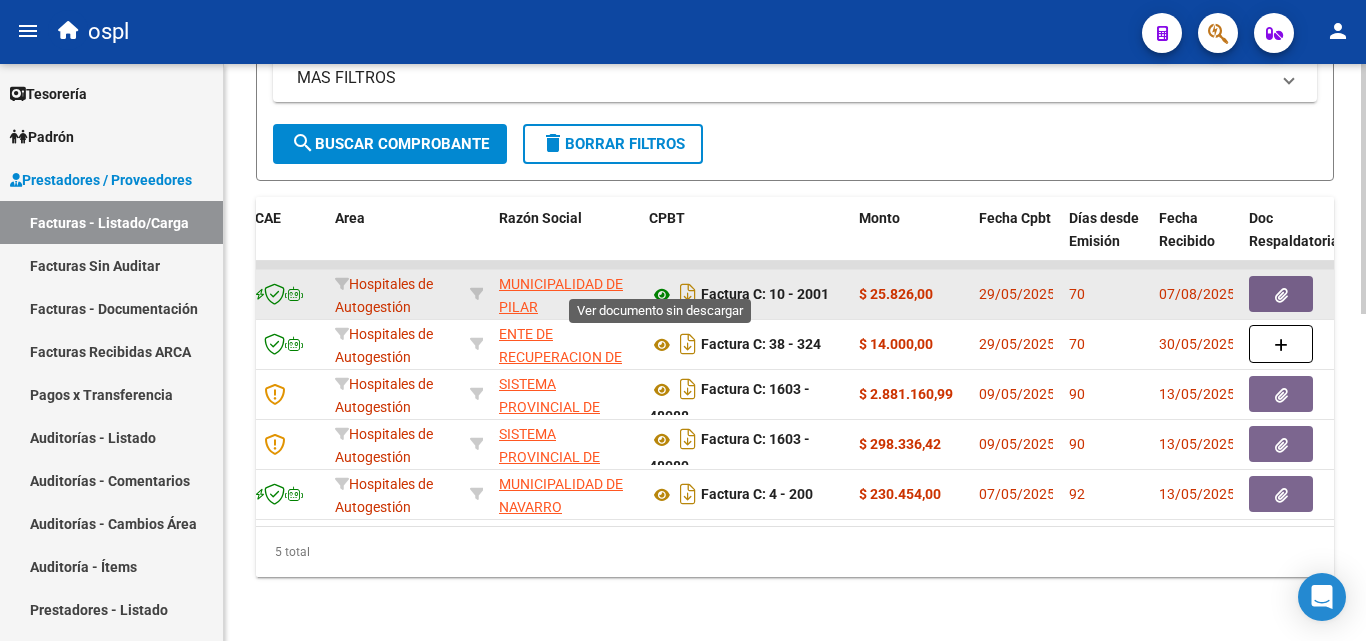 click 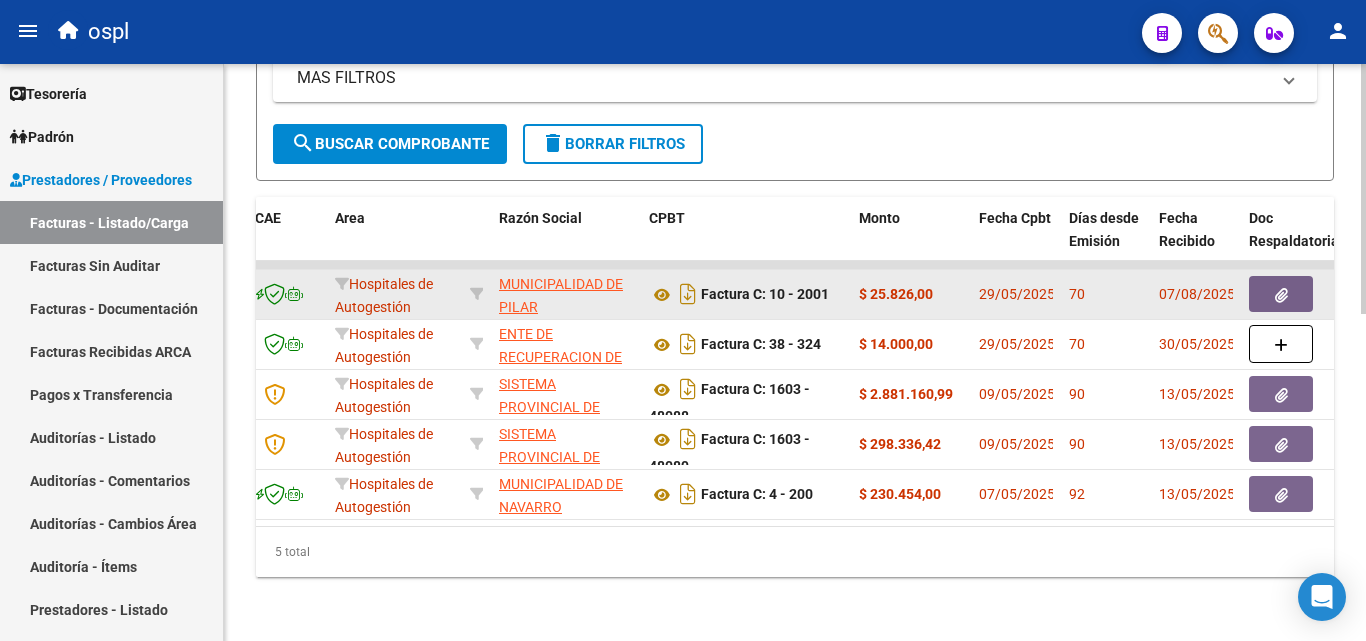 click 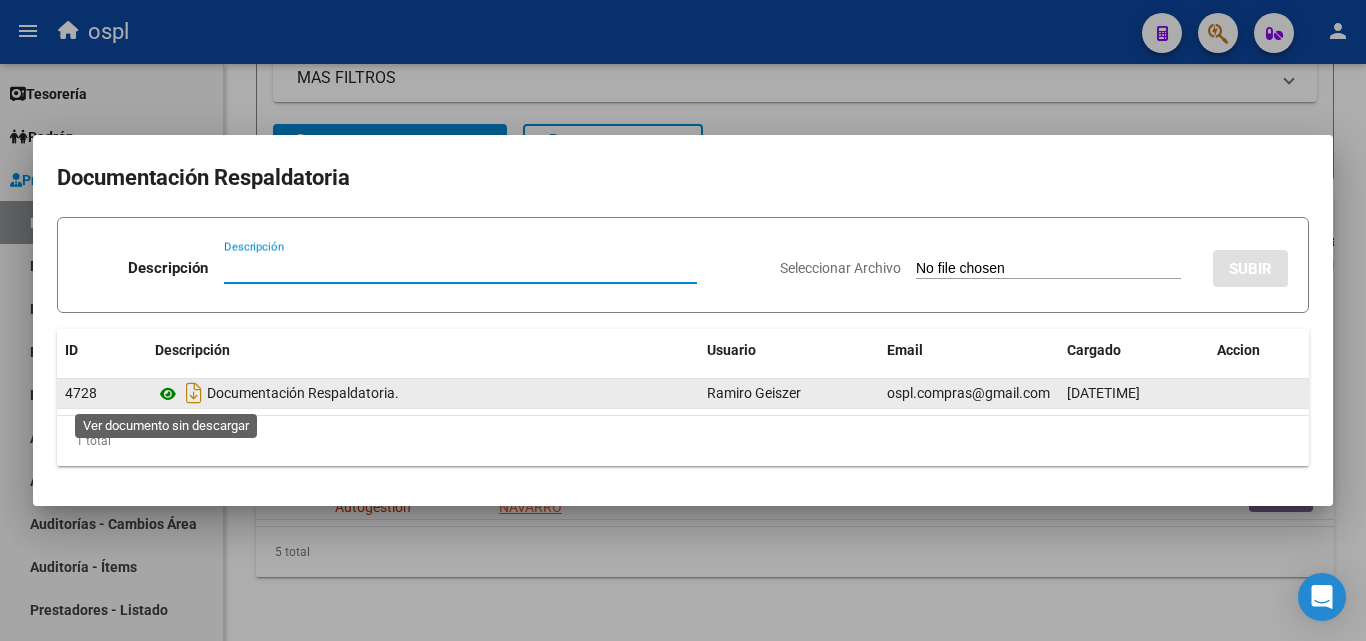 click 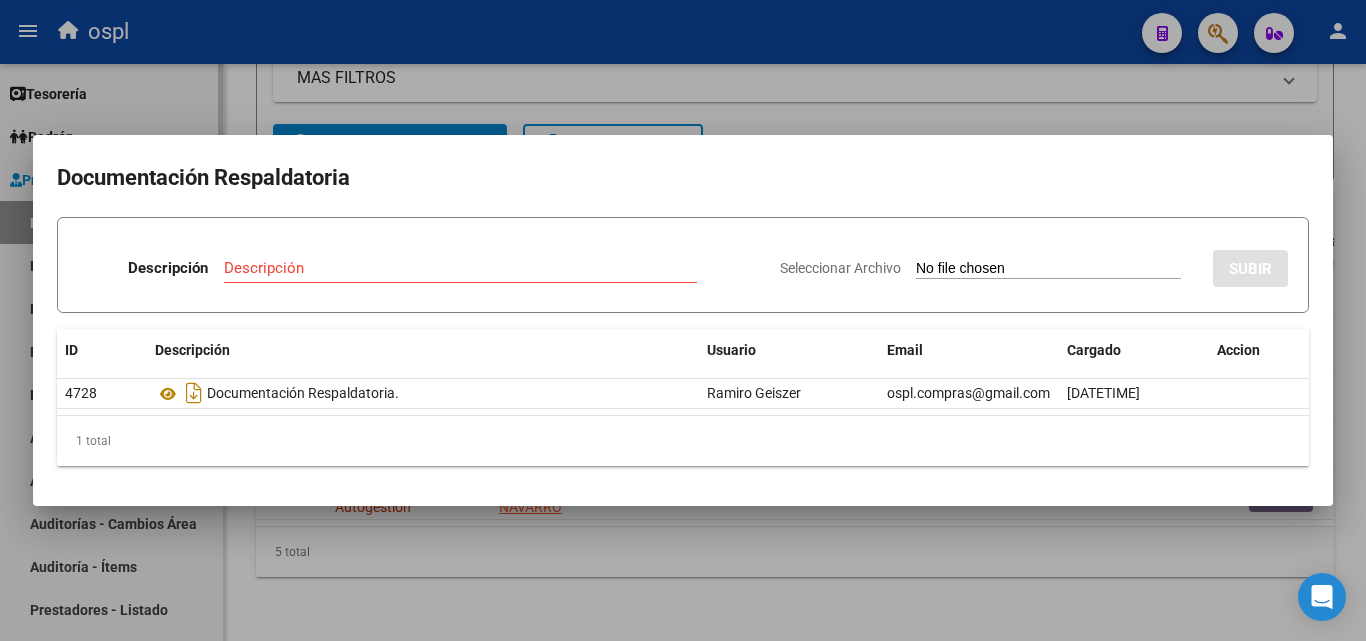 click at bounding box center [683, 320] 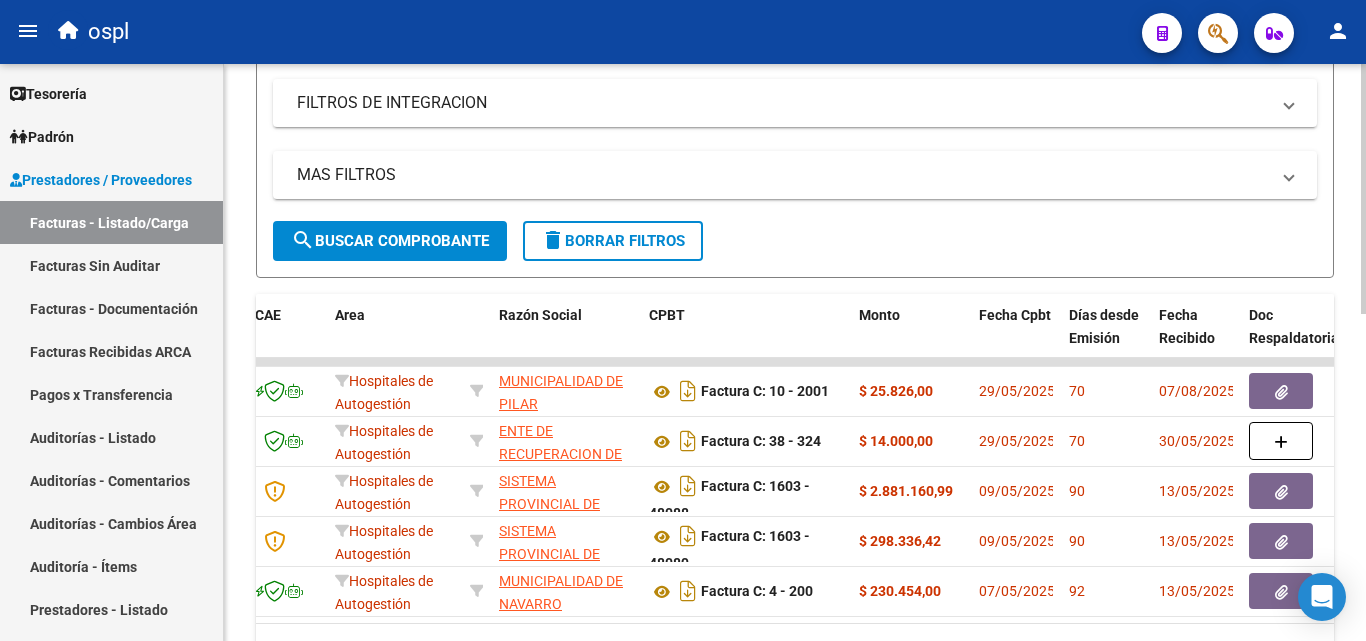 scroll, scrollTop: 756, scrollLeft: 0, axis: vertical 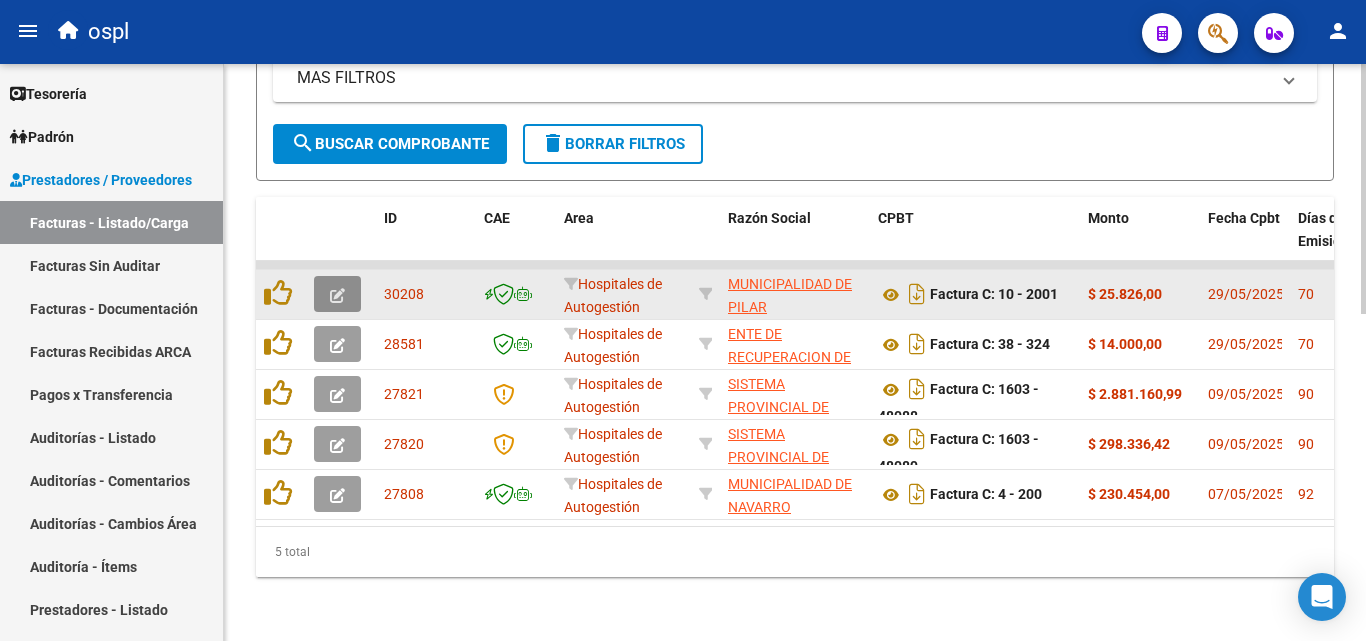 click 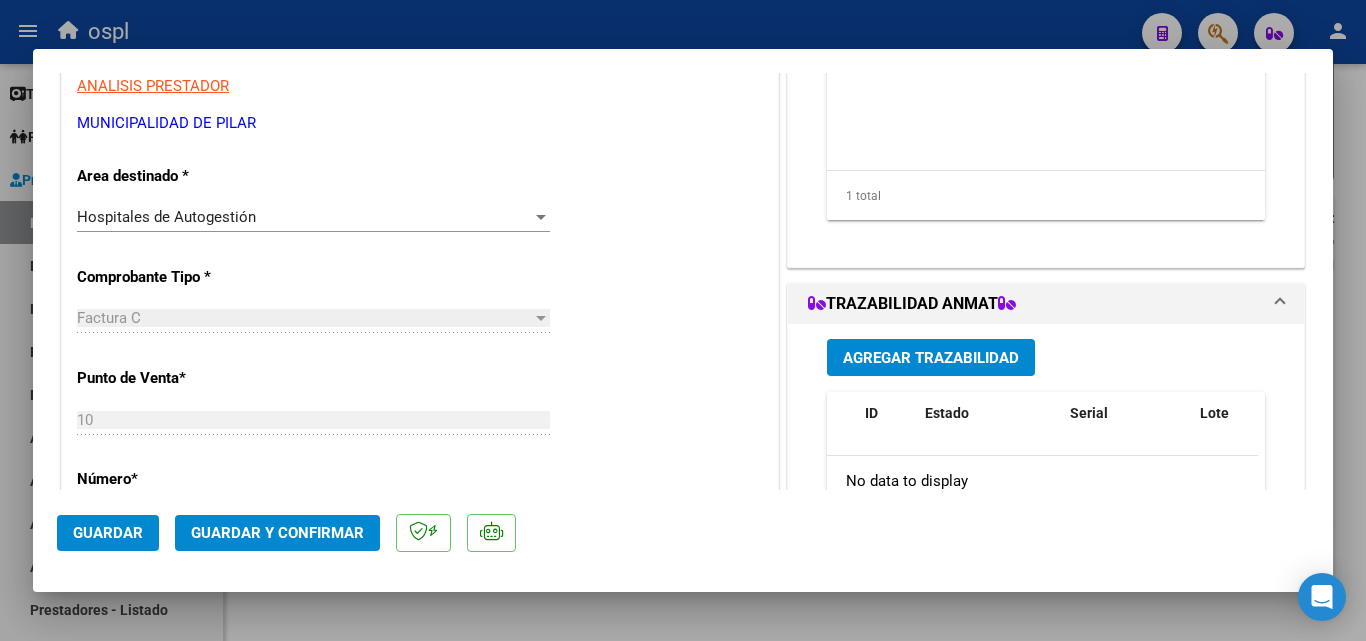 scroll, scrollTop: 400, scrollLeft: 0, axis: vertical 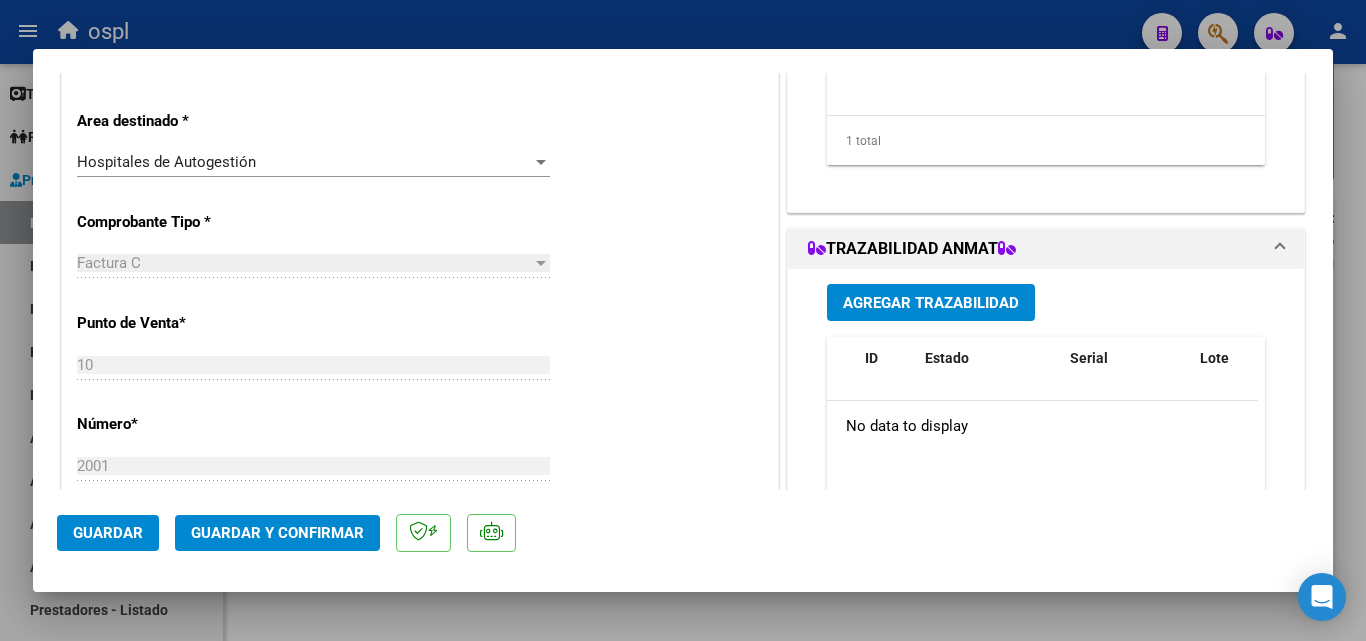 click on "Hospitales de Autogestión" at bounding box center (304, 162) 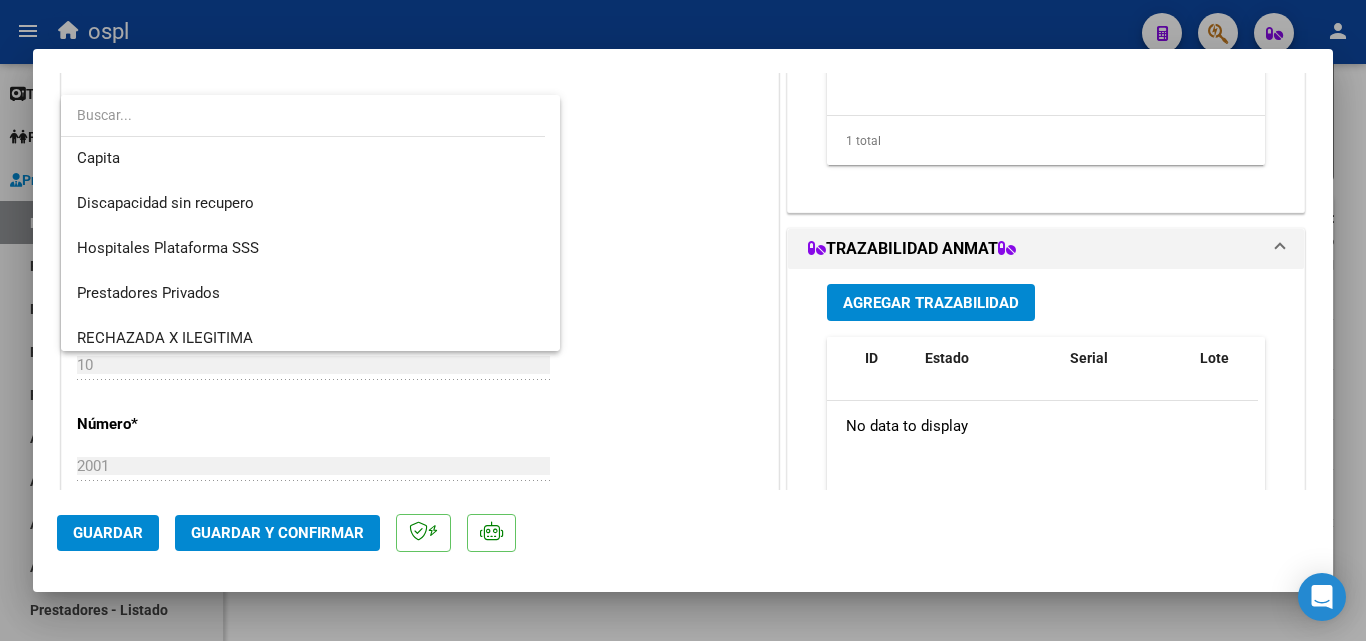 scroll, scrollTop: 284, scrollLeft: 0, axis: vertical 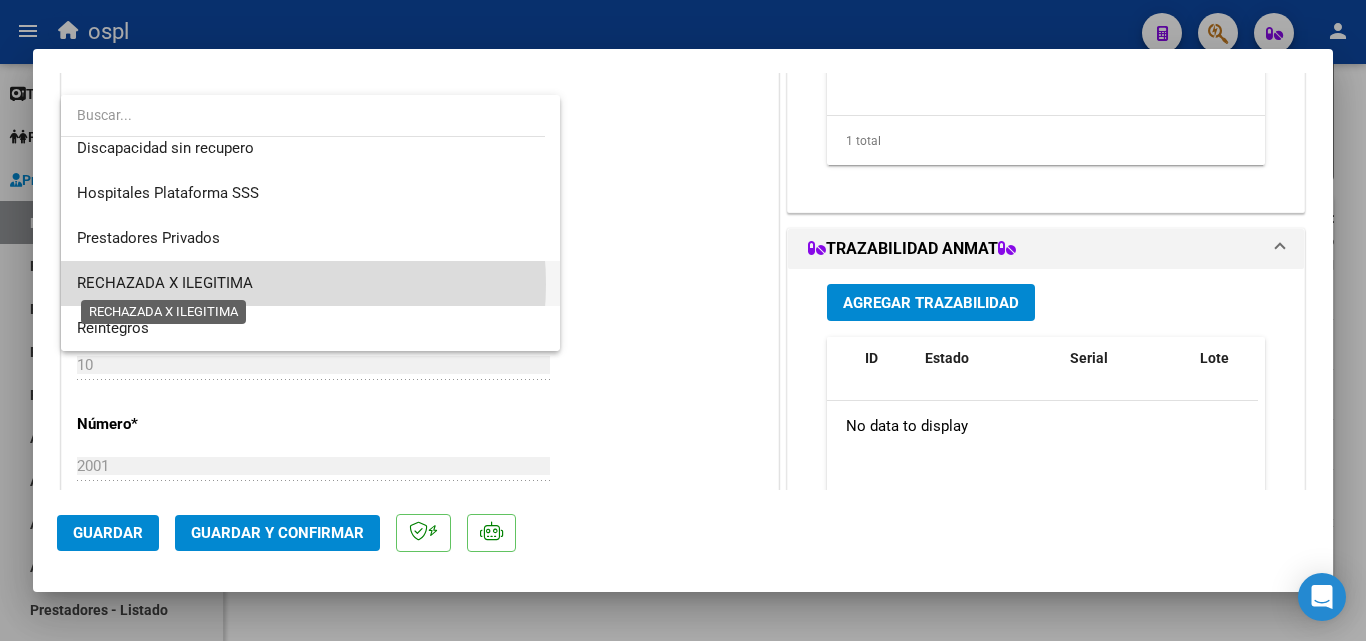 click on "RECHAZADA X ILEGITIMA" at bounding box center (165, 283) 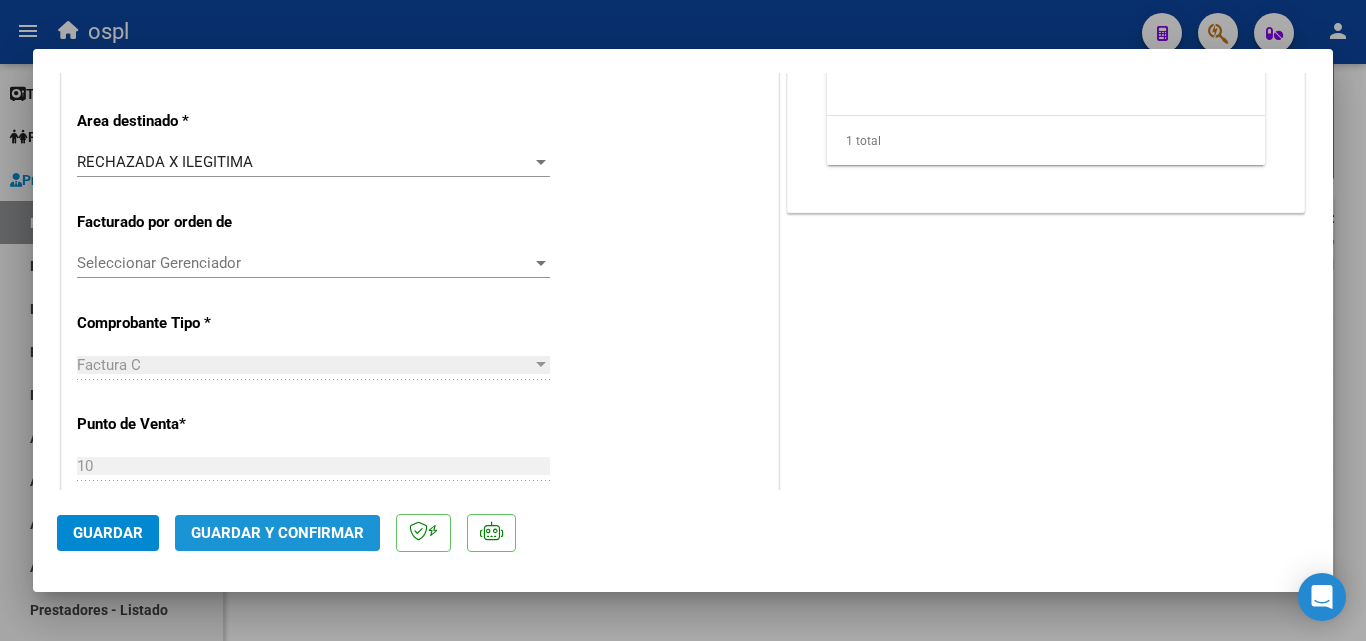 click on "Guardar y Confirmar" 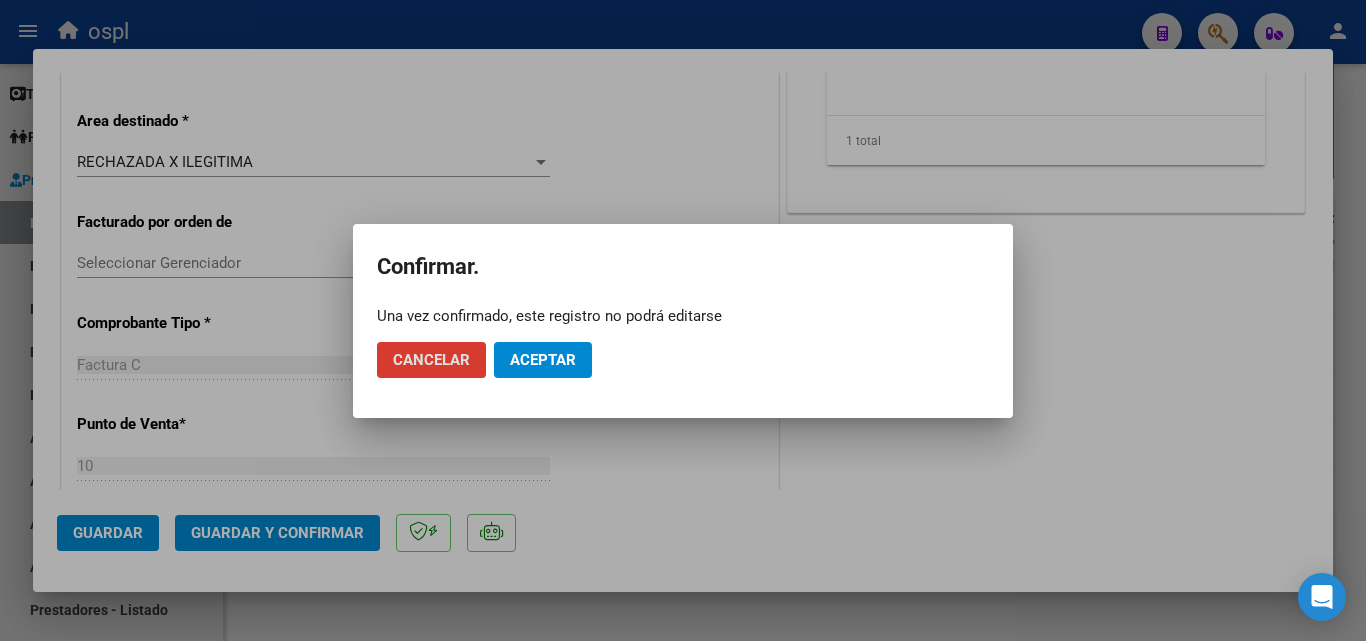 click on "Aceptar" 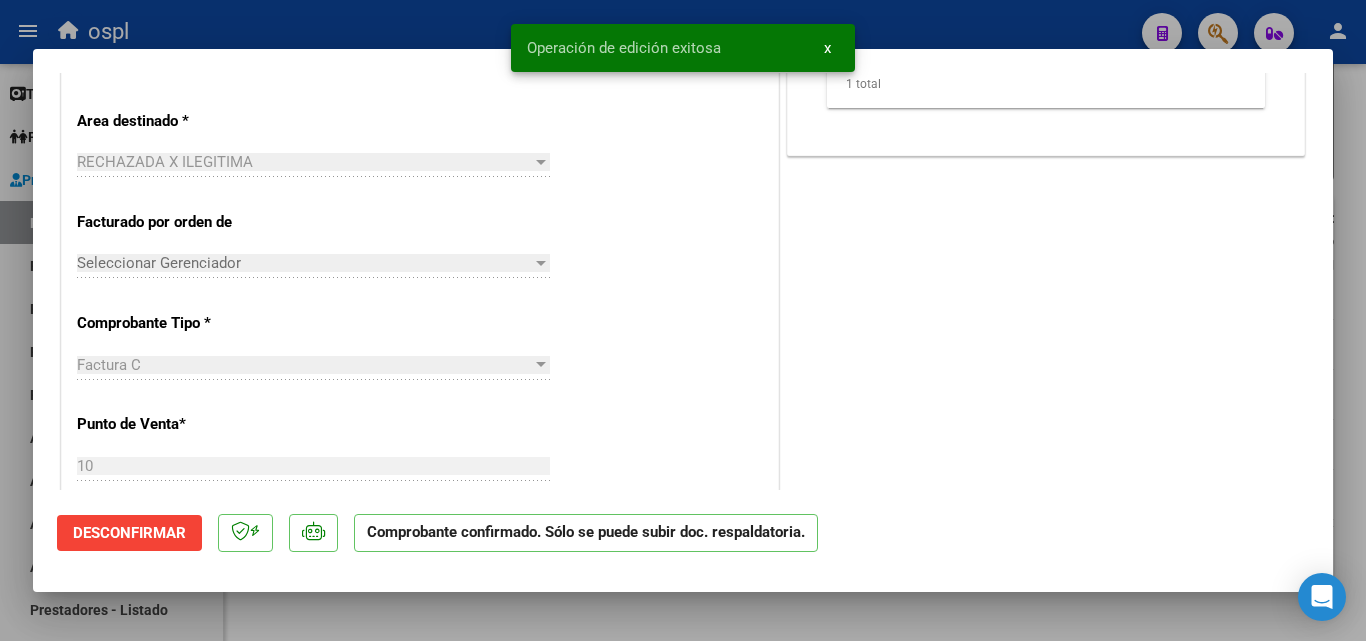 click at bounding box center (683, 320) 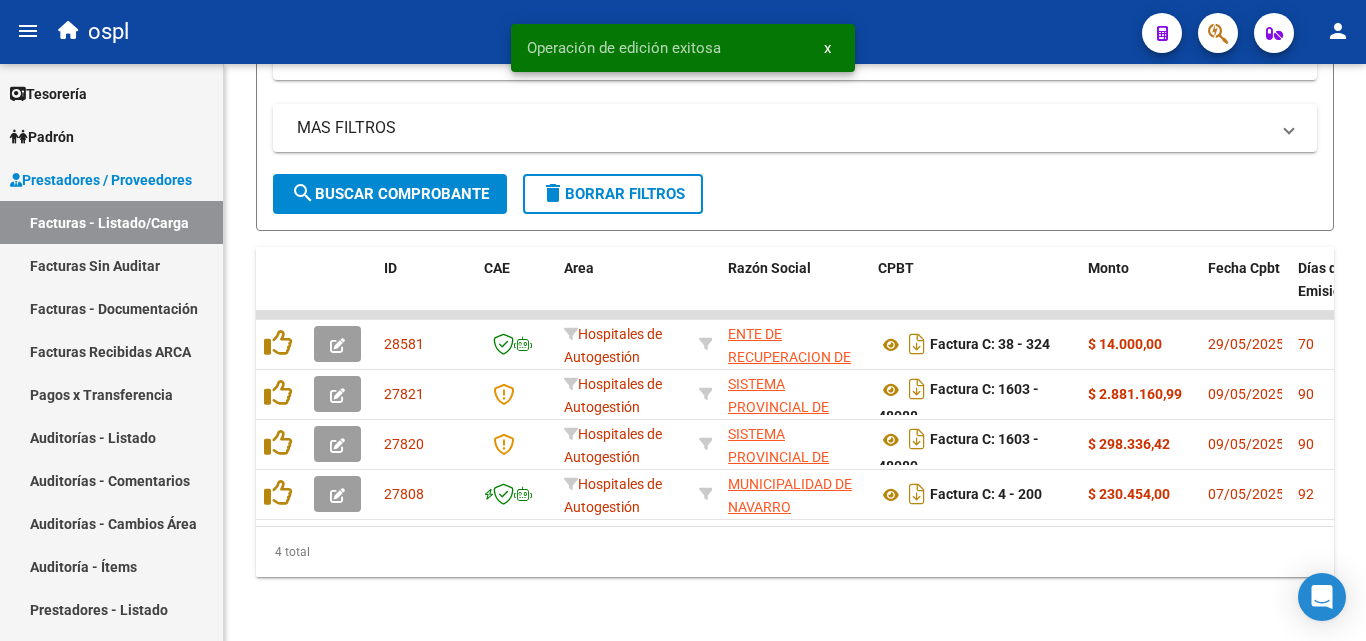 scroll, scrollTop: 706, scrollLeft: 0, axis: vertical 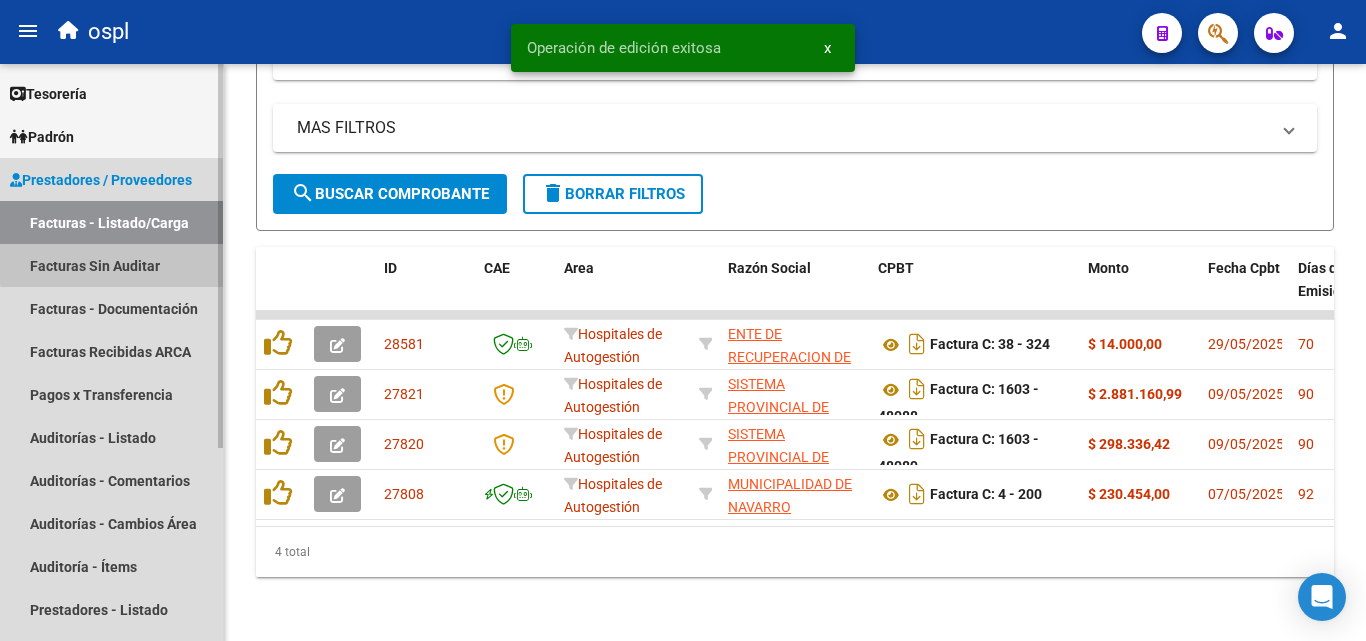 click on "Facturas Sin Auditar" at bounding box center (111, 265) 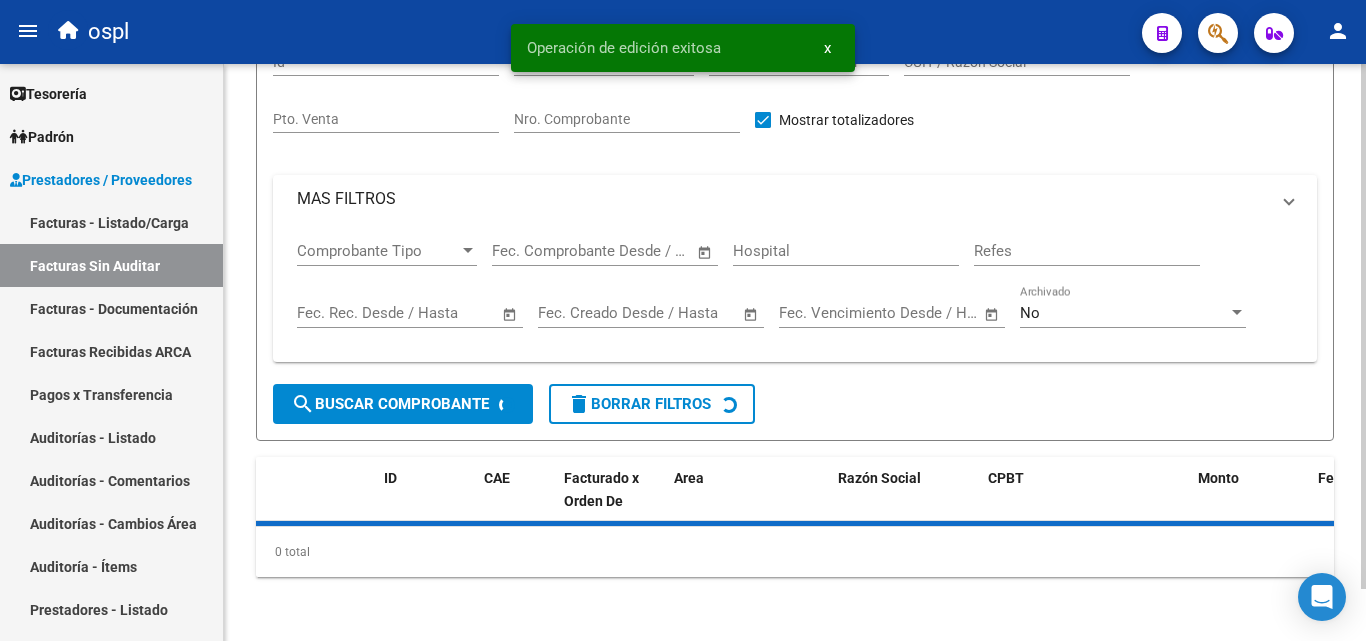 scroll, scrollTop: 0, scrollLeft: 0, axis: both 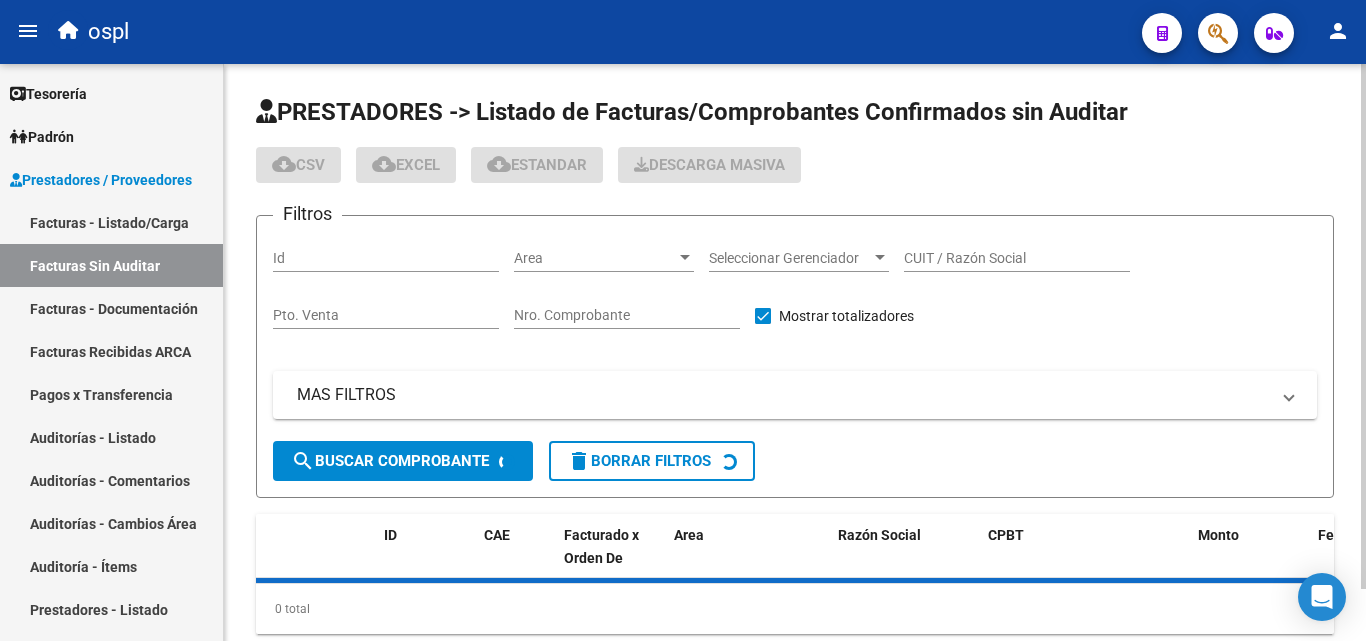click on "Nro. Comprobante" 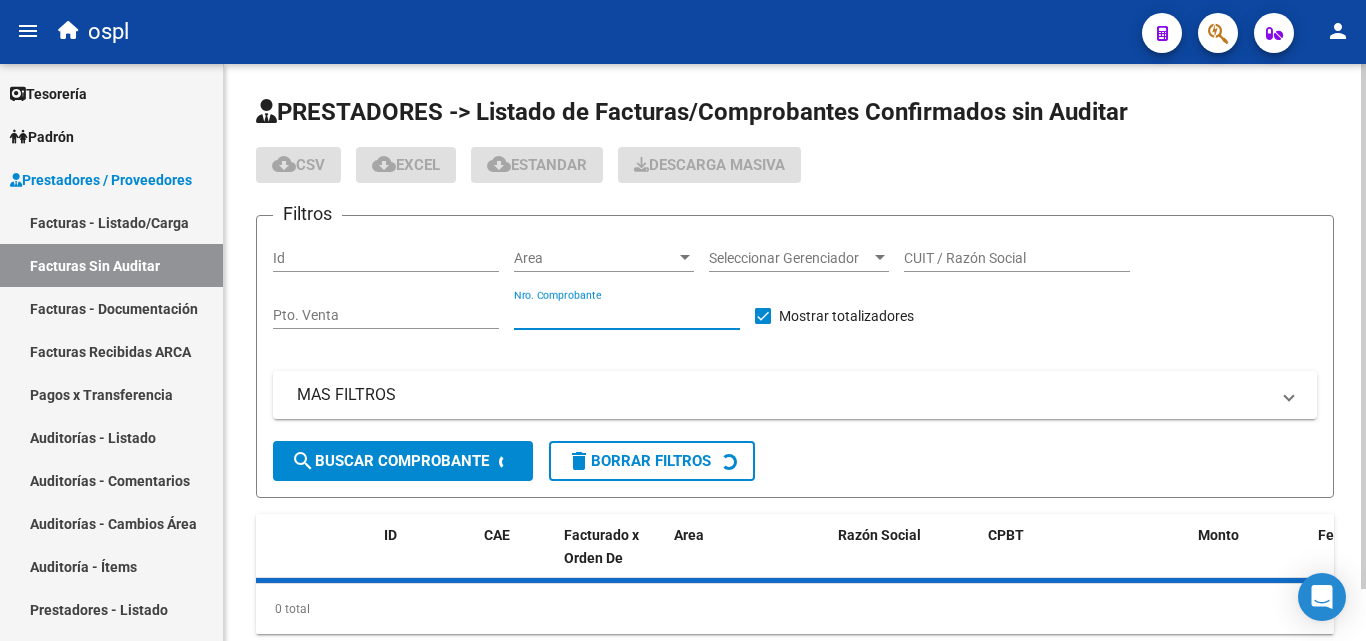 click on "Nro. Comprobante" at bounding box center [627, 315] 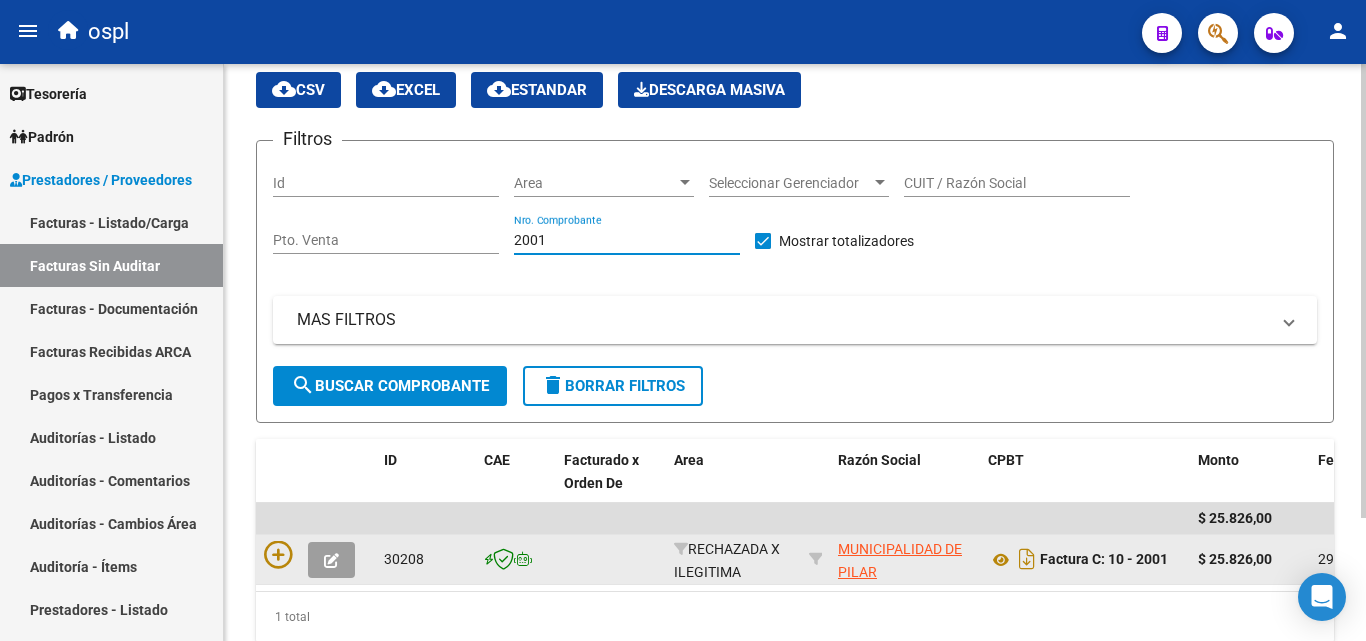 scroll, scrollTop: 156, scrollLeft: 0, axis: vertical 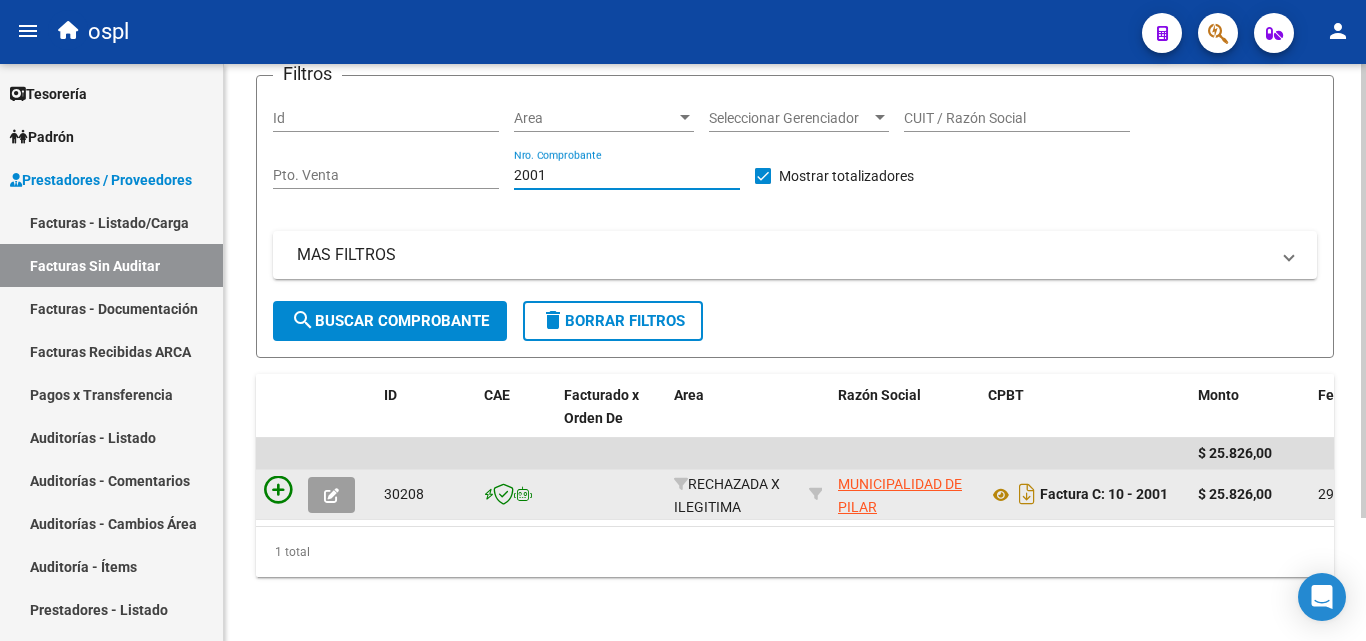type on "2001" 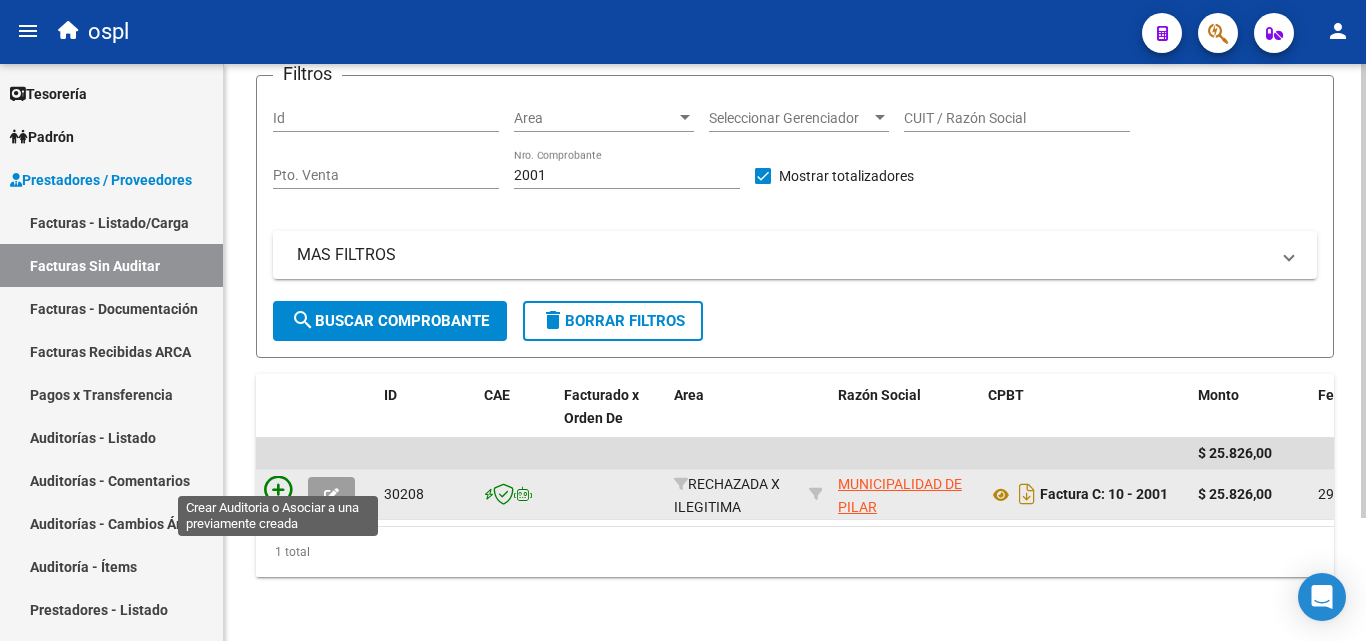 drag, startPoint x: 290, startPoint y: 465, endPoint x: 288, endPoint y: 477, distance: 12.165525 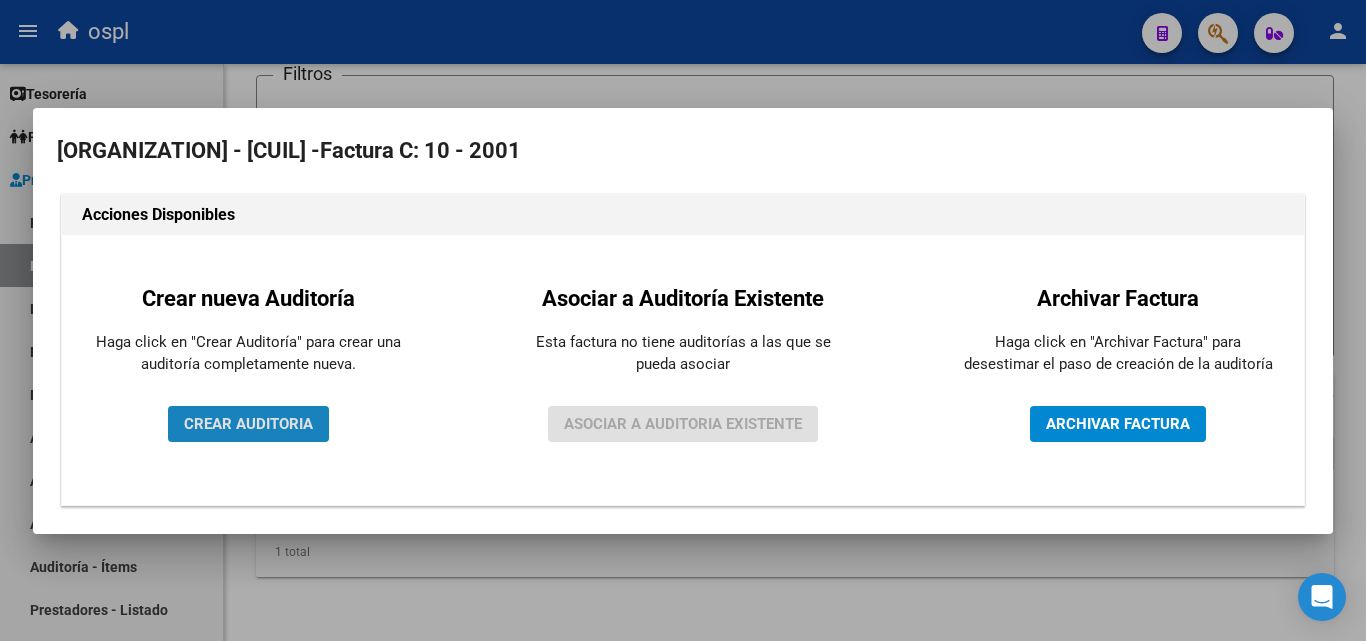 click on "CREAR AUDITORIA" at bounding box center [248, 424] 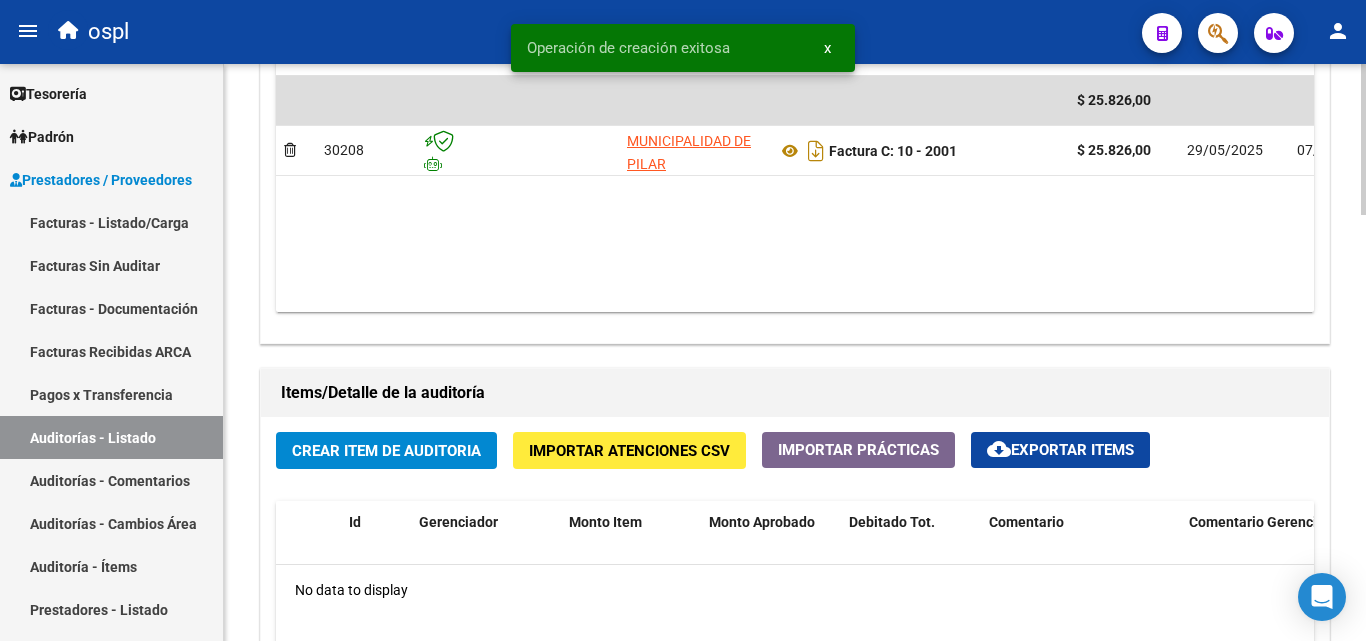 scroll, scrollTop: 1300, scrollLeft: 0, axis: vertical 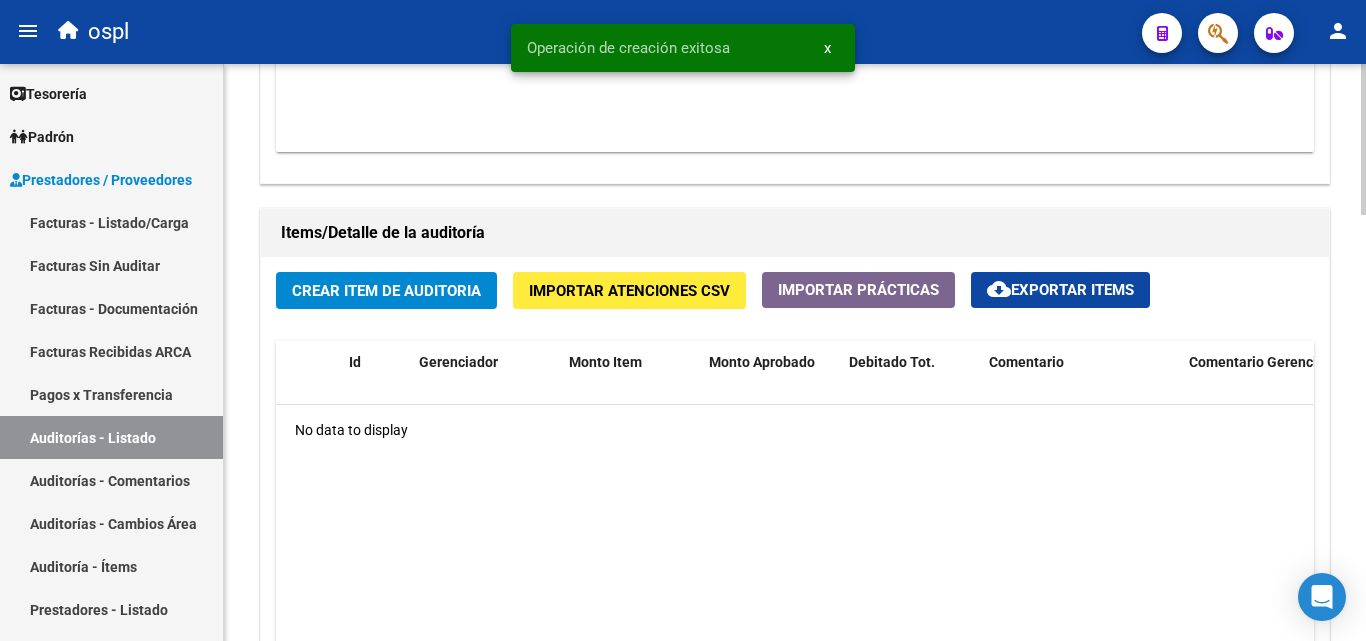 click on "Crear Item de Auditoria" 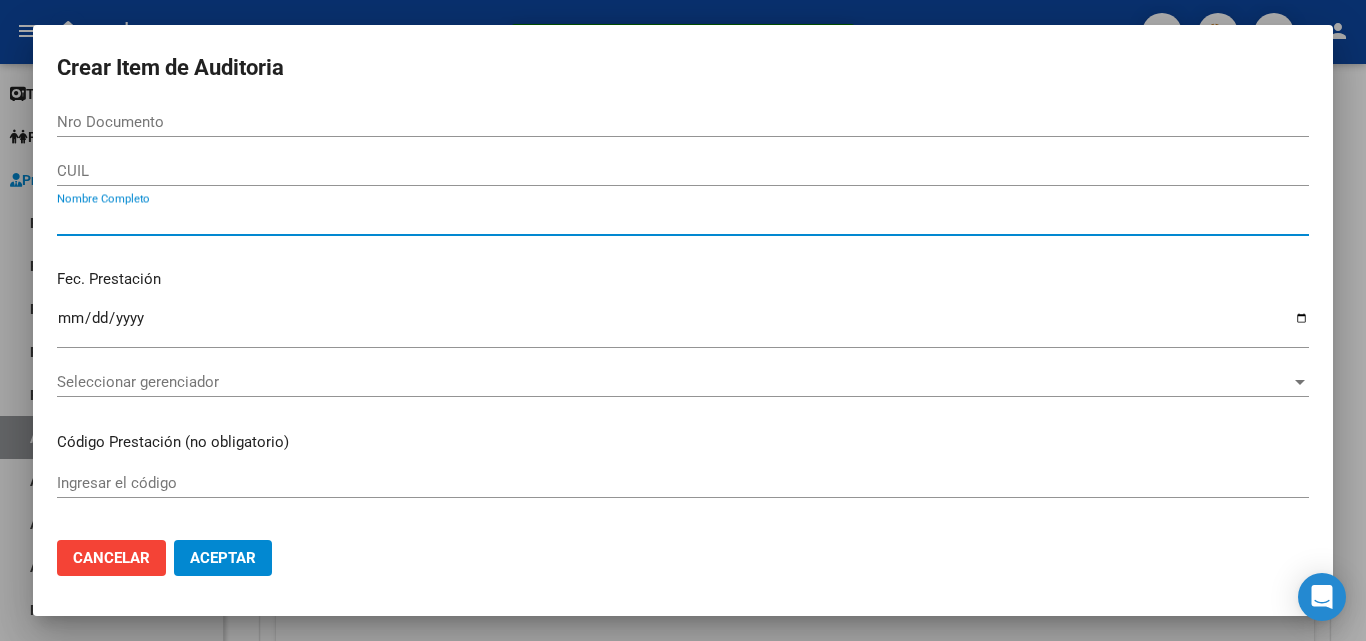 click on "Nombre Completo" at bounding box center (683, 220) 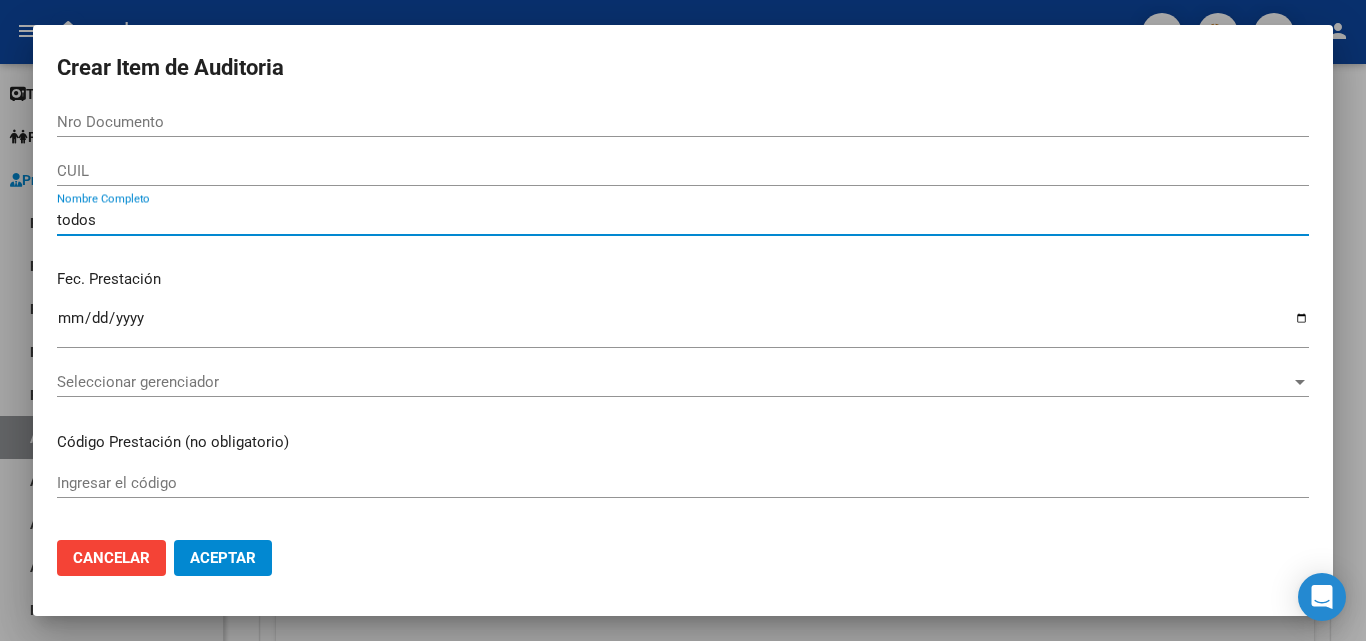 scroll, scrollTop: 500, scrollLeft: 0, axis: vertical 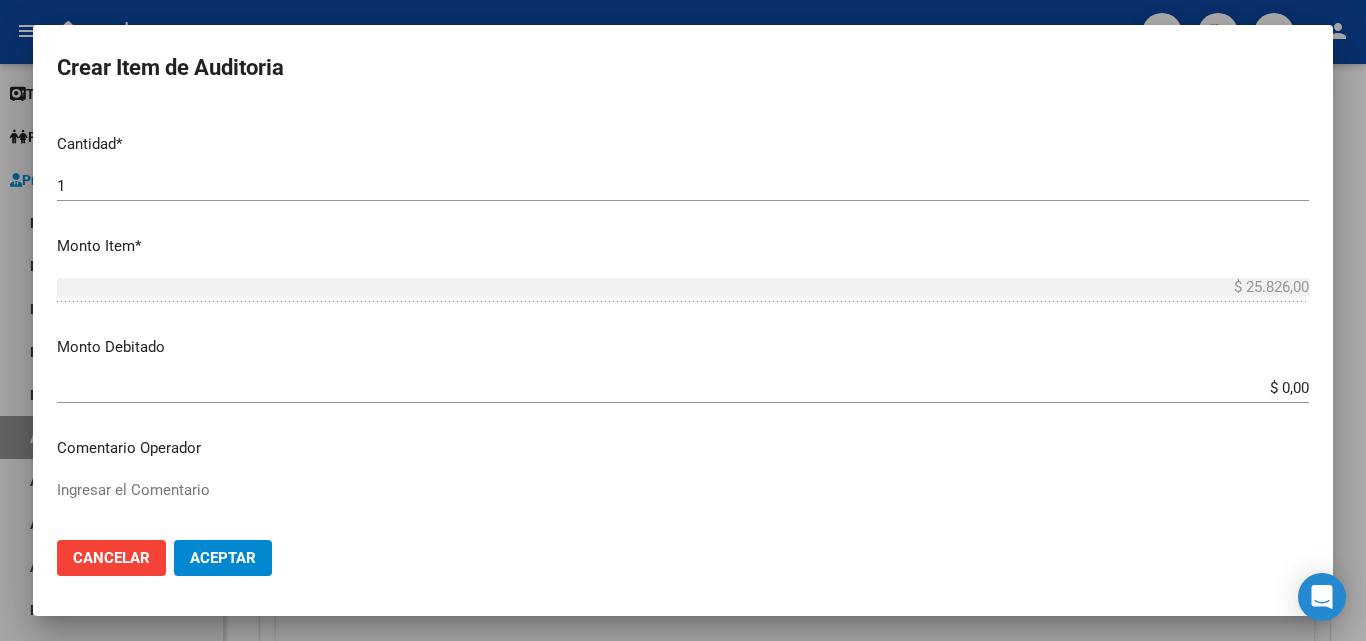 type on "todos" 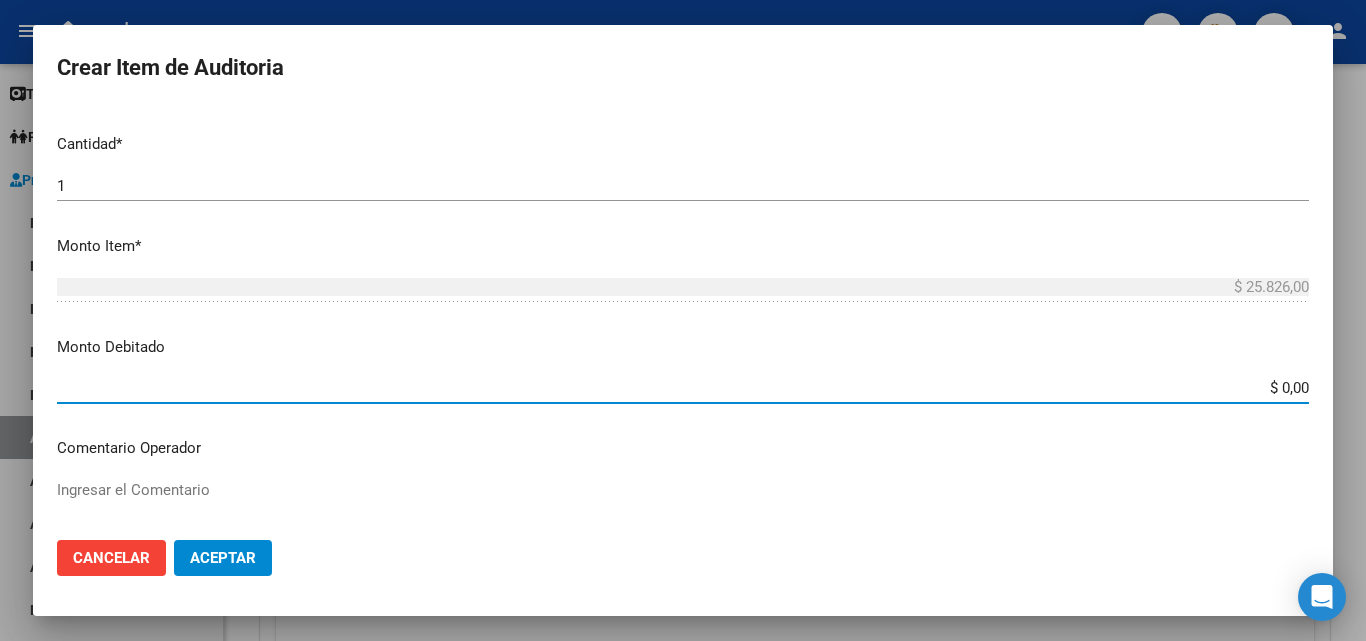 drag, startPoint x: 1269, startPoint y: 389, endPoint x: 1314, endPoint y: 383, distance: 45.39824 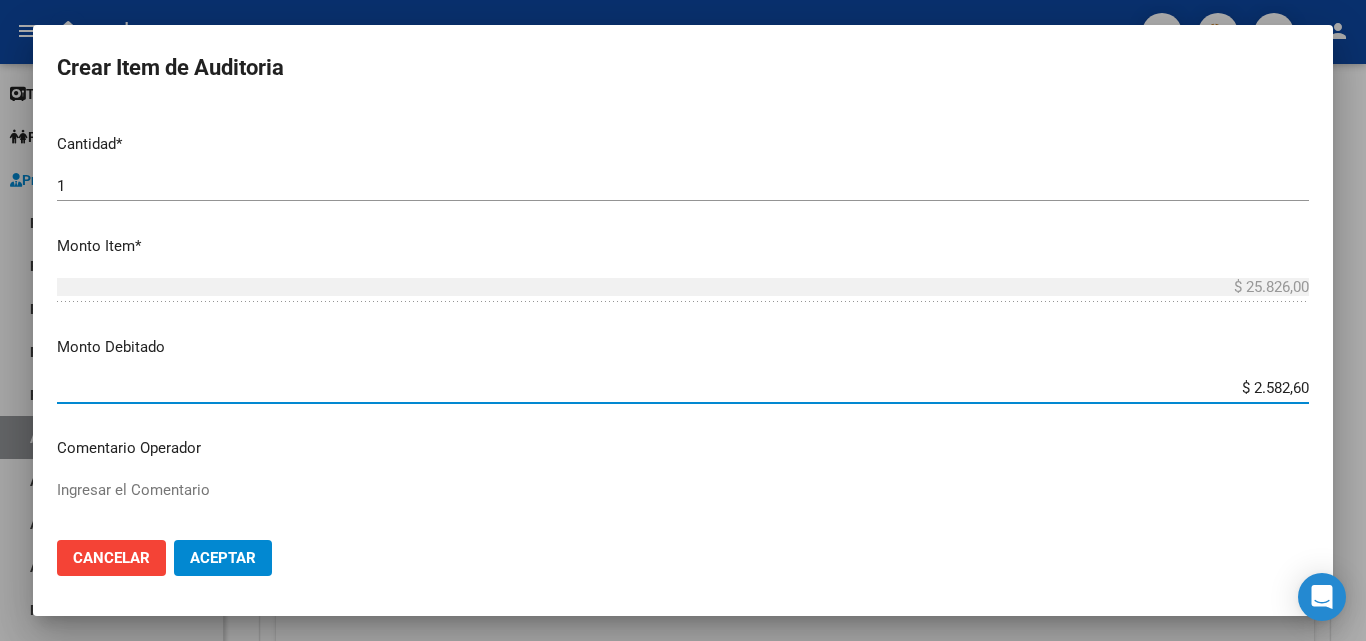 type on "$ 25.826,00" 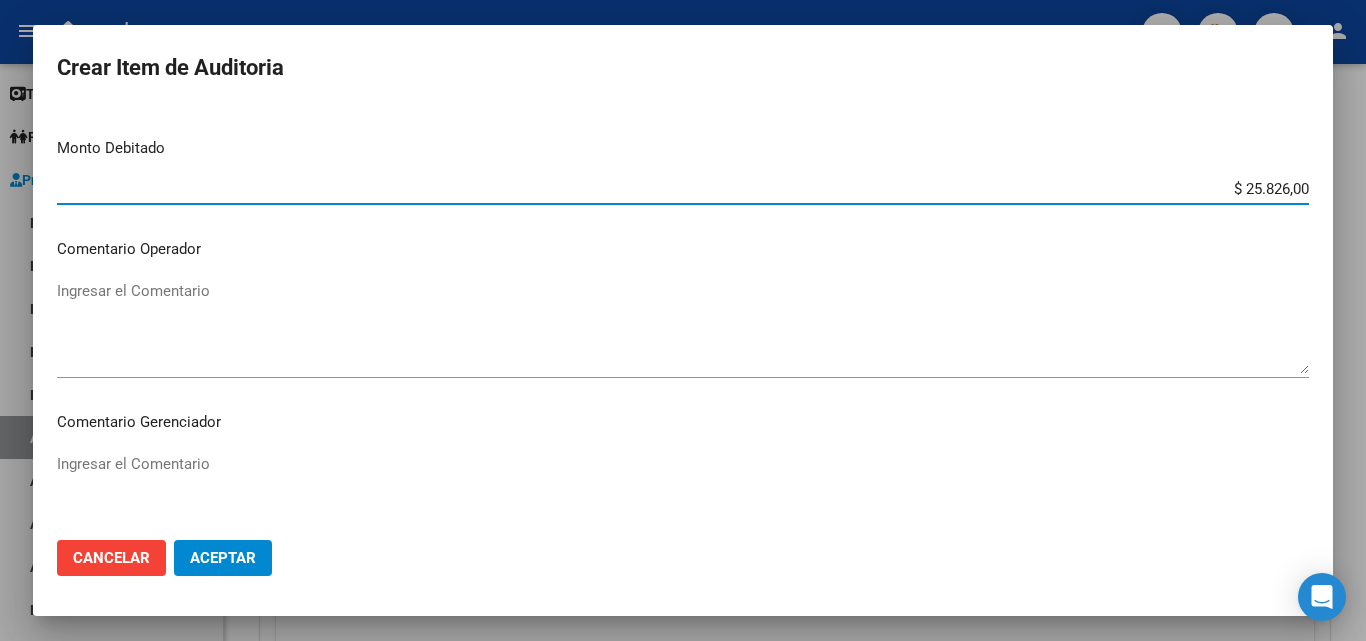scroll, scrollTop: 700, scrollLeft: 0, axis: vertical 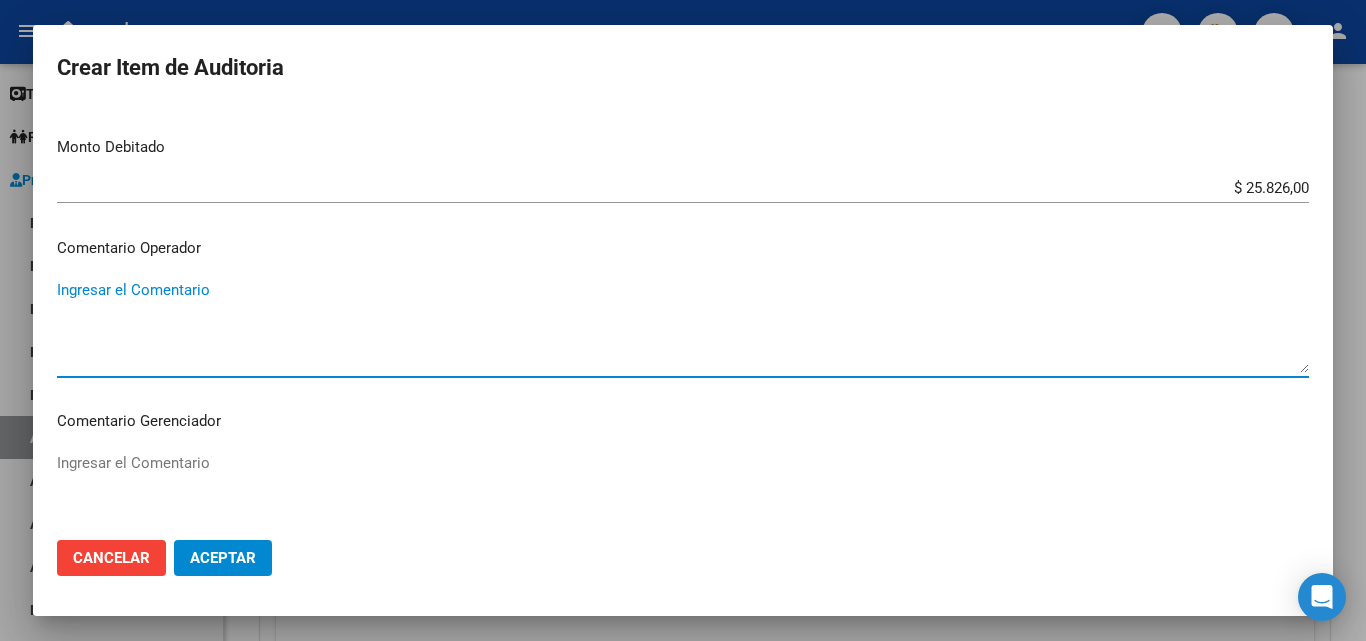 click on "Ingresar el Comentario" at bounding box center [683, 326] 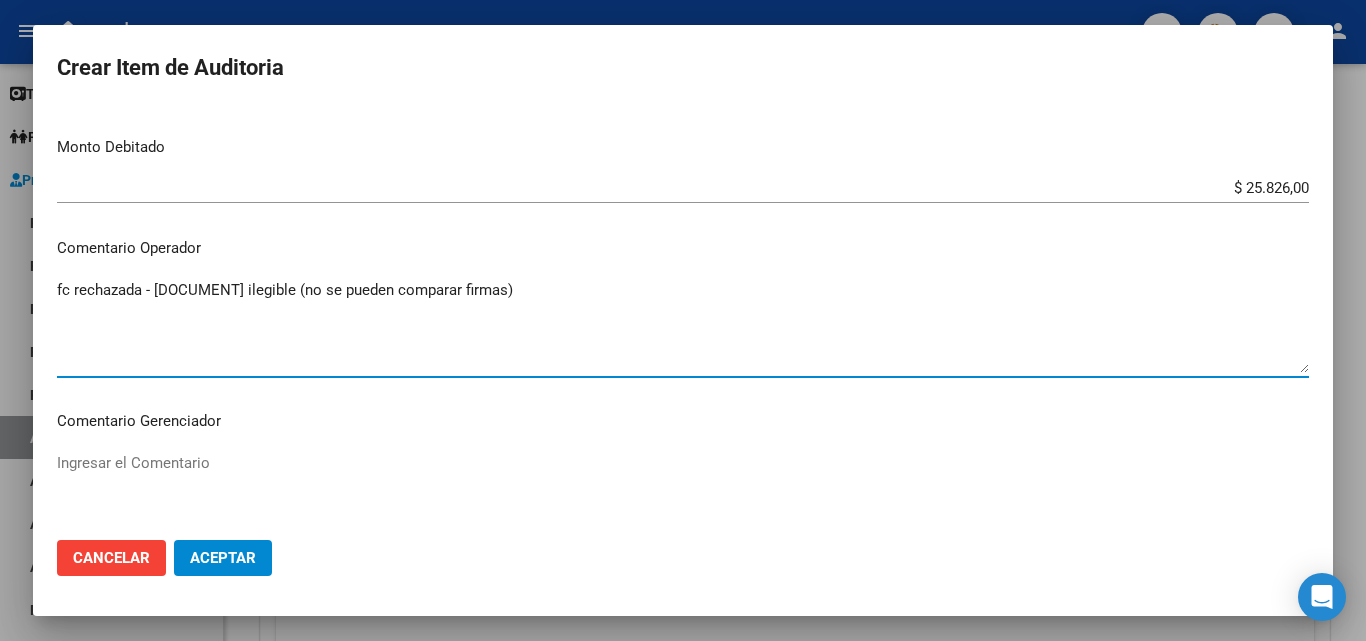 type on "fc rechazada - [DOCUMENT] ilegible (no se pueden comparar firmas)" 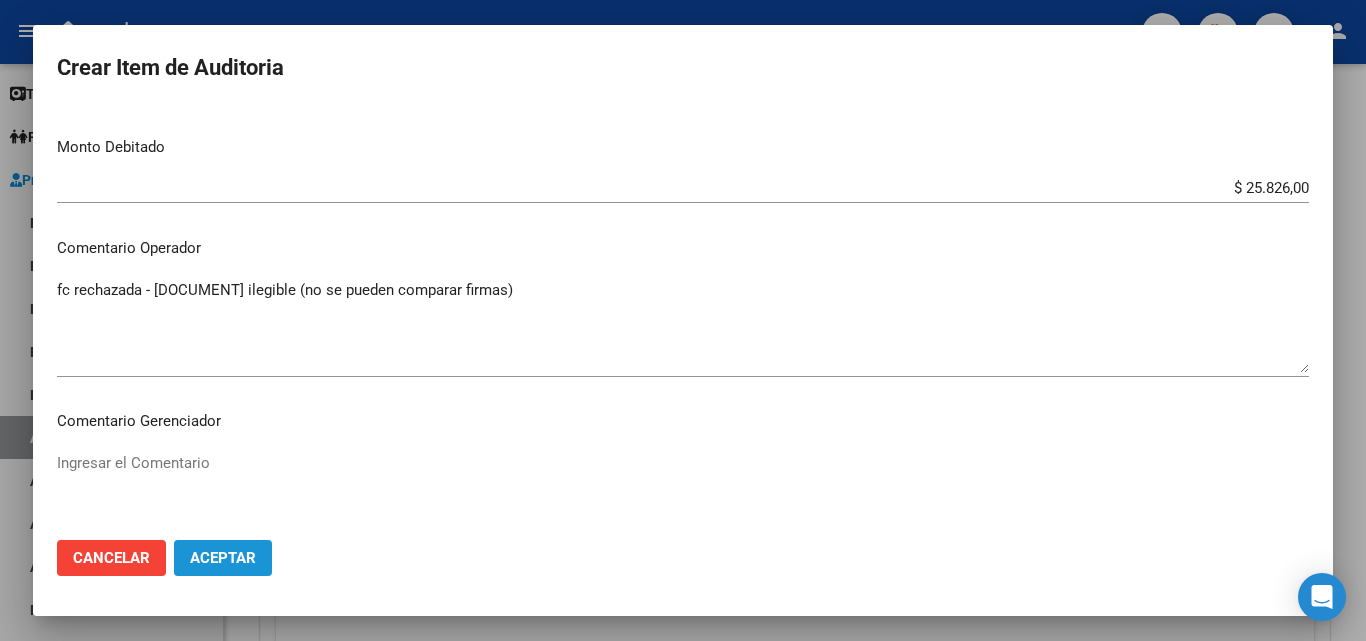 drag, startPoint x: 265, startPoint y: 555, endPoint x: 235, endPoint y: 541, distance: 33.105892 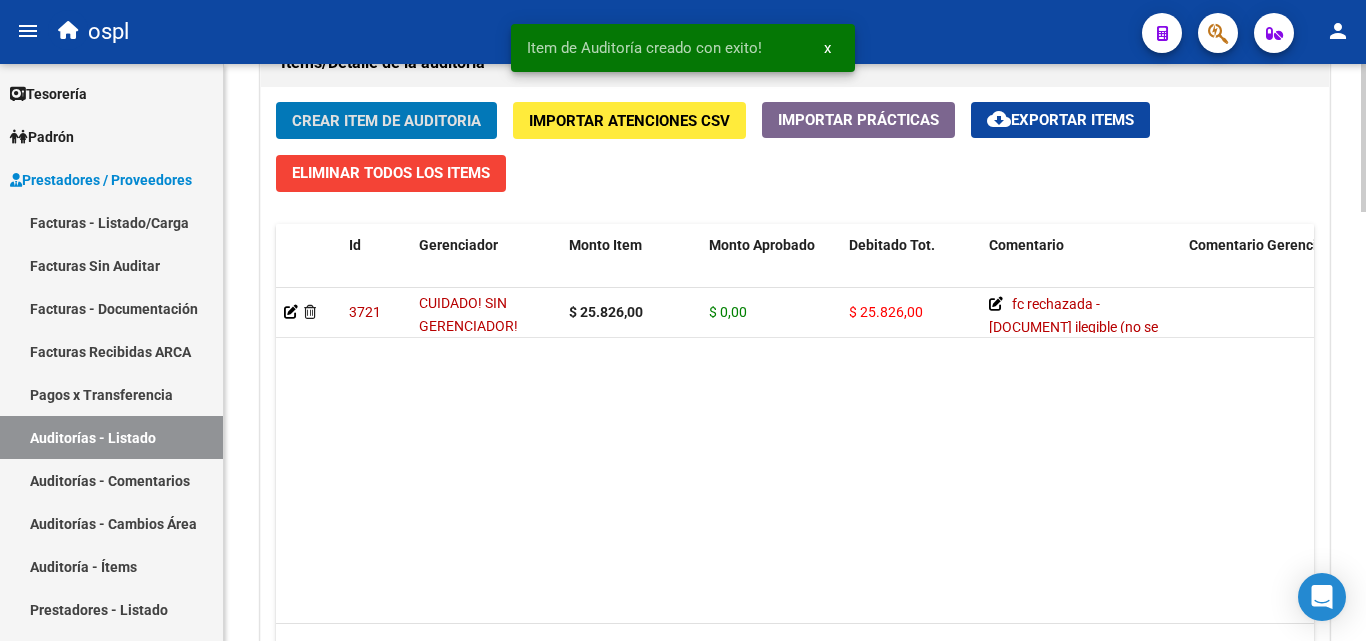 scroll, scrollTop: 1601, scrollLeft: 0, axis: vertical 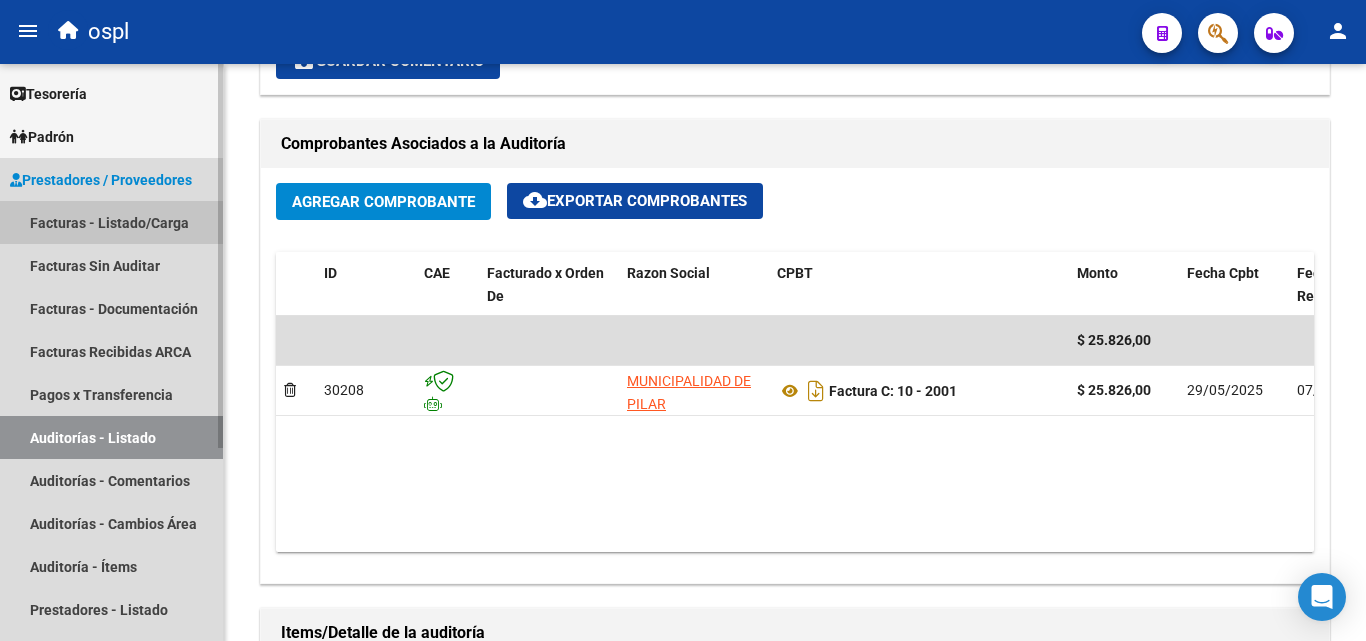 click on "Facturas - Listado/Carga" at bounding box center (111, 222) 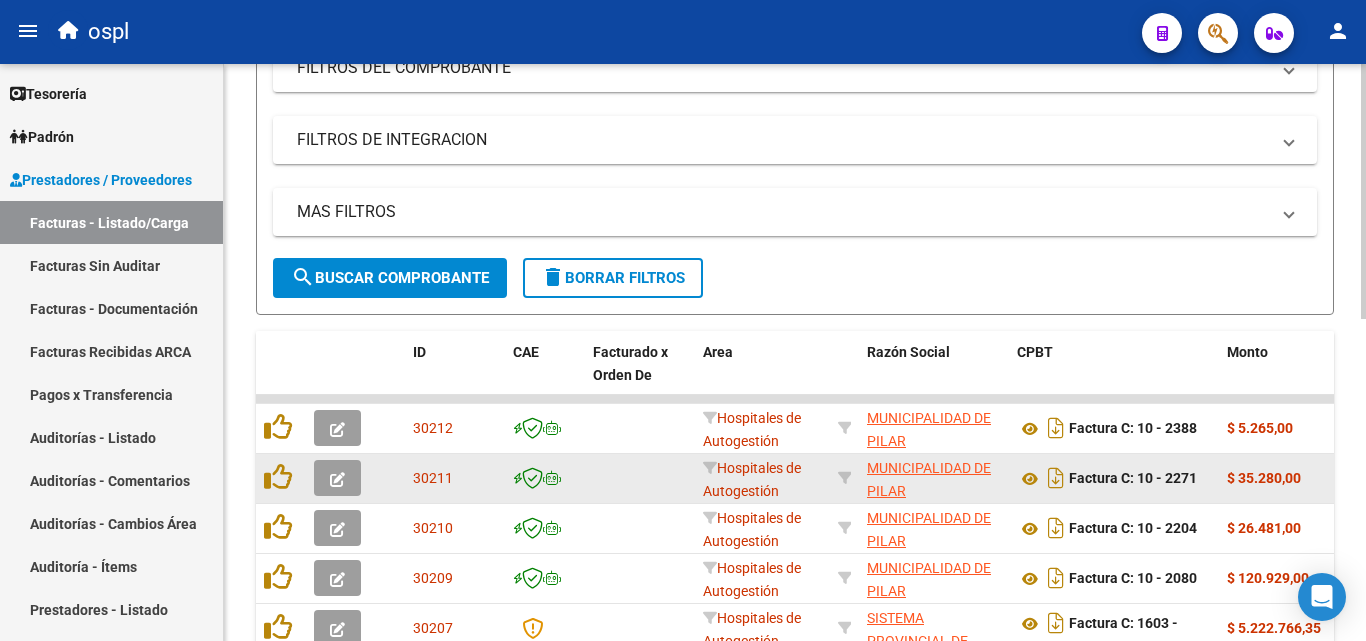 scroll, scrollTop: 127, scrollLeft: 0, axis: vertical 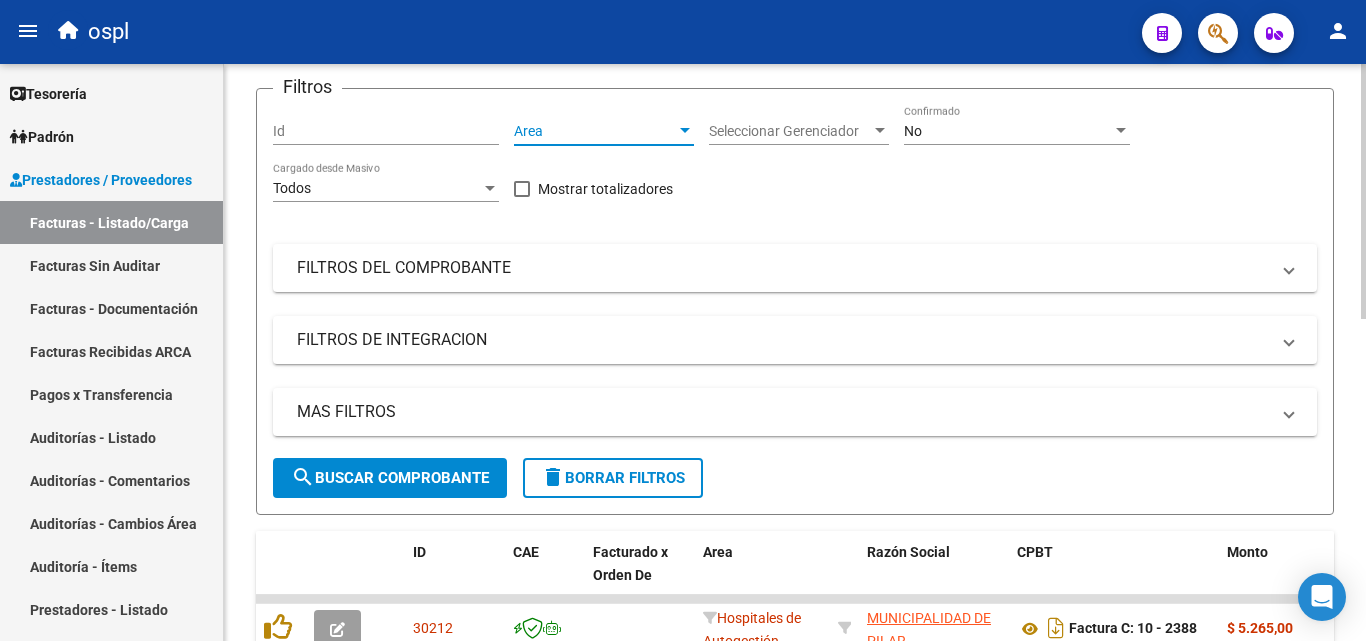 click on "Area" at bounding box center (595, 131) 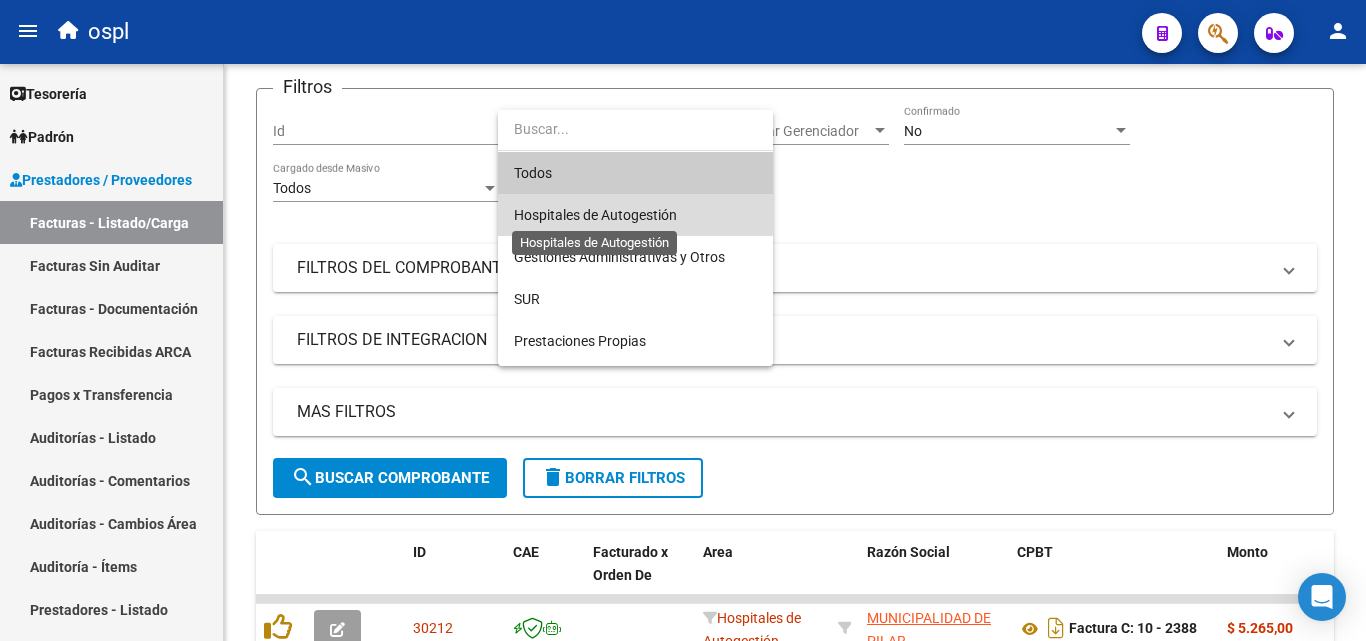 click on "Hospitales de Autogestión" at bounding box center (595, 215) 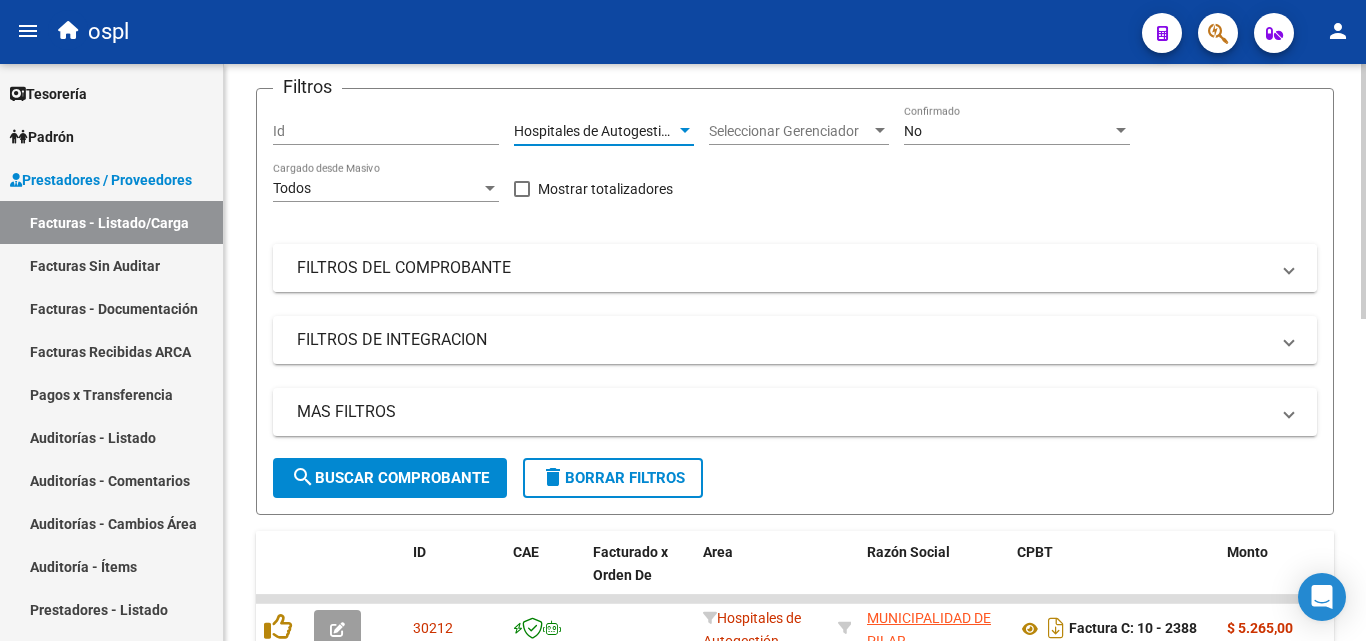 click on "FILTROS DEL COMPROBANTE" at bounding box center [795, 268] 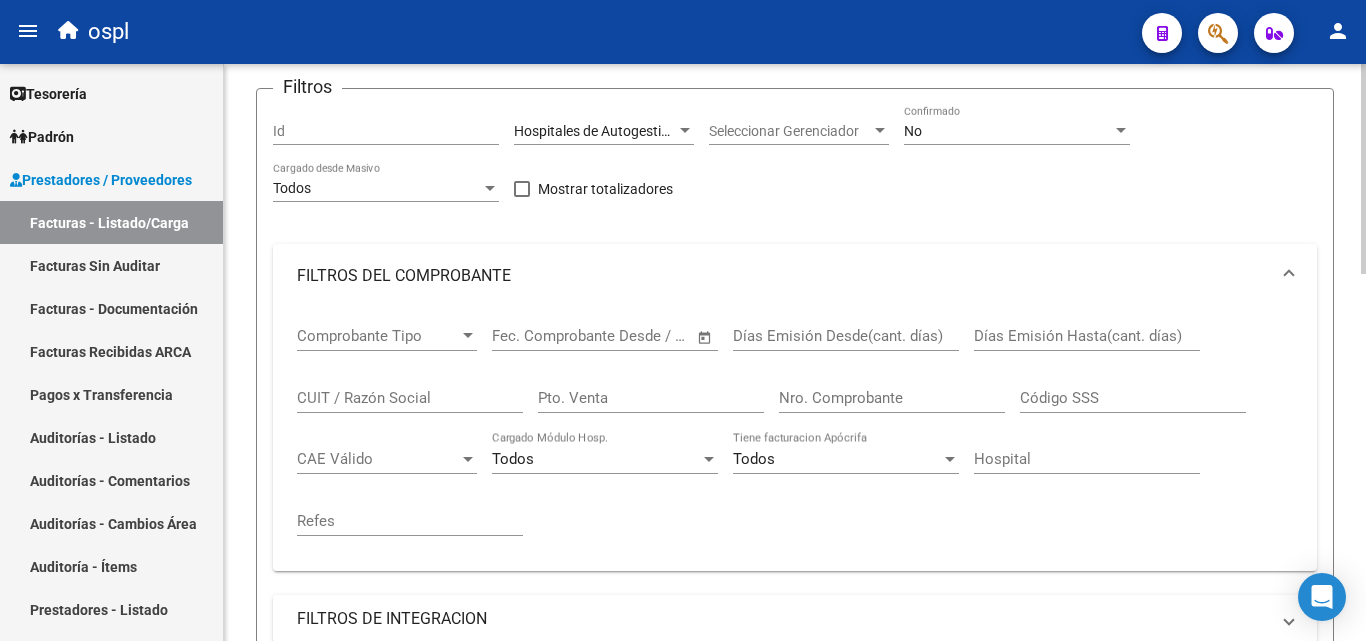 click 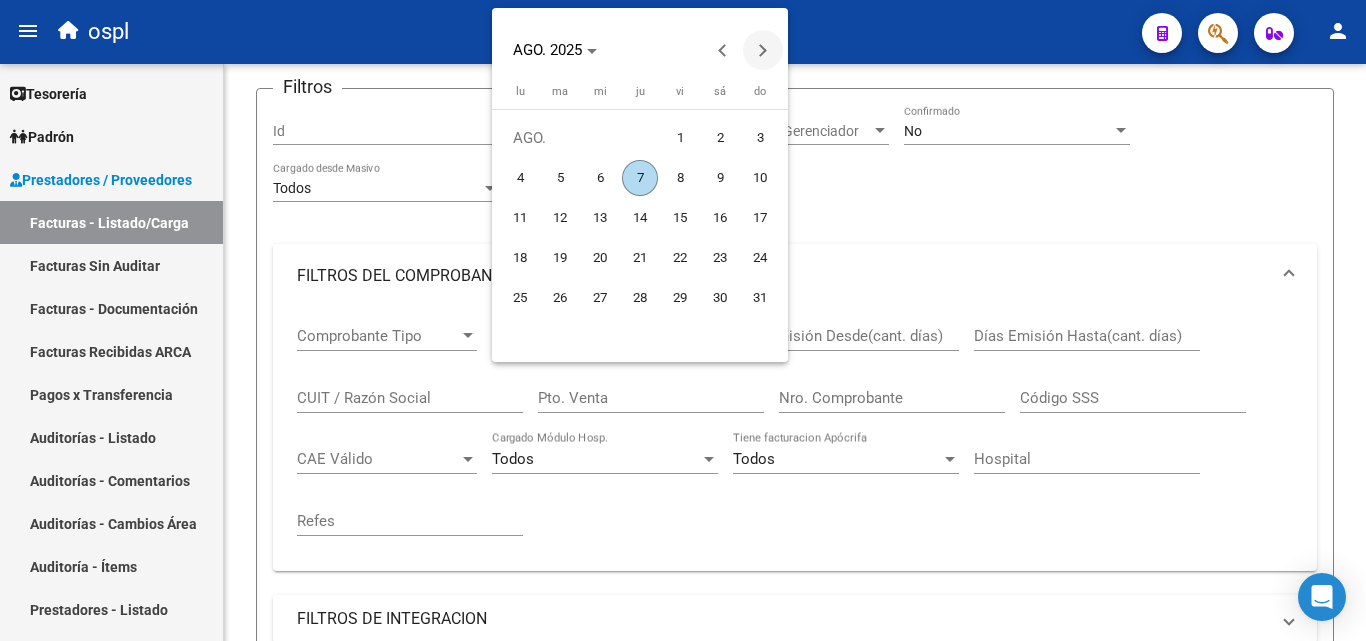 click at bounding box center [763, 50] 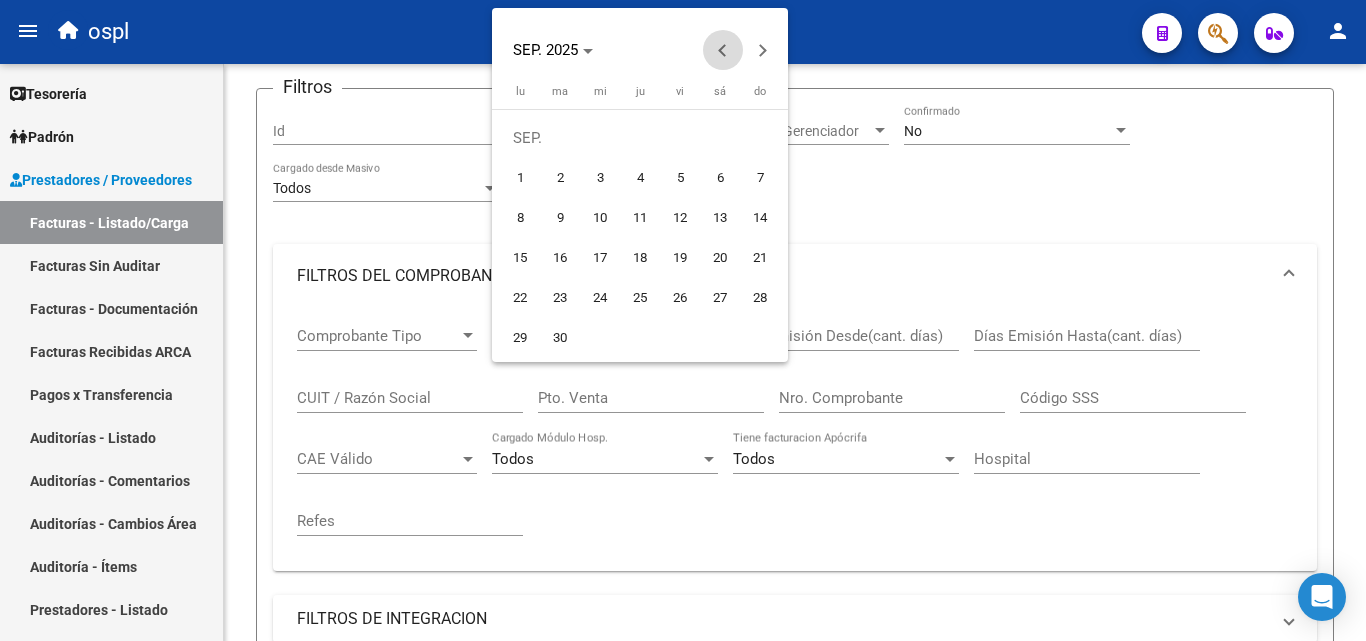 click at bounding box center (723, 50) 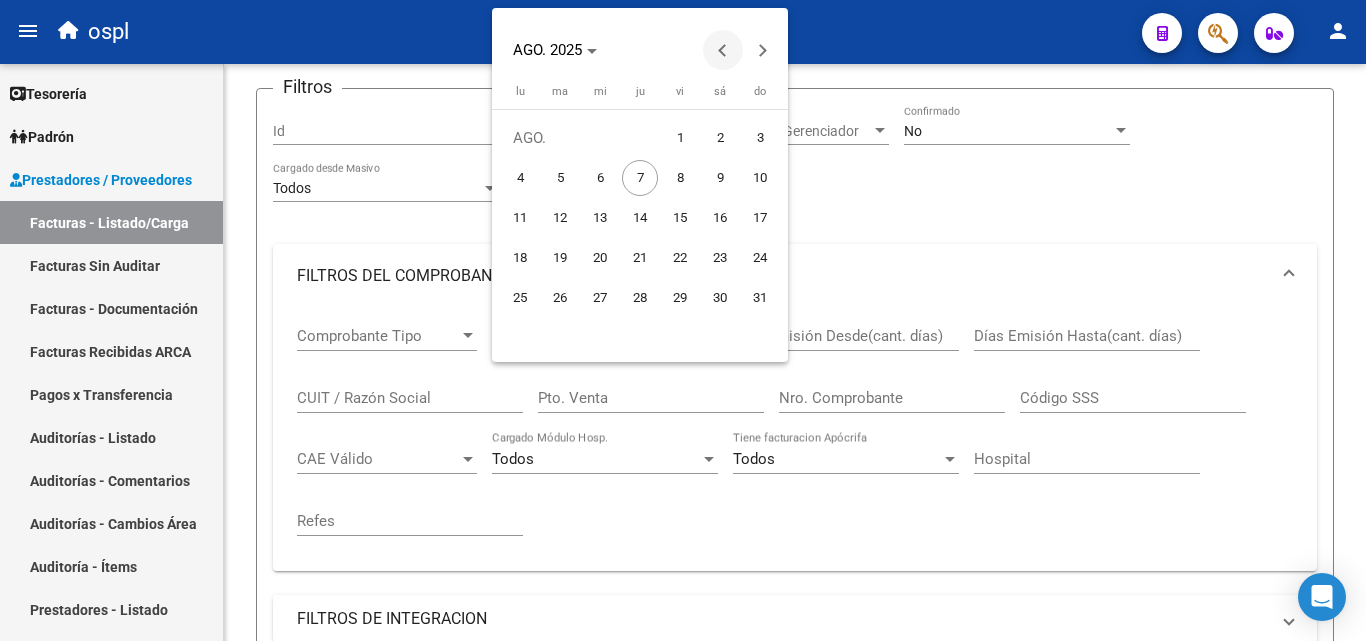 click at bounding box center [723, 50] 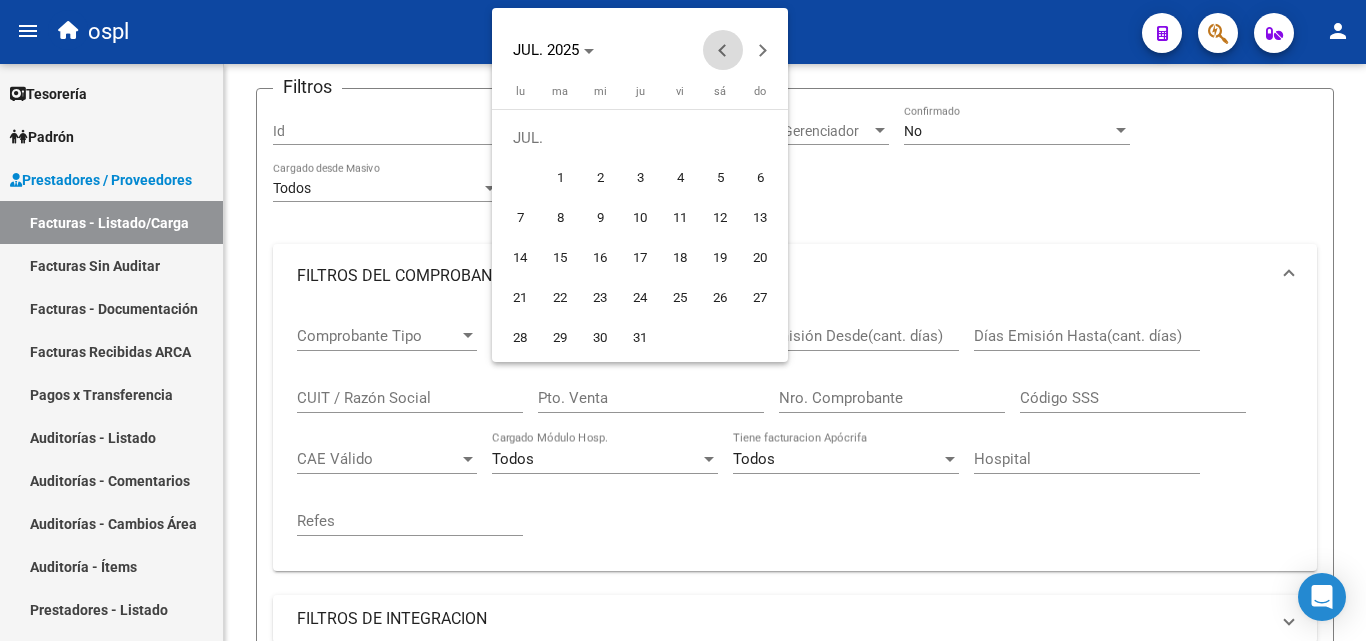 click at bounding box center [723, 50] 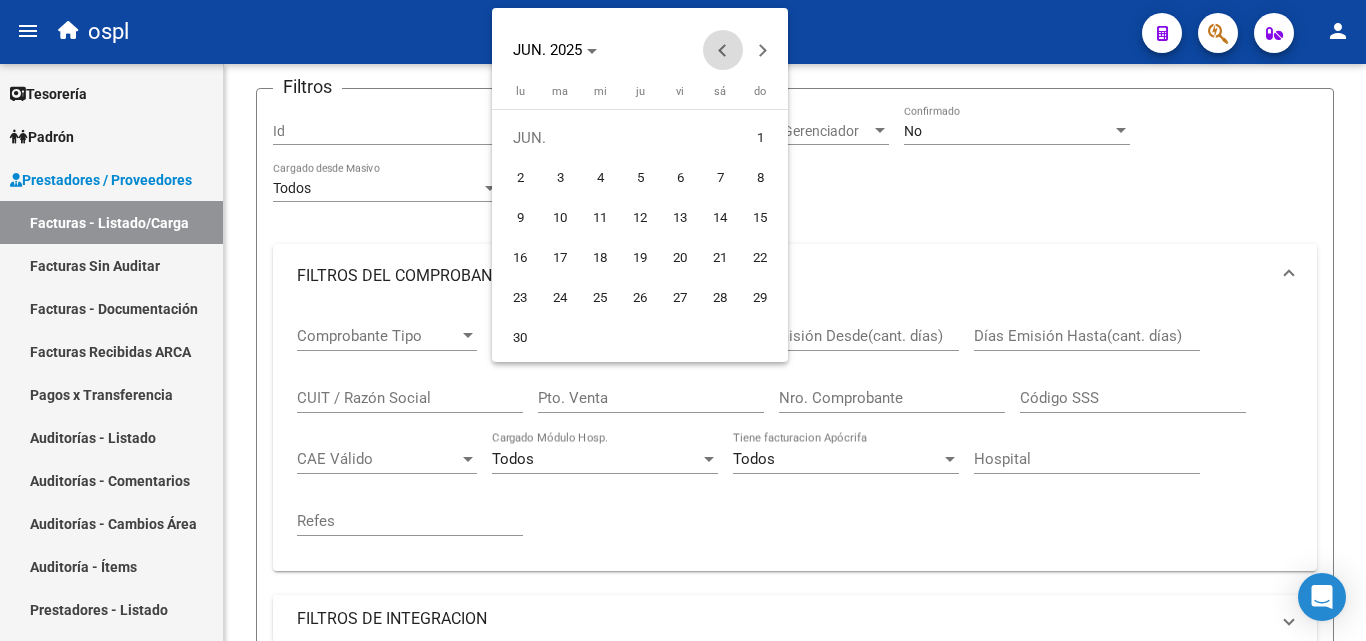click at bounding box center [723, 50] 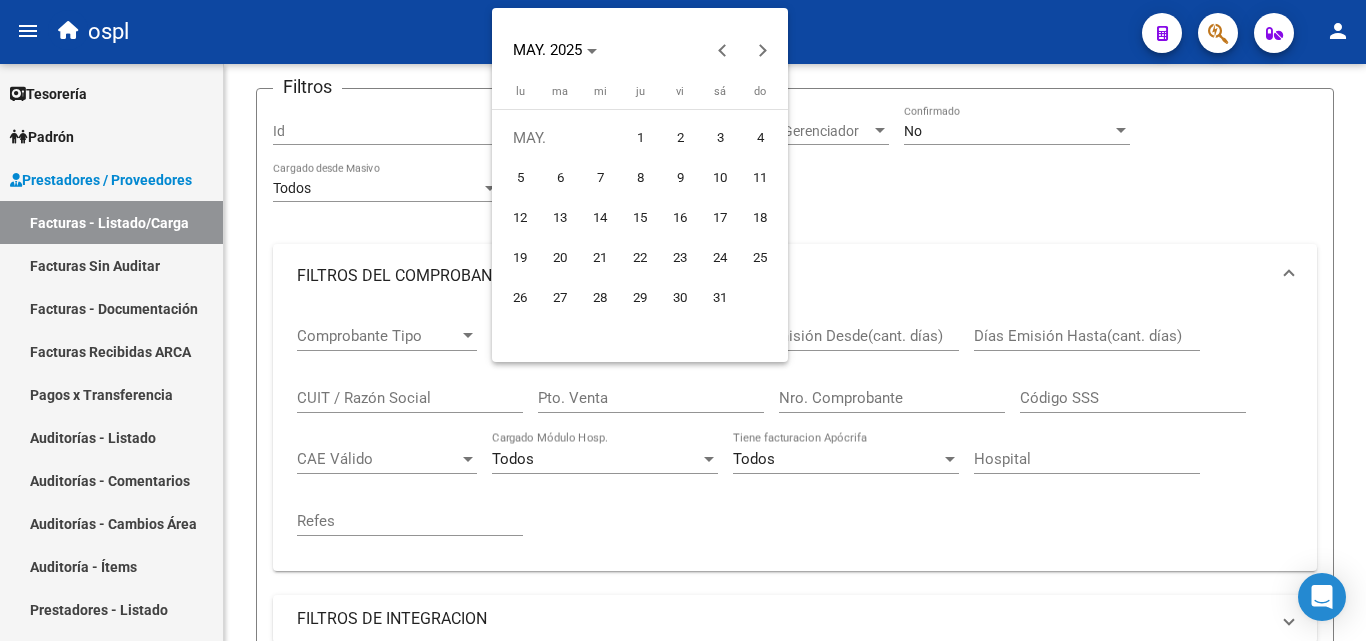 click on "1" at bounding box center [640, 138] 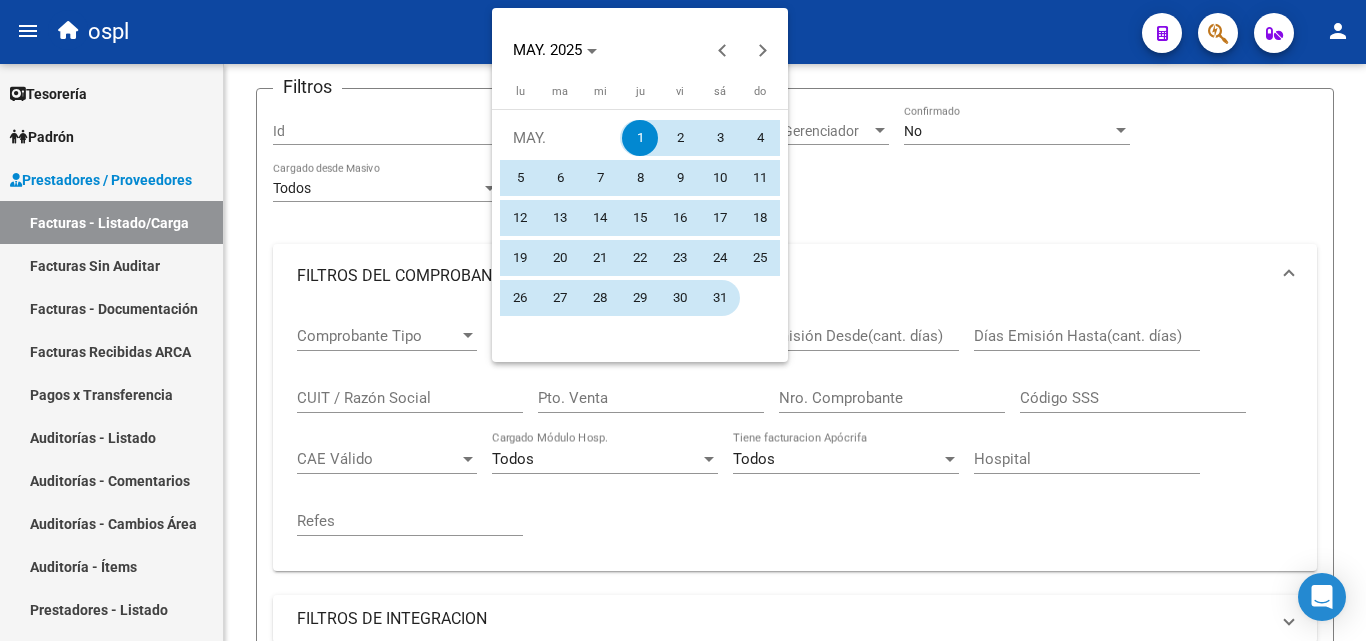 click on "31" at bounding box center [720, 298] 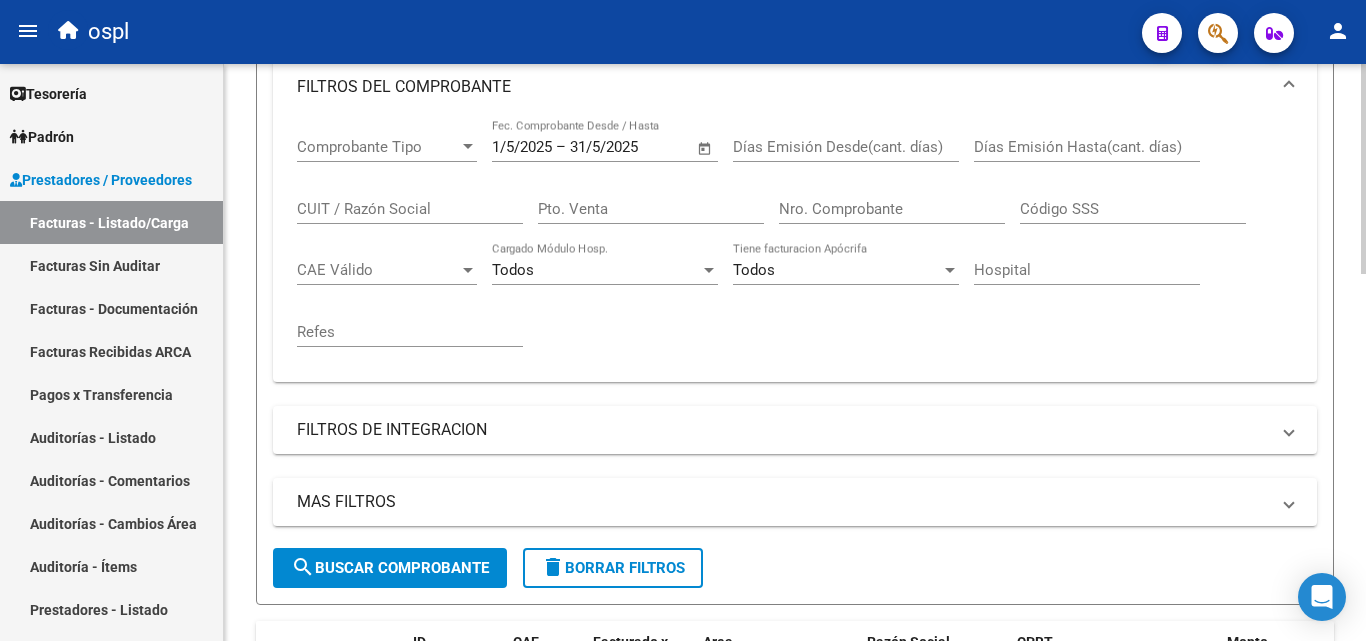 scroll, scrollTop: 427, scrollLeft: 0, axis: vertical 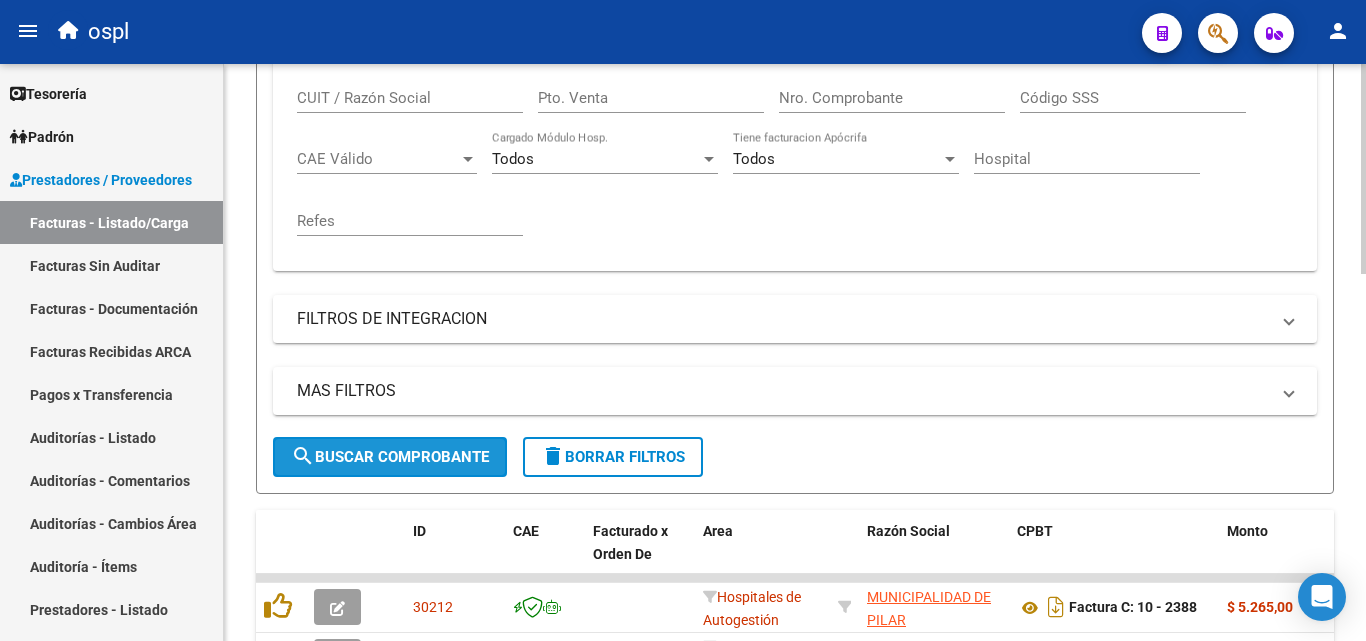 click on "search  Buscar Comprobante" 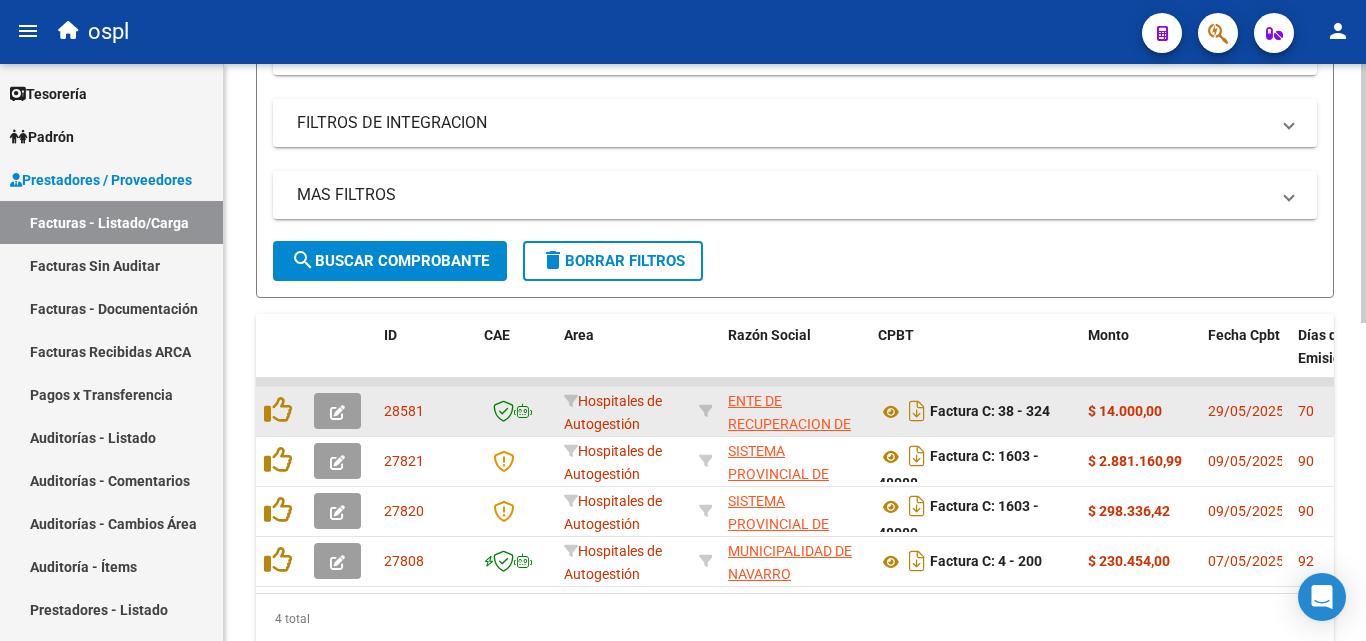 scroll, scrollTop: 627, scrollLeft: 0, axis: vertical 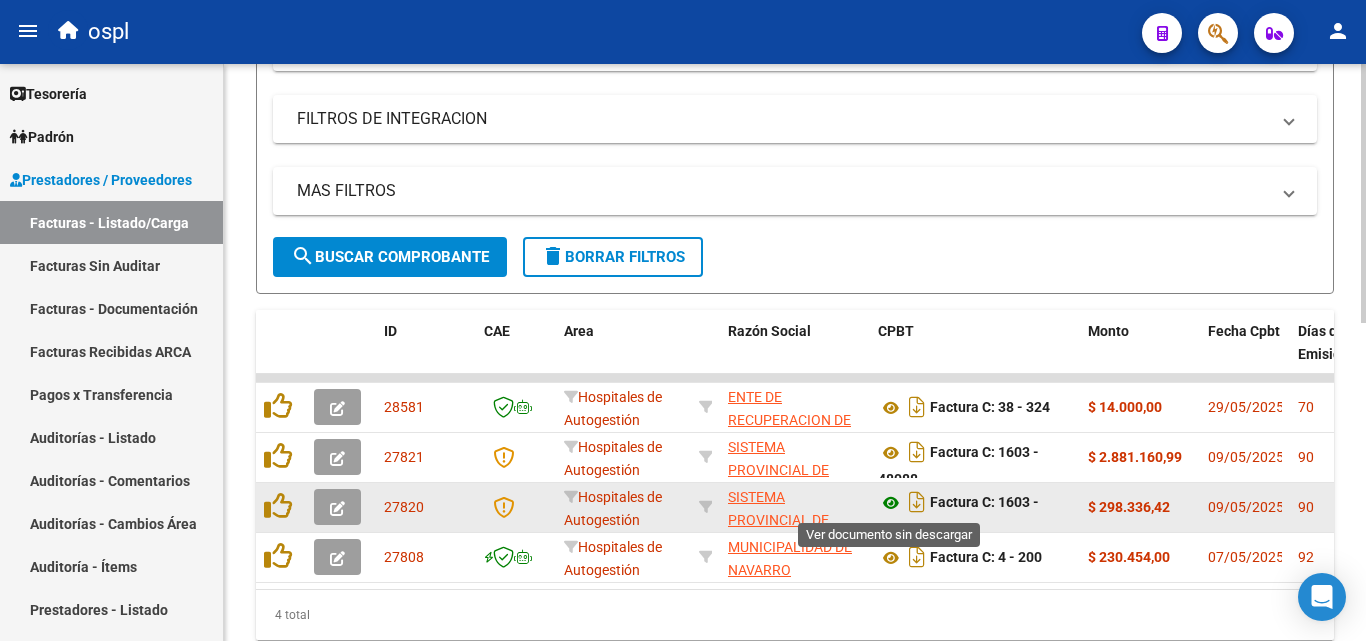 click 